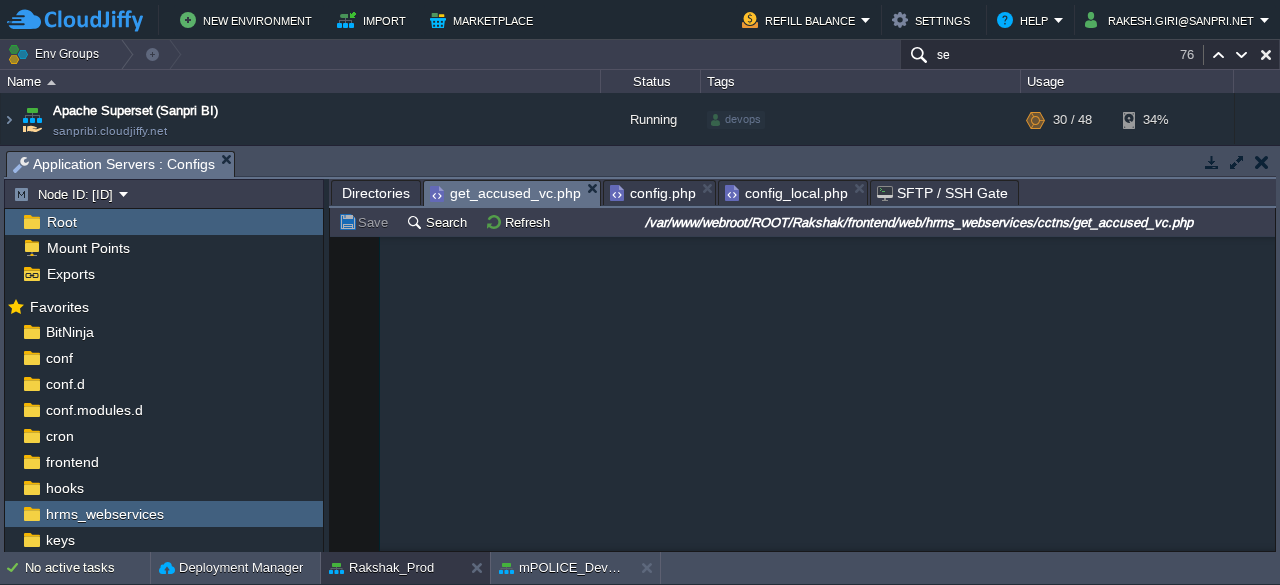 scroll, scrollTop: 0, scrollLeft: 0, axis: both 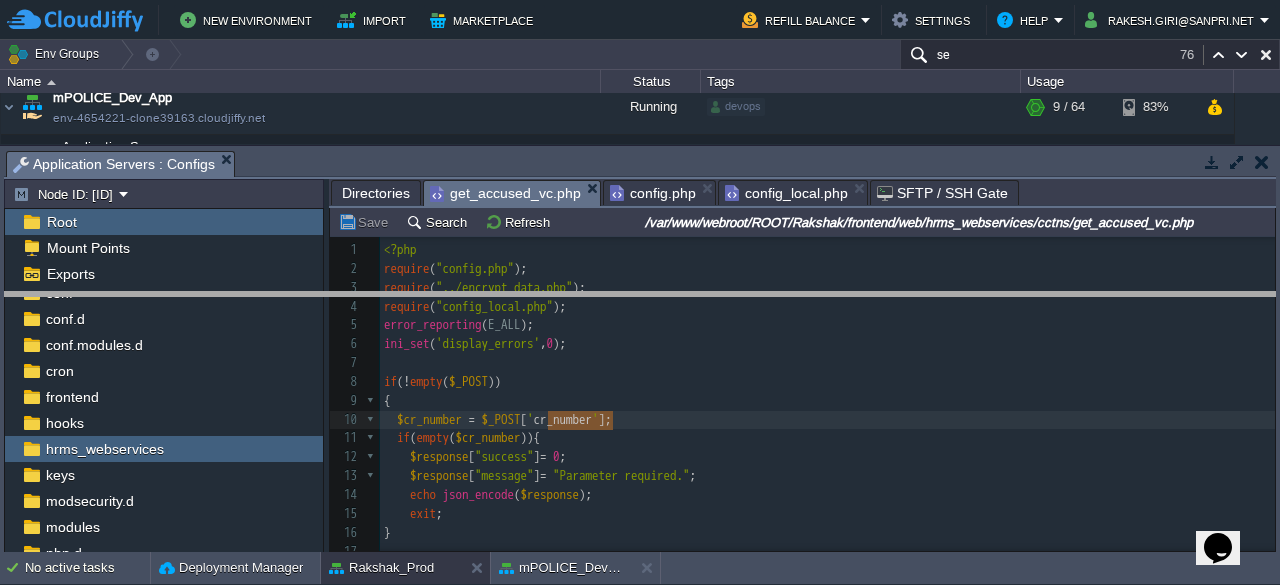 drag, startPoint x: 1120, startPoint y: 167, endPoint x: 1150, endPoint y: 307, distance: 143.1782 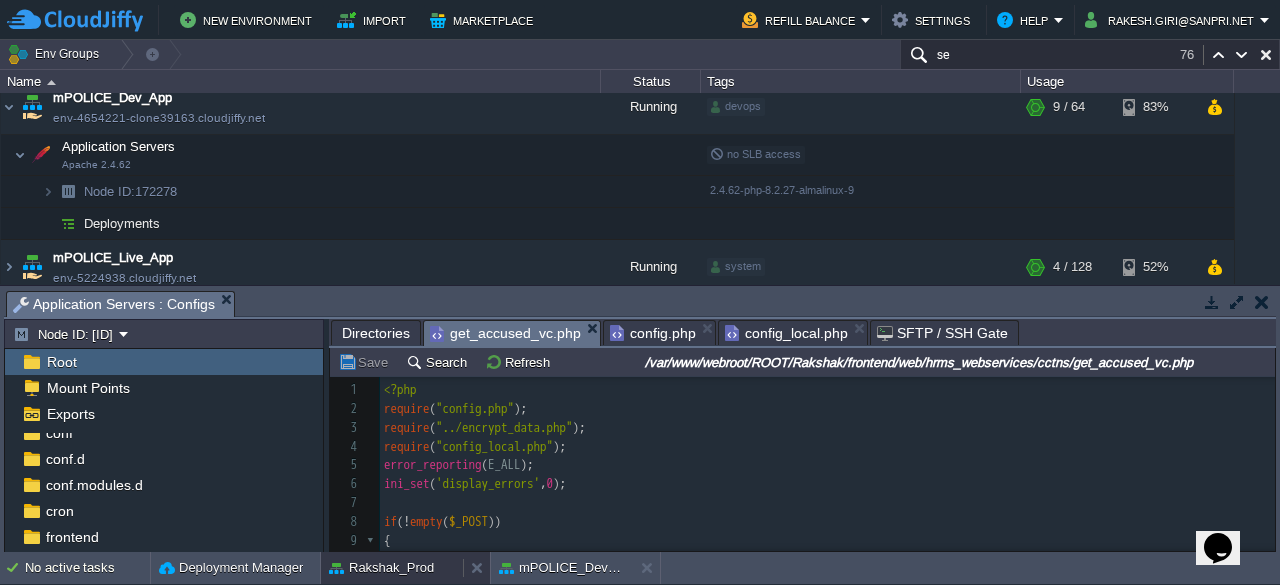 click on "Rakshak_Prod" at bounding box center (381, 568) 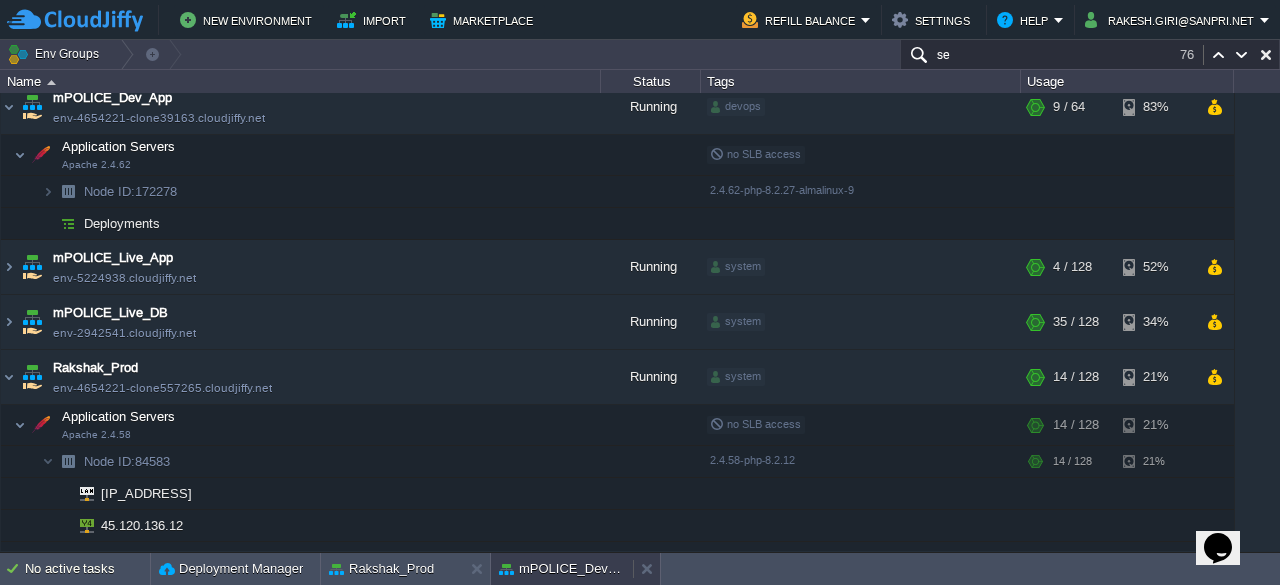 click on "mPOLICE_Dev_App" at bounding box center (562, 569) 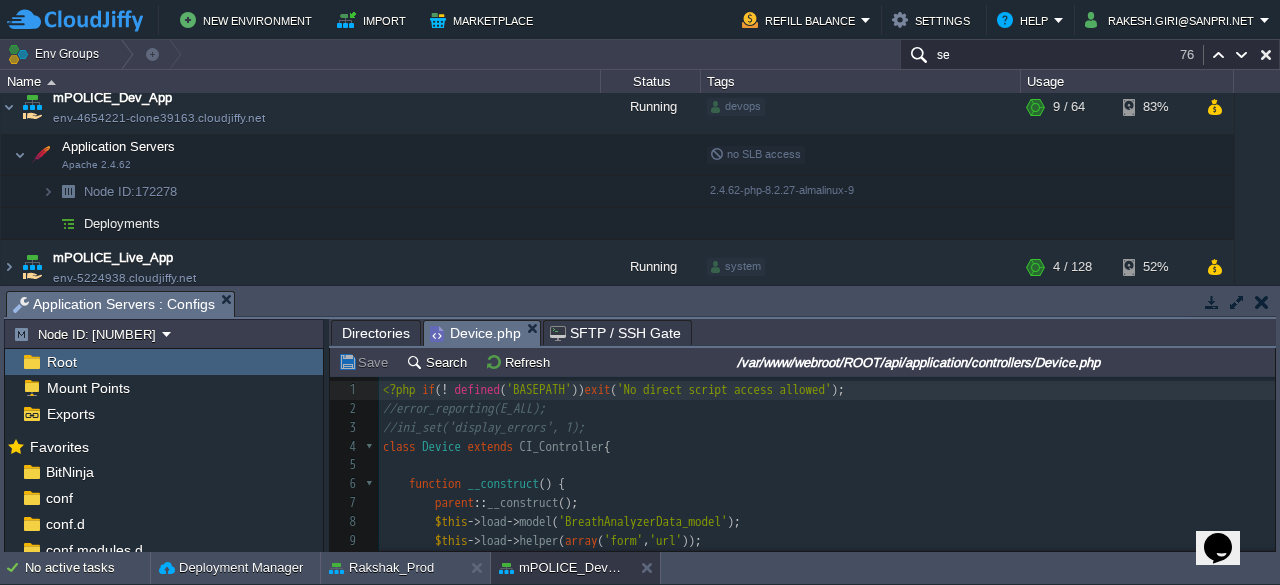 click on "​" at bounding box center [827, 465] 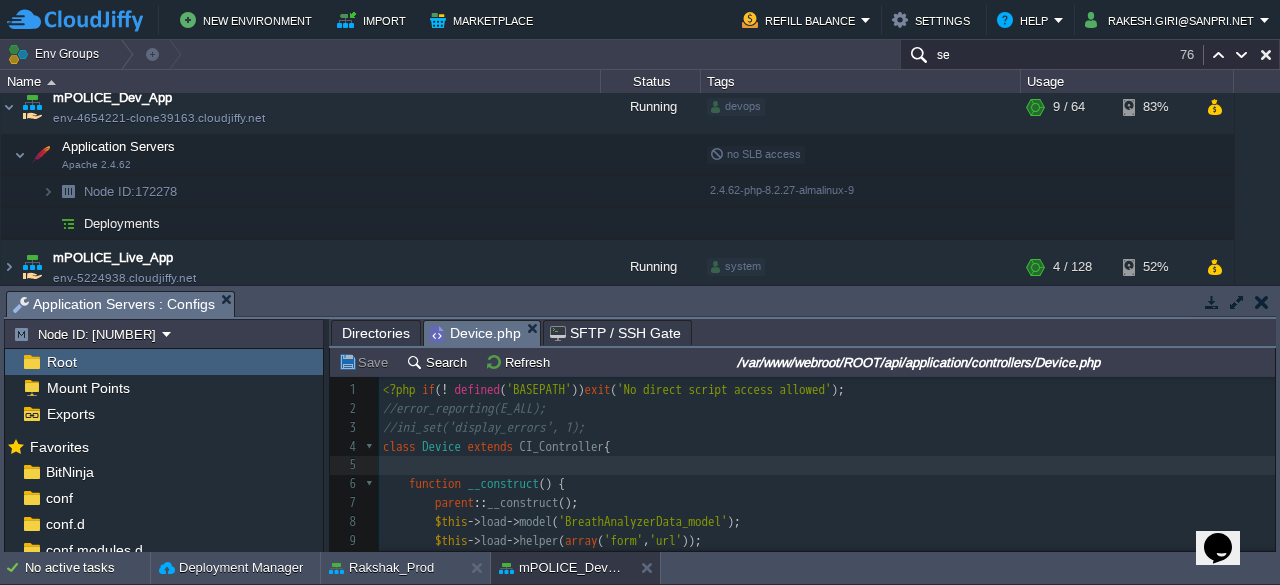 scroll, scrollTop: 172, scrollLeft: 0, axis: vertical 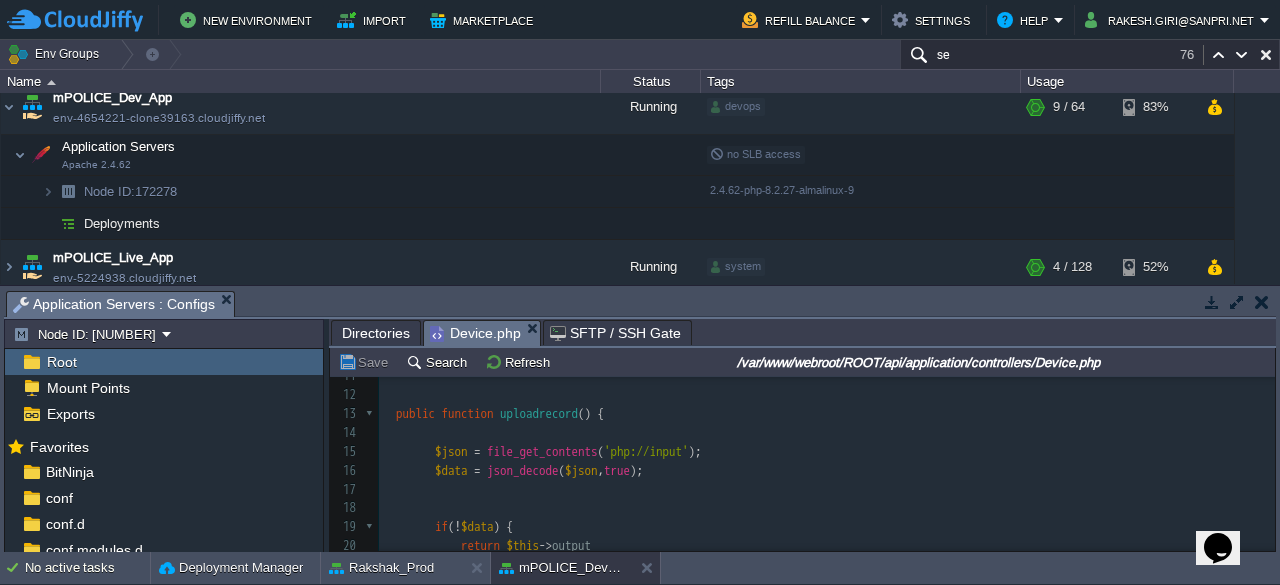 type on "​" 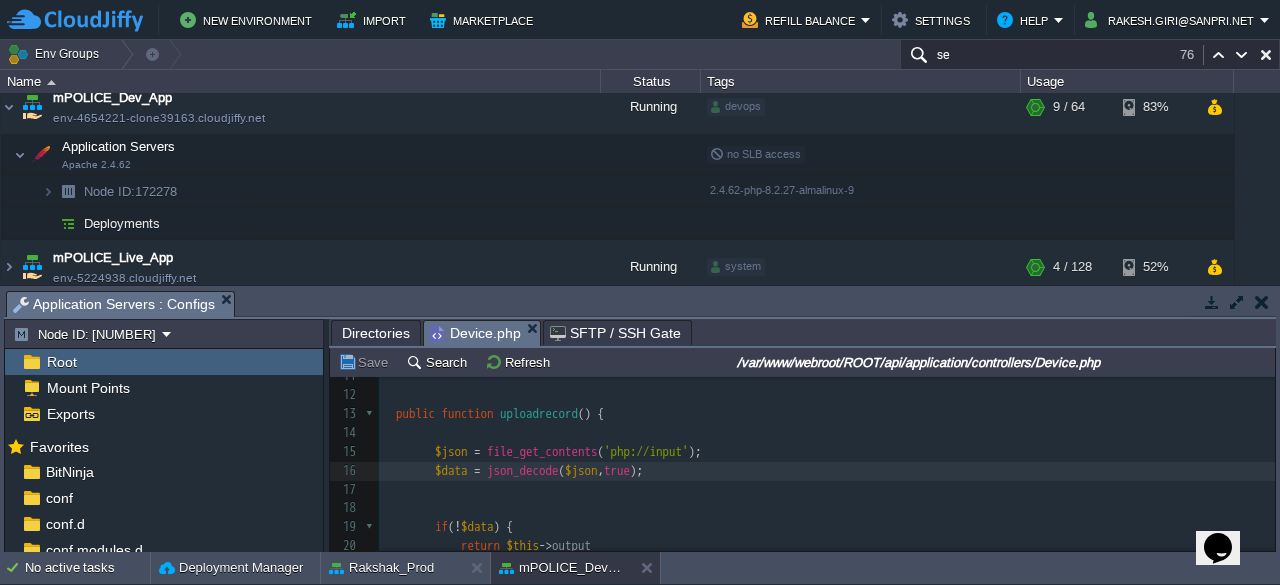 drag, startPoint x: 513, startPoint y: 470, endPoint x: 401, endPoint y: 574, distance: 152.83978 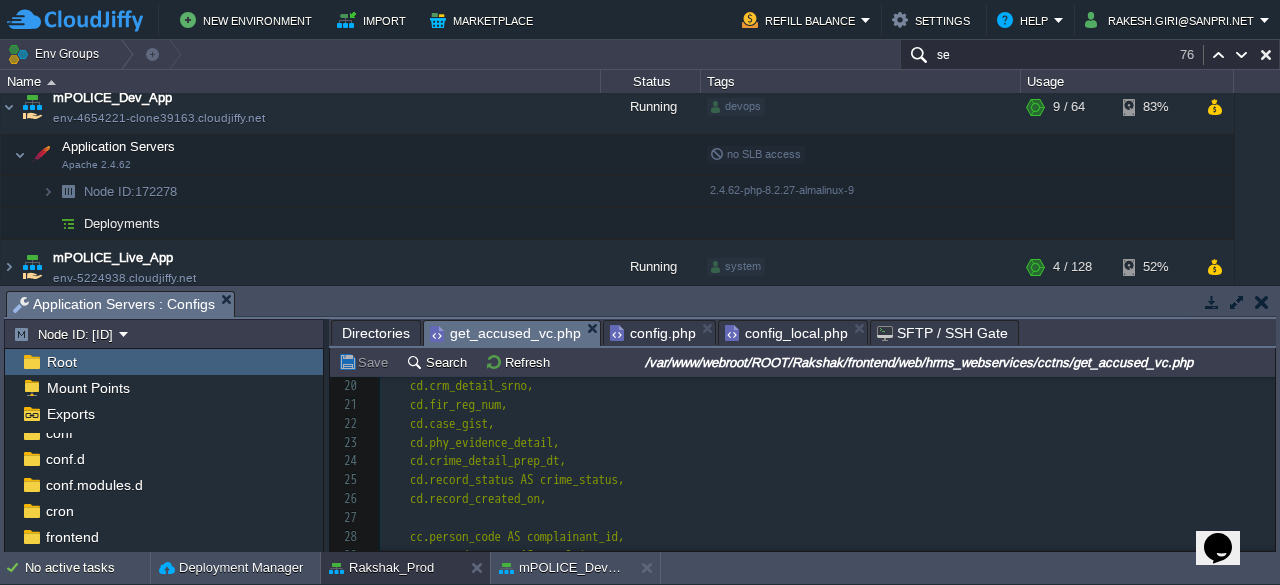 type 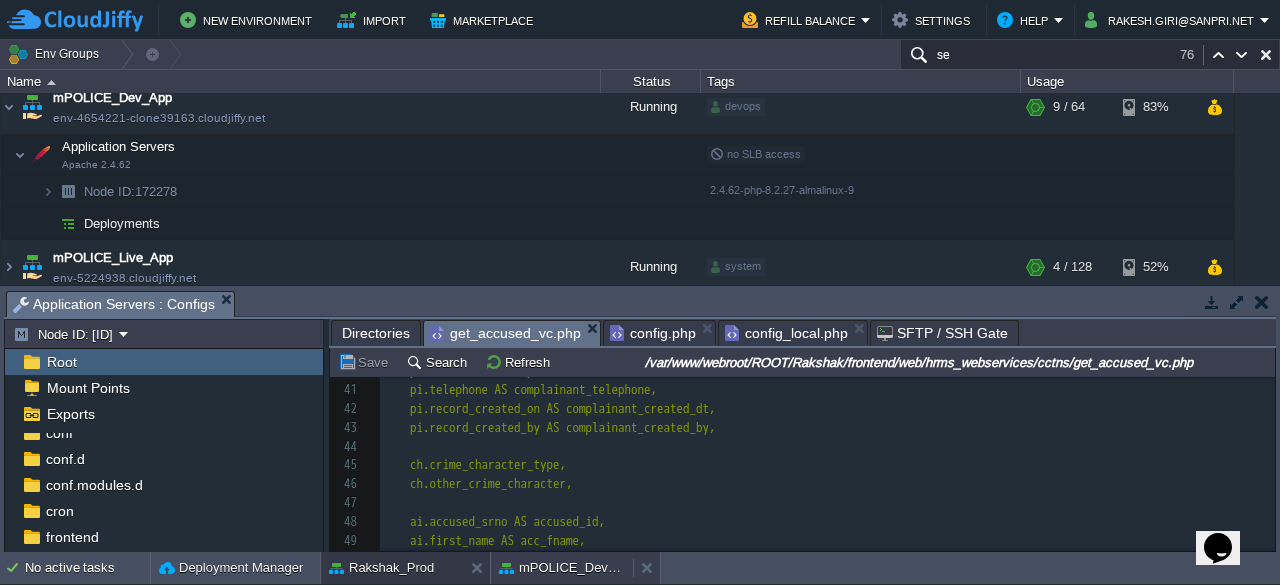 click on "mPOLICE_Dev_App" at bounding box center (562, 568) 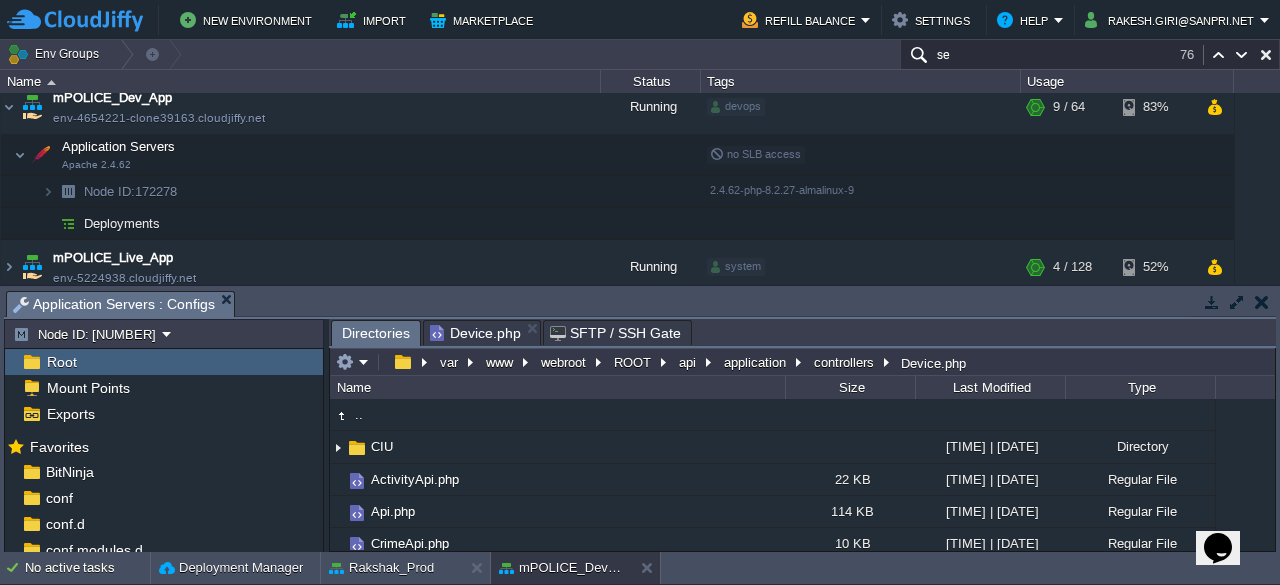 click on "Directories" at bounding box center [376, 333] 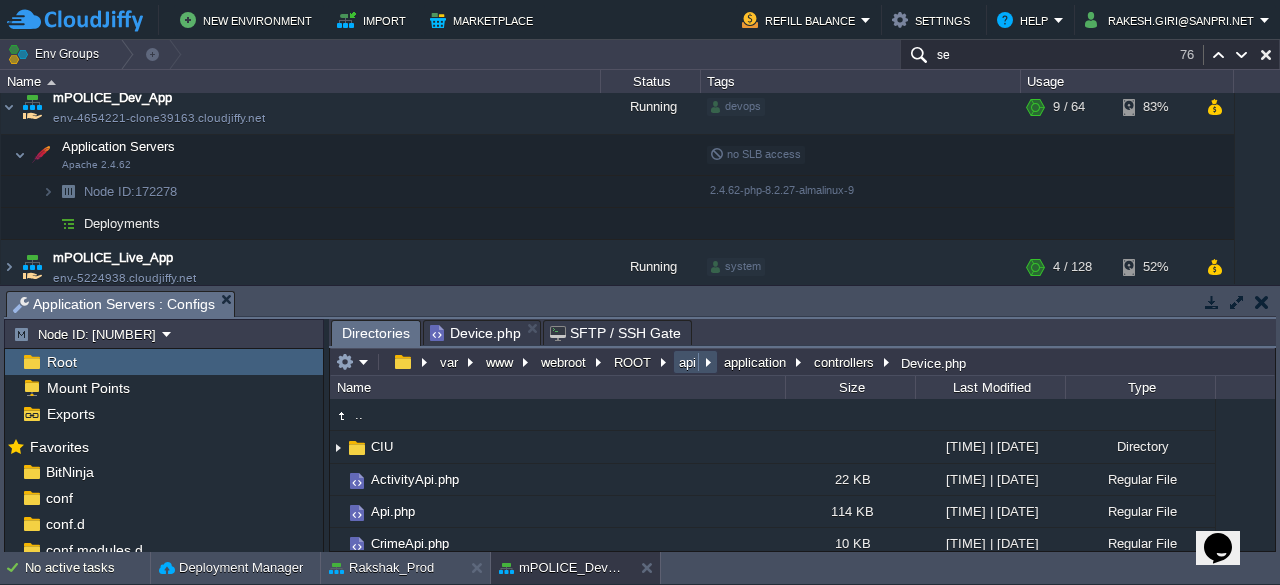 click on "api" at bounding box center (688, 362) 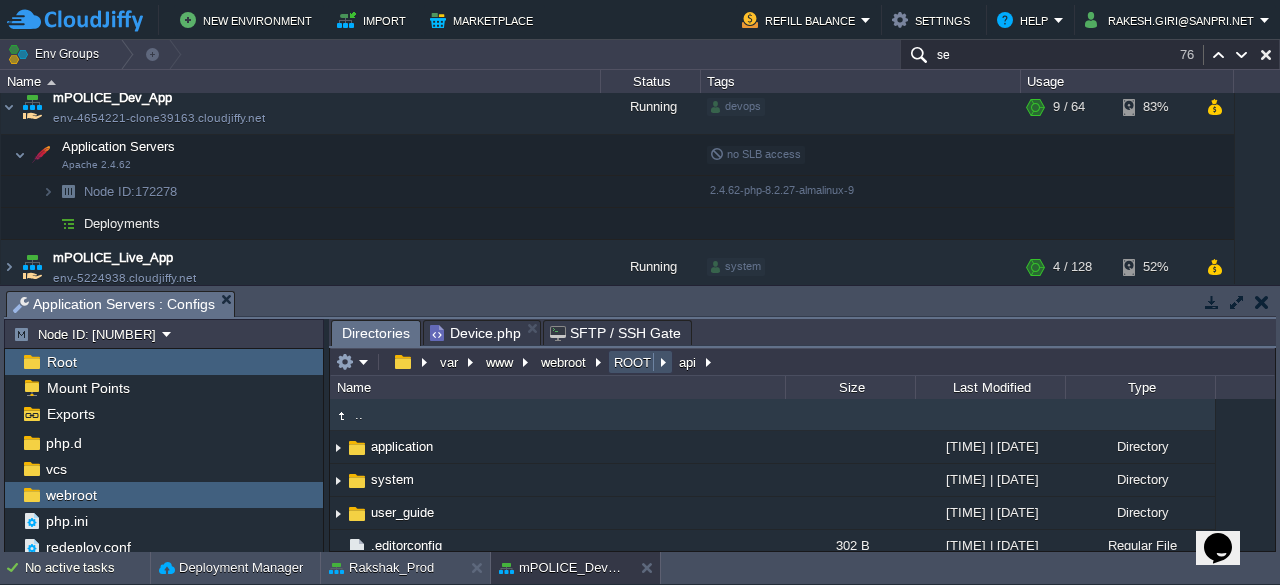 click on "ROOT" at bounding box center [633, 362] 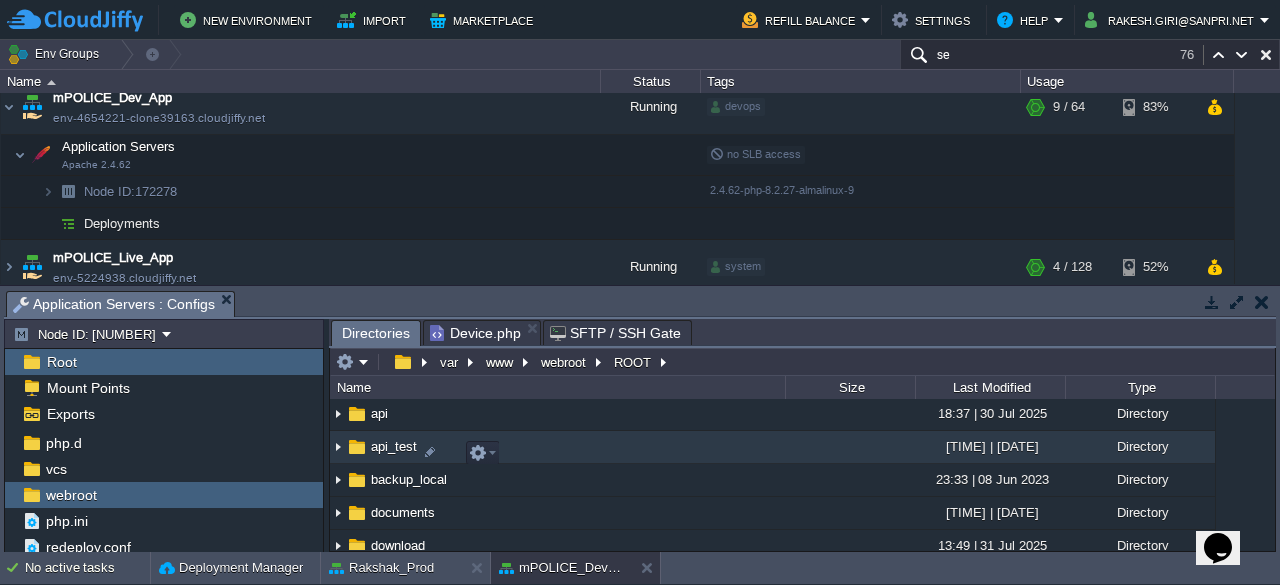click on "api_test" at bounding box center (394, 446) 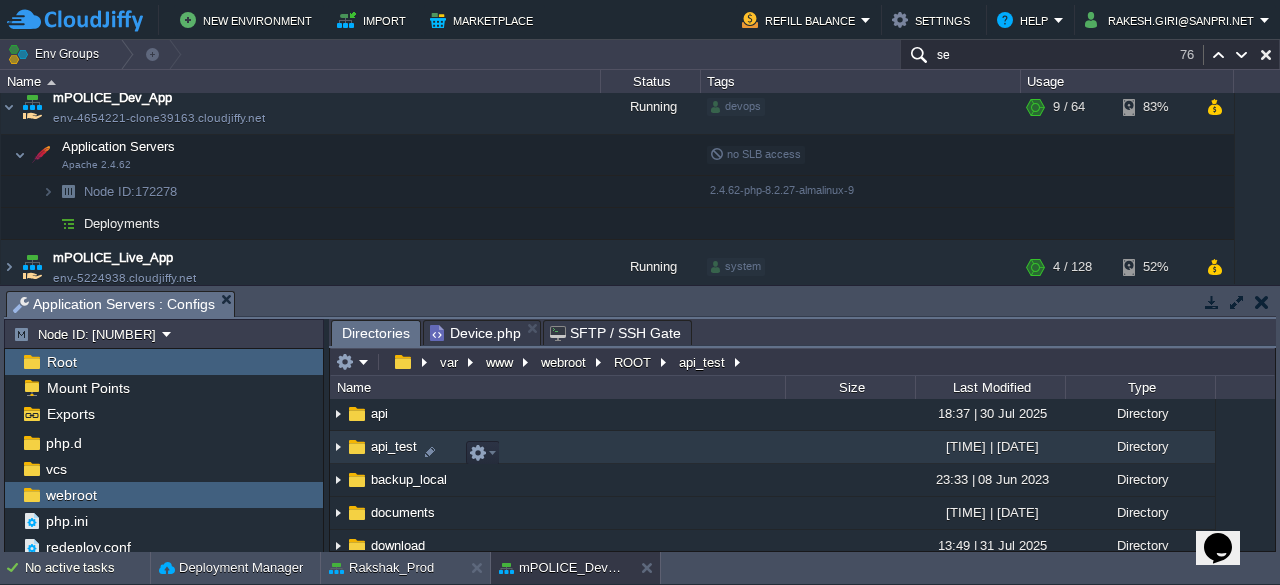 click on "api_test" at bounding box center (394, 446) 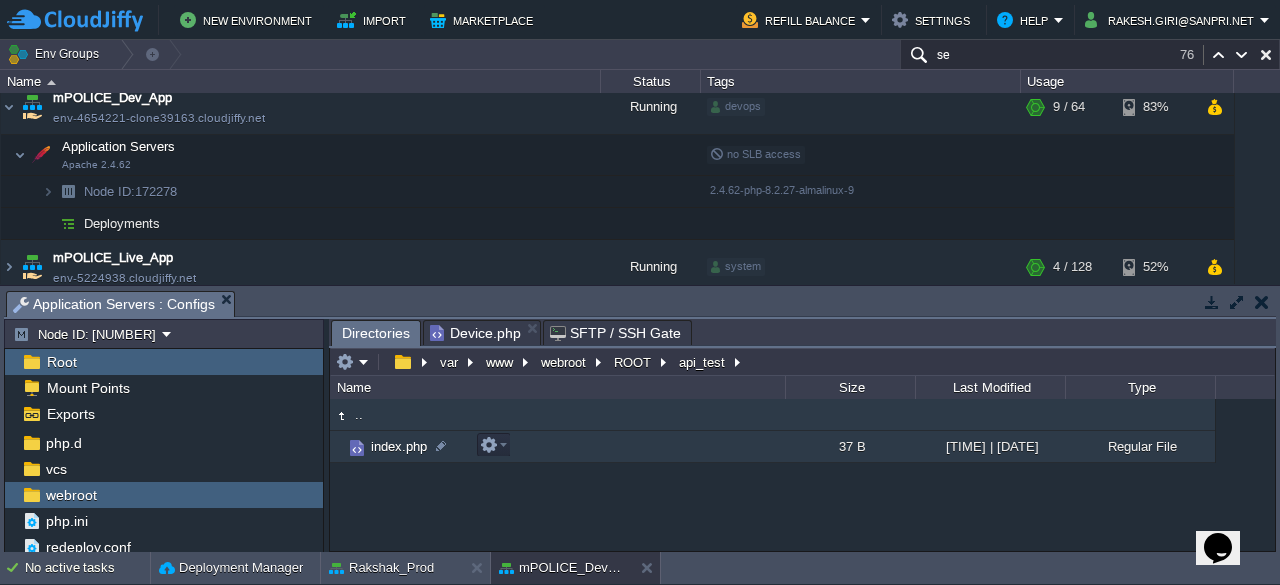 click on "index.php" at bounding box center (399, 446) 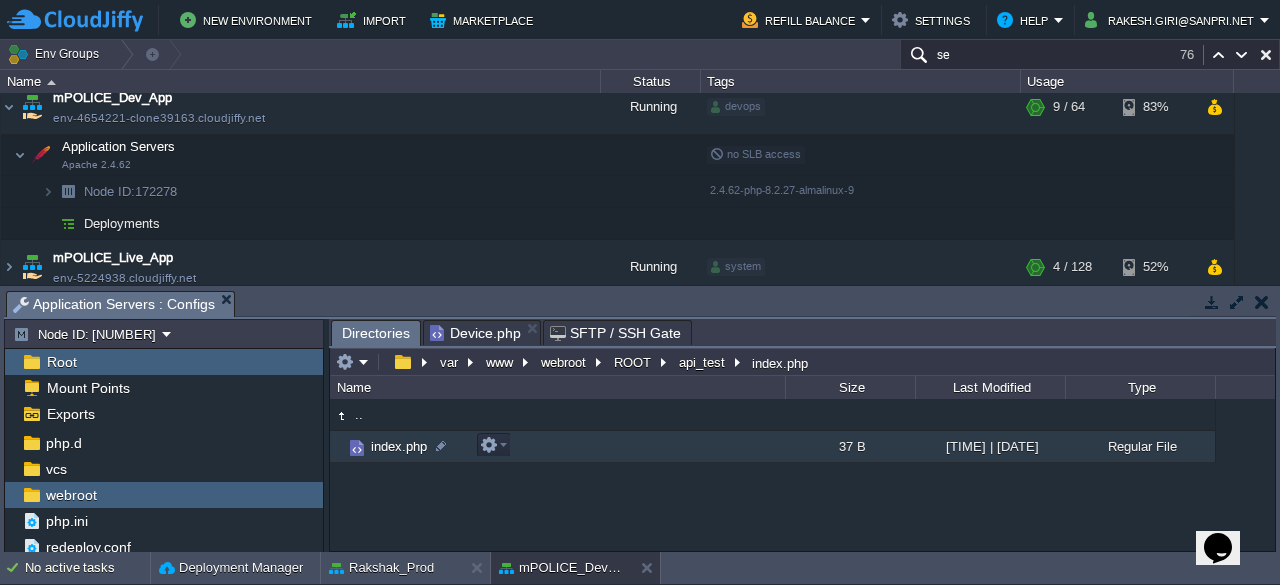 click on "index.php" at bounding box center [399, 446] 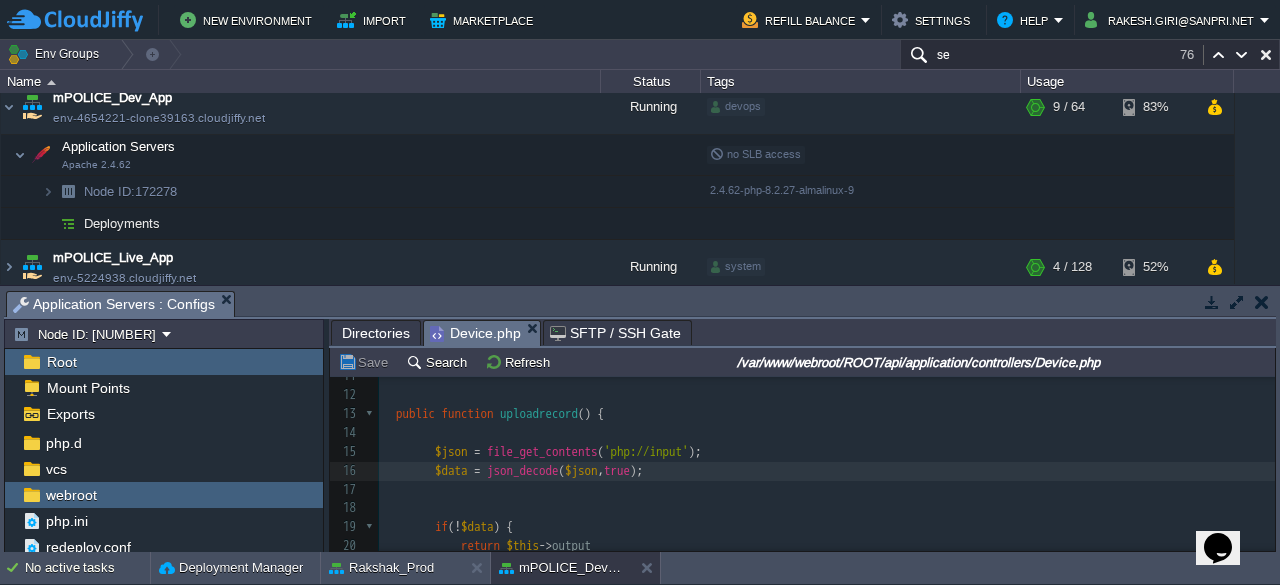 click on "Device.php" at bounding box center [475, 333] 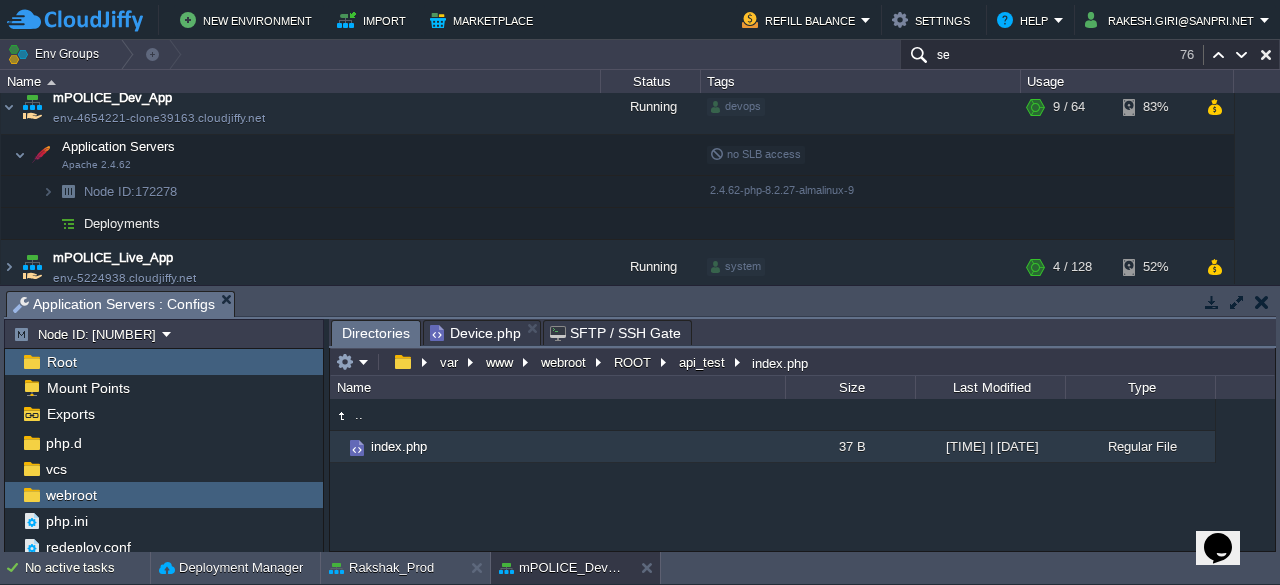 click on "Directories" at bounding box center [376, 333] 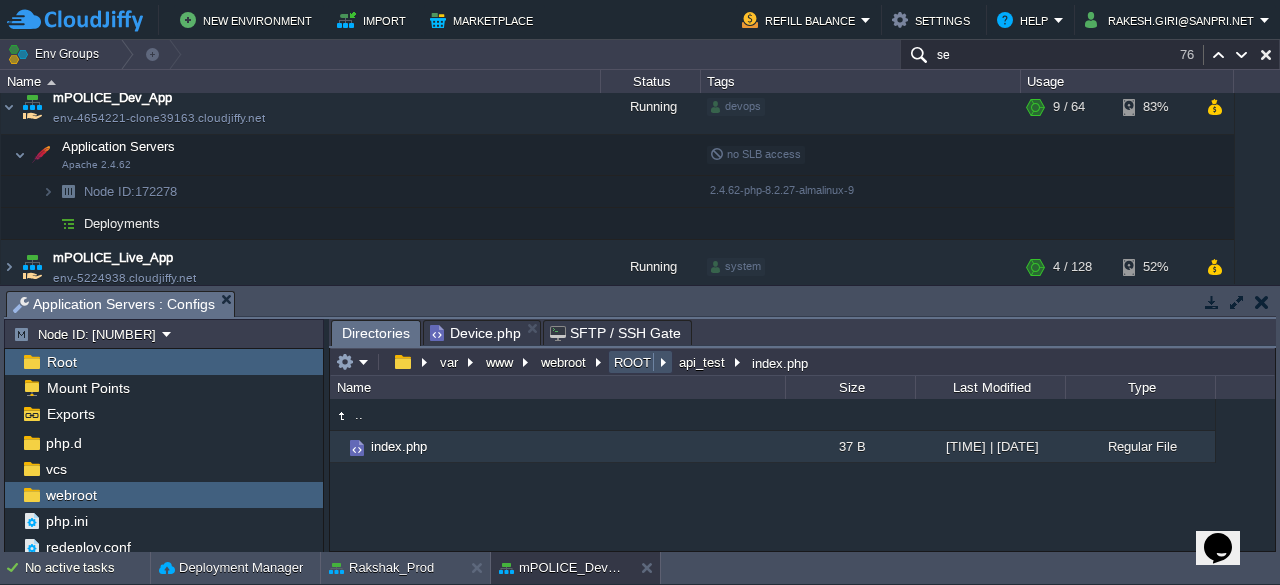 click on "ROOT" at bounding box center (633, 362) 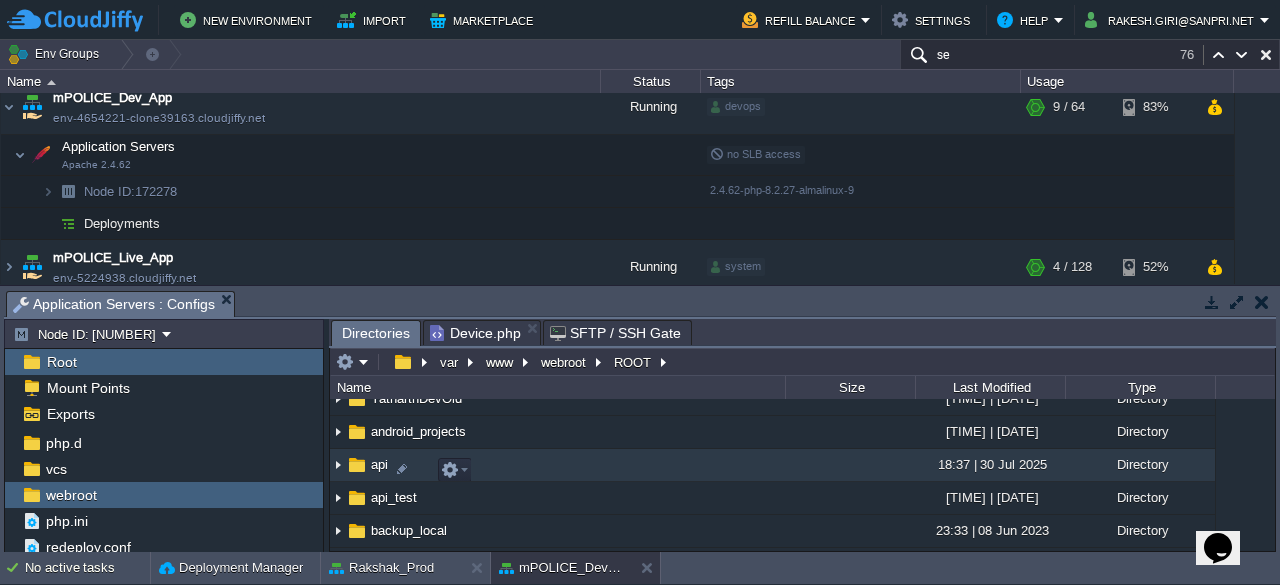 scroll, scrollTop: 837, scrollLeft: 0, axis: vertical 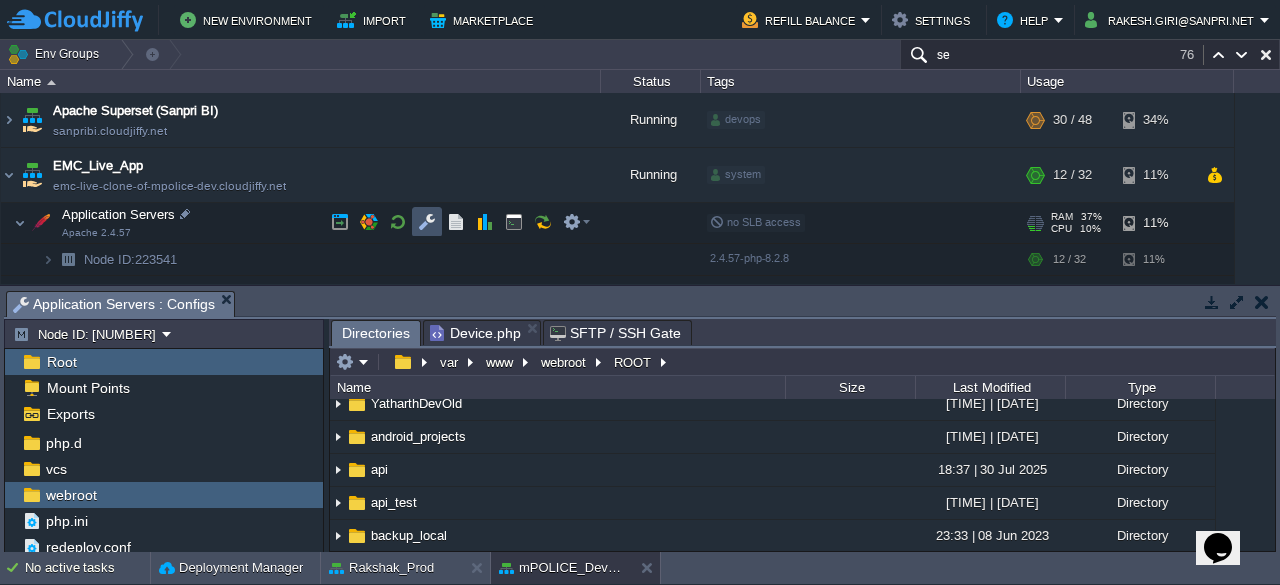 click at bounding box center [427, 222] 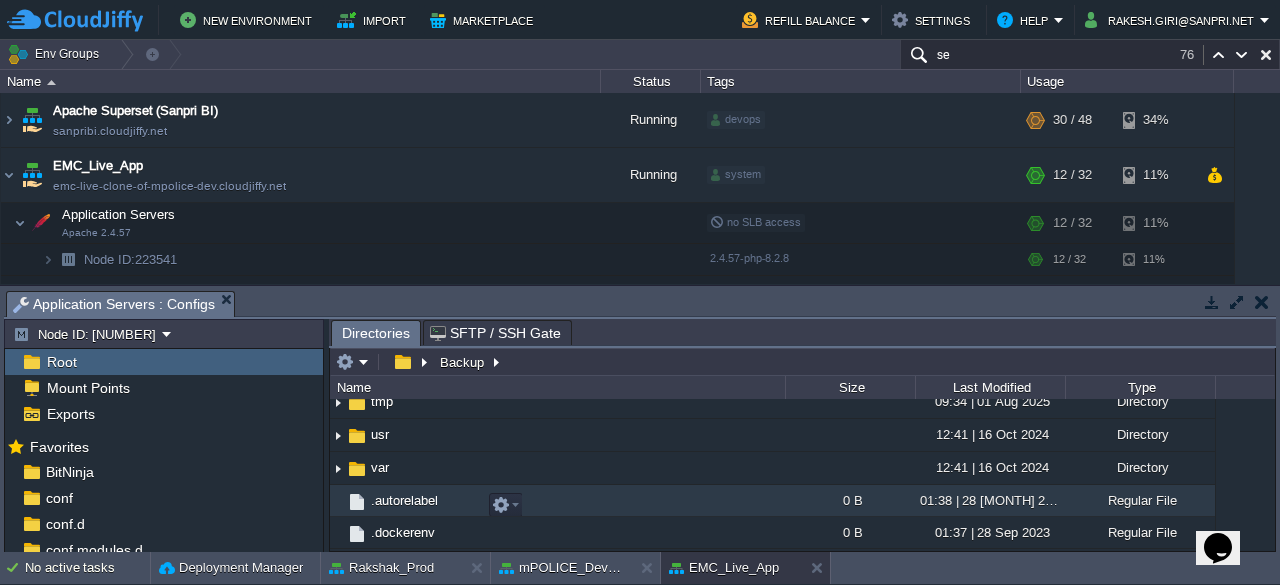 scroll, scrollTop: 666, scrollLeft: 0, axis: vertical 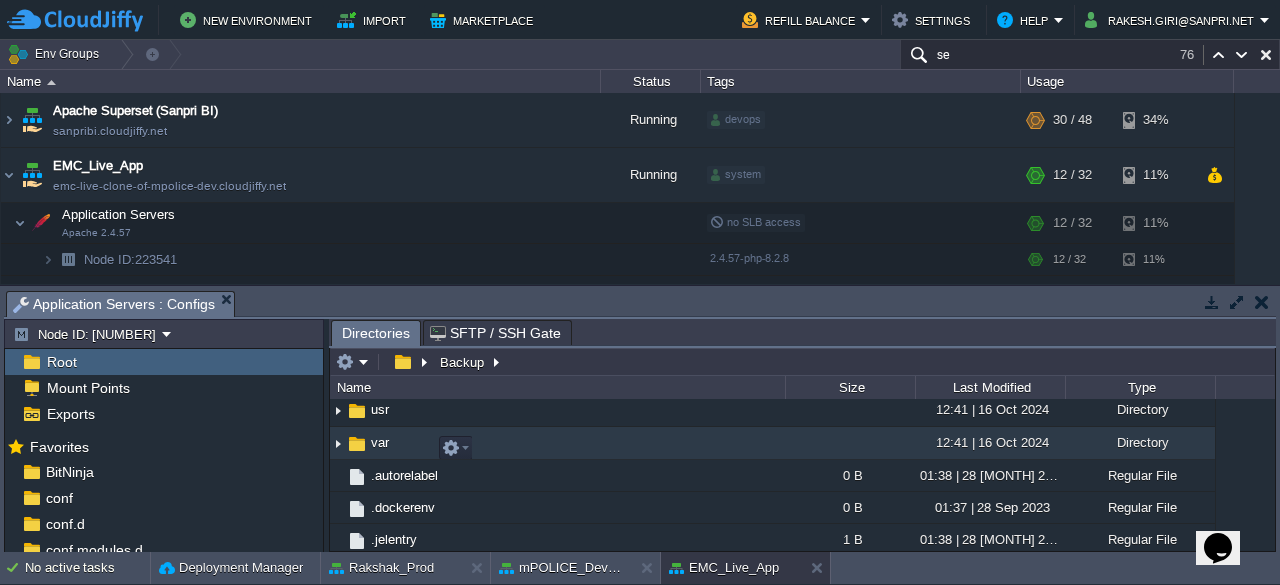 click on "var" at bounding box center [380, 442] 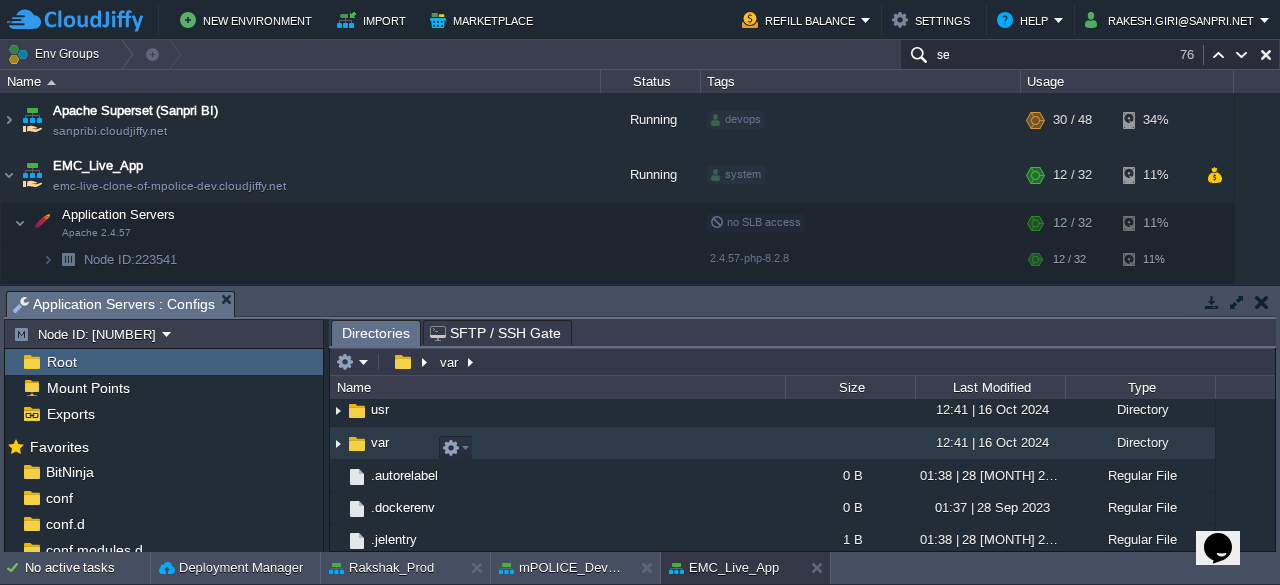 click on "var" at bounding box center [380, 442] 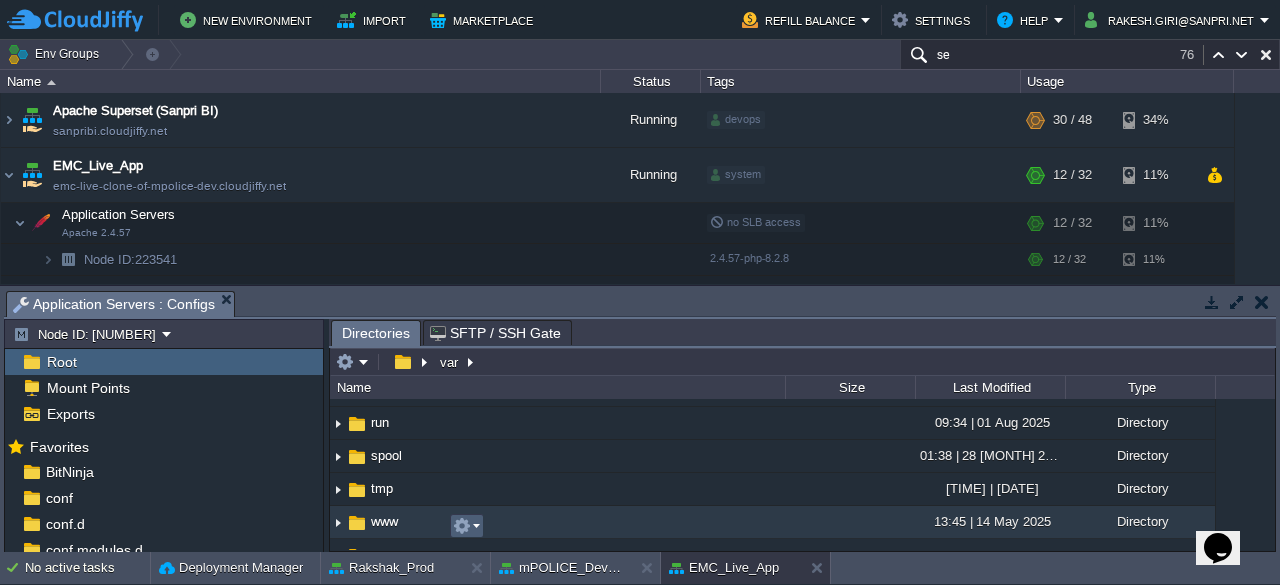 scroll, scrollTop: 562, scrollLeft: 0, axis: vertical 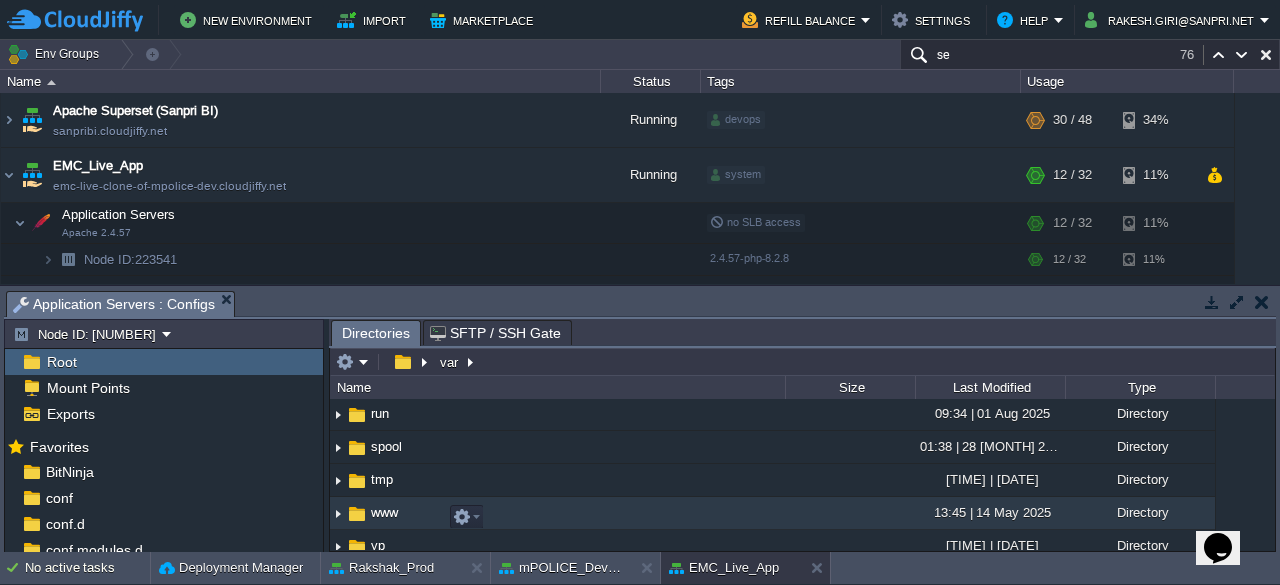 click on "www" at bounding box center [384, 512] 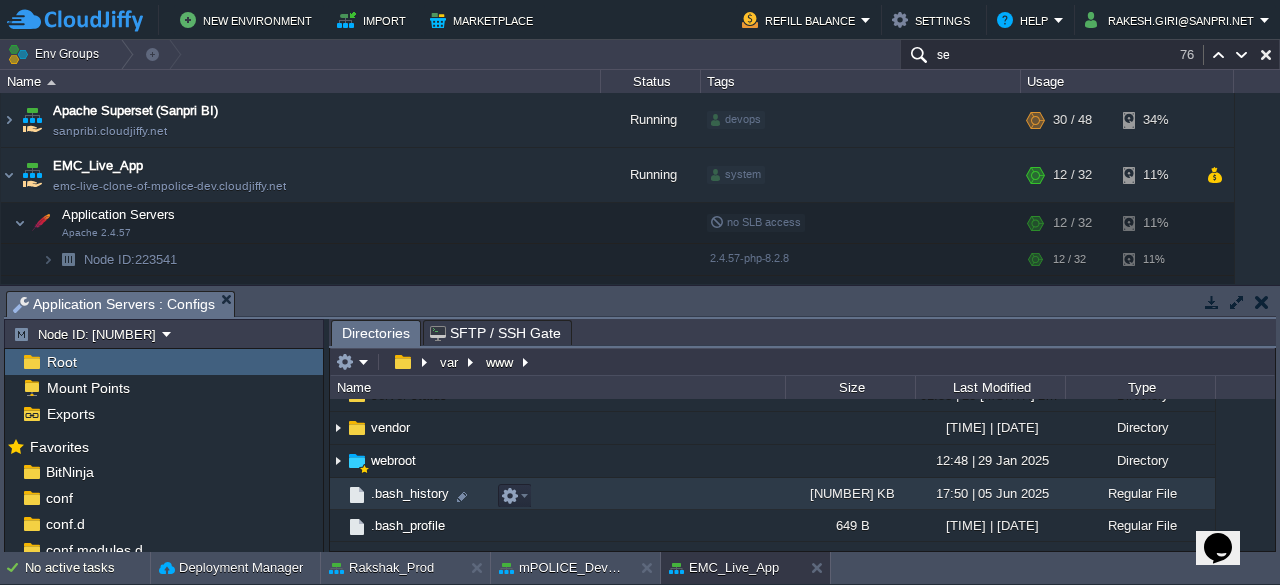 scroll, scrollTop: 413, scrollLeft: 0, axis: vertical 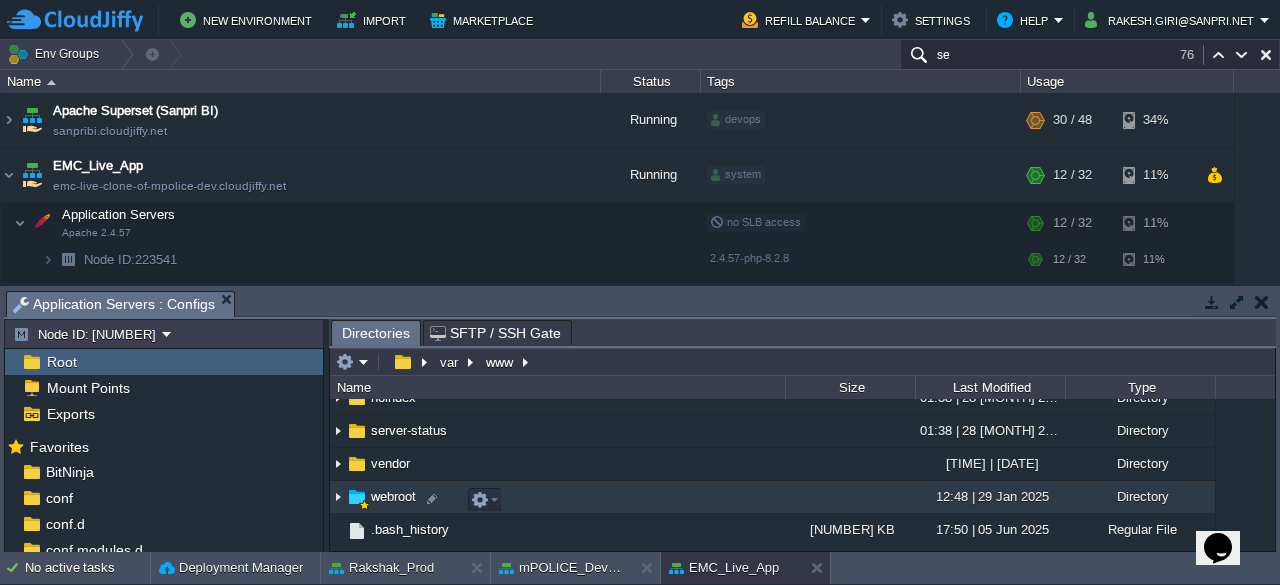 click on "webroot" at bounding box center [393, 496] 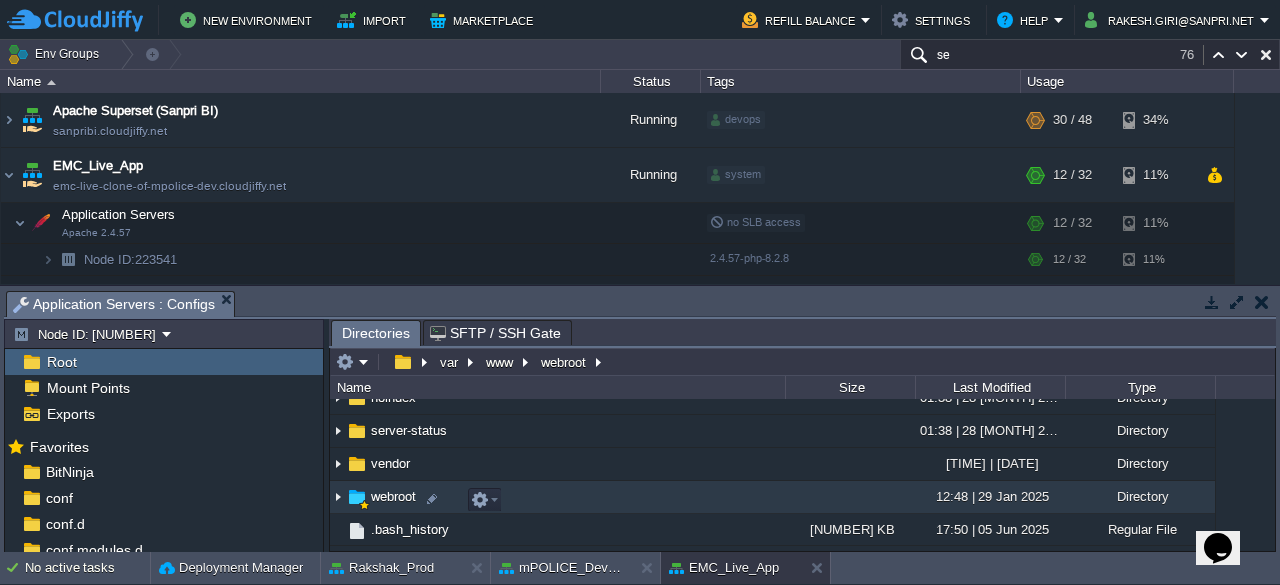 click on "webroot" at bounding box center [393, 496] 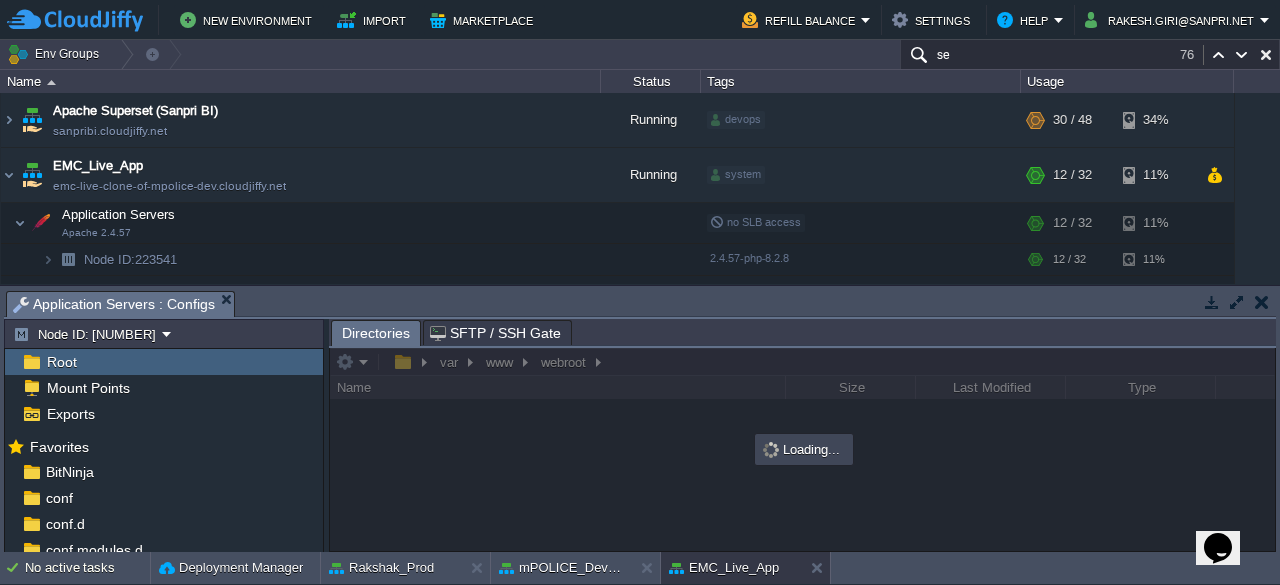 scroll, scrollTop: 263, scrollLeft: 0, axis: vertical 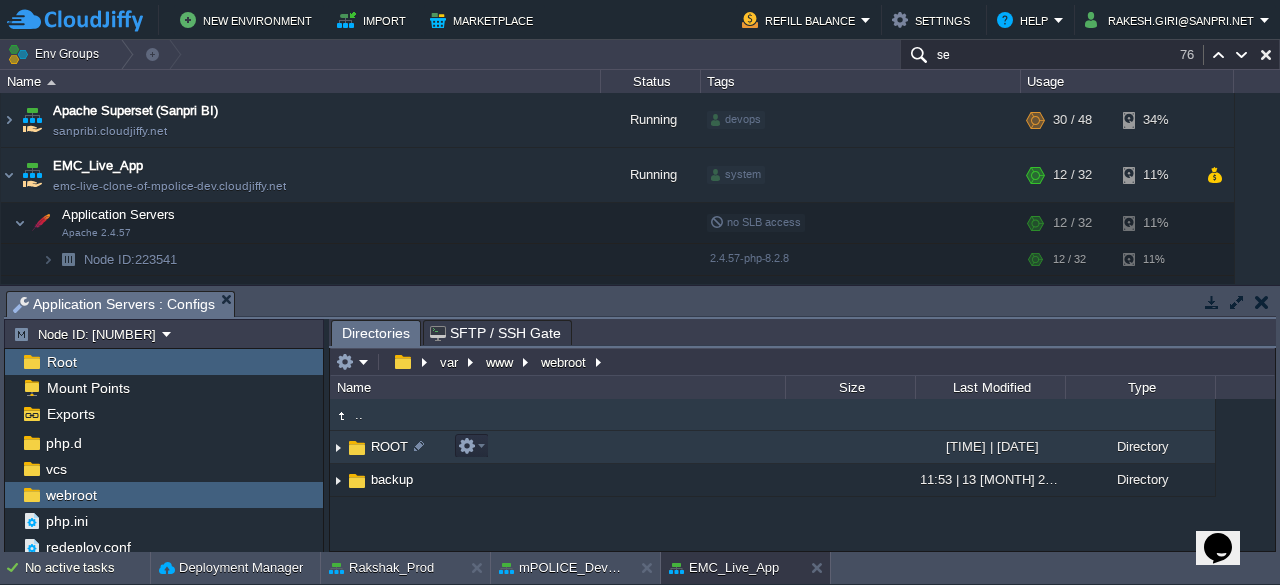 click on "ROOT" at bounding box center (389, 446) 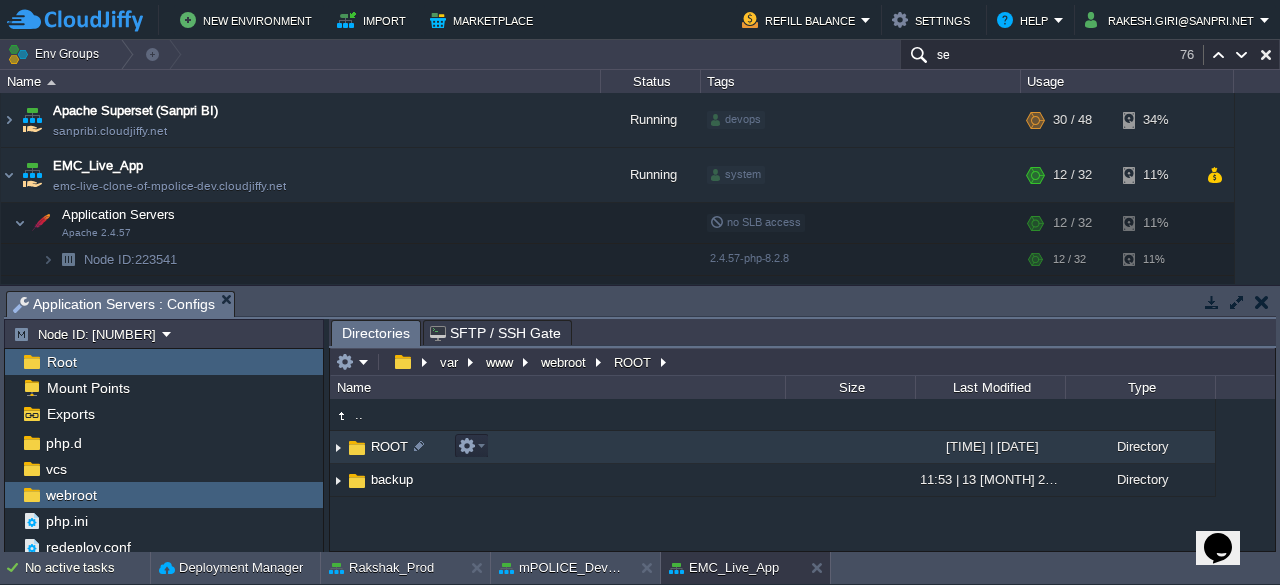 click on "ROOT" at bounding box center (389, 446) 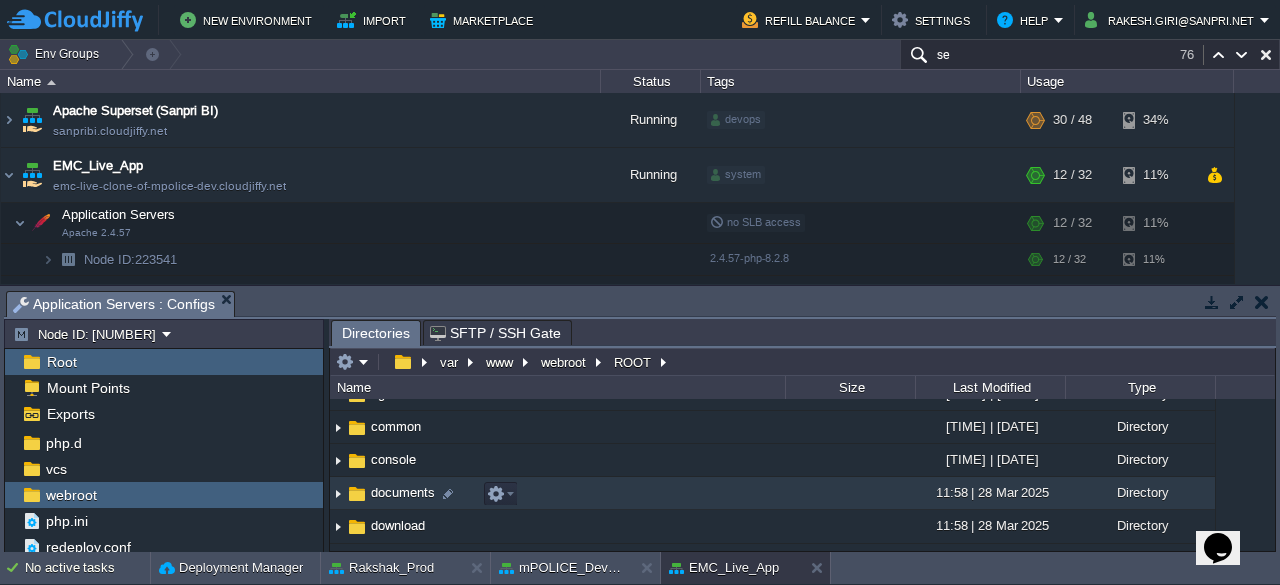 scroll, scrollTop: 0, scrollLeft: 0, axis: both 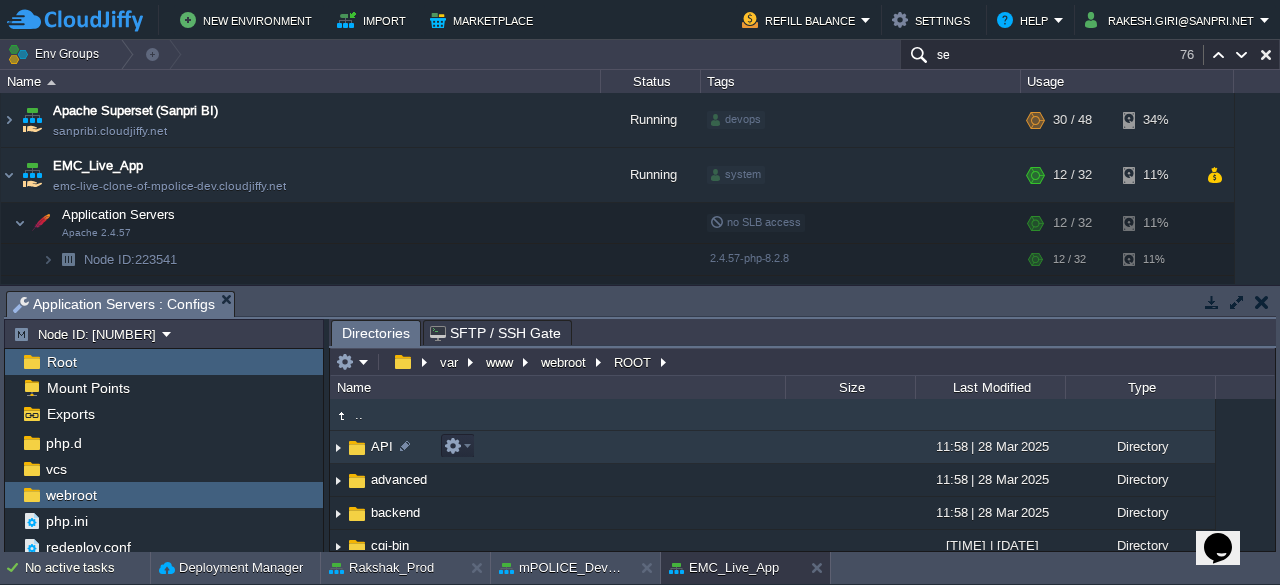 click on "API" at bounding box center [382, 446] 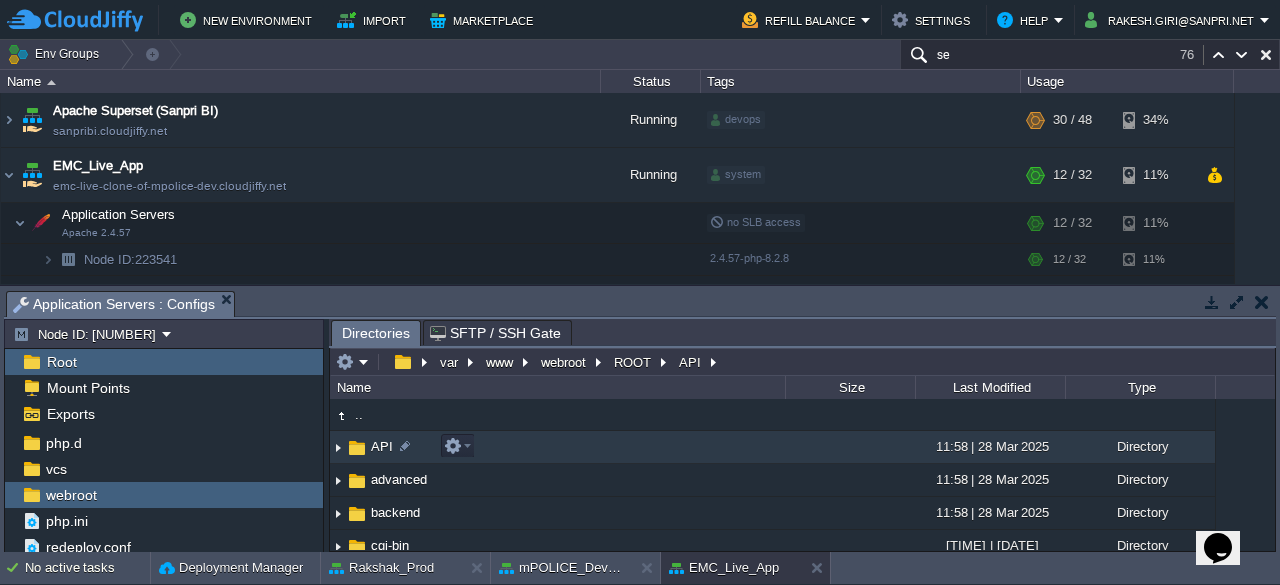 click on "API" at bounding box center [382, 446] 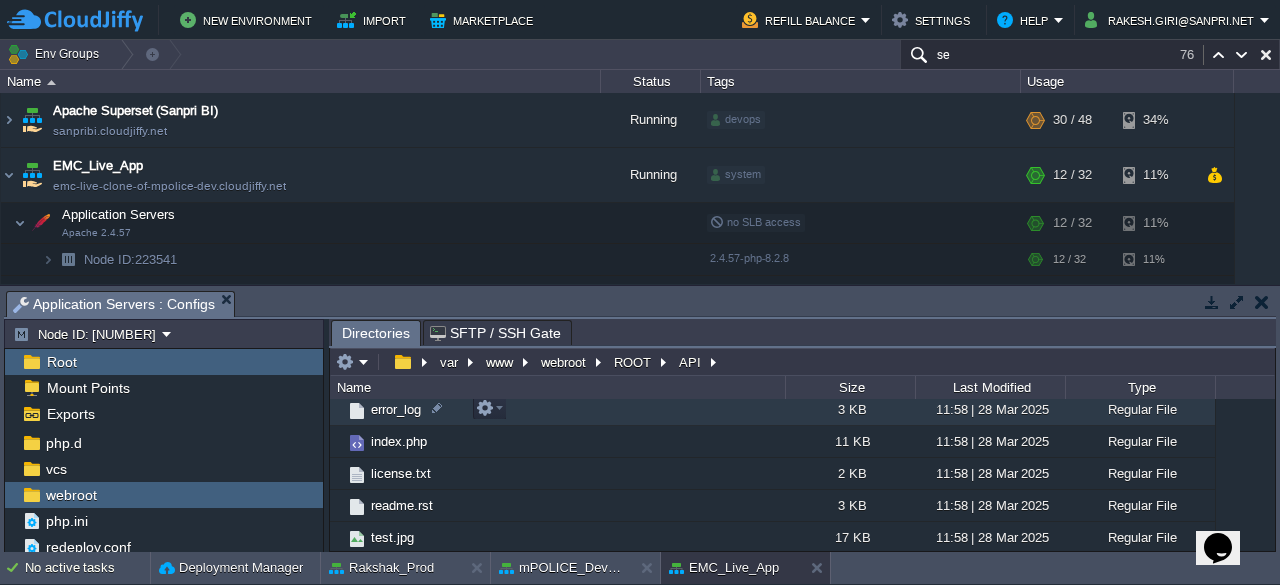 scroll, scrollTop: 0, scrollLeft: 0, axis: both 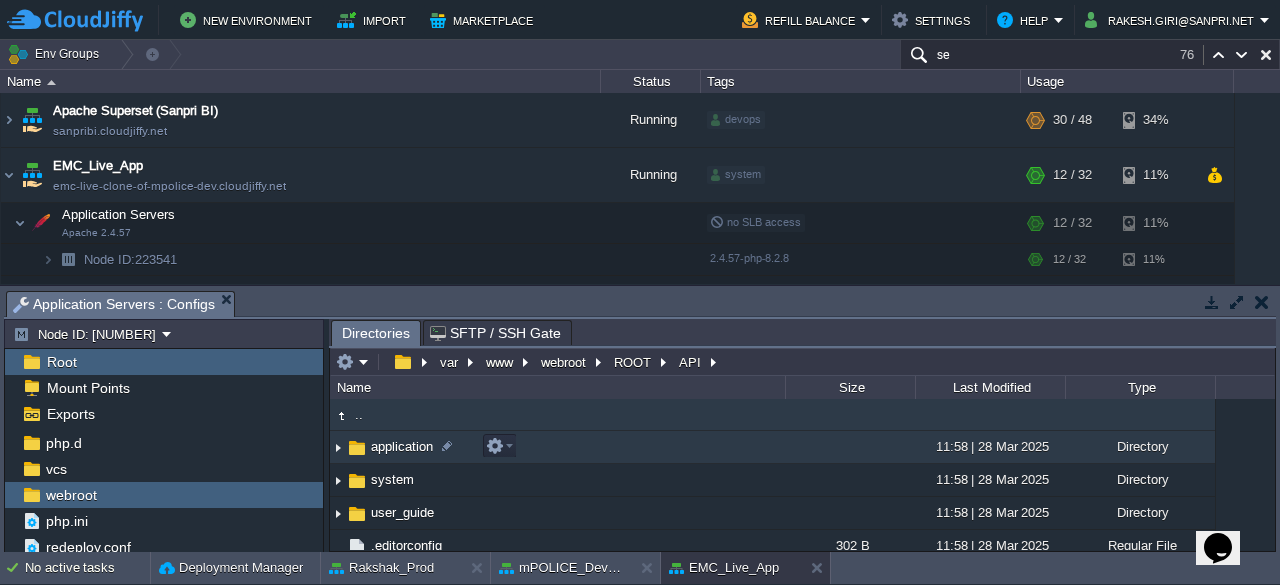click on "application" at bounding box center (402, 446) 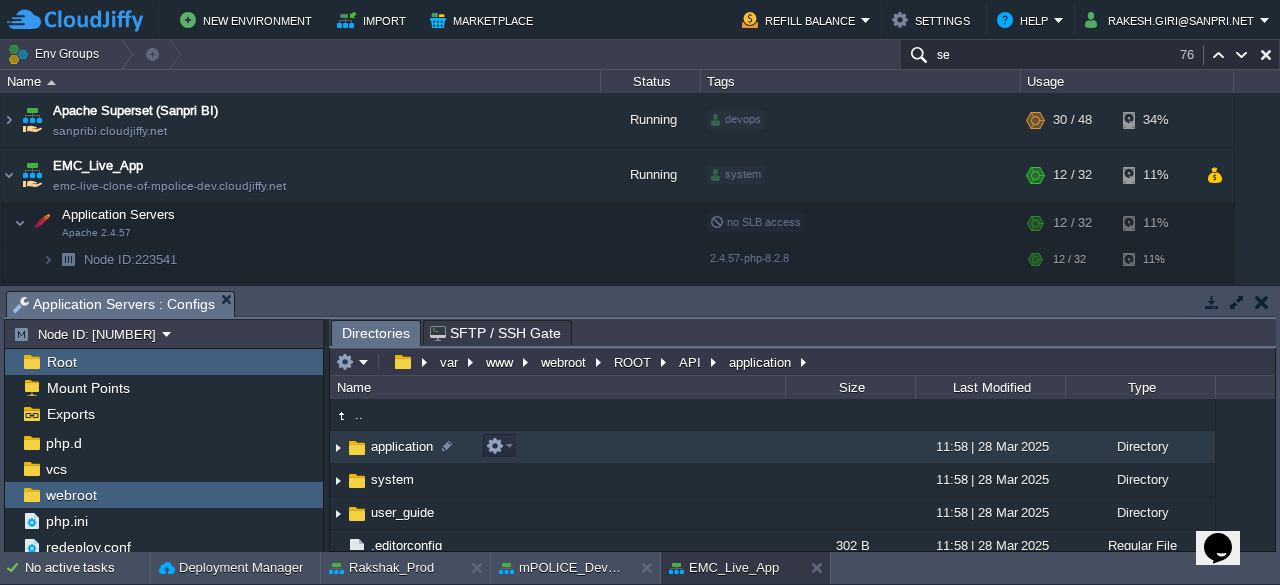 click on "application" at bounding box center (402, 446) 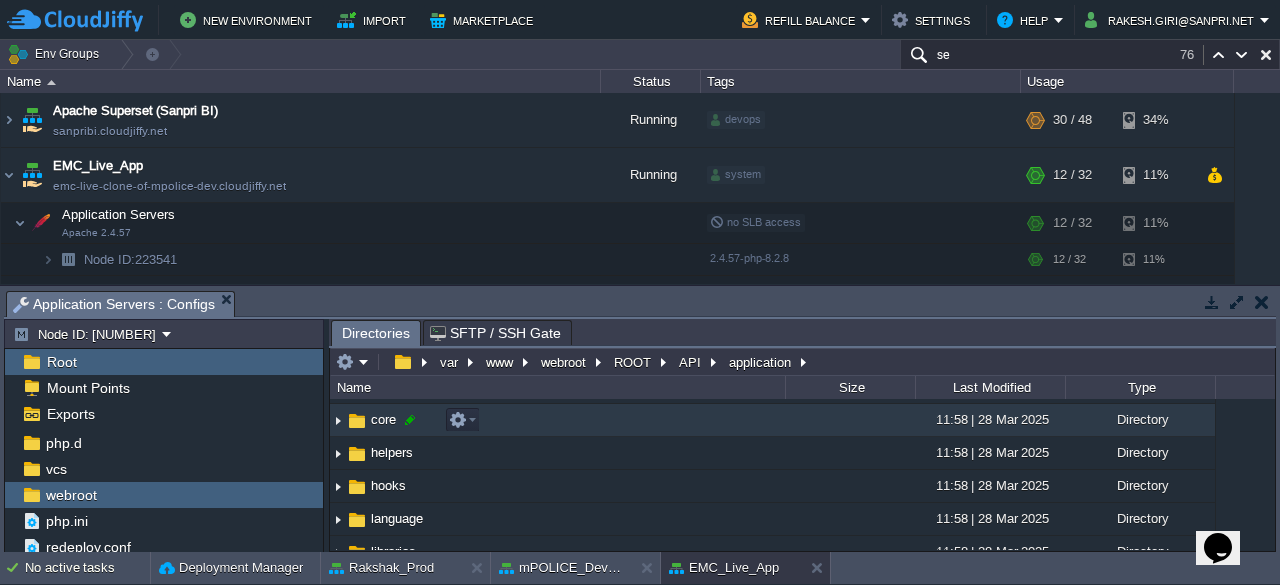 scroll, scrollTop: 70, scrollLeft: 0, axis: vertical 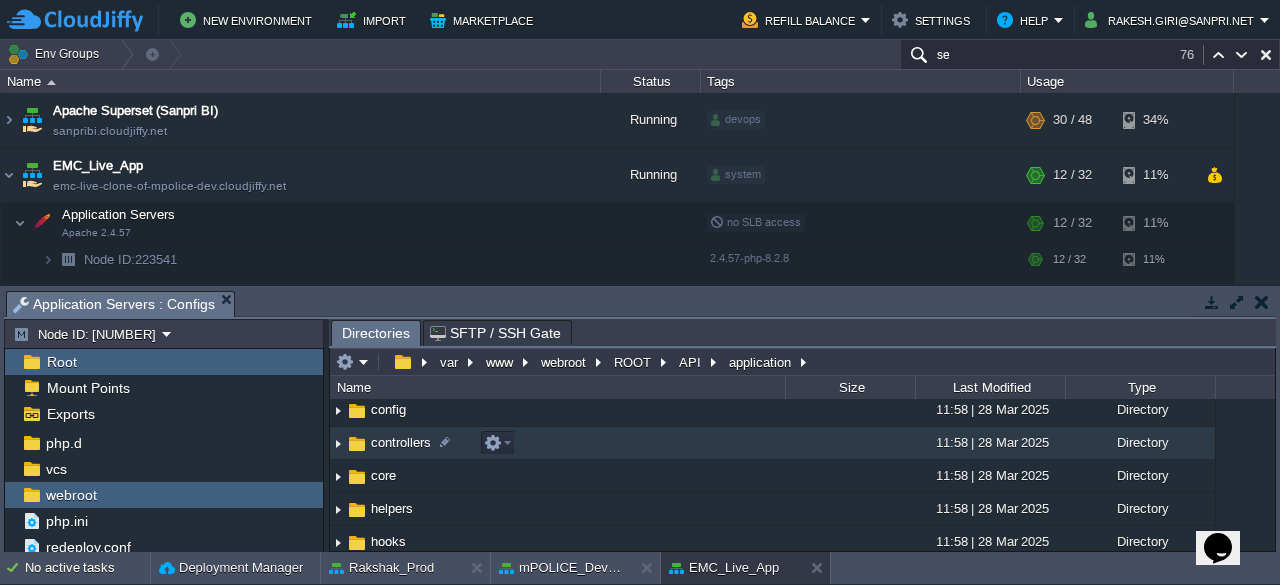 click on "controllers" at bounding box center (401, 442) 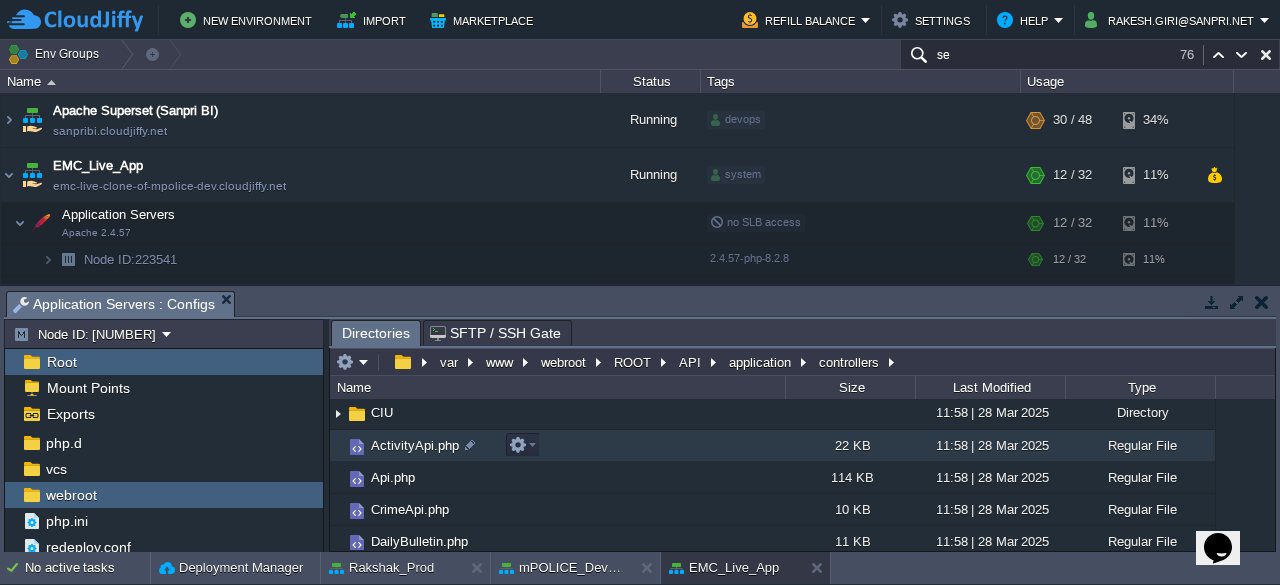 scroll, scrollTop: 28, scrollLeft: 0, axis: vertical 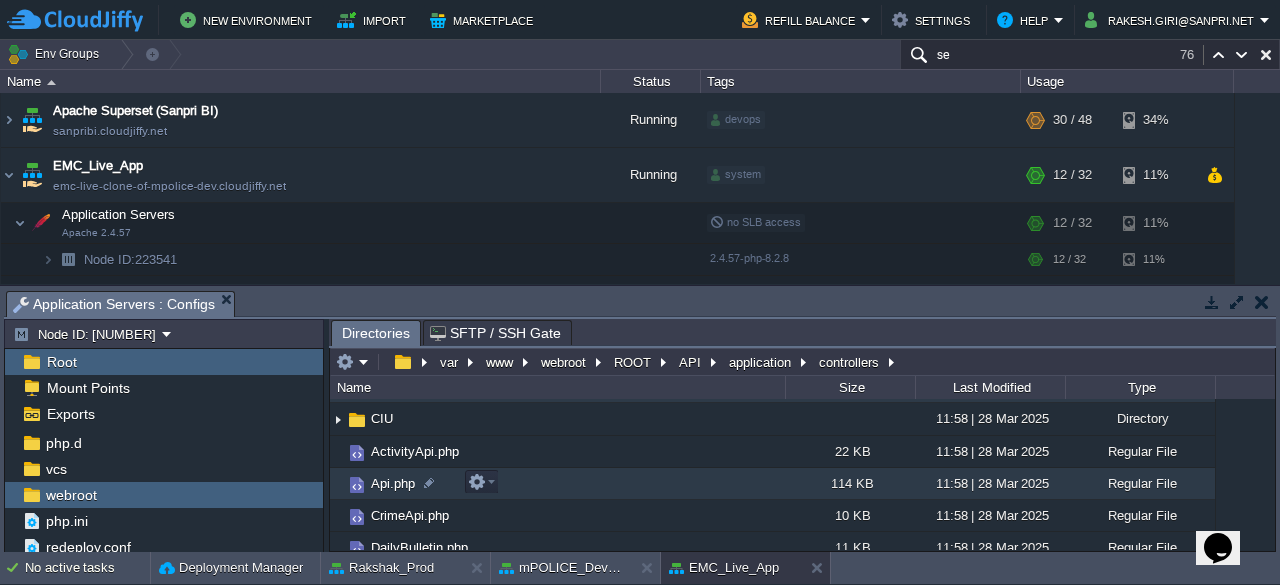 click on "Api.php" at bounding box center [393, 483] 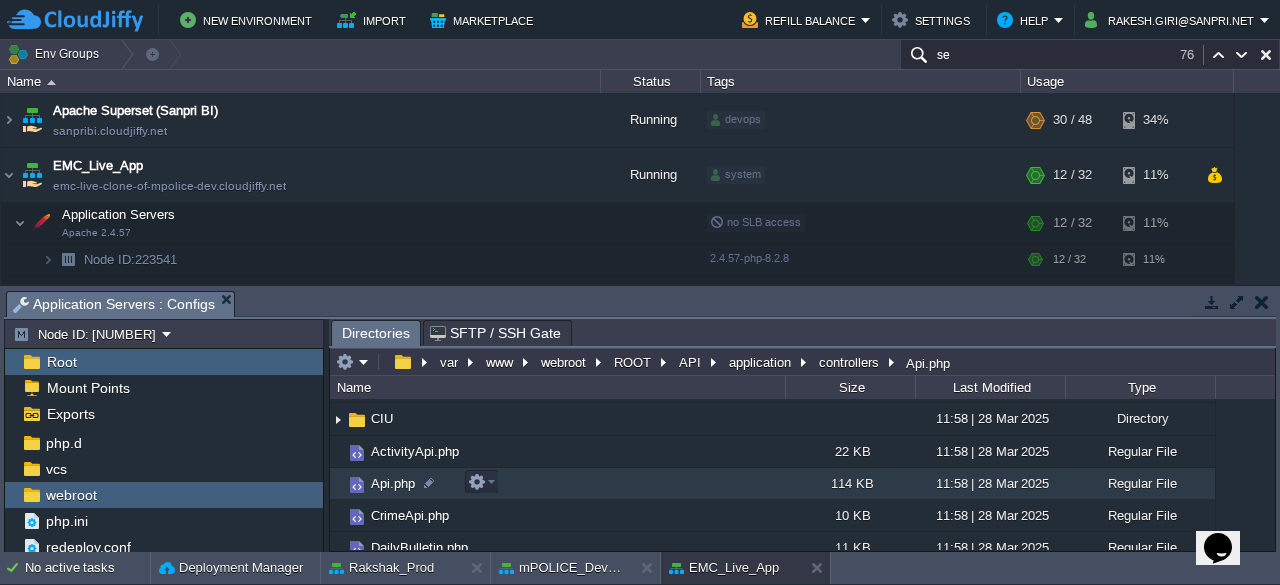 click on "Api.php" at bounding box center (393, 483) 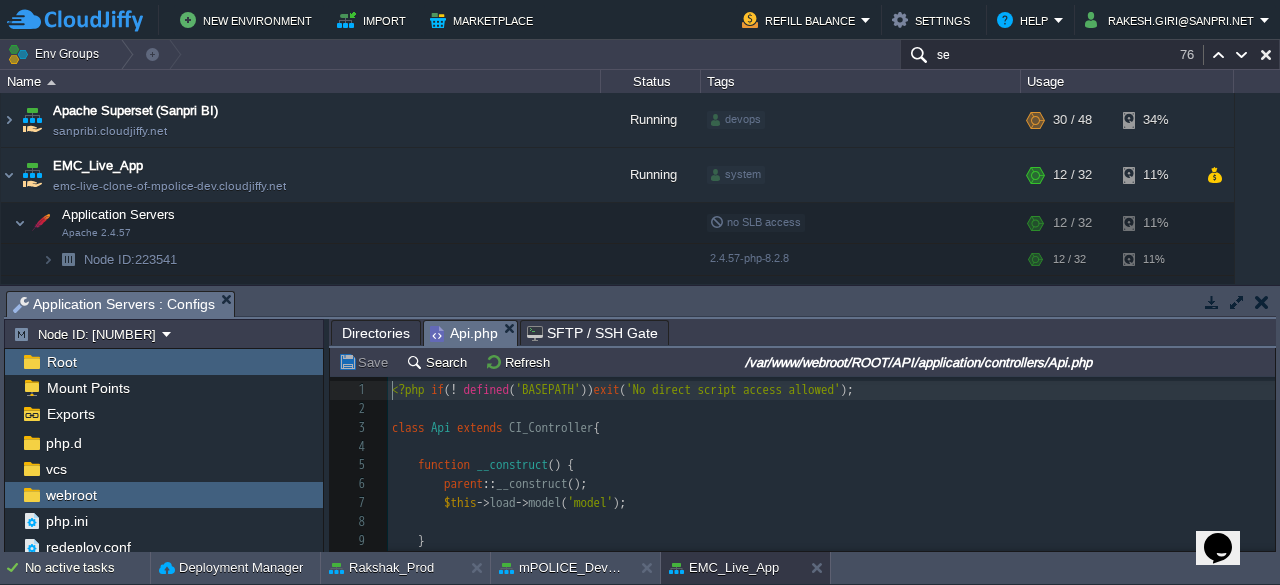 scroll, scrollTop: 6, scrollLeft: 0, axis: vertical 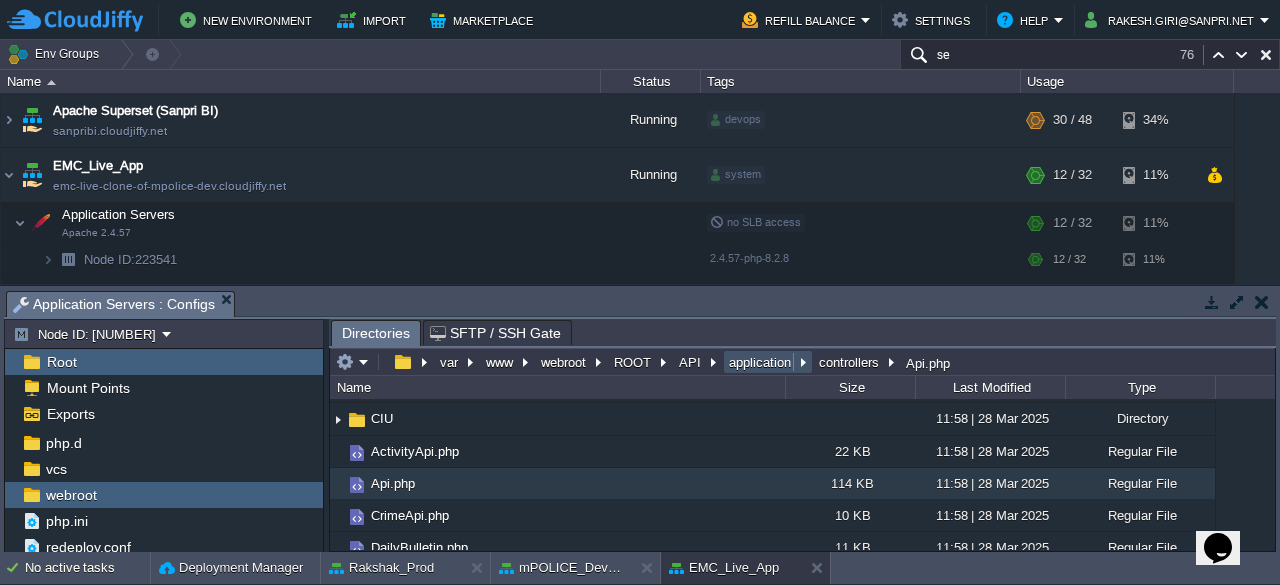 click on "application" at bounding box center (761, 362) 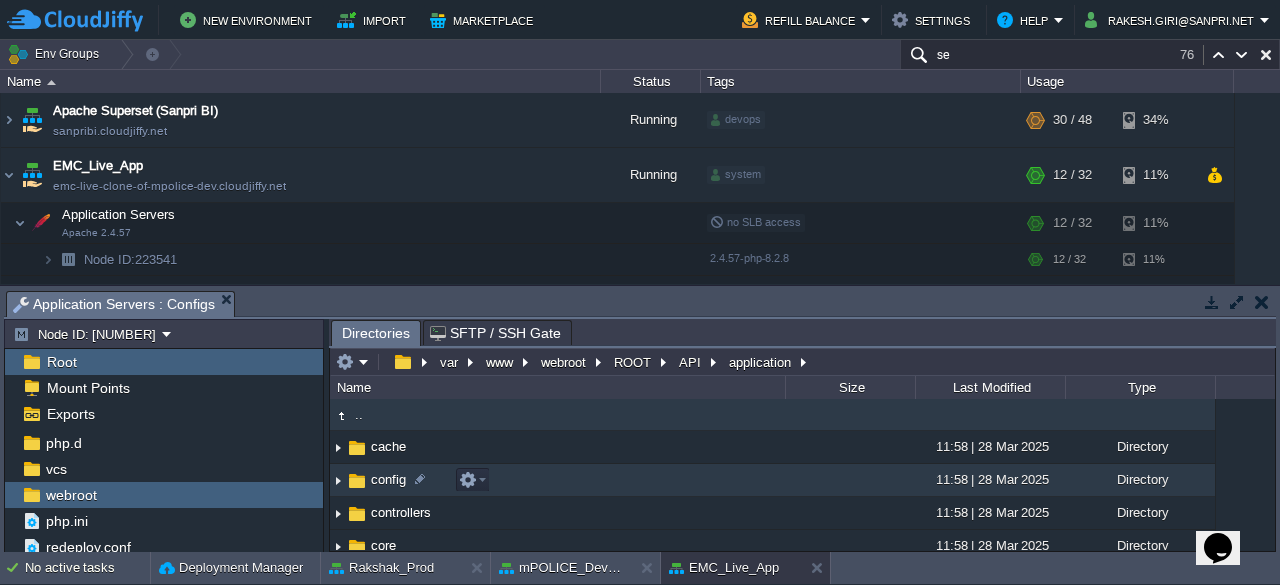 click on "config" at bounding box center [388, 479] 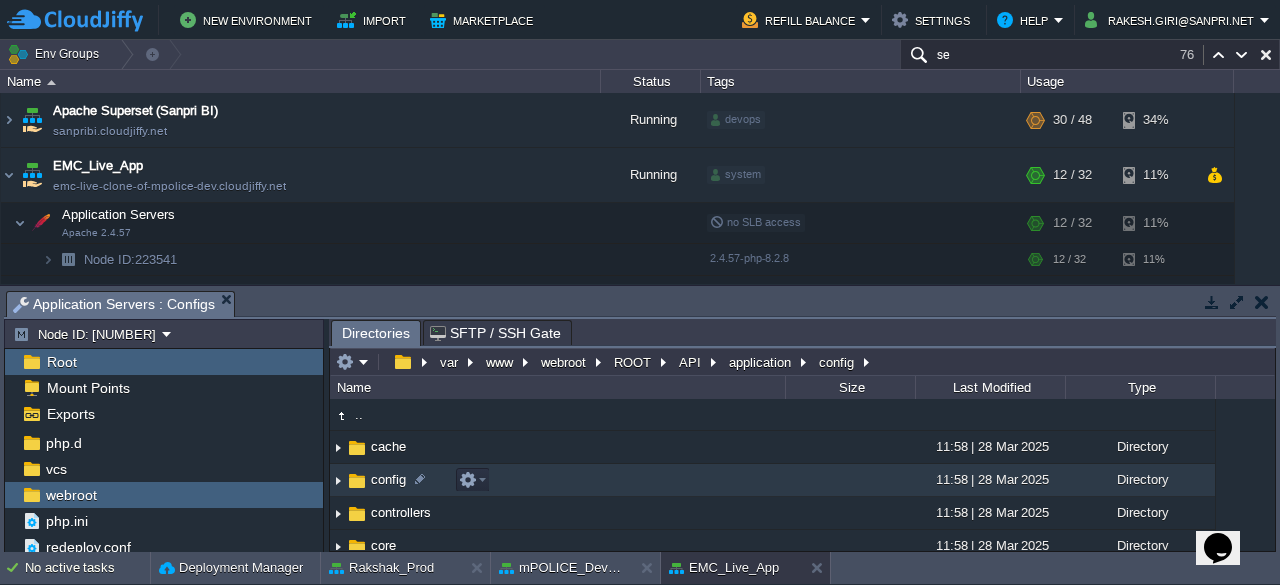 click on "config" at bounding box center (388, 479) 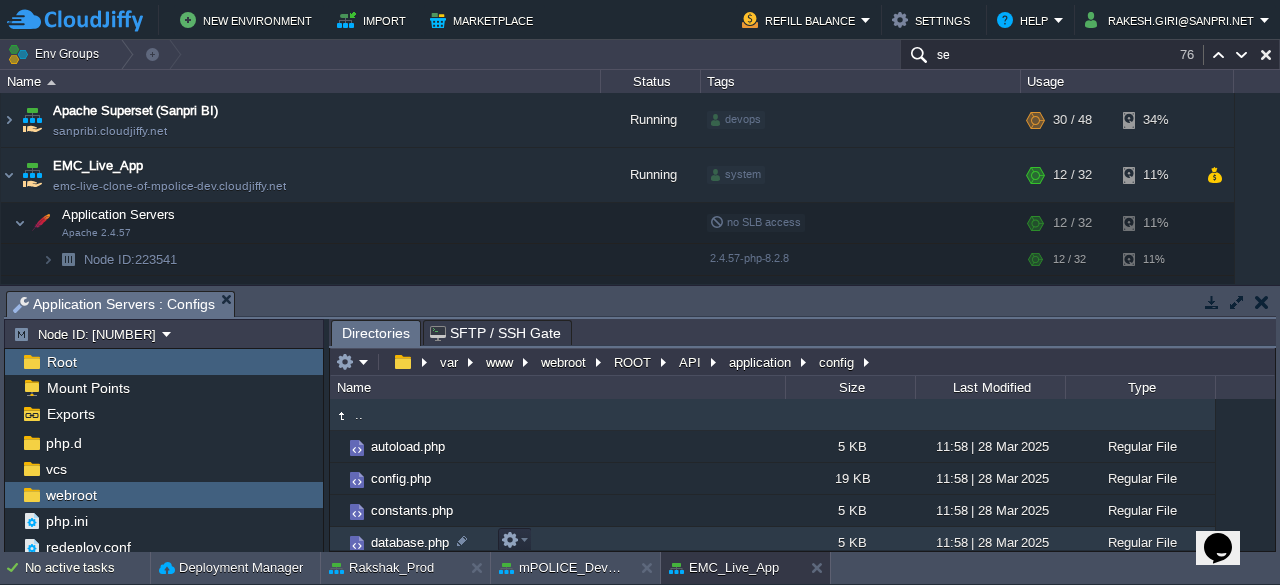 click on "database.php" at bounding box center [410, 542] 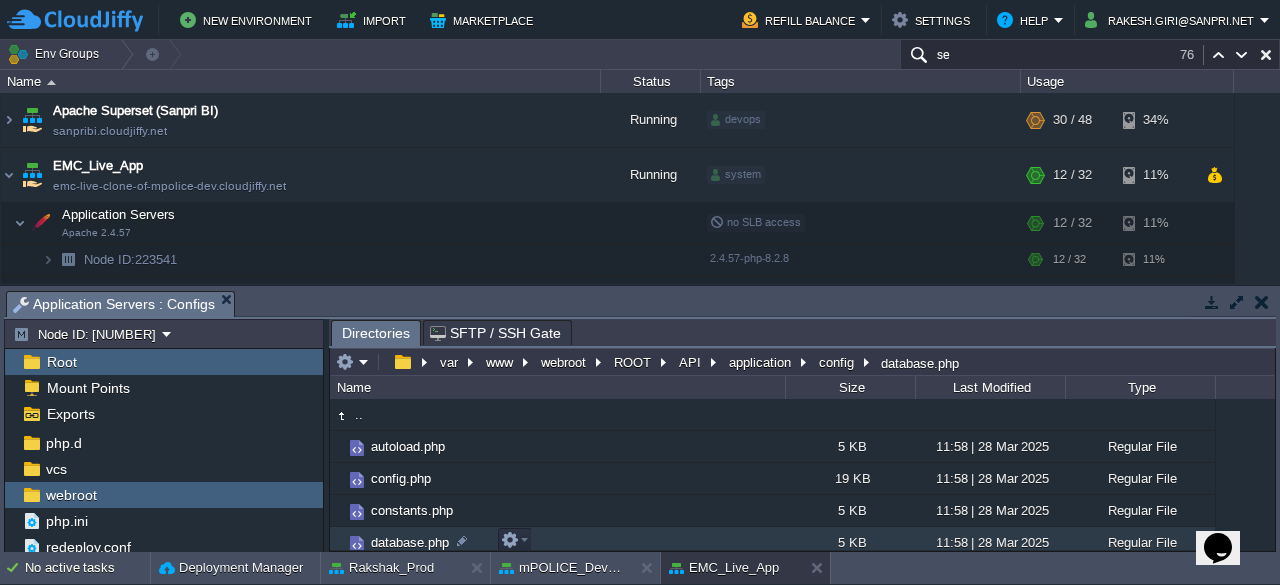 click on "database.php" at bounding box center [410, 542] 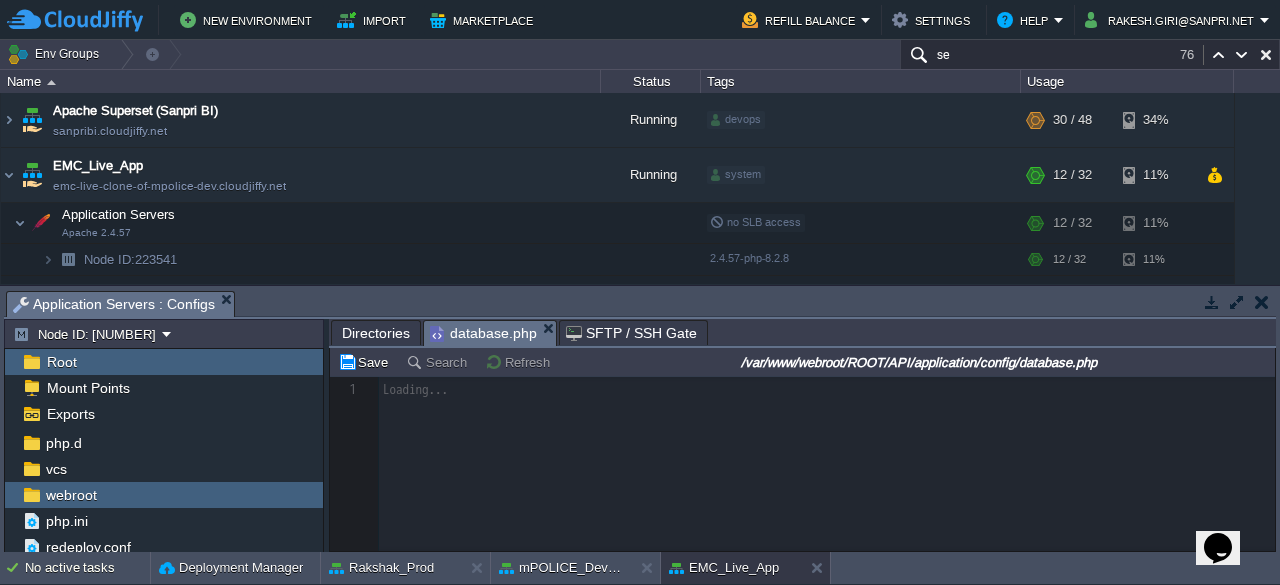 click on "Directories" at bounding box center (376, 333) 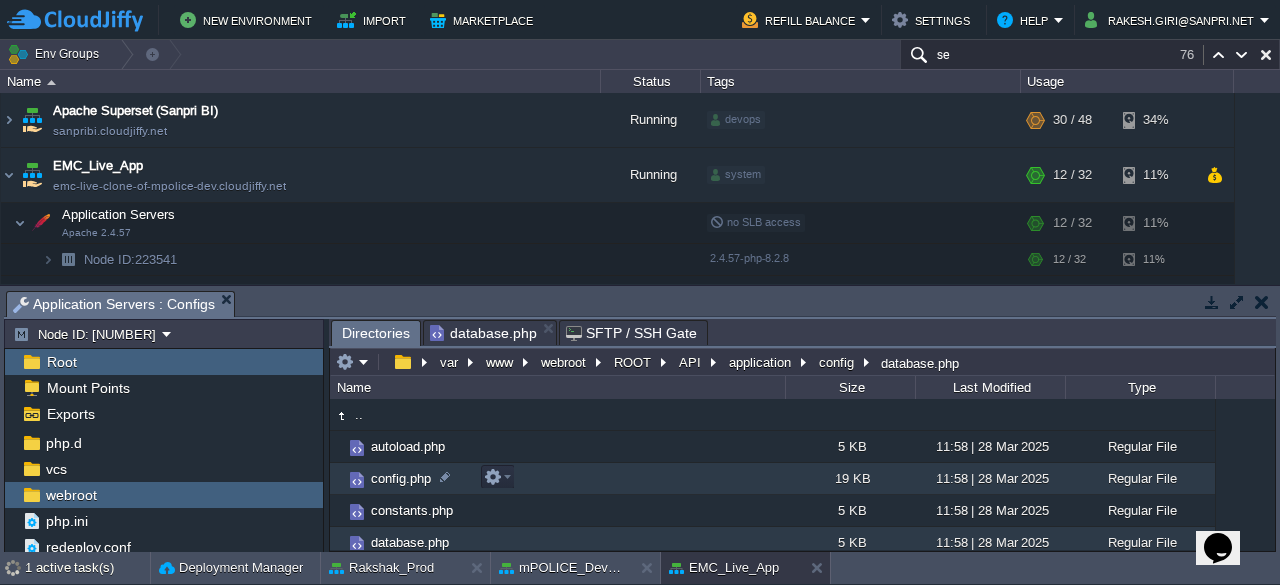 click on "config.php" at bounding box center (401, 478) 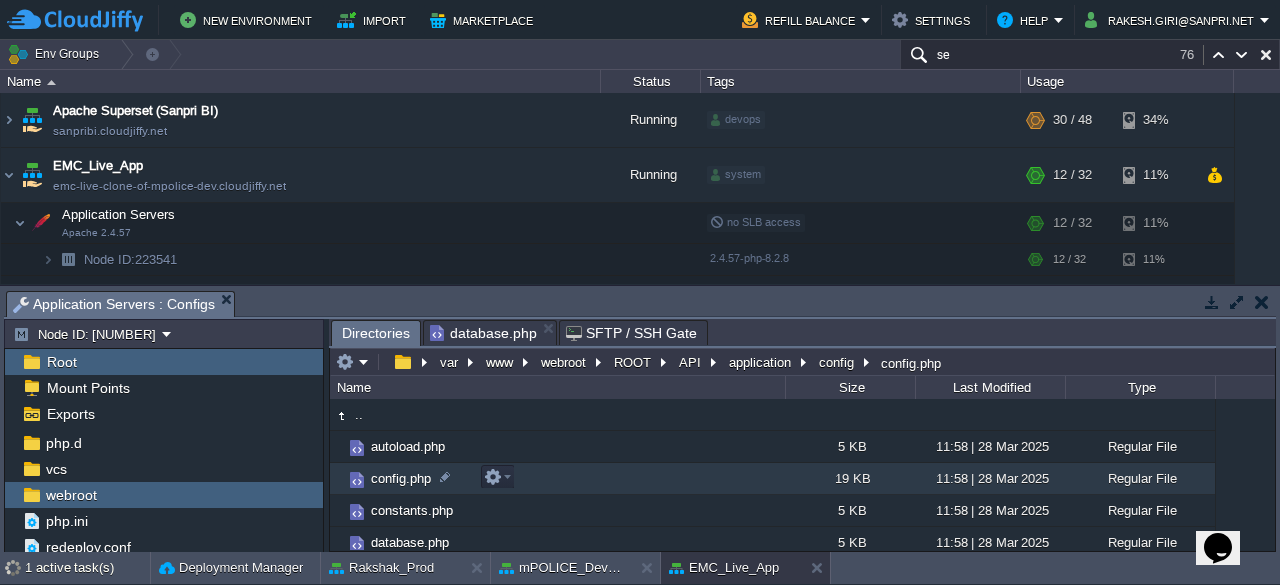 click on "config.php" at bounding box center (401, 478) 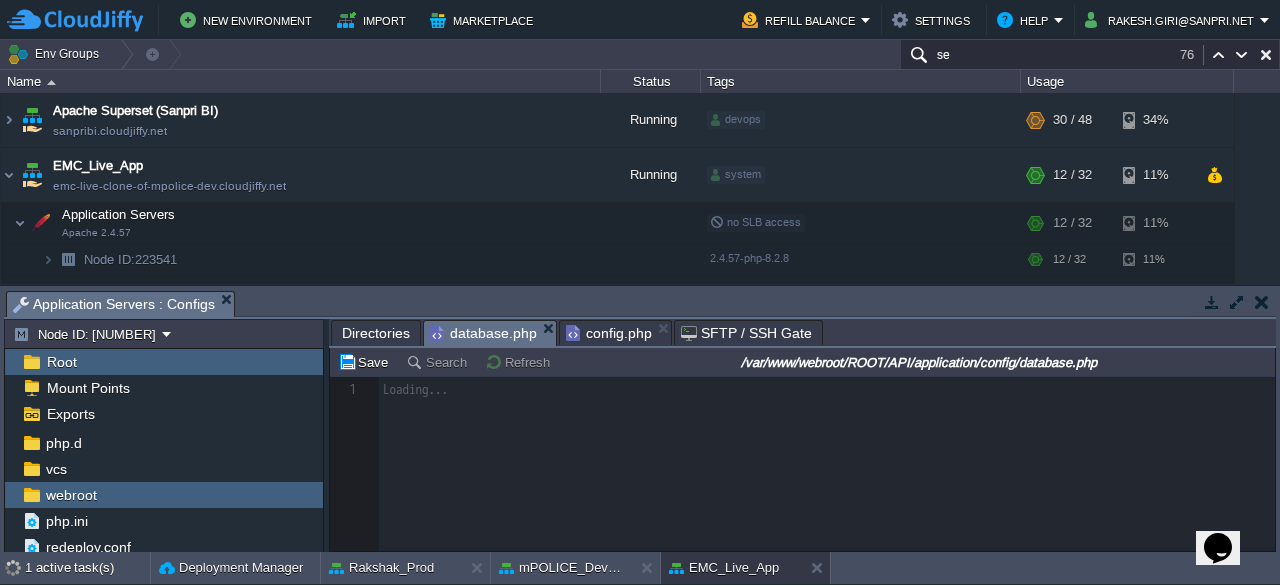 click on "database.php" at bounding box center [483, 333] 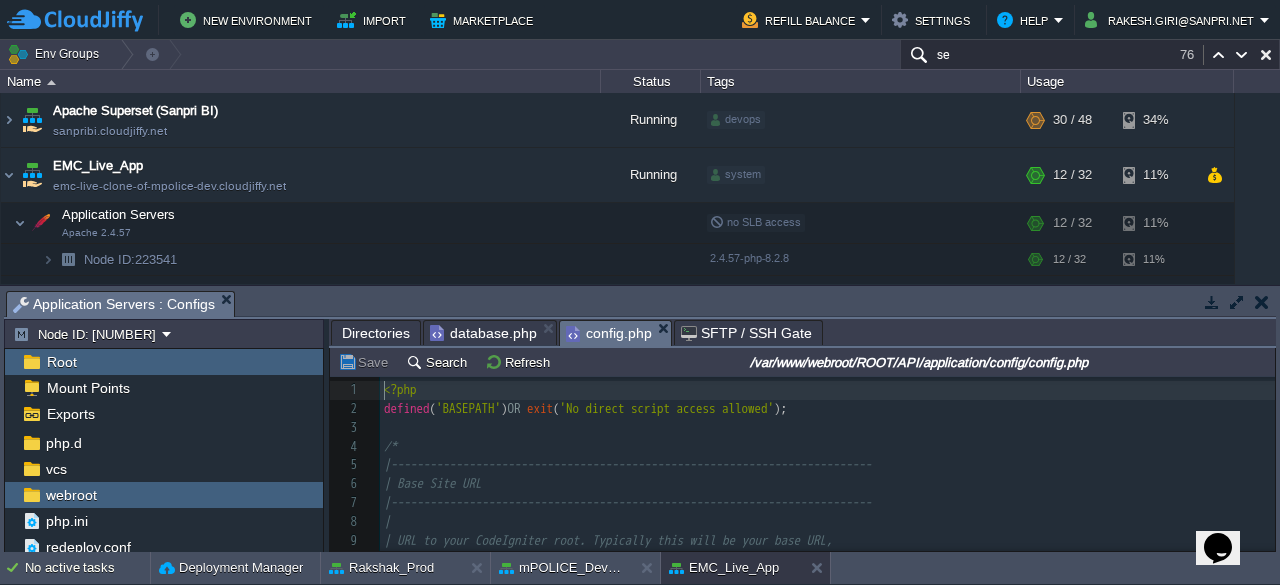 click on "config.php" at bounding box center (609, 333) 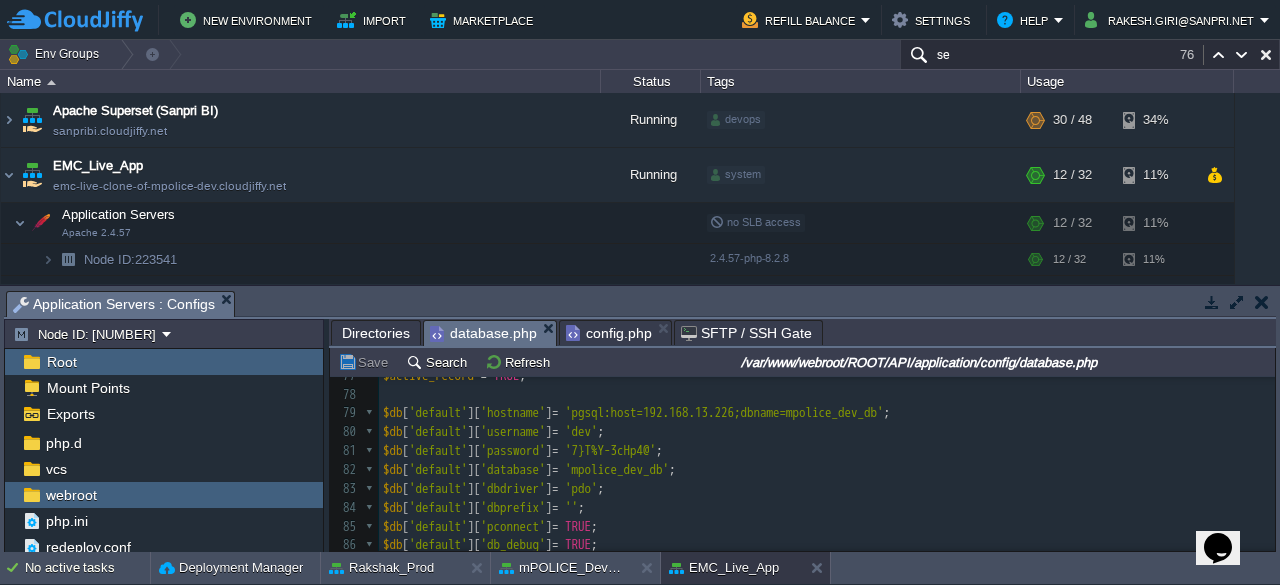 click on "database.php" at bounding box center (483, 333) 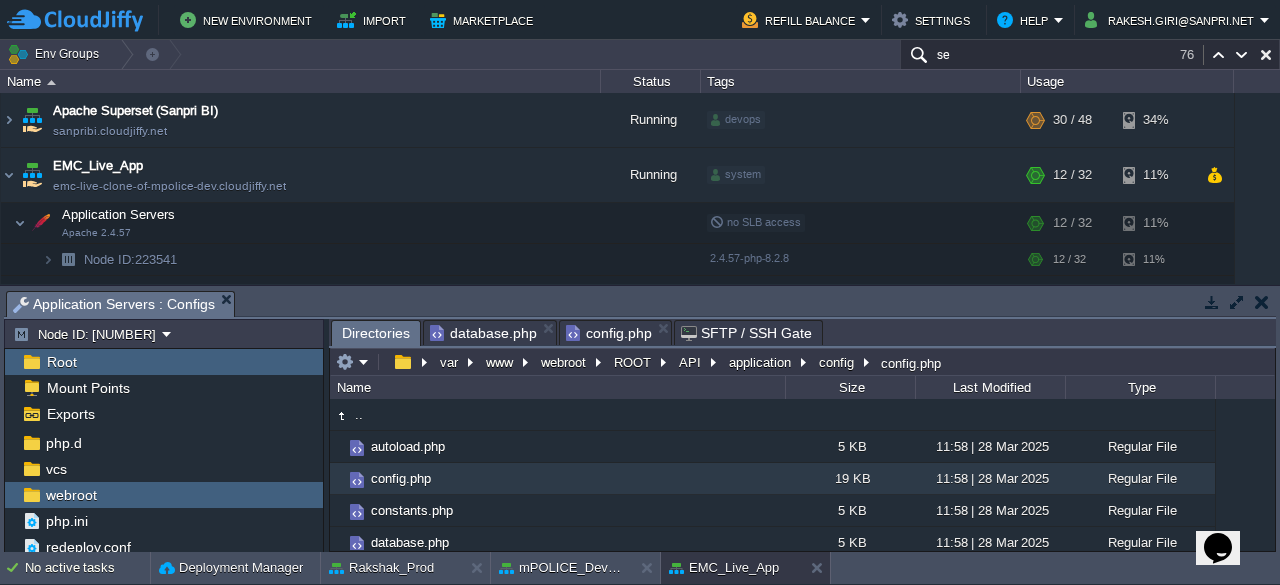 click on "Directories" at bounding box center [376, 333] 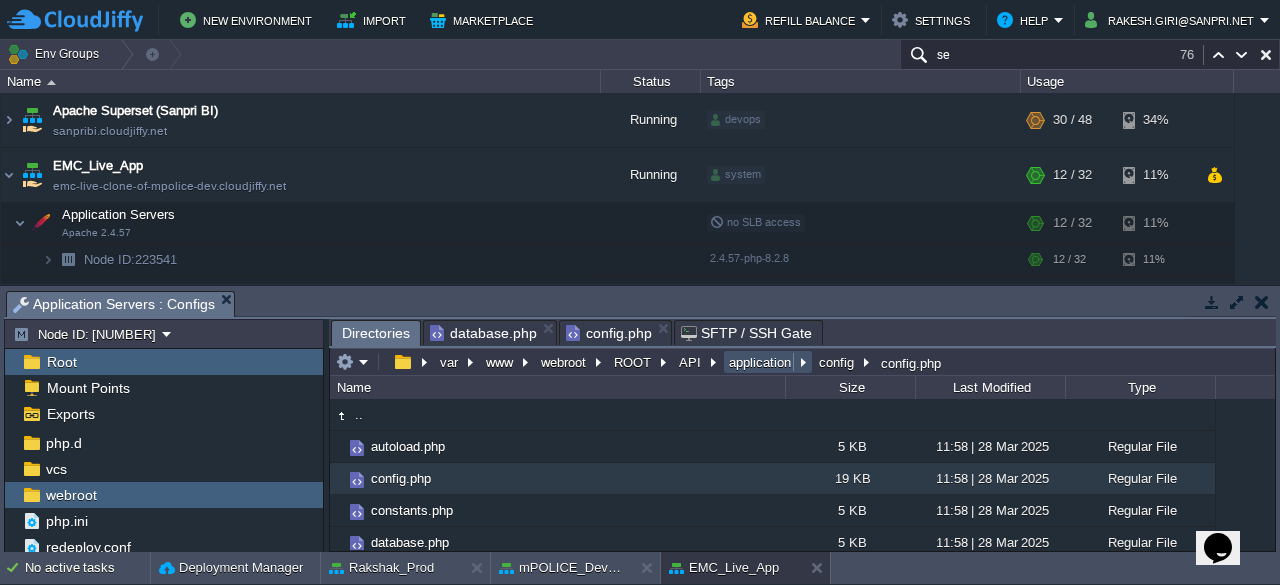 click on "application" at bounding box center (761, 362) 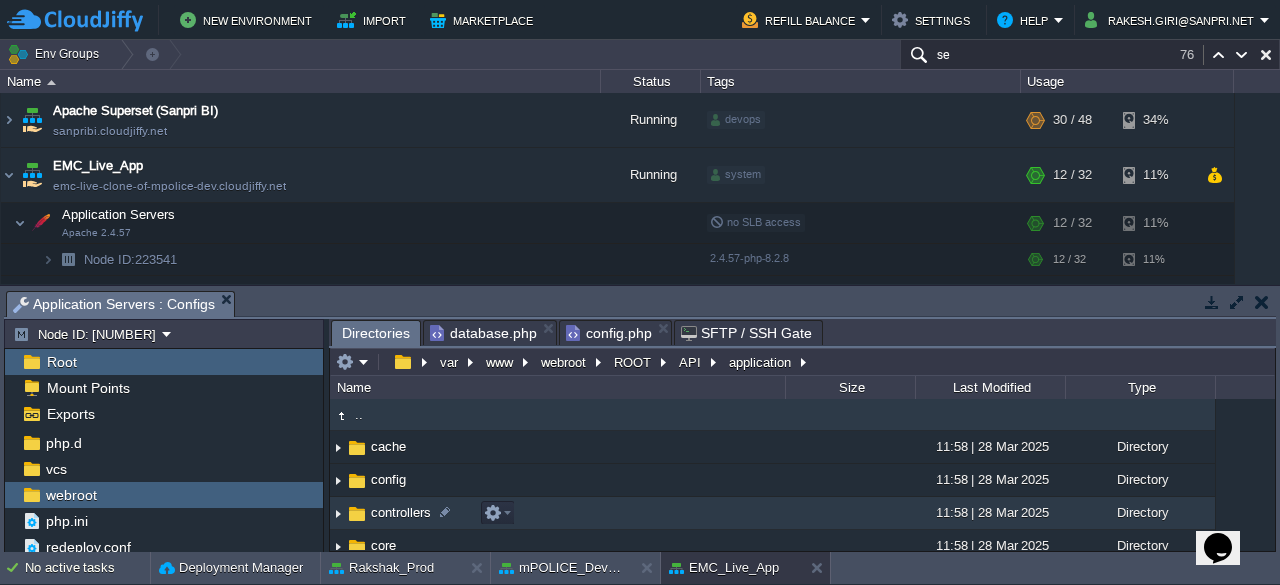 click on "controllers" at bounding box center (401, 512) 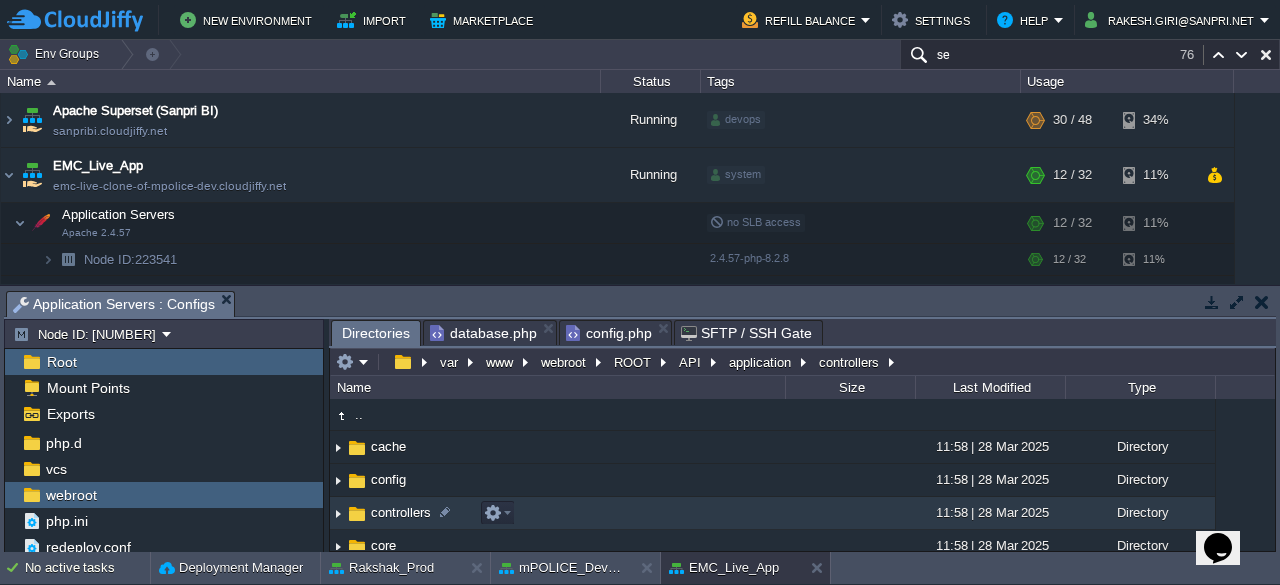 click on "controllers" at bounding box center (401, 512) 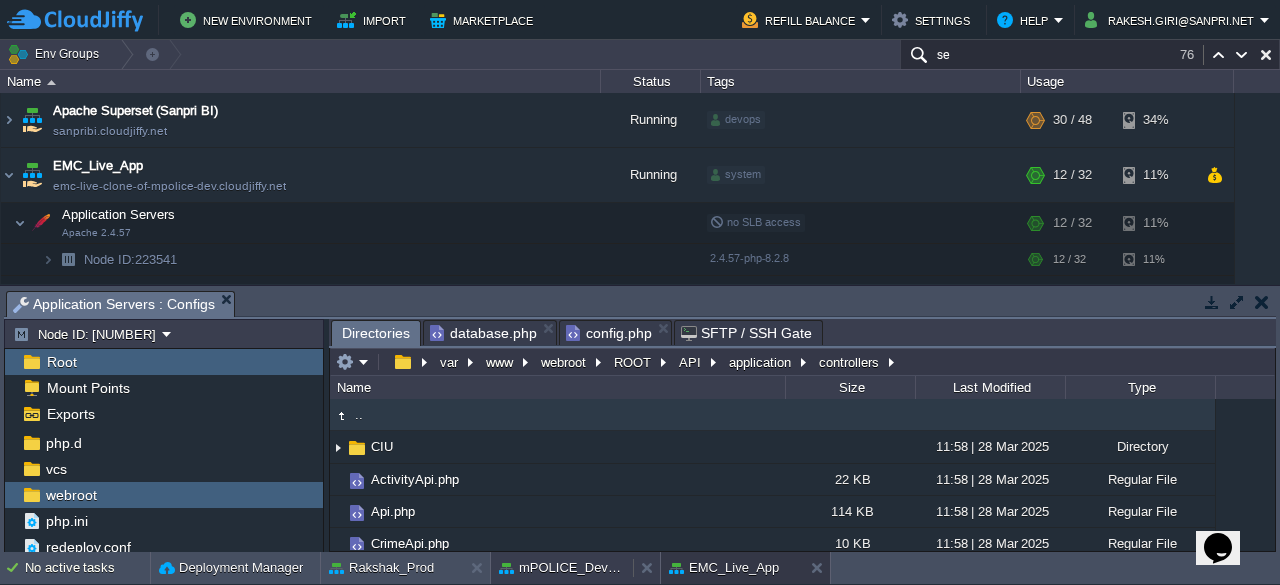 click on "mPOLICE_Dev_App" at bounding box center (562, 568) 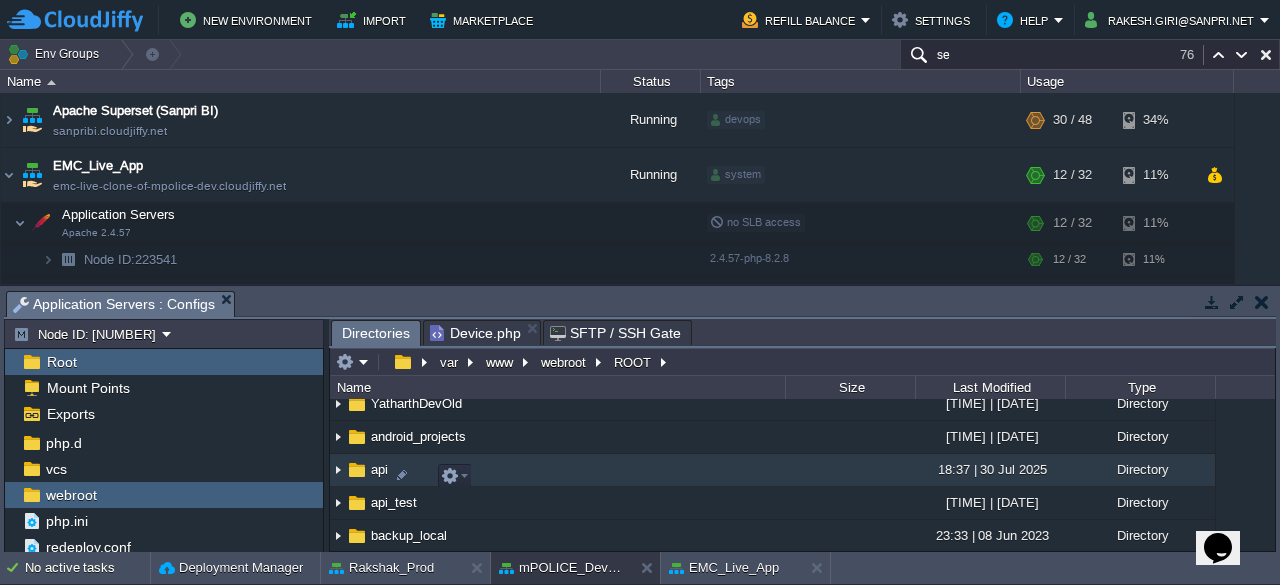 click on "api" at bounding box center (379, 469) 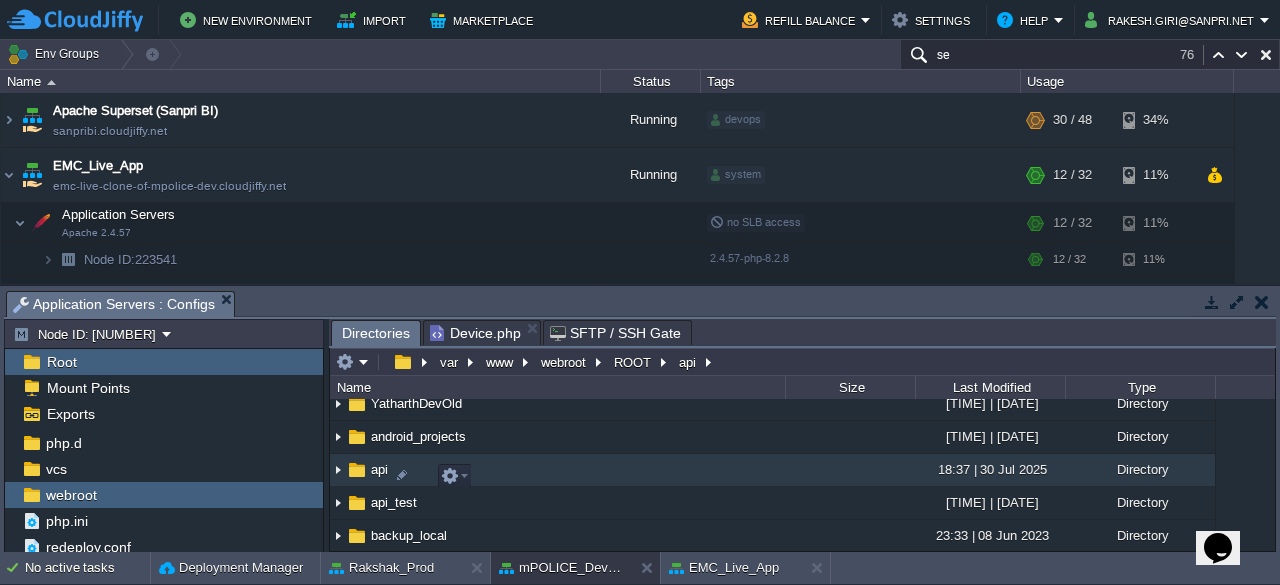 click on "api" at bounding box center (379, 469) 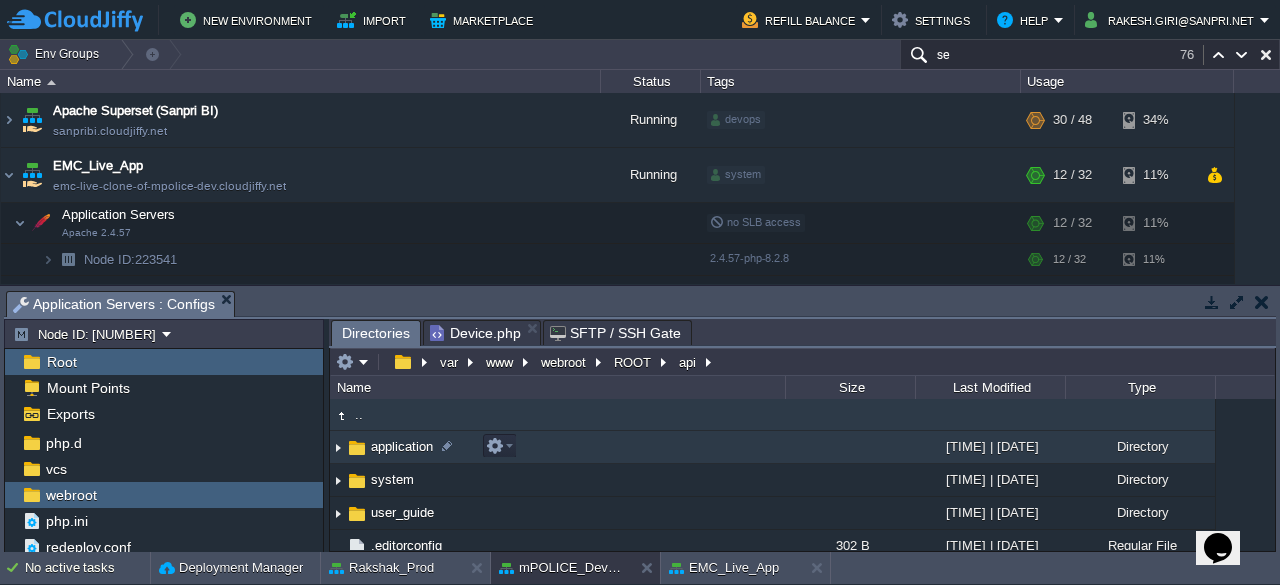 click on "application" at bounding box center [402, 446] 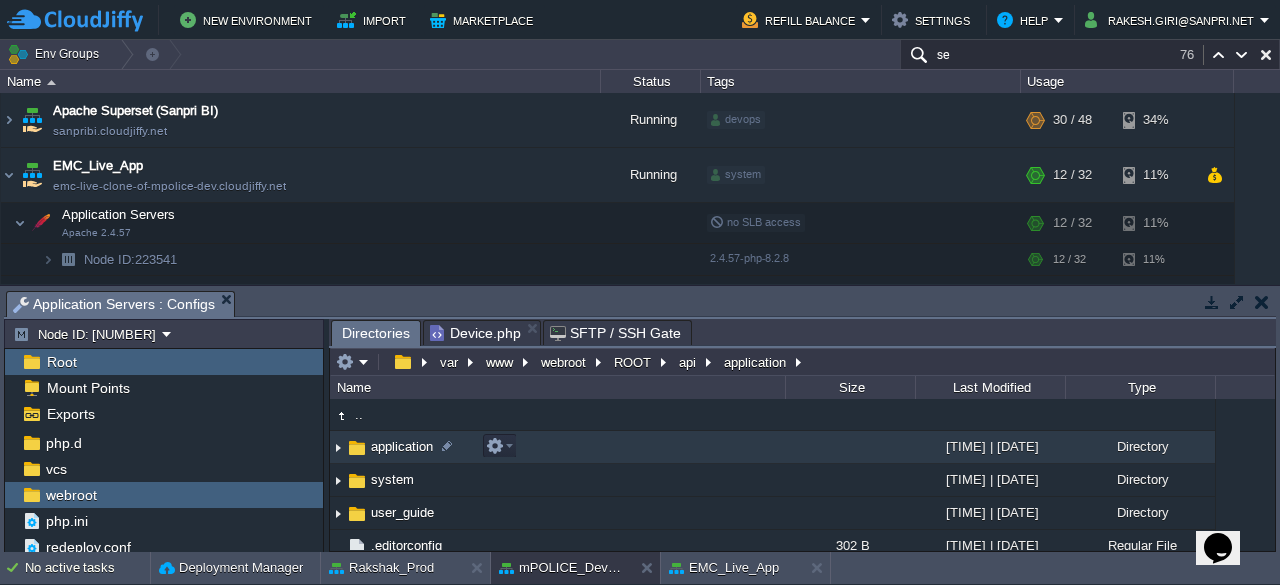 click on "application" at bounding box center (402, 446) 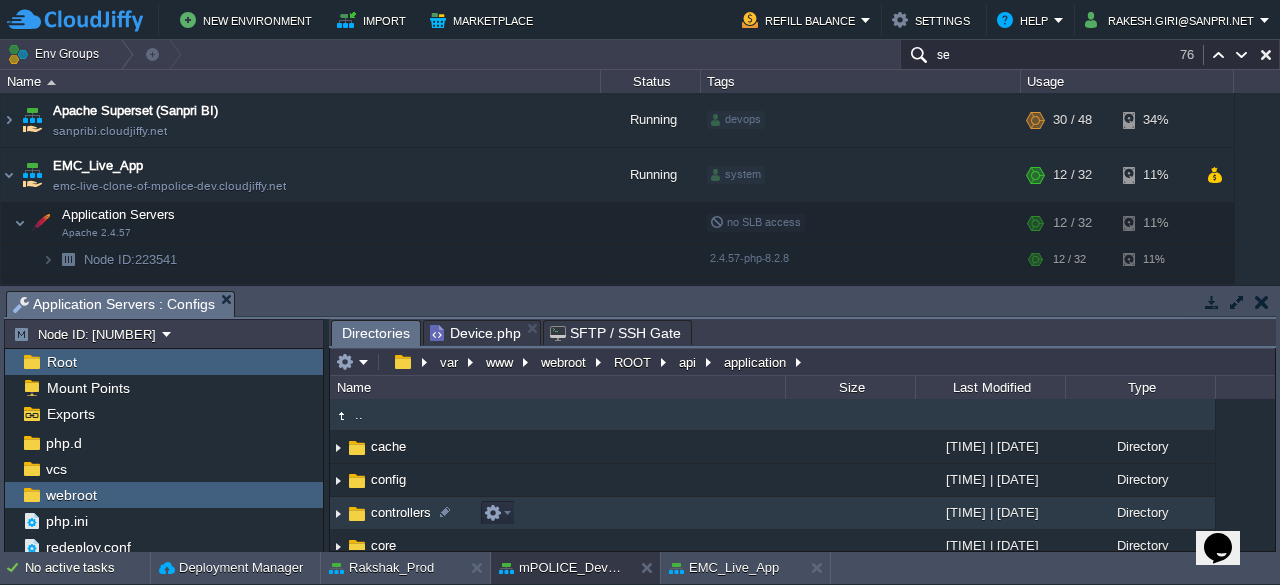 click on "controllers" at bounding box center (401, 512) 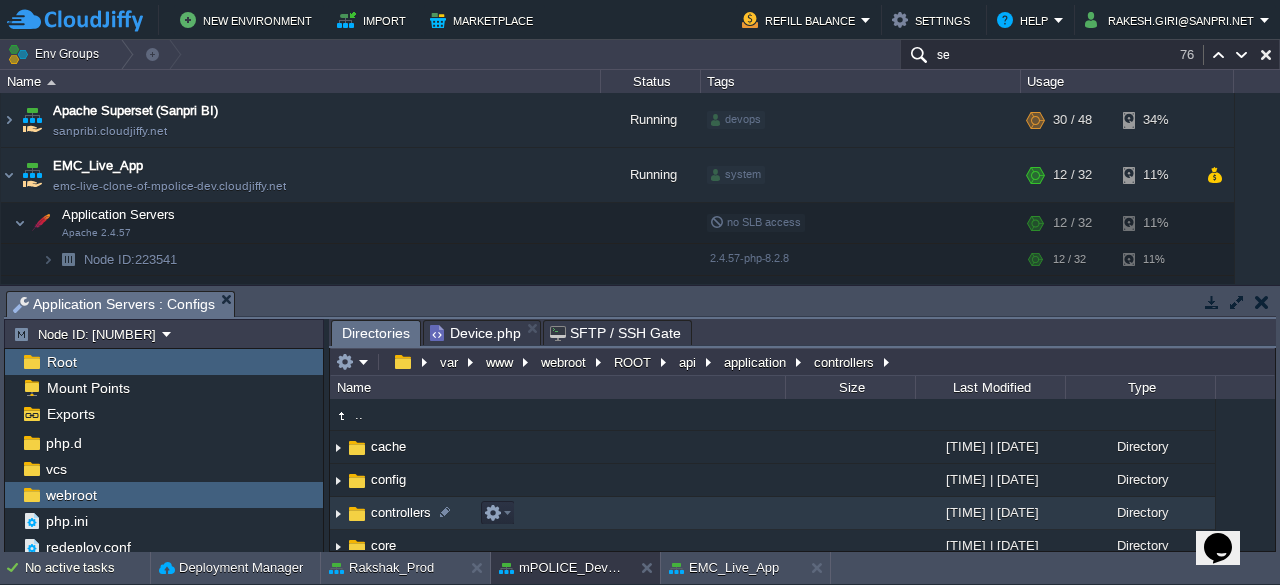 click on "controllers" at bounding box center [401, 512] 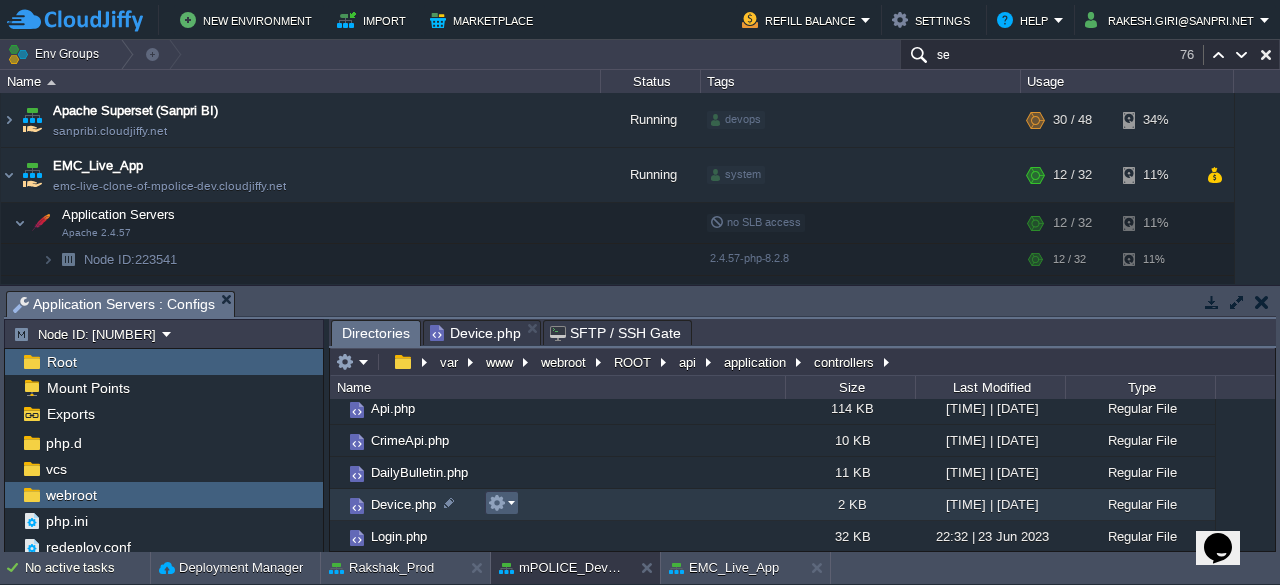 click at bounding box center (501, 503) 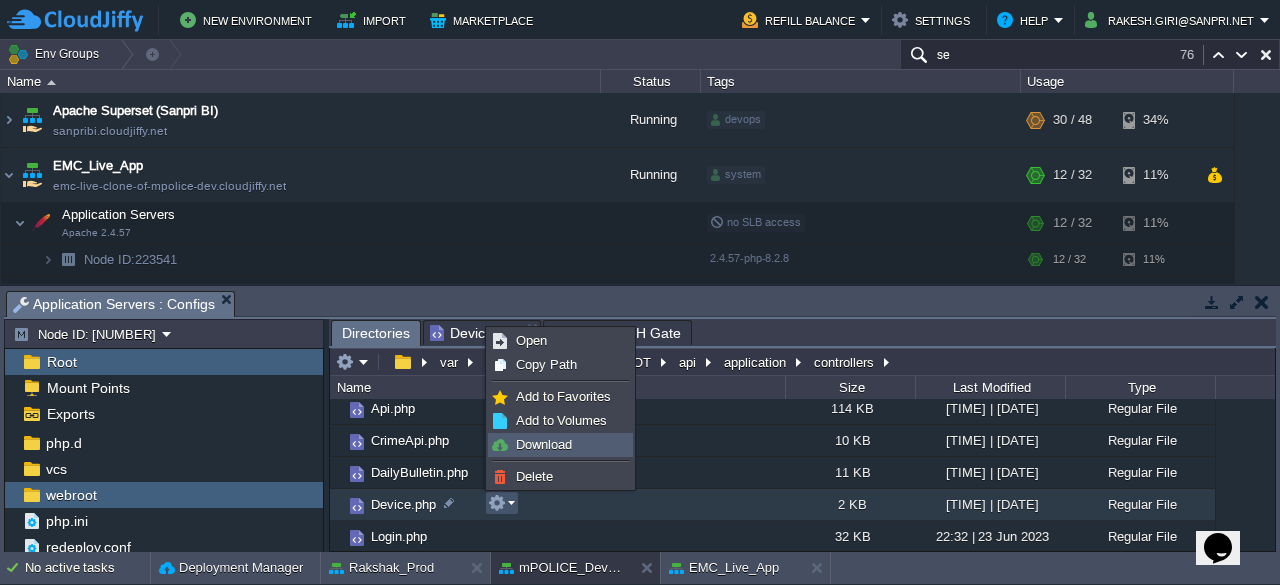click on "Download" at bounding box center [544, 444] 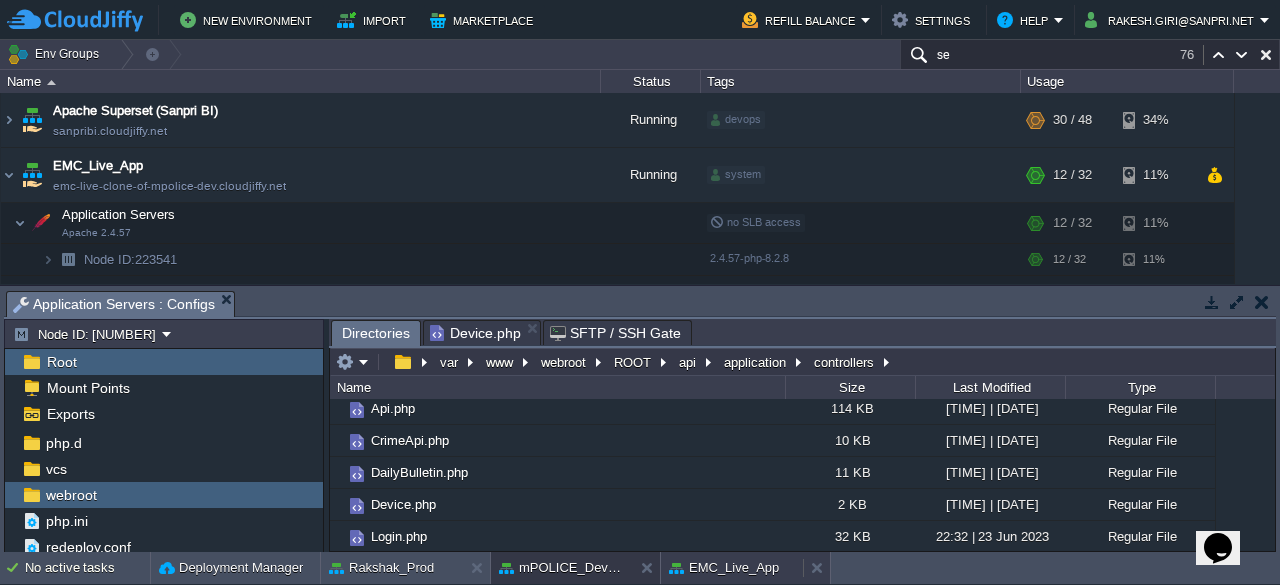 click on "EMC_Live_App" at bounding box center [732, 568] 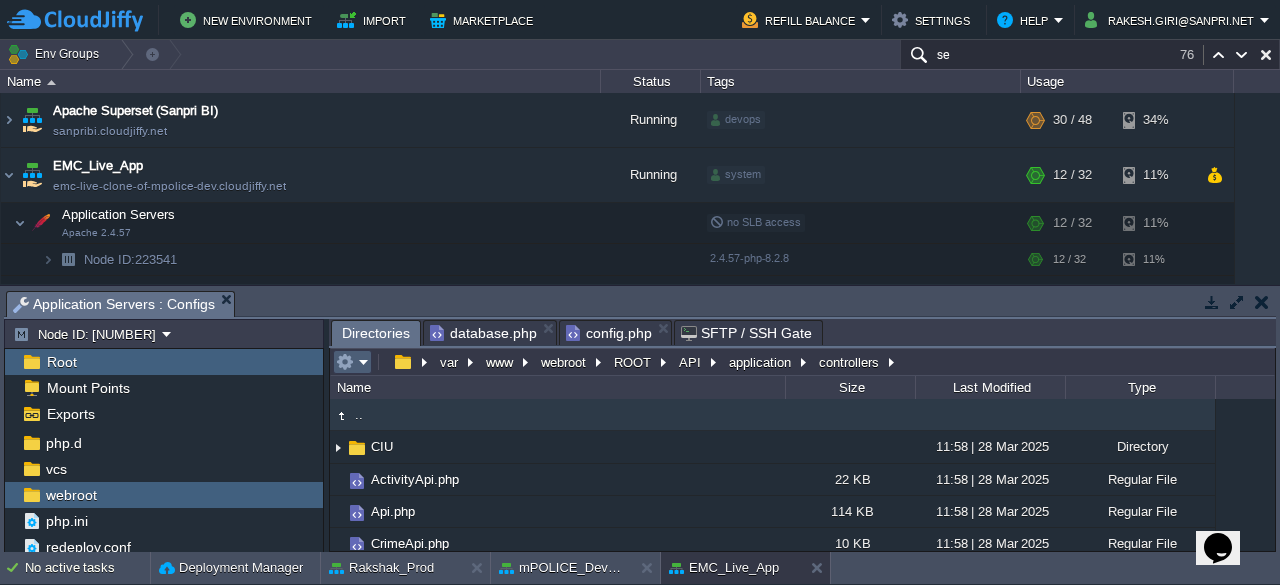 click at bounding box center [352, 362] 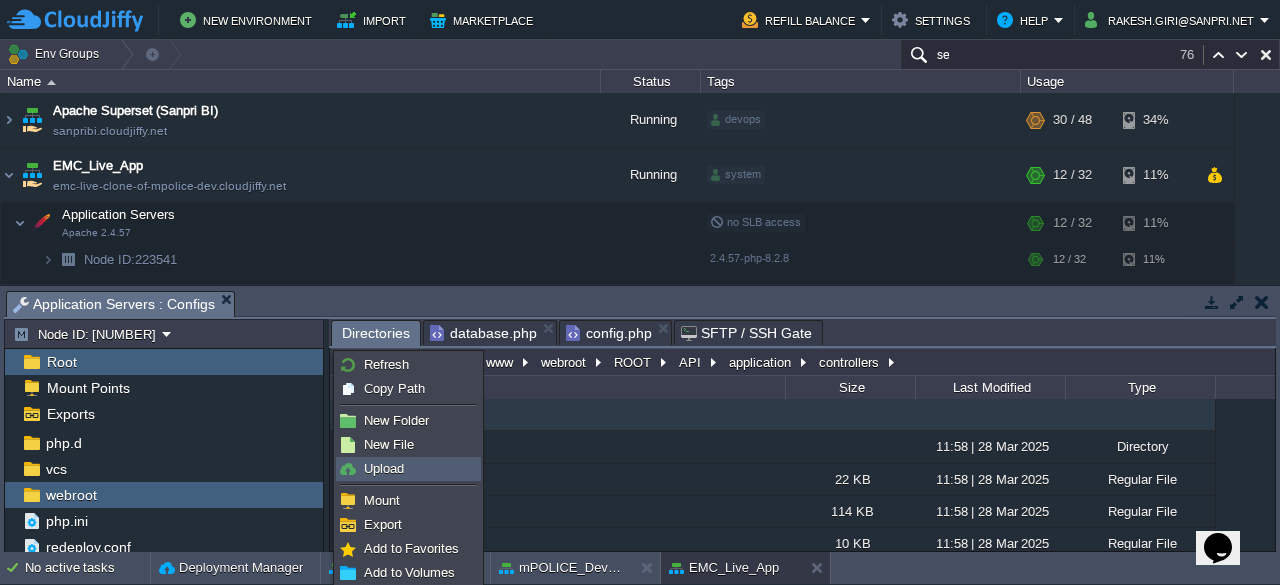 click on "Upload" at bounding box center [384, 468] 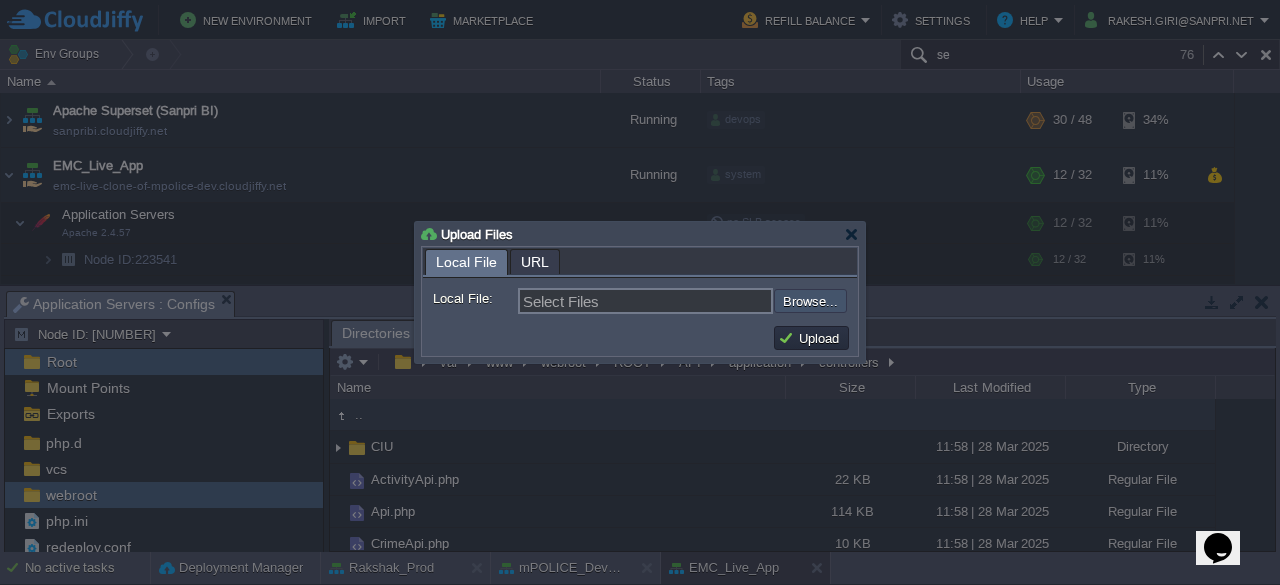 click at bounding box center [720, 300] 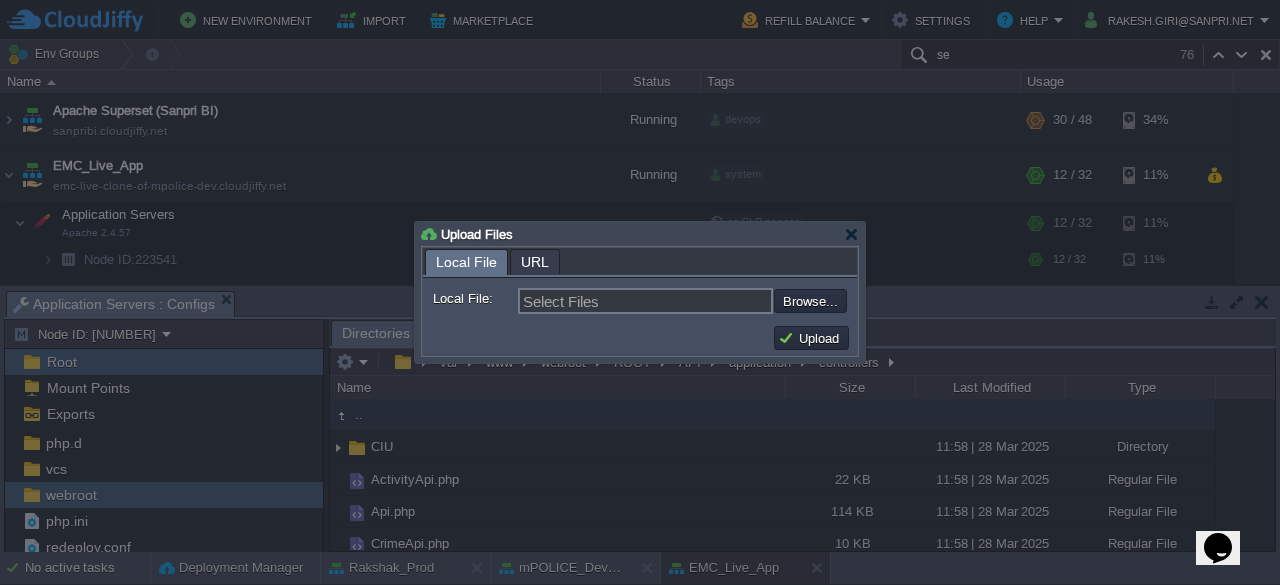 type on "C:\fakepath\Device.php" 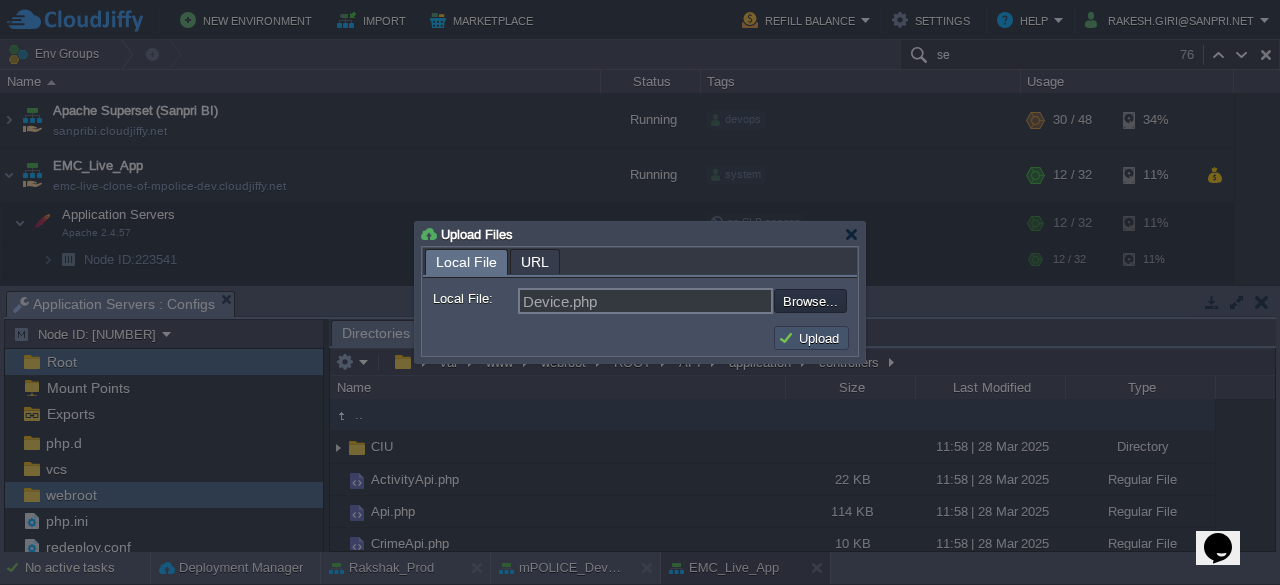 click on "Upload" at bounding box center [811, 338] 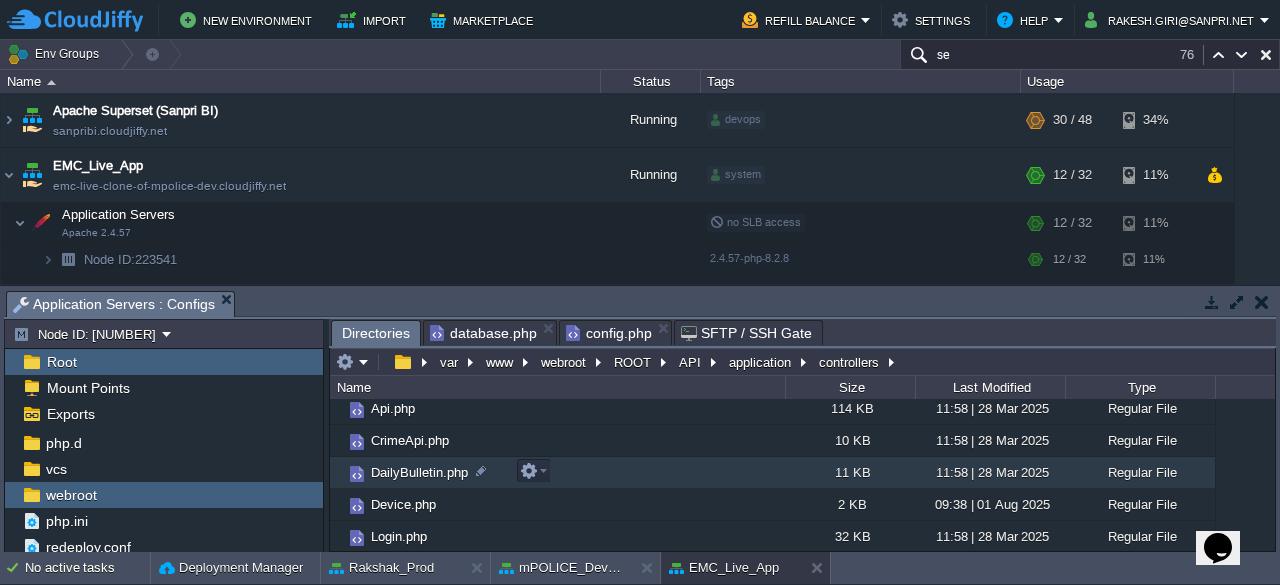 scroll, scrollTop: 0, scrollLeft: 0, axis: both 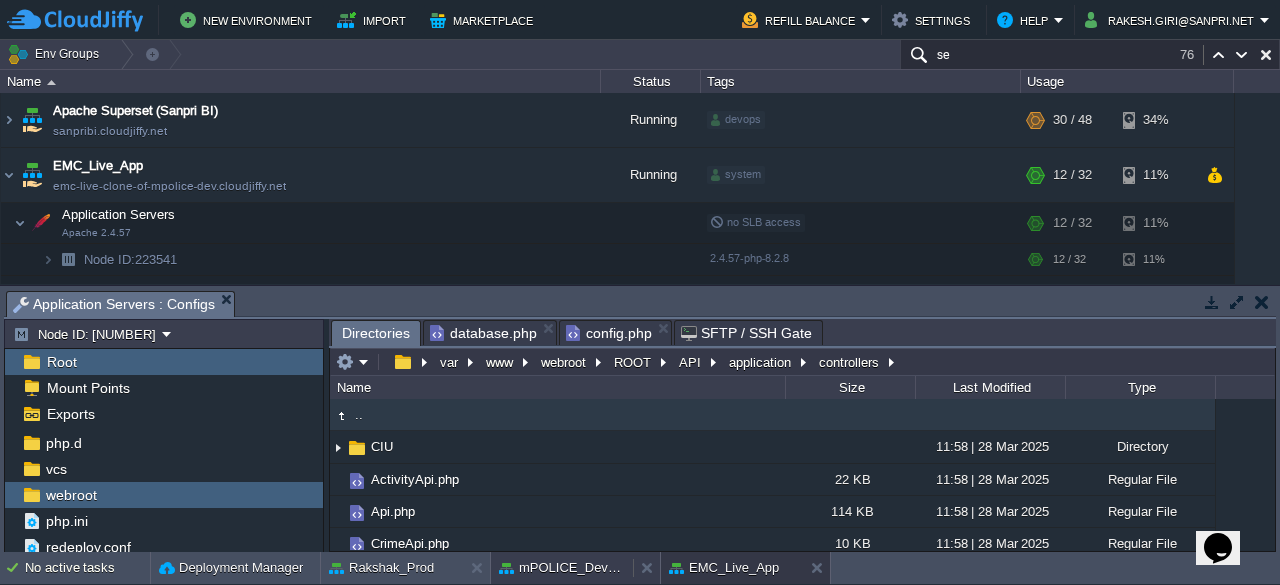 click on "mPOLICE_Dev_App" at bounding box center (562, 568) 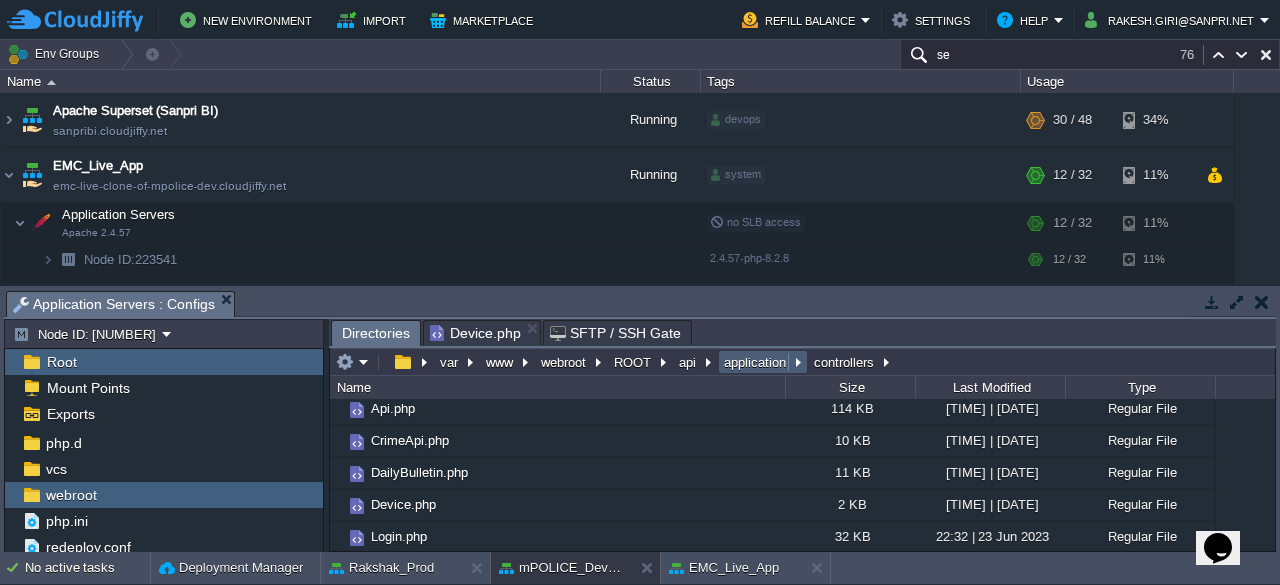 click on "application" at bounding box center (756, 362) 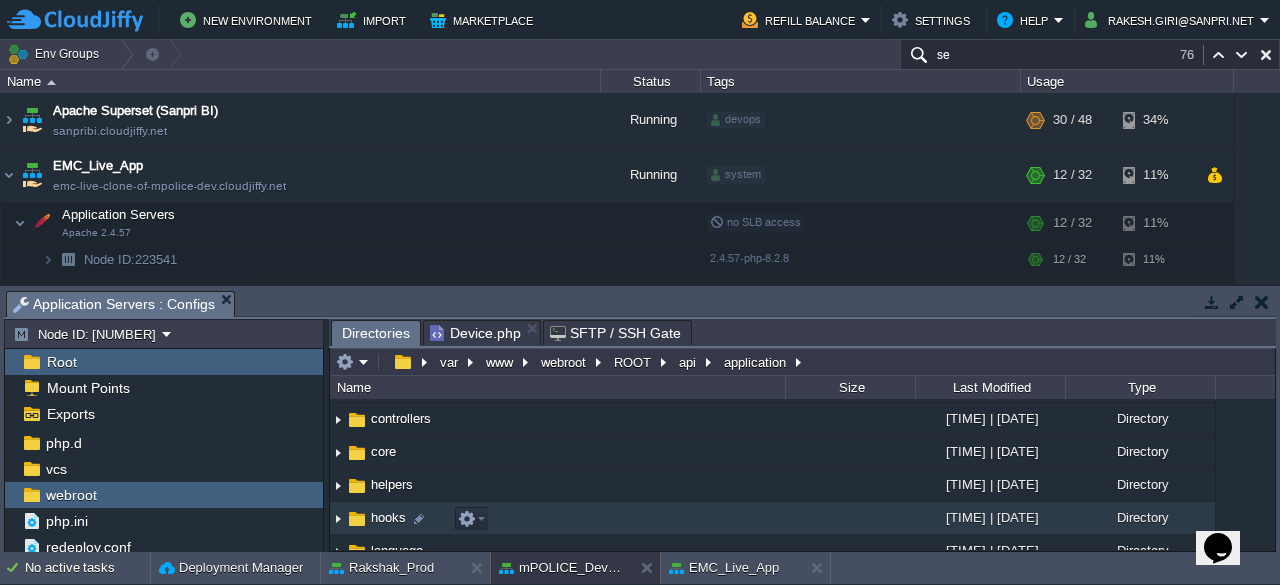 scroll, scrollTop: 95, scrollLeft: 0, axis: vertical 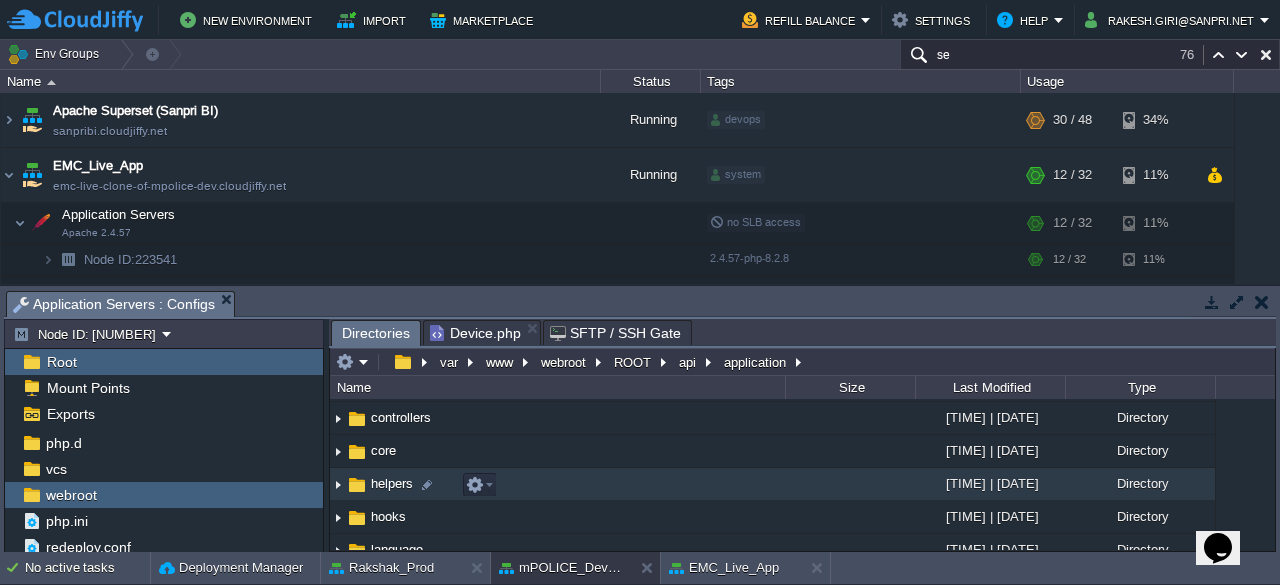 click on "helpers" at bounding box center [392, 483] 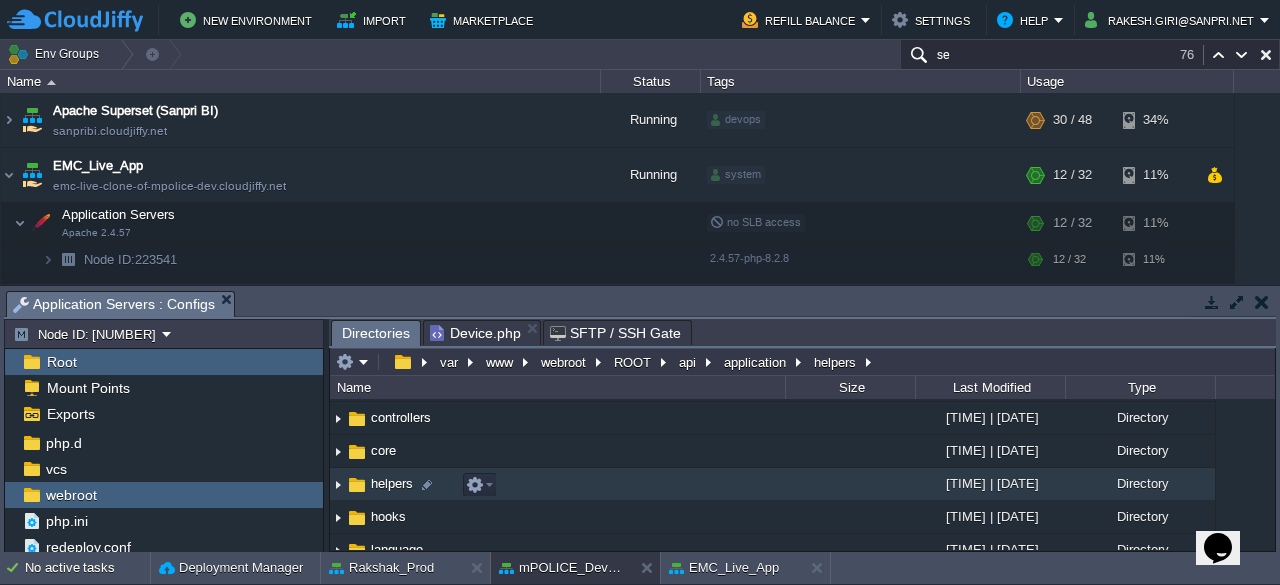 click on "helpers" at bounding box center (392, 483) 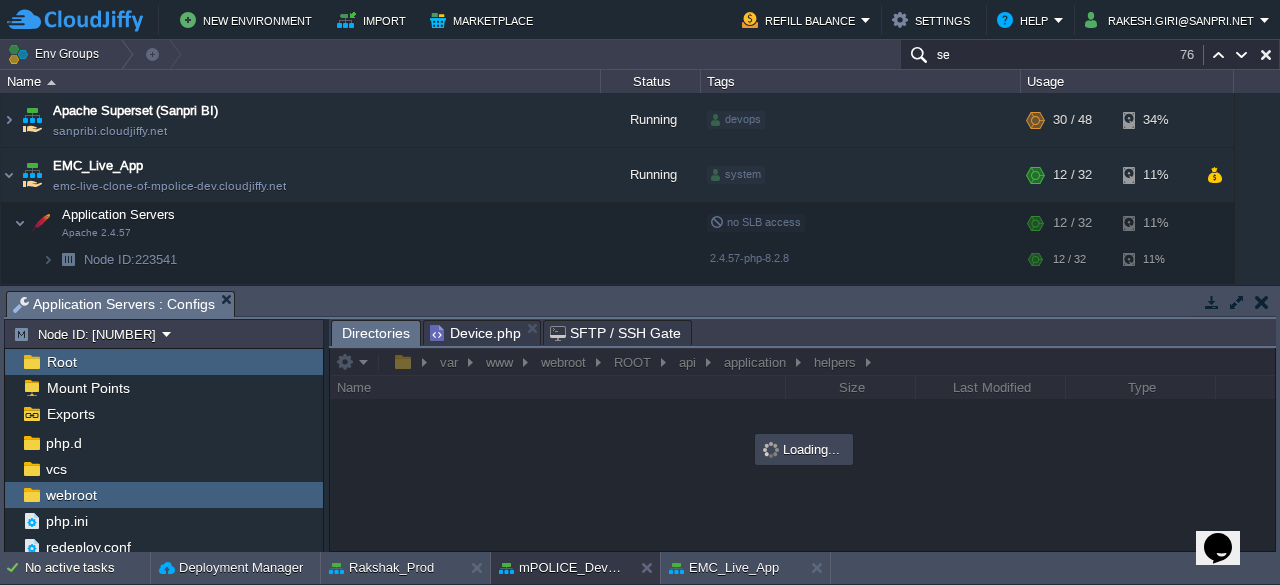 scroll, scrollTop: 0, scrollLeft: 0, axis: both 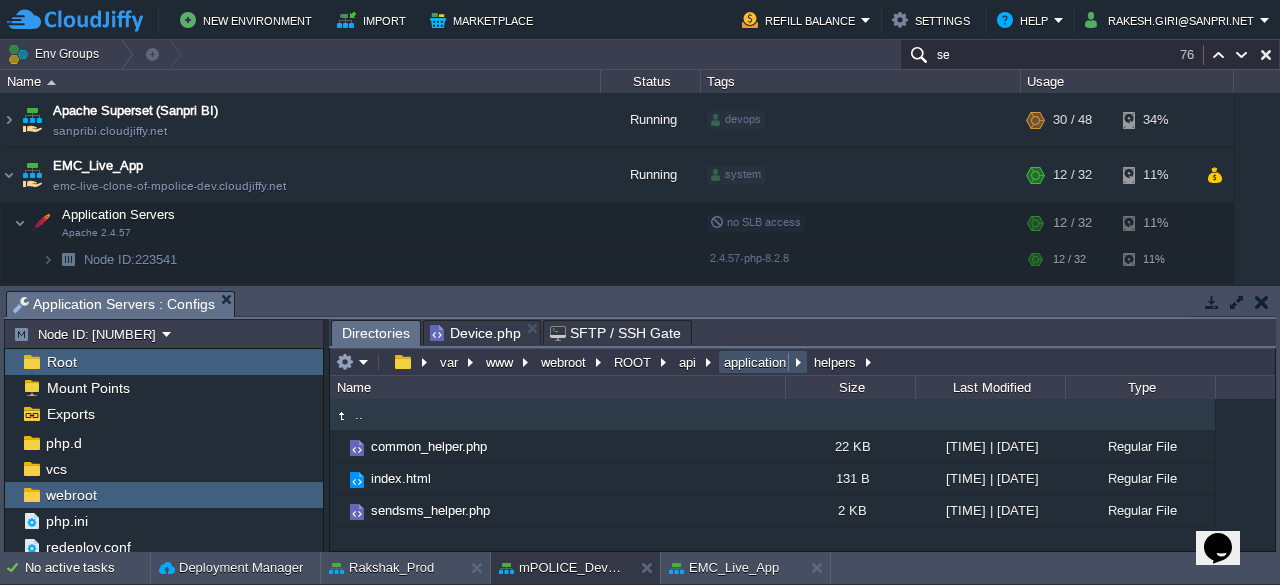 click on "application" at bounding box center [756, 362] 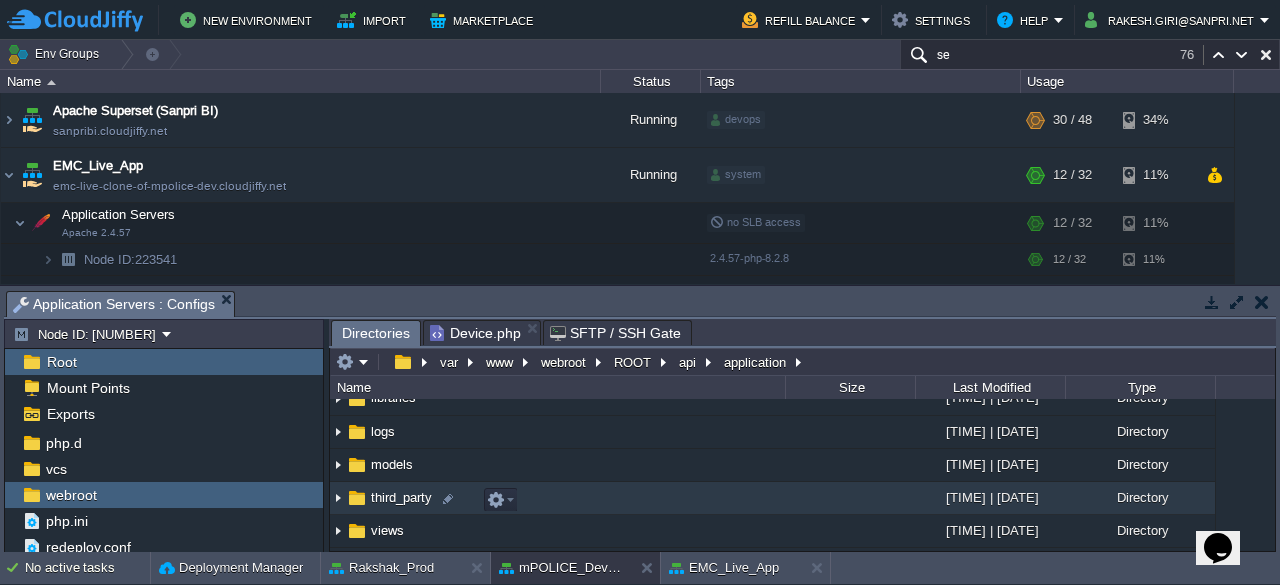 scroll, scrollTop: 281, scrollLeft: 0, axis: vertical 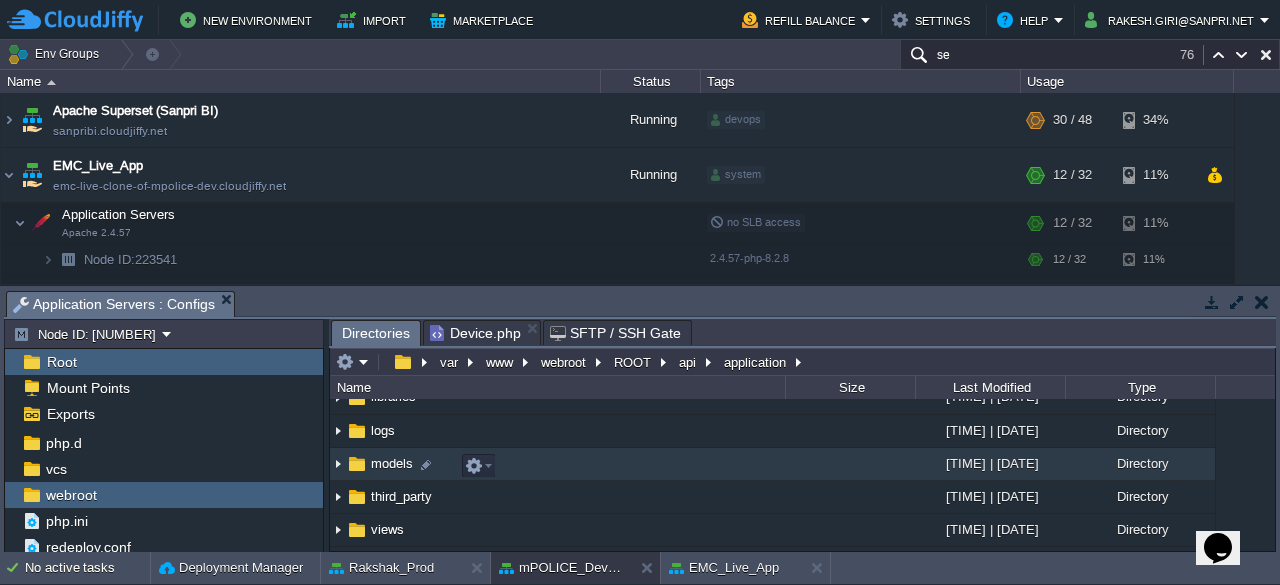 click on "models" at bounding box center (392, 463) 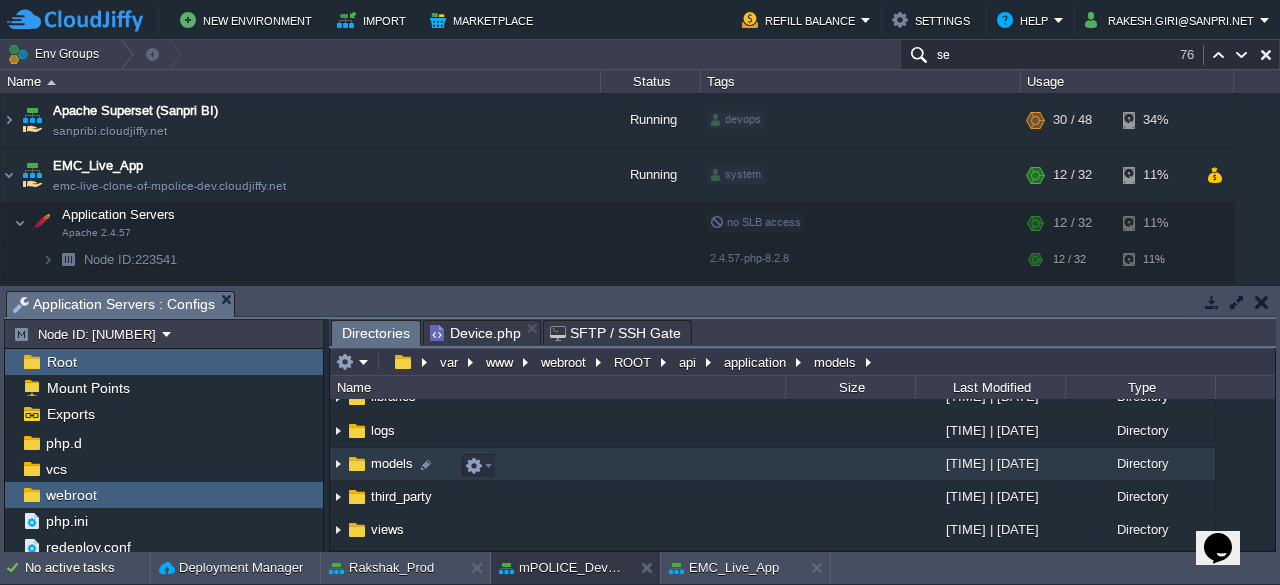 click on "models" at bounding box center [392, 463] 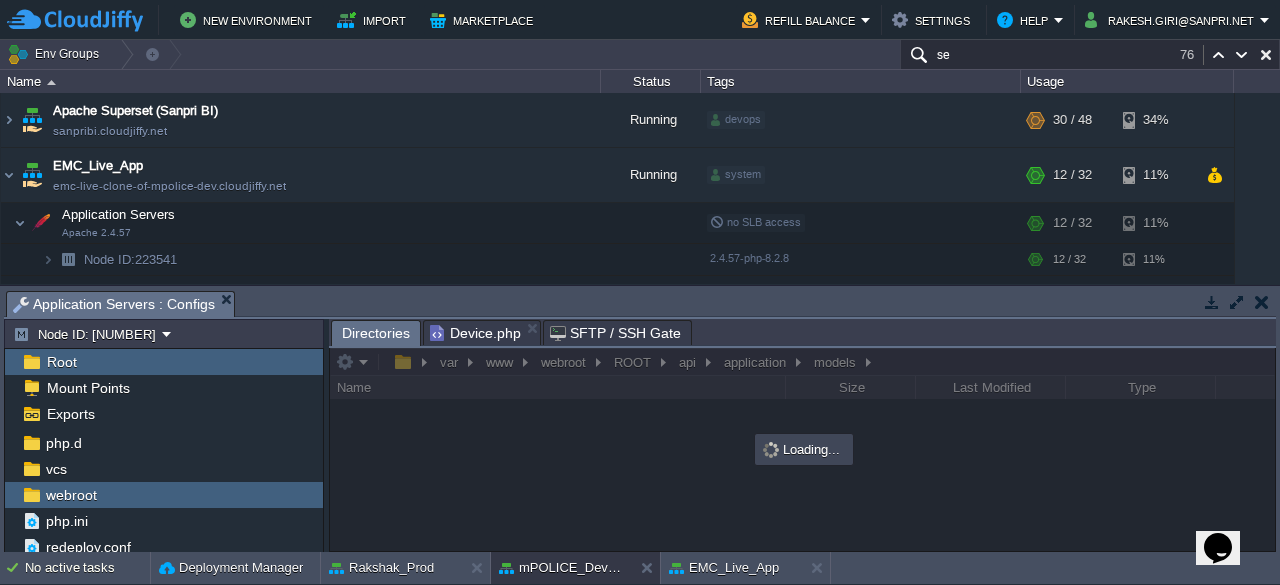 scroll, scrollTop: 0, scrollLeft: 0, axis: both 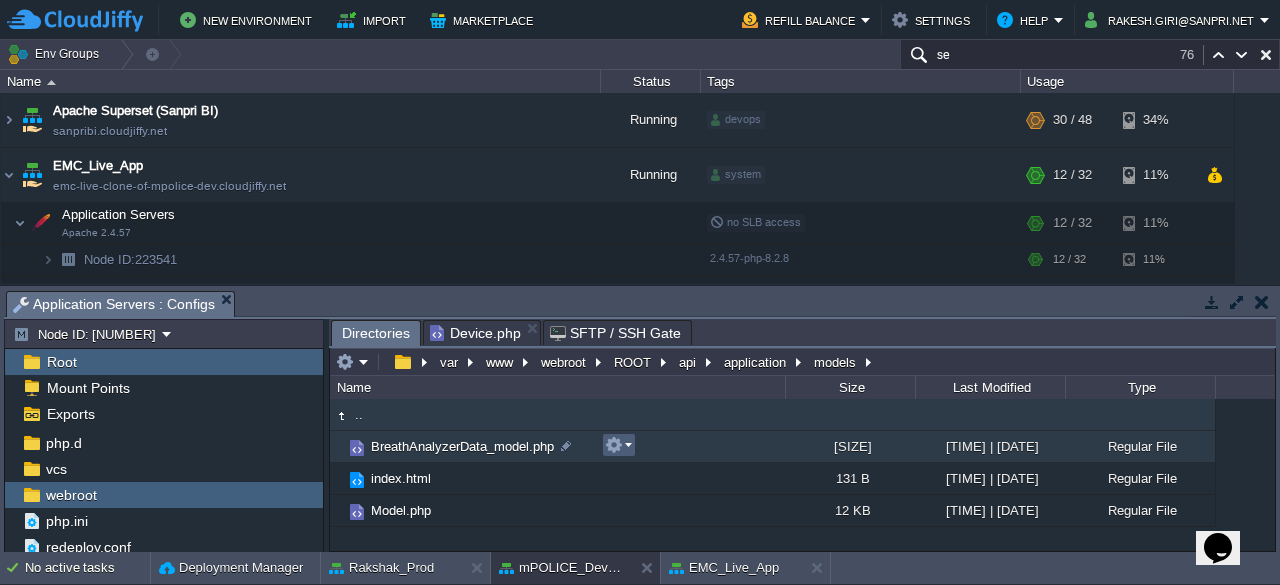 click at bounding box center (618, 445) 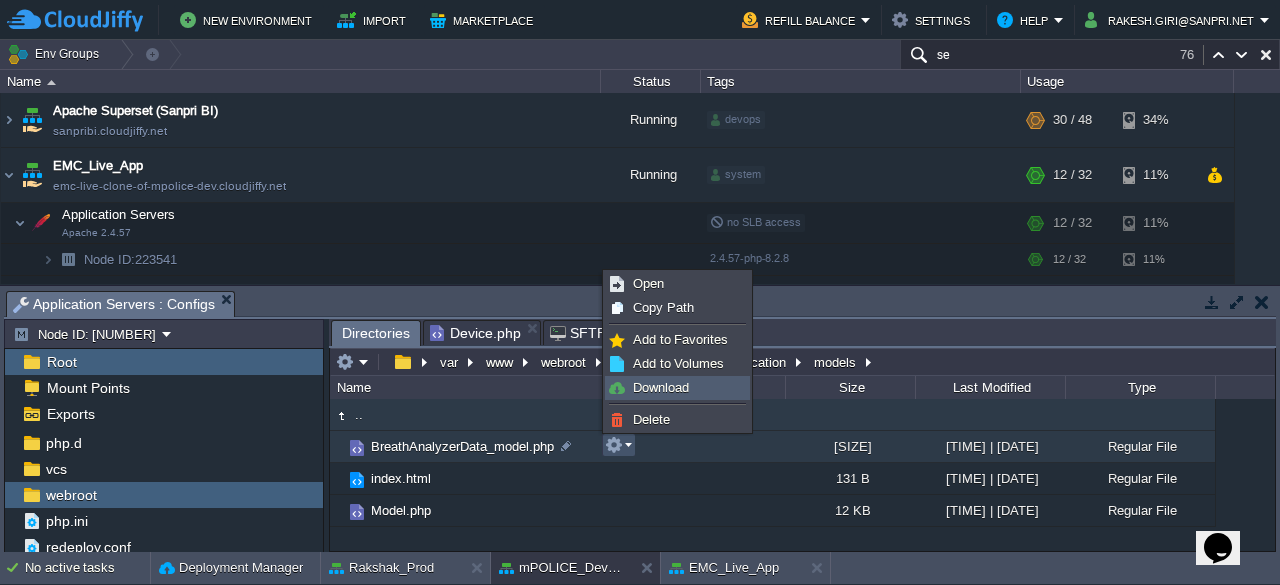 click on "Download" at bounding box center (661, 387) 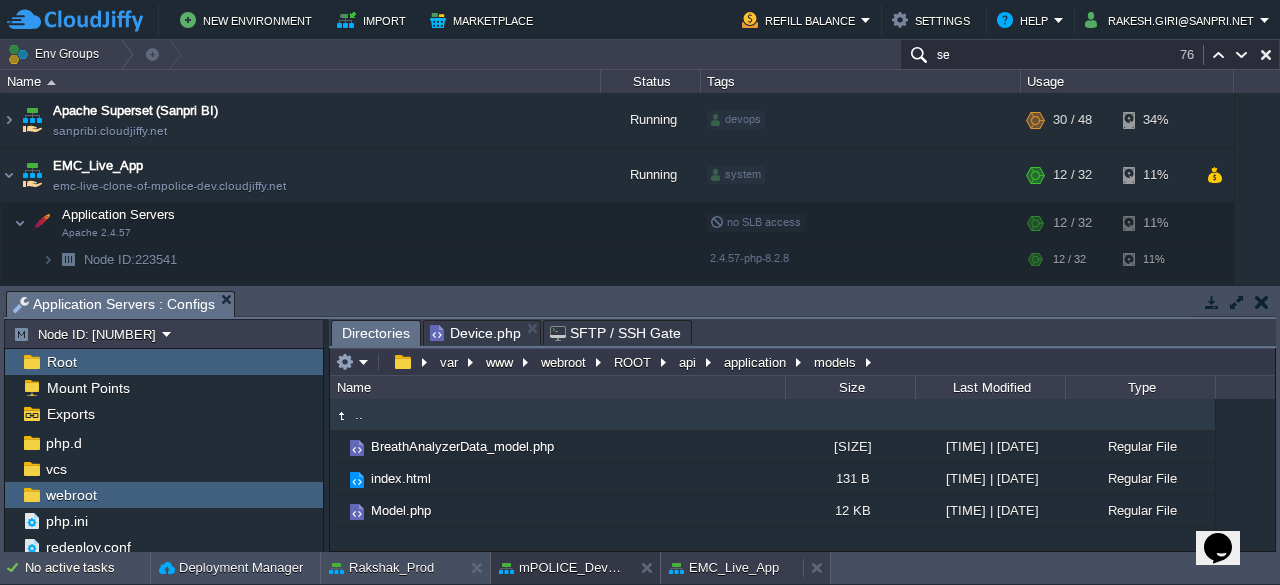 click on "EMC_Live_App" at bounding box center (724, 568) 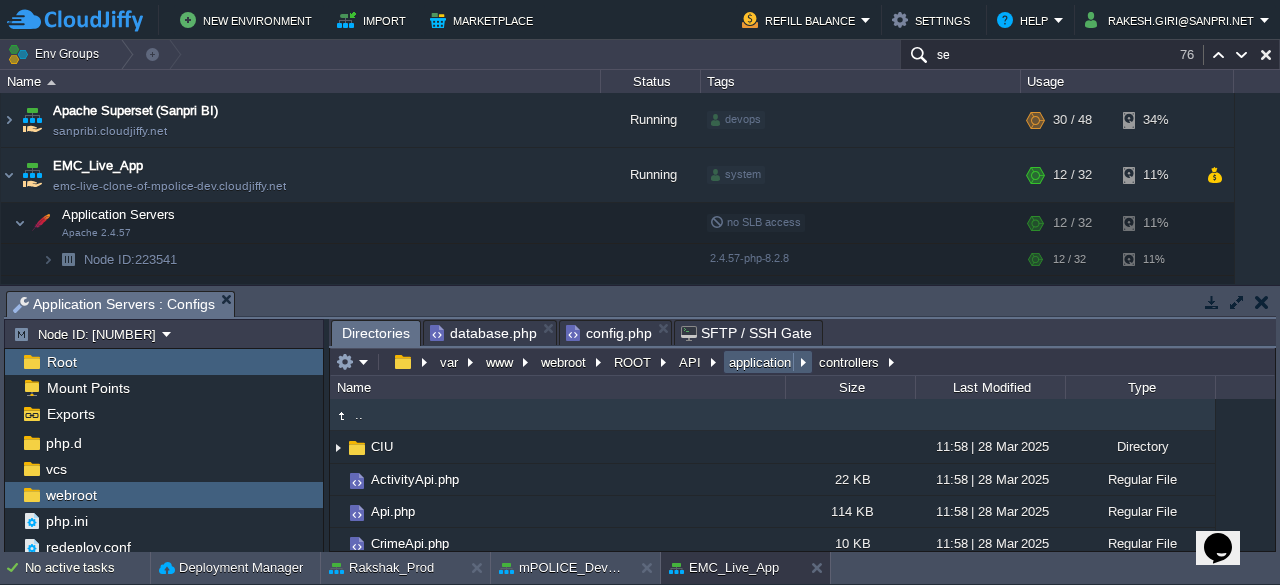 click on "application" at bounding box center [761, 362] 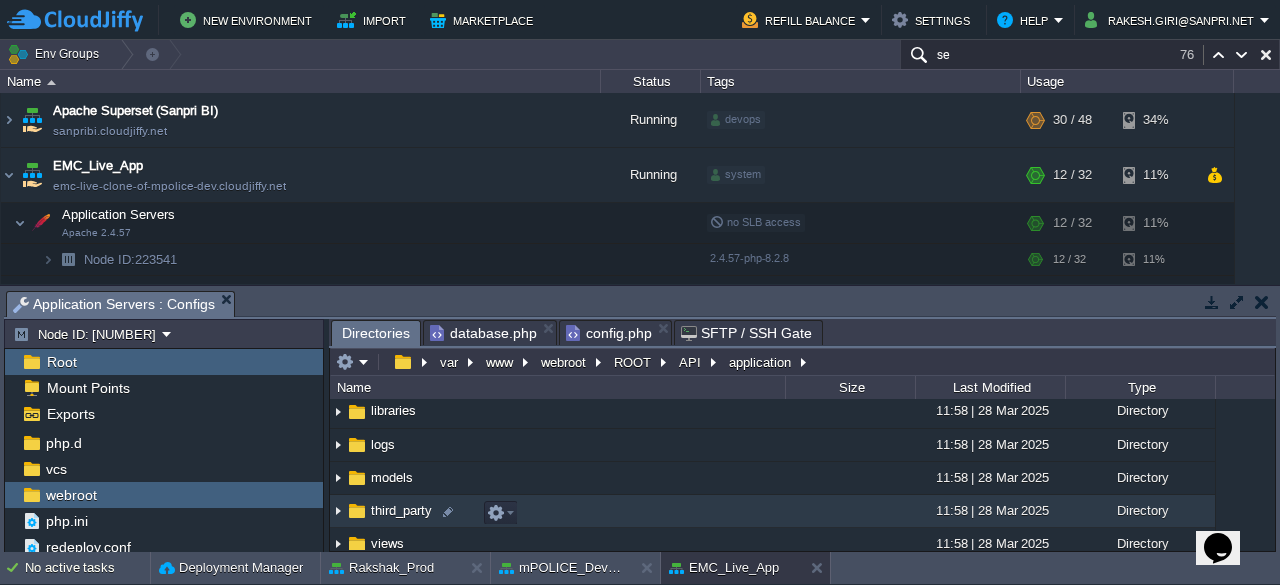 scroll, scrollTop: 268, scrollLeft: 0, axis: vertical 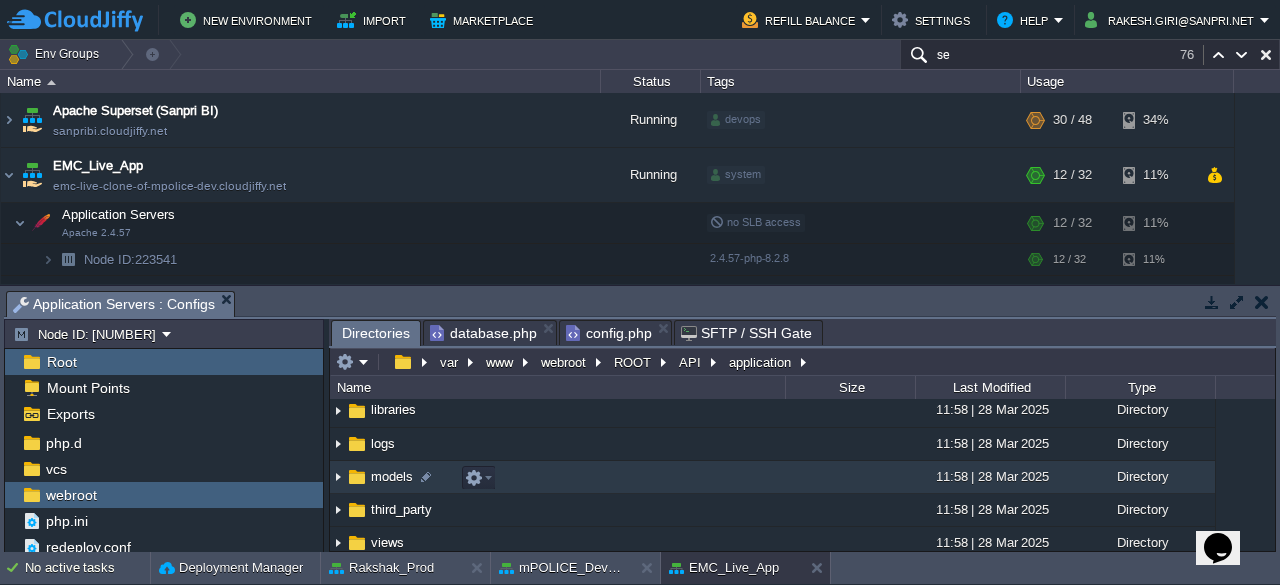 click on "models" at bounding box center (392, 476) 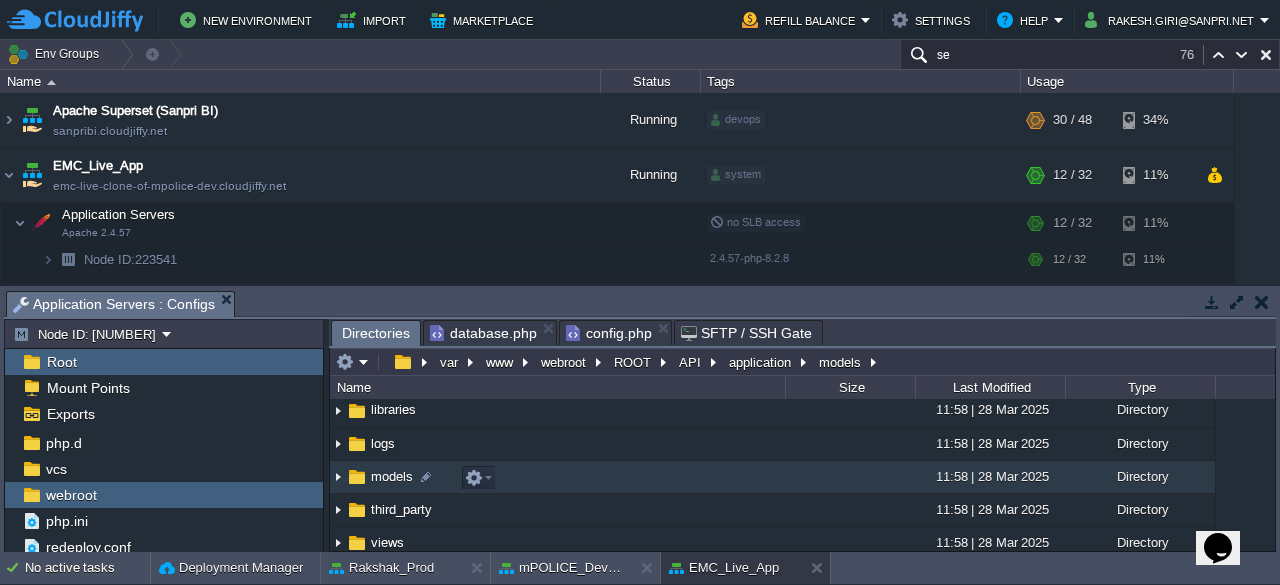 click on "models" at bounding box center (392, 476) 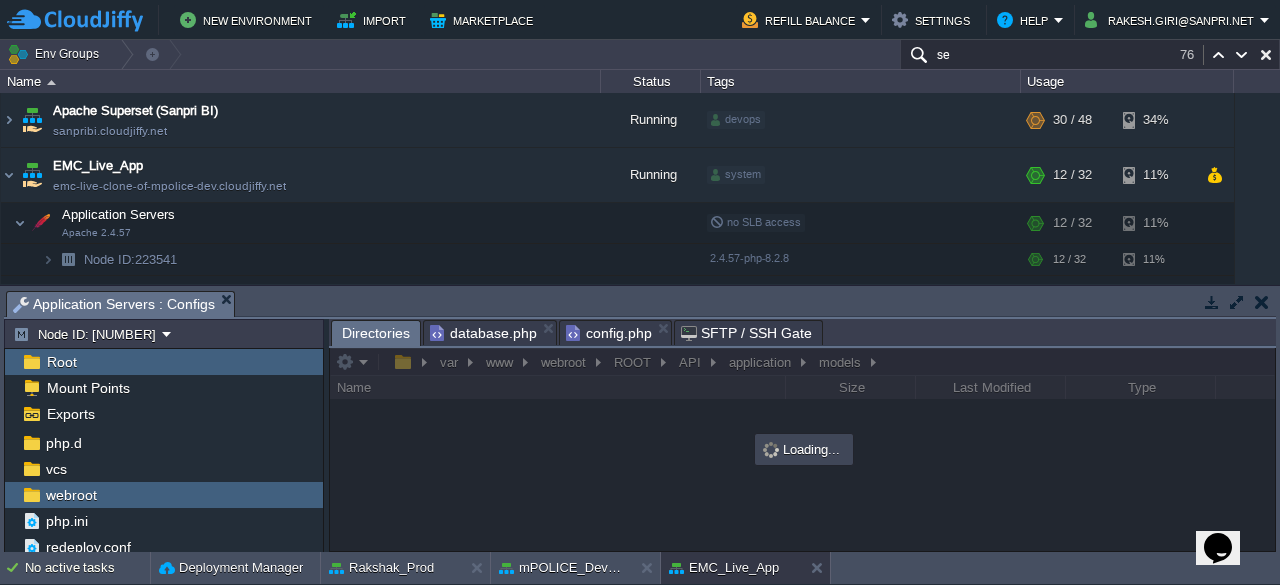 scroll, scrollTop: 0, scrollLeft: 0, axis: both 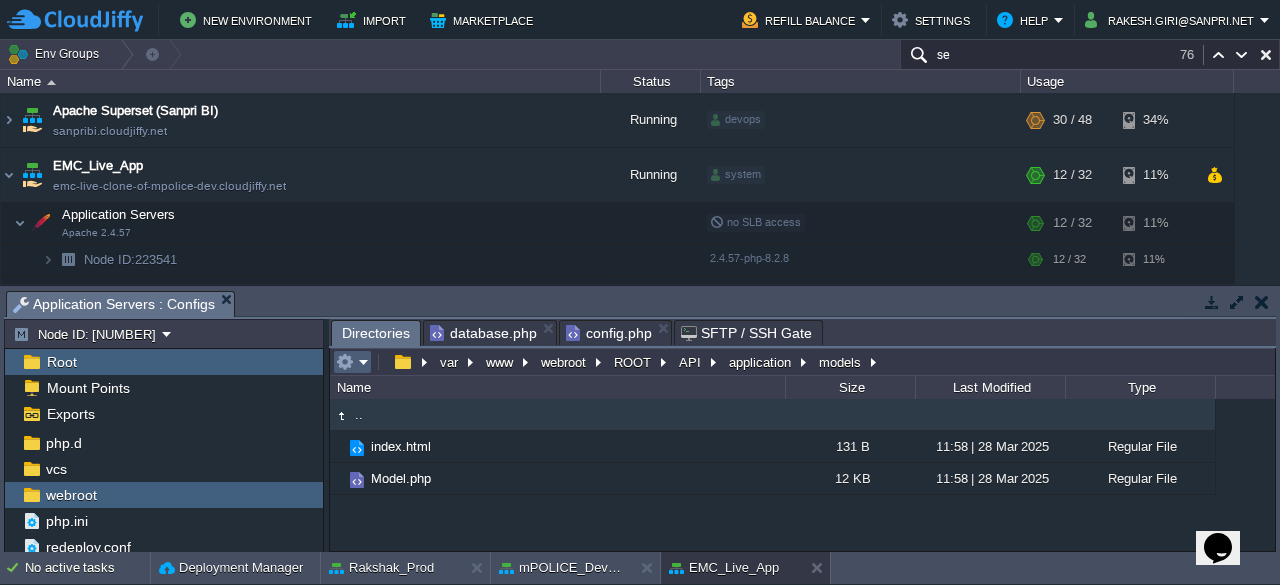 click at bounding box center (352, 362) 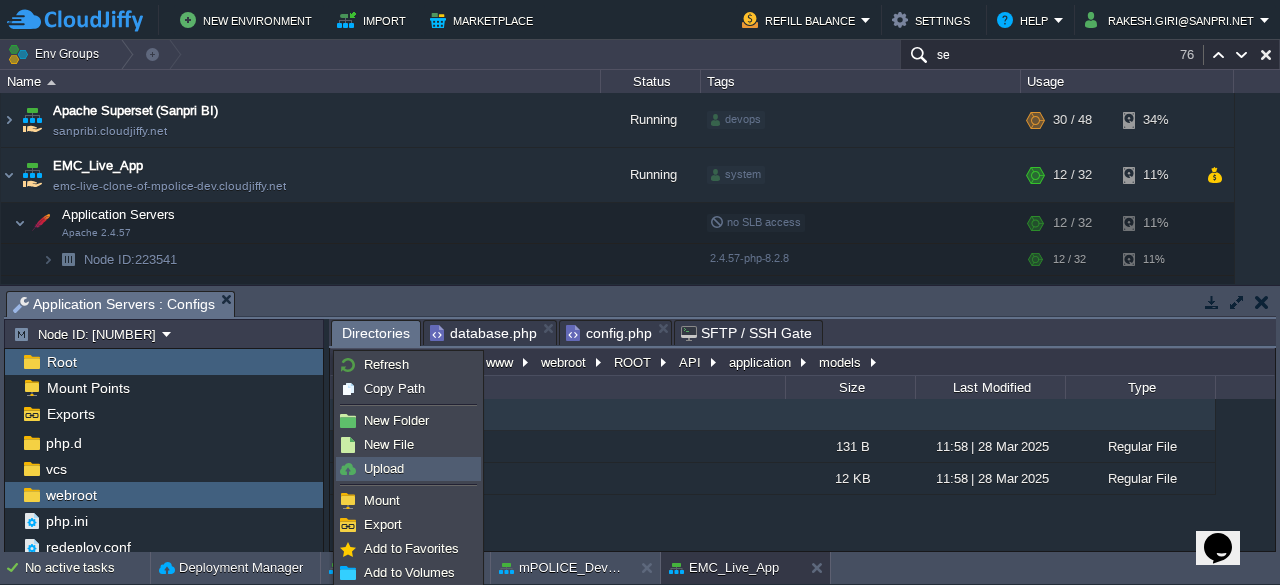click on "Upload" at bounding box center [384, 468] 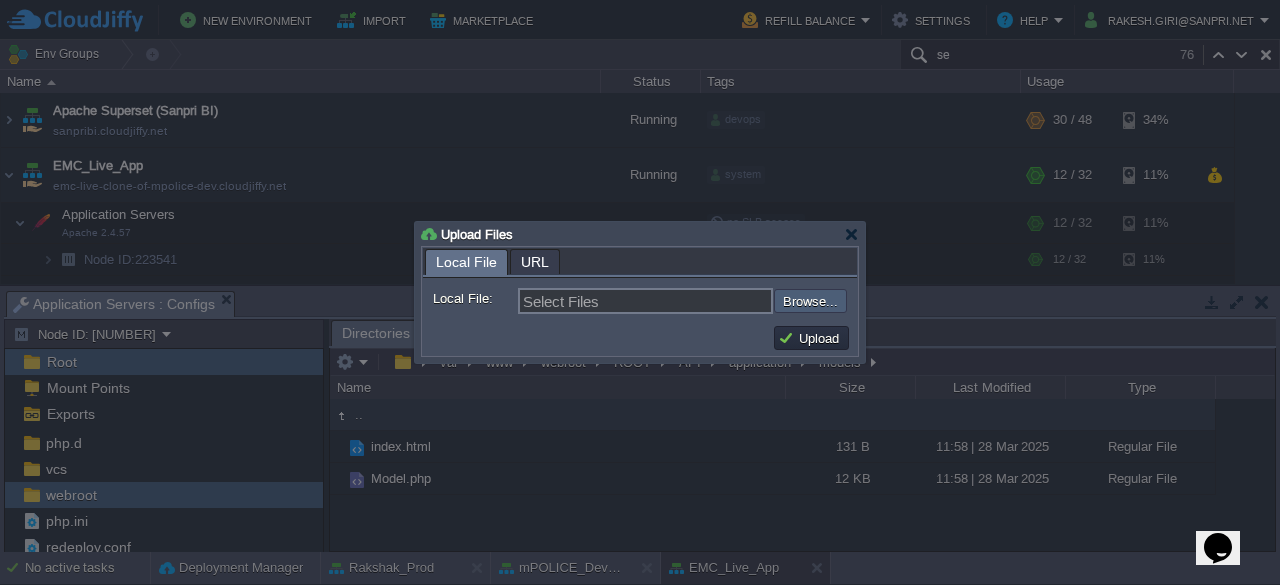 click at bounding box center (720, 300) 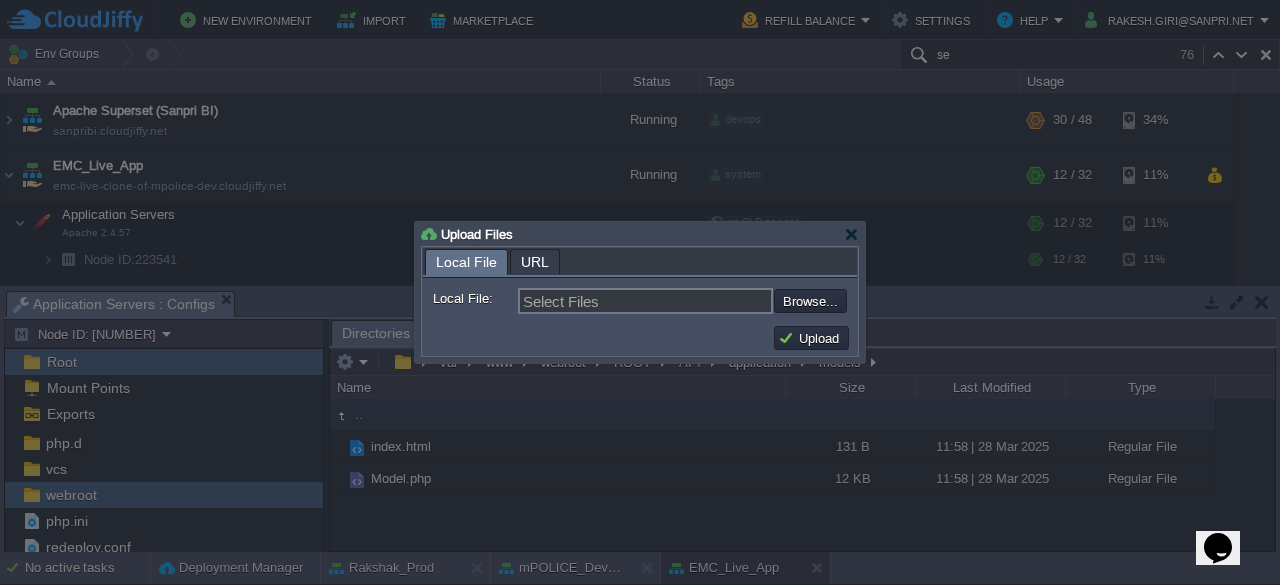 type on "C:\fakepath\BreathAnalyzerData_model.php" 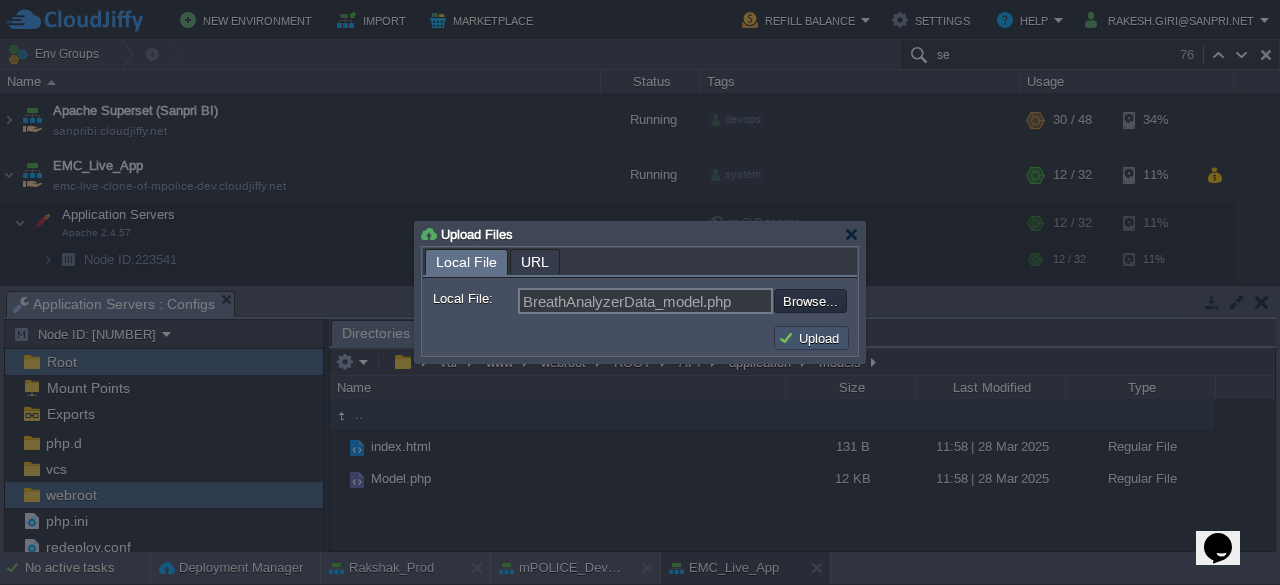 click on "Upload" at bounding box center [811, 338] 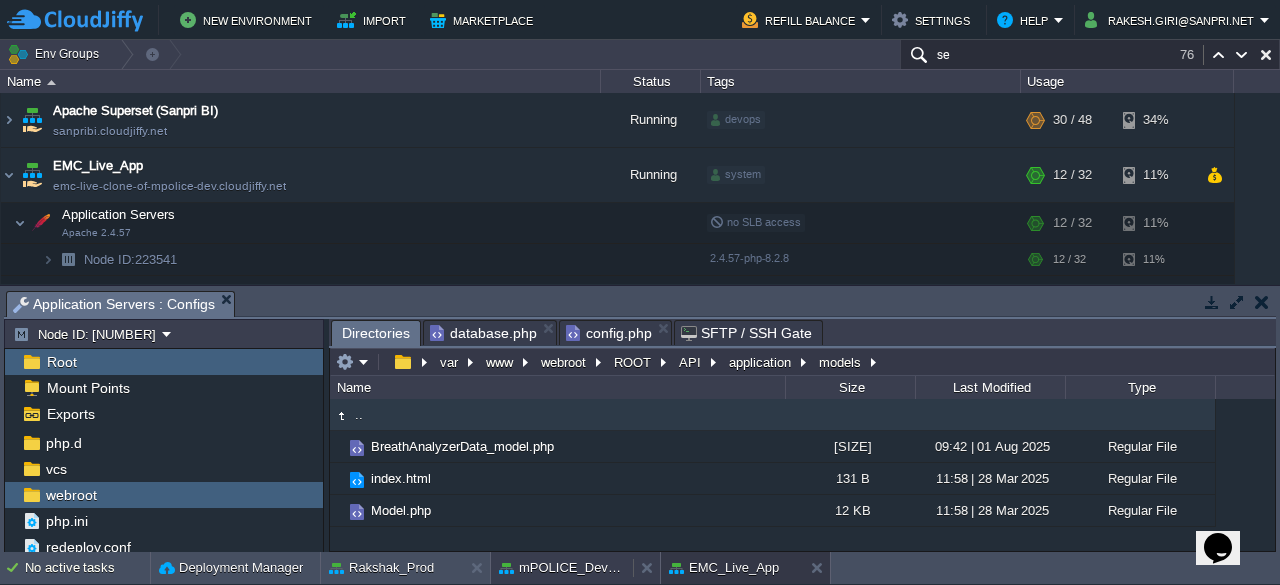 click on "mPOLICE_Dev_App" at bounding box center [562, 568] 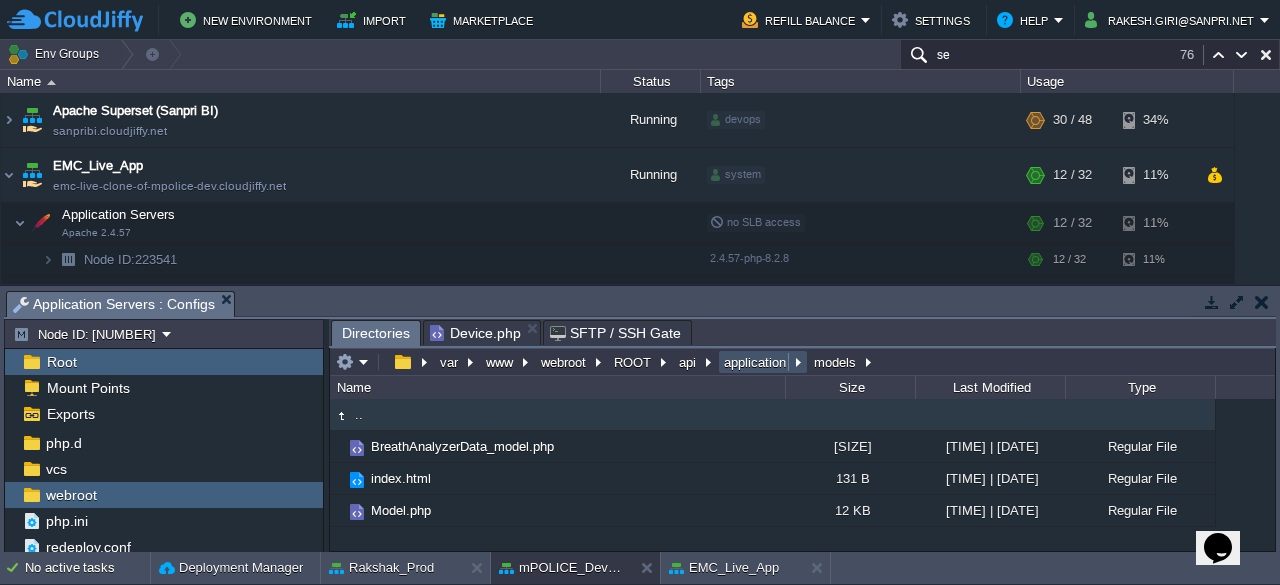 click on "application" at bounding box center [756, 362] 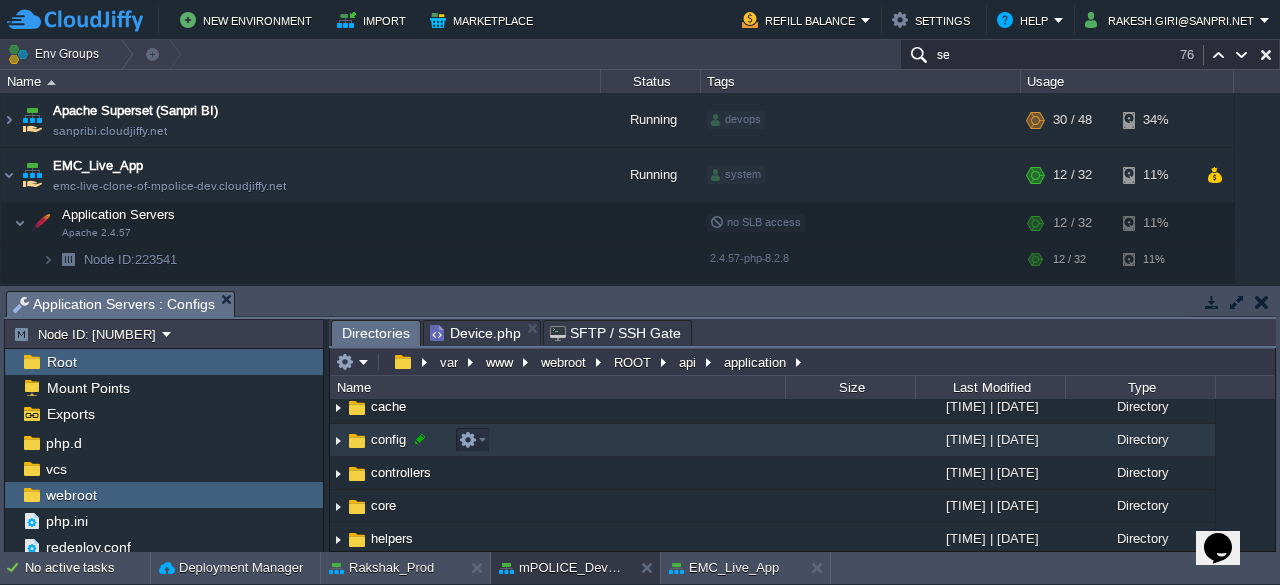 scroll, scrollTop: 0, scrollLeft: 0, axis: both 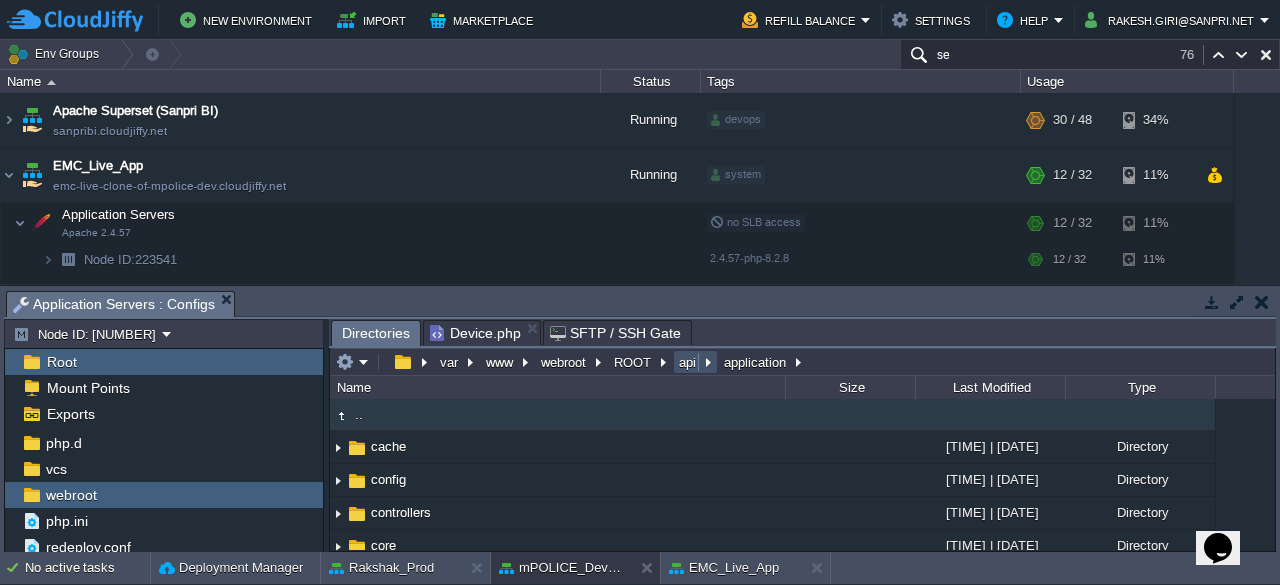 click on "api" at bounding box center (688, 362) 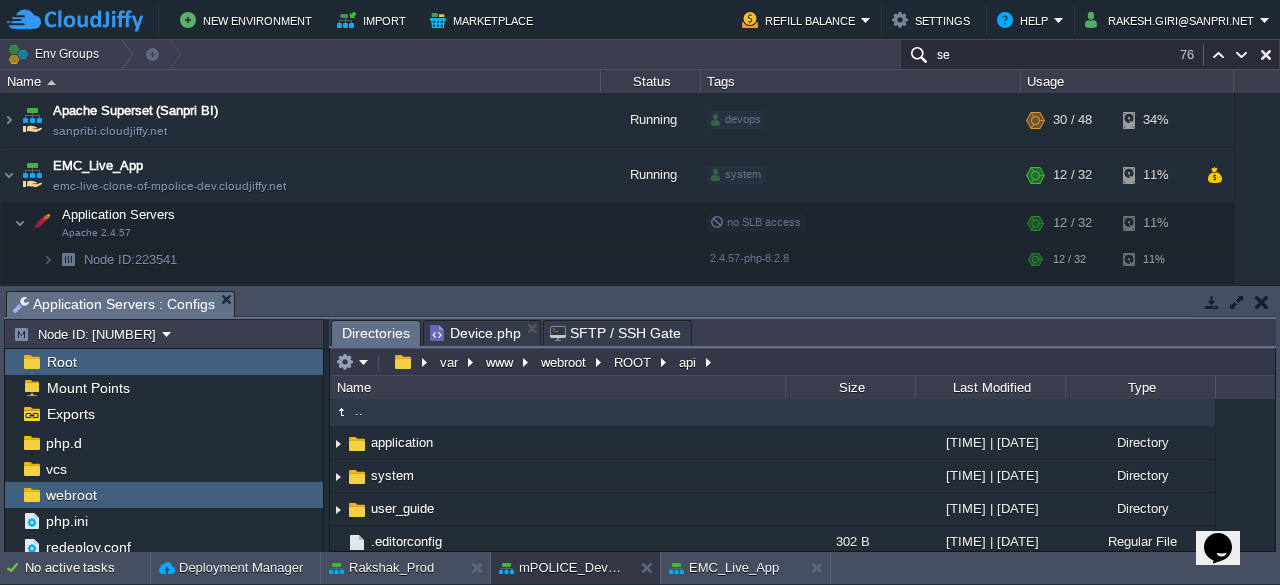 scroll, scrollTop: 0, scrollLeft: 0, axis: both 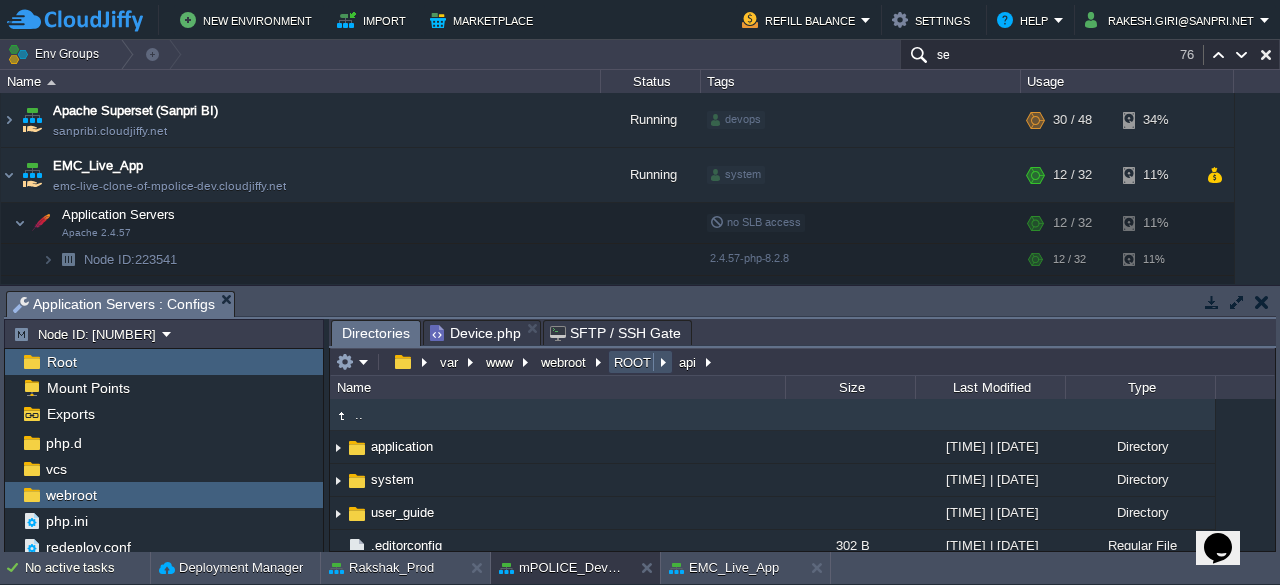 click on "ROOT" at bounding box center [633, 362] 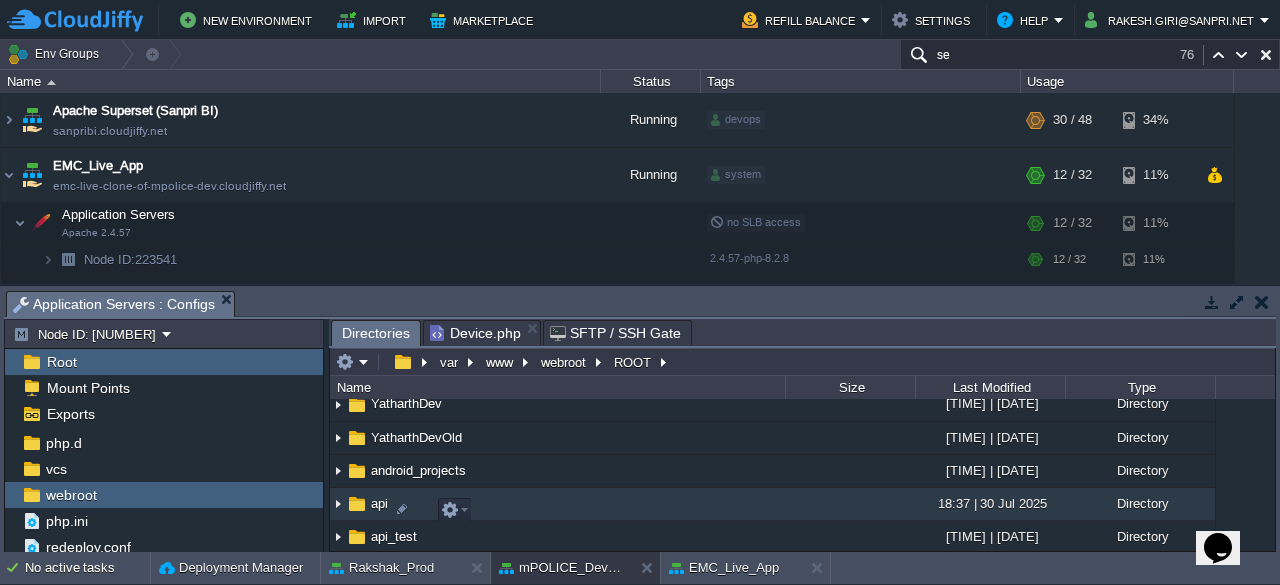 scroll, scrollTop: 839, scrollLeft: 0, axis: vertical 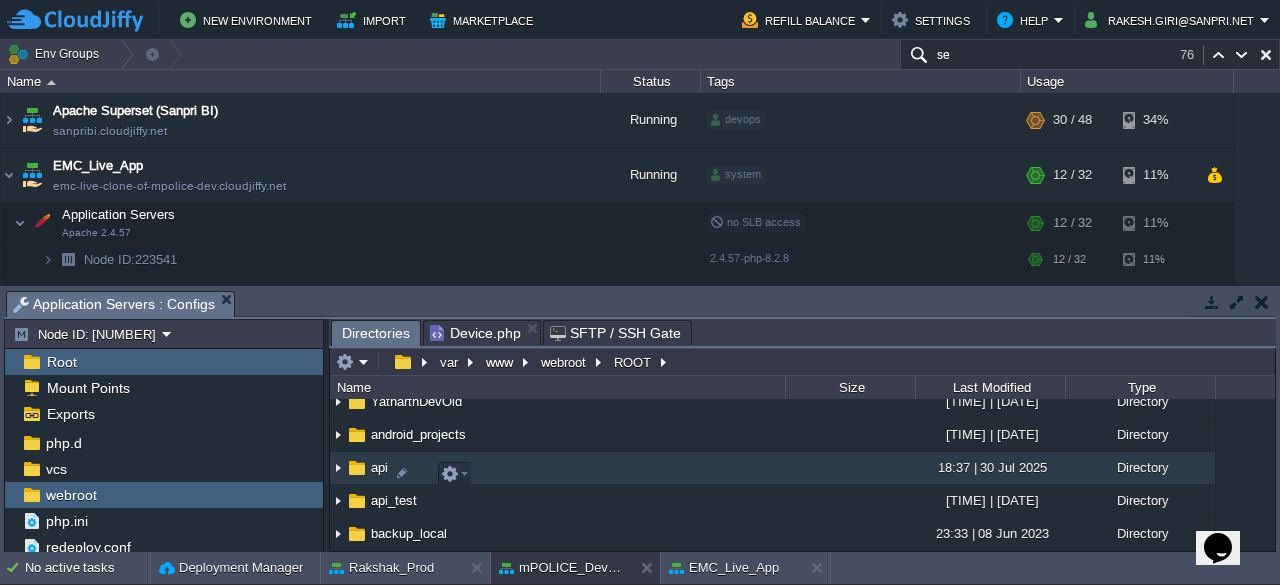 click on "api" at bounding box center [379, 467] 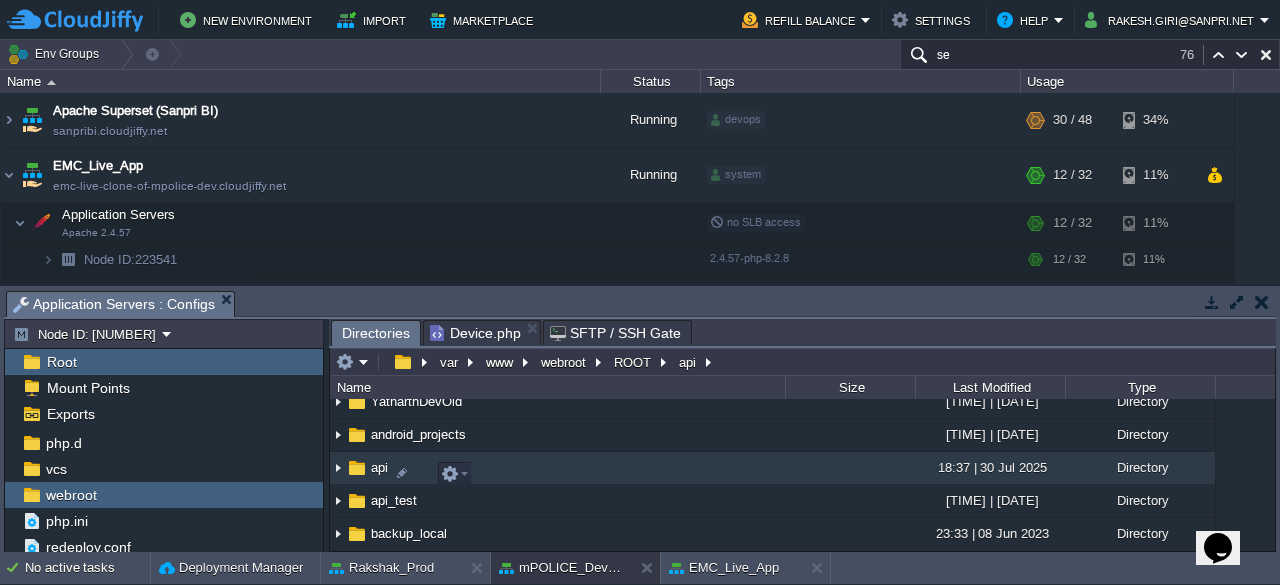 click on "api" at bounding box center [379, 467] 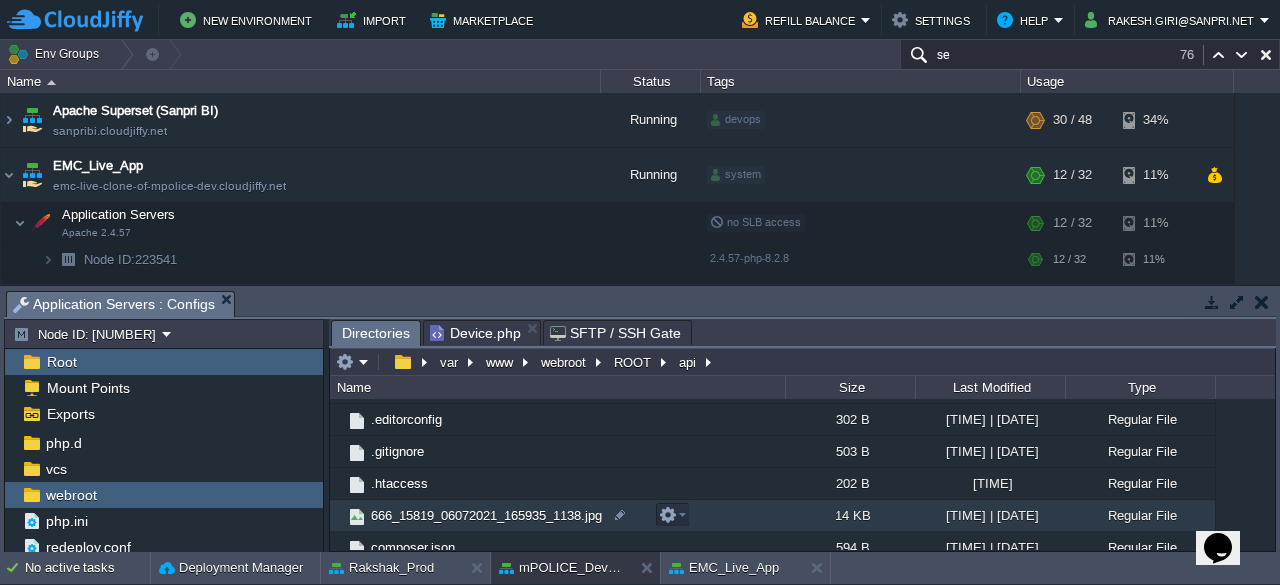 scroll, scrollTop: 142, scrollLeft: 0, axis: vertical 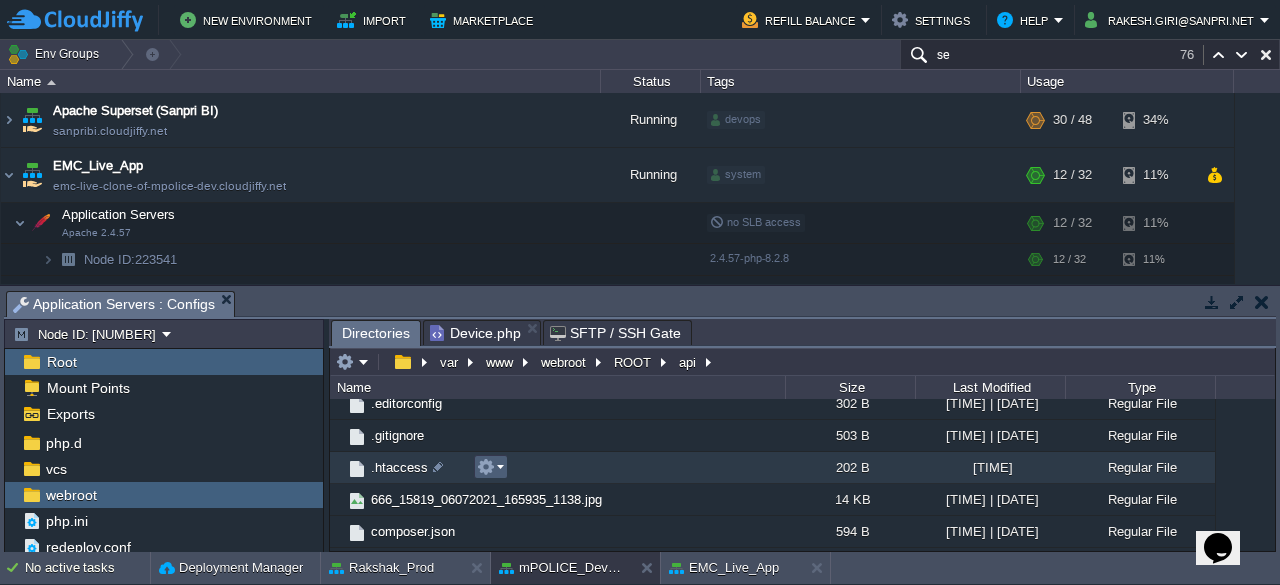 click at bounding box center (490, 467) 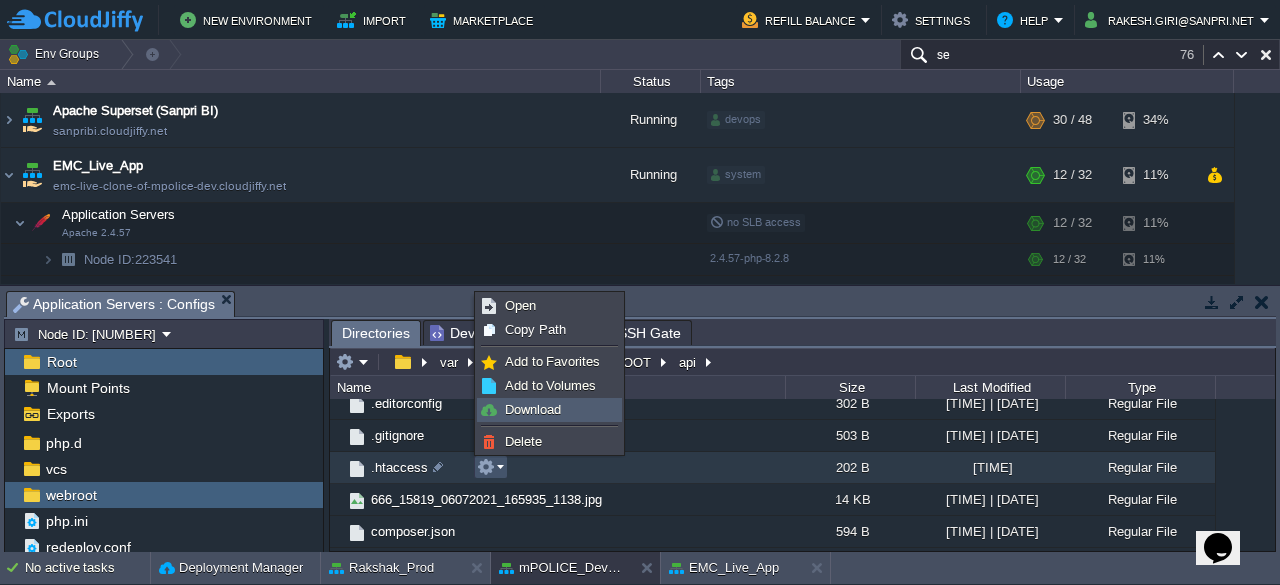 click on "Download" at bounding box center [533, 409] 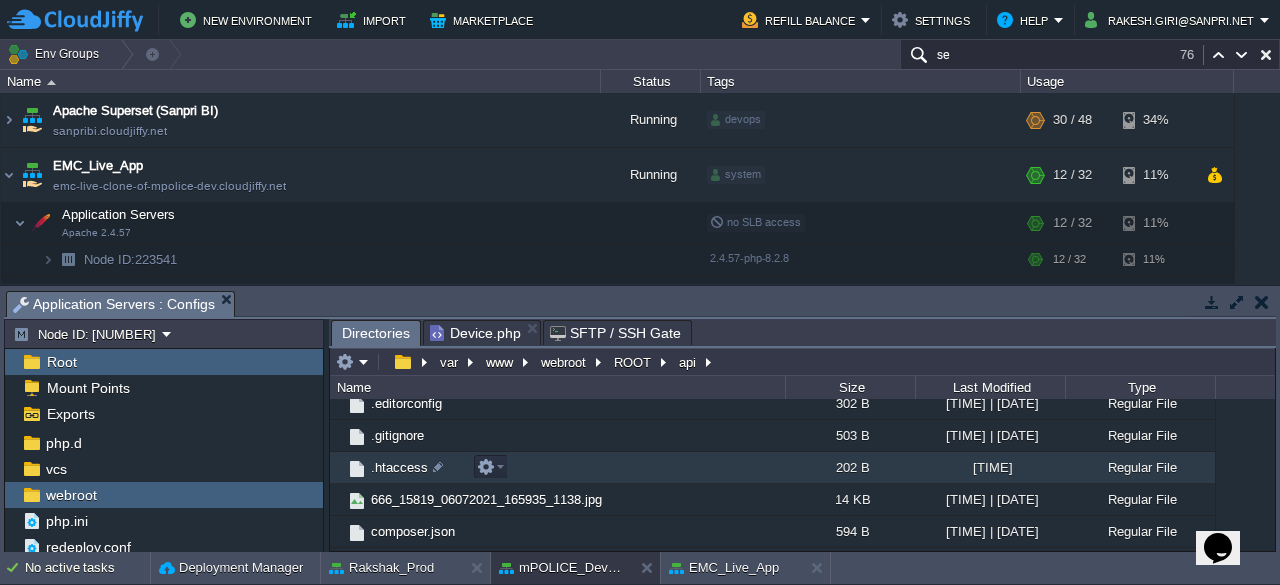 click on ".htaccess" at bounding box center [399, 467] 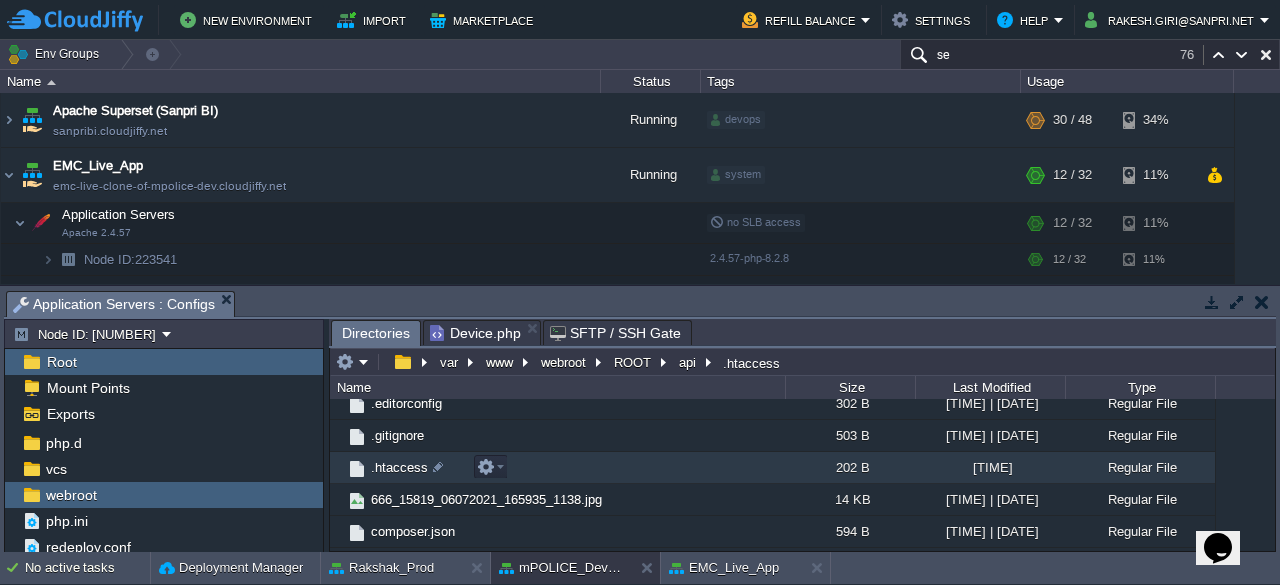 click on ".htaccess" at bounding box center [399, 467] 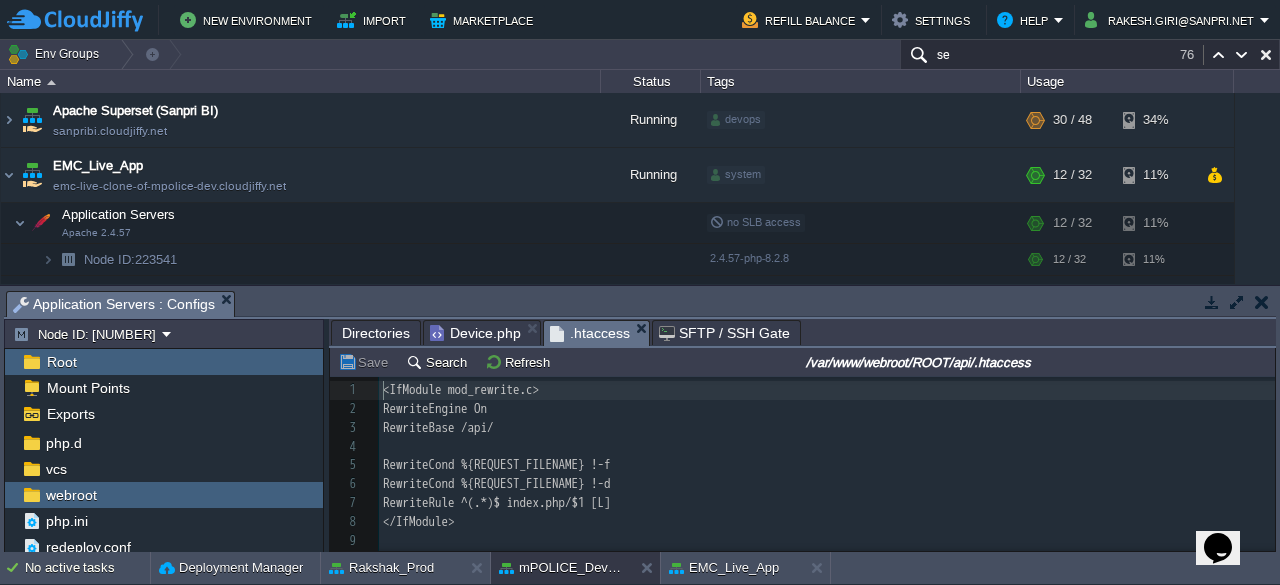 scroll, scrollTop: 6, scrollLeft: 0, axis: vertical 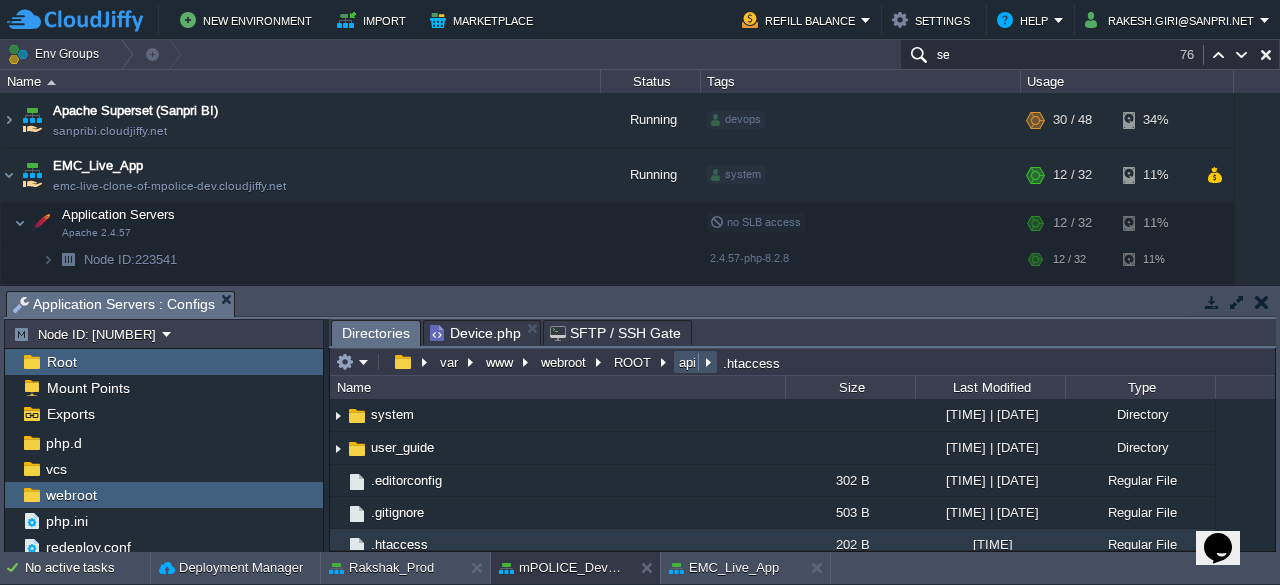 click on "api" at bounding box center [688, 362] 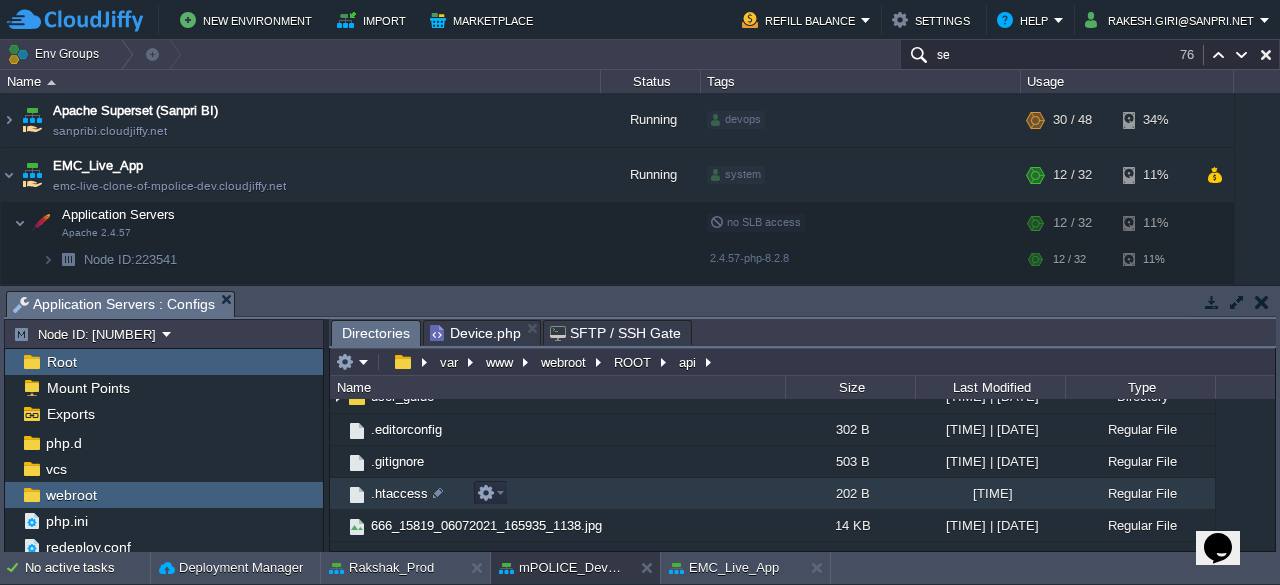 scroll, scrollTop: 107, scrollLeft: 0, axis: vertical 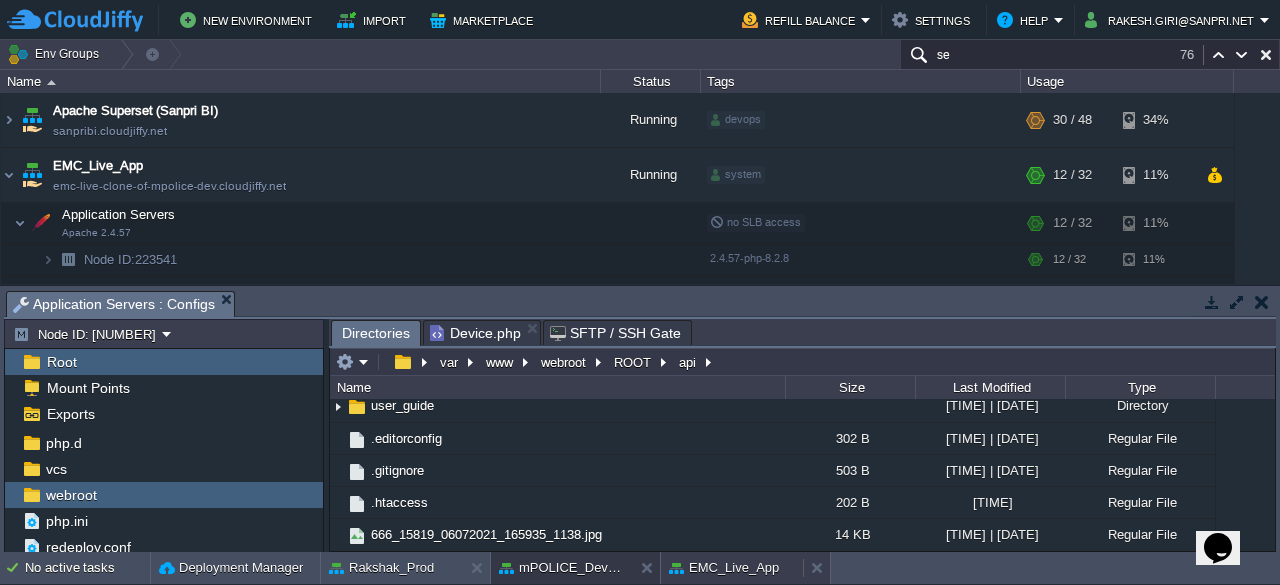 click on "EMC_Live_App" at bounding box center [724, 568] 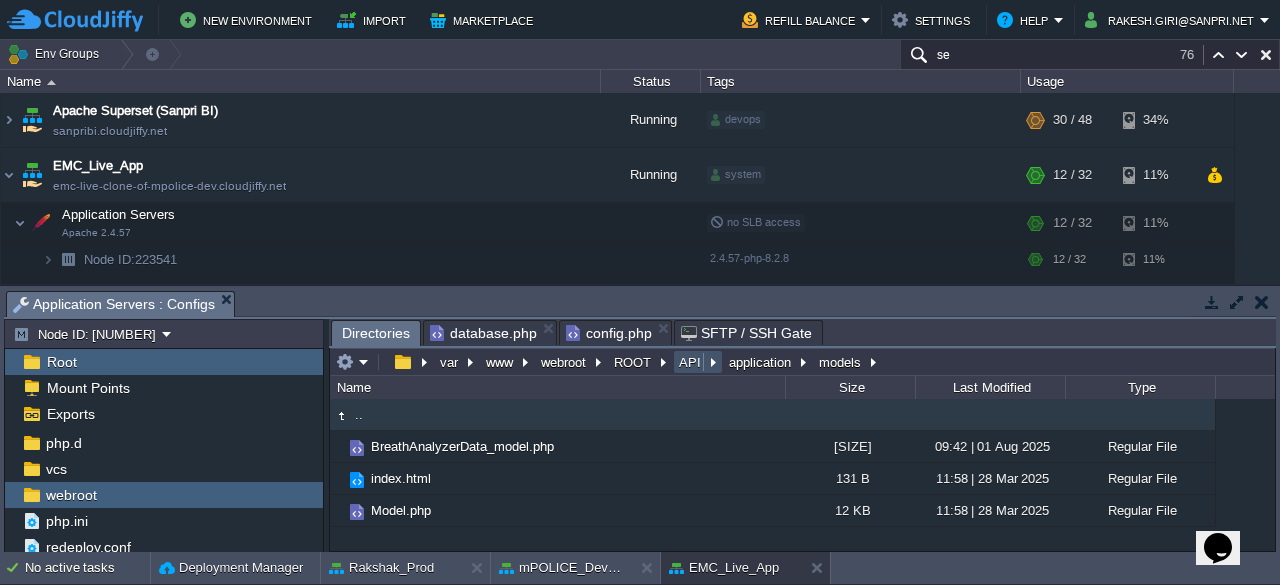 click on "API" at bounding box center (691, 362) 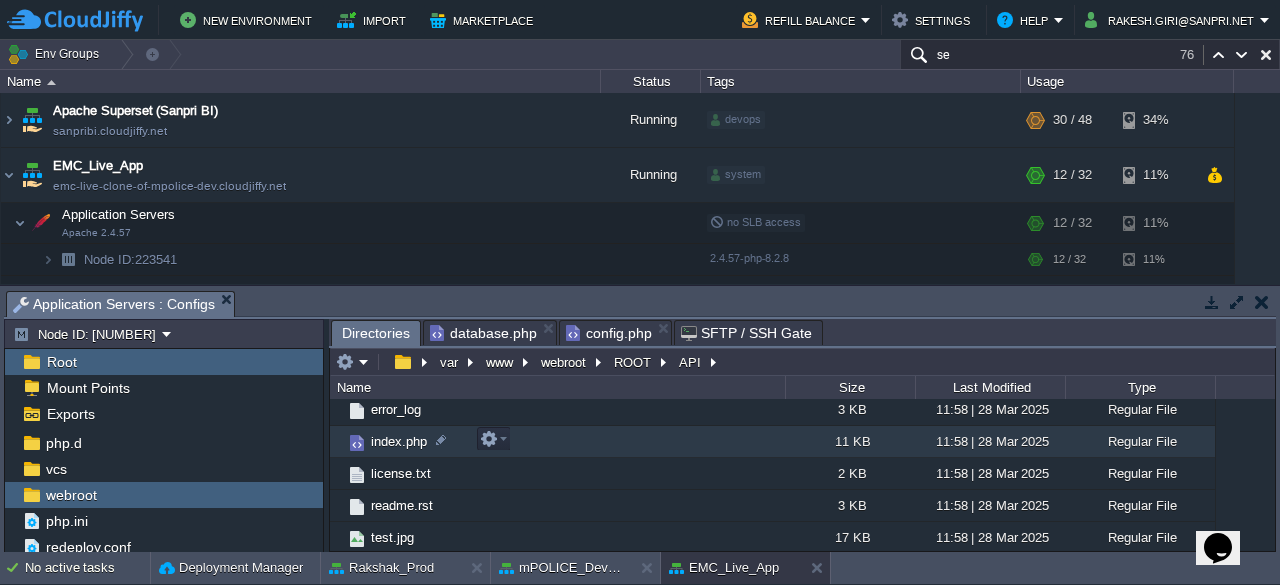 scroll, scrollTop: 0, scrollLeft: 0, axis: both 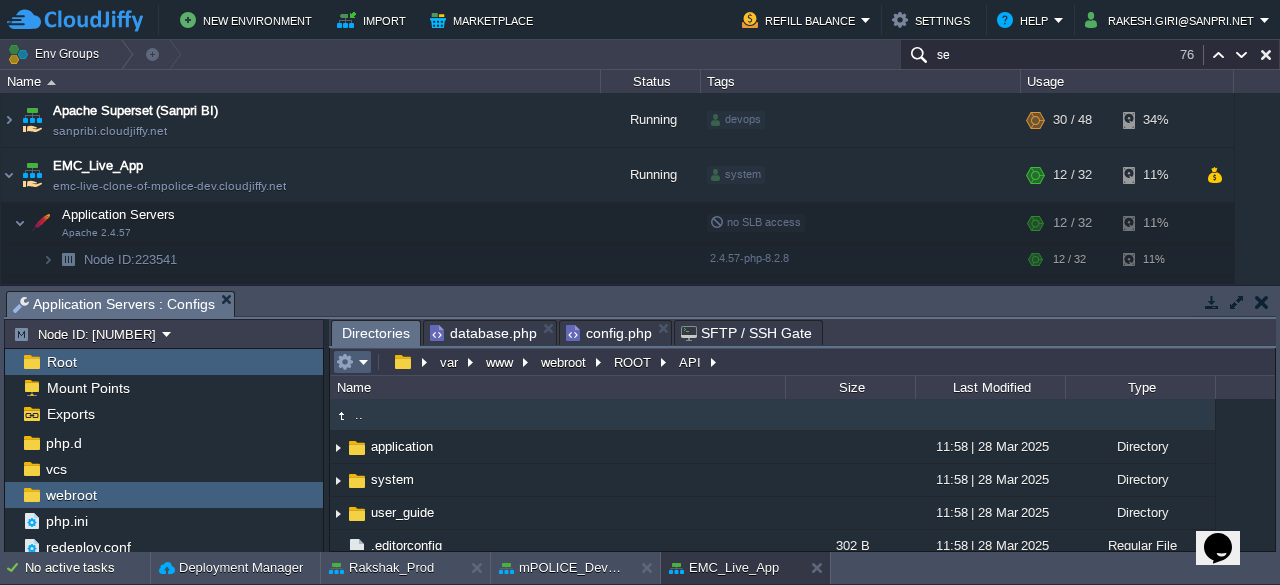 click at bounding box center (352, 362) 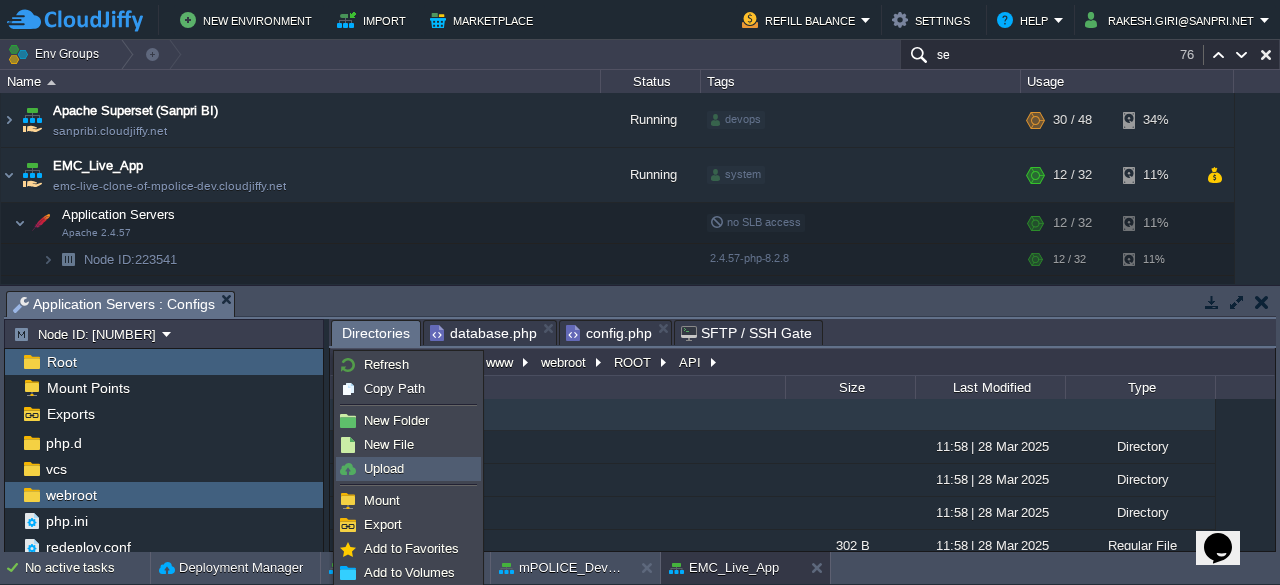 click on "Upload" at bounding box center [384, 468] 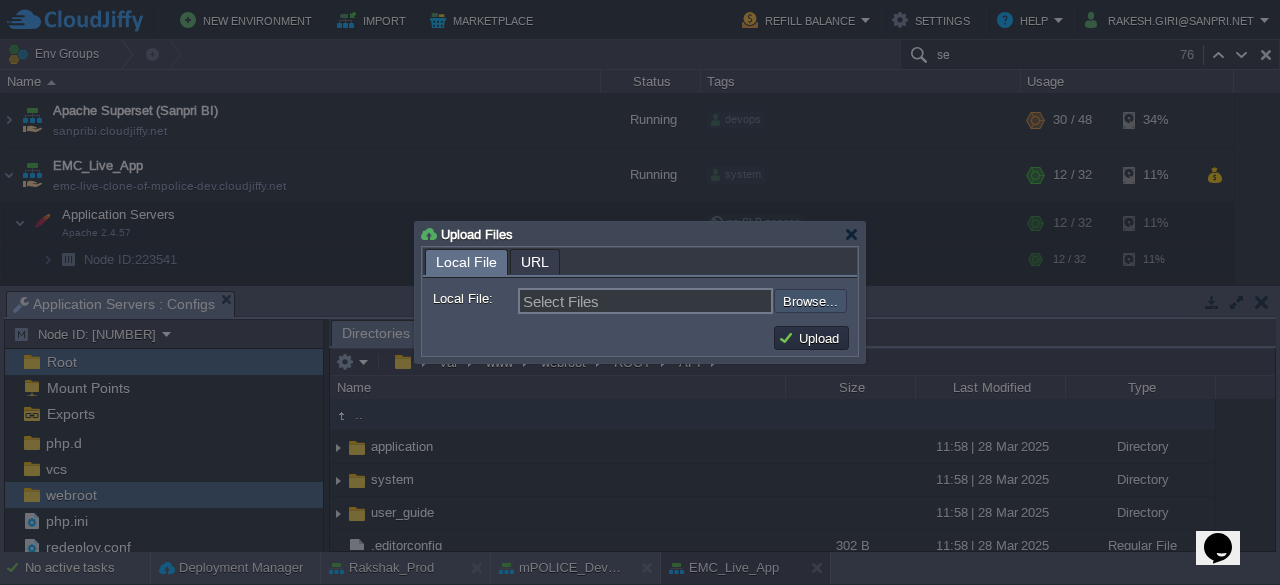 click at bounding box center (720, 300) 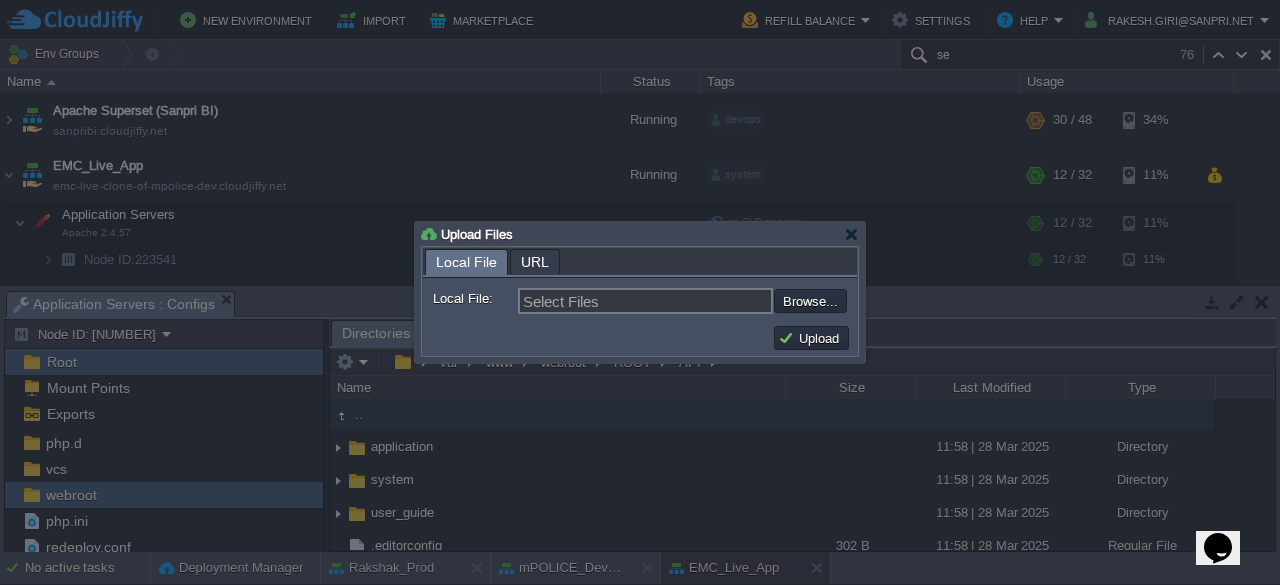 type on "C:\fakepath\htaccess" 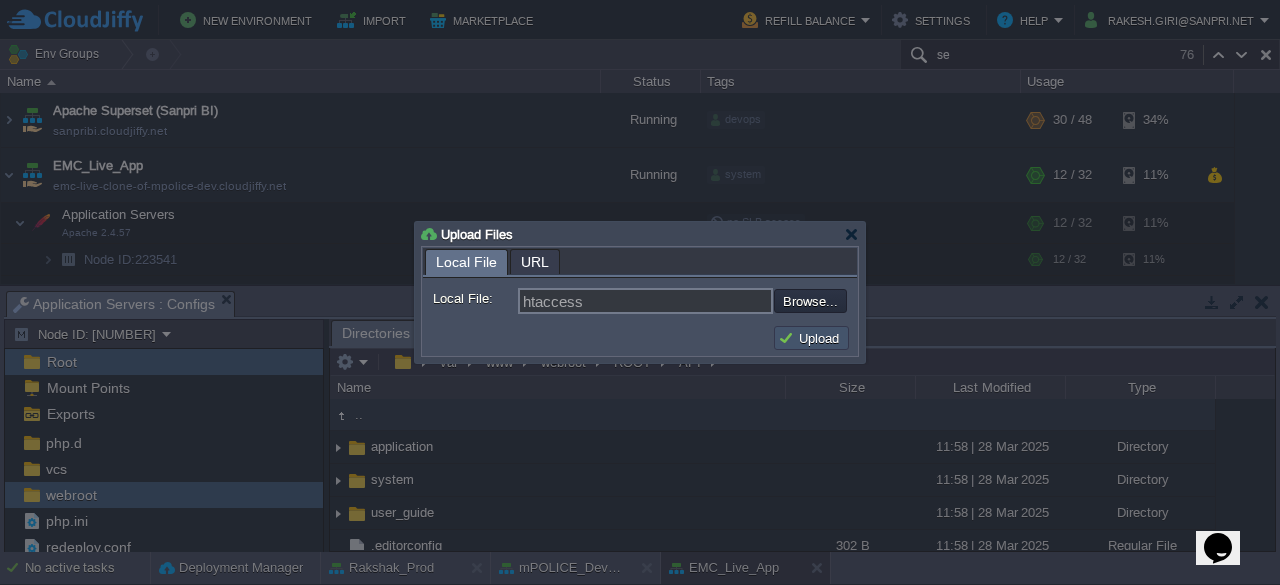 click on "Upload" at bounding box center [811, 338] 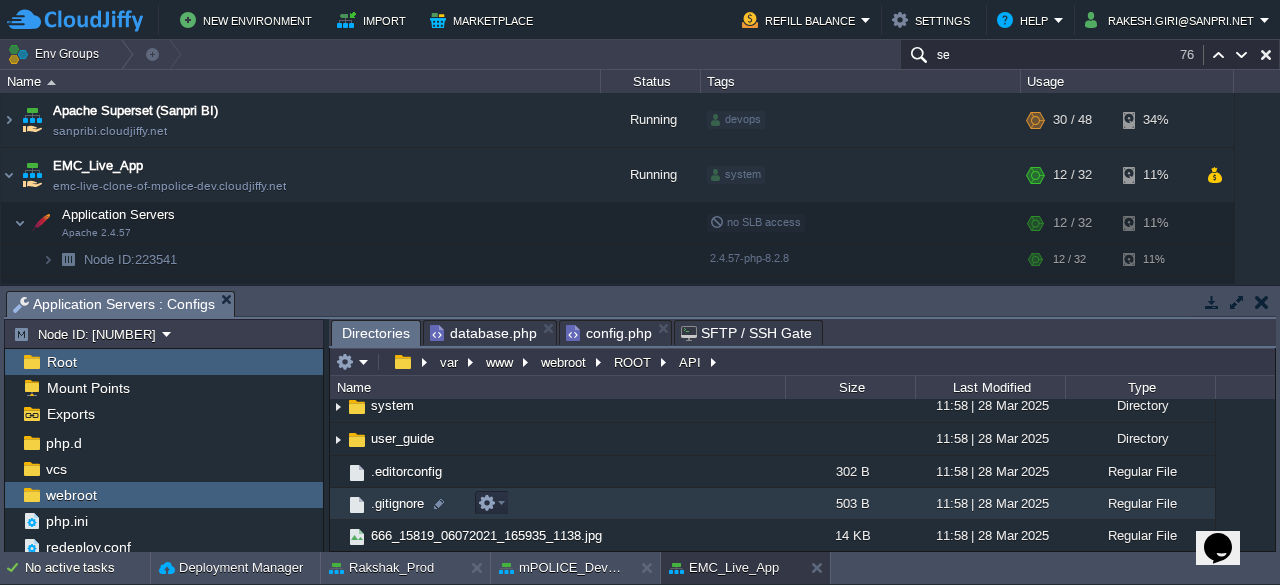 scroll, scrollTop: 0, scrollLeft: 0, axis: both 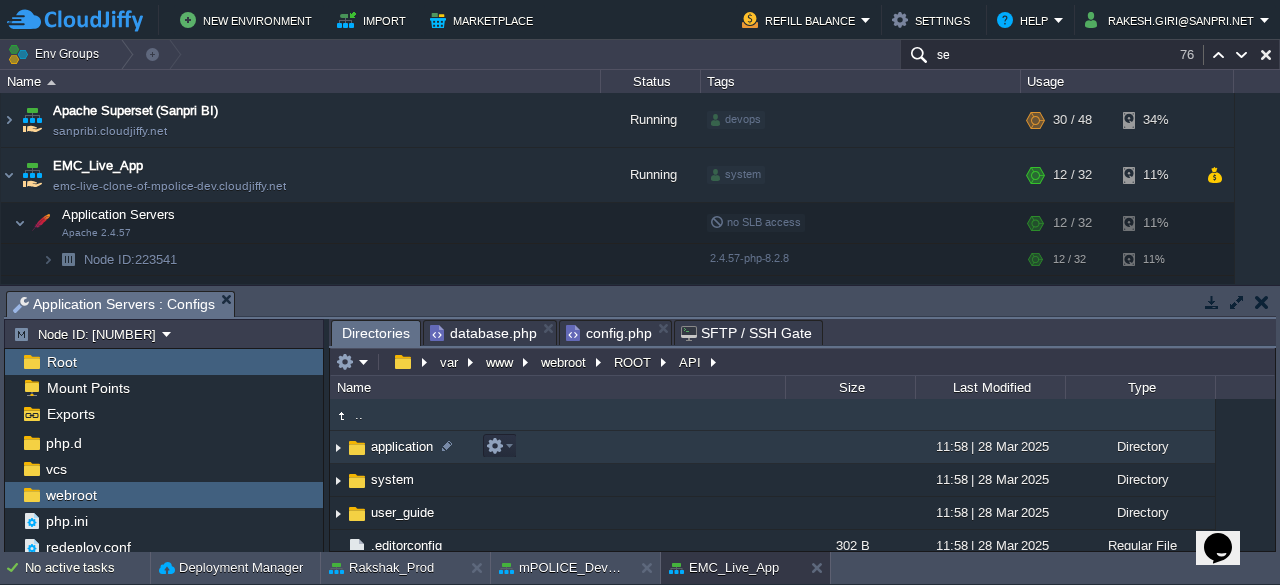 click on "application" at bounding box center (402, 446) 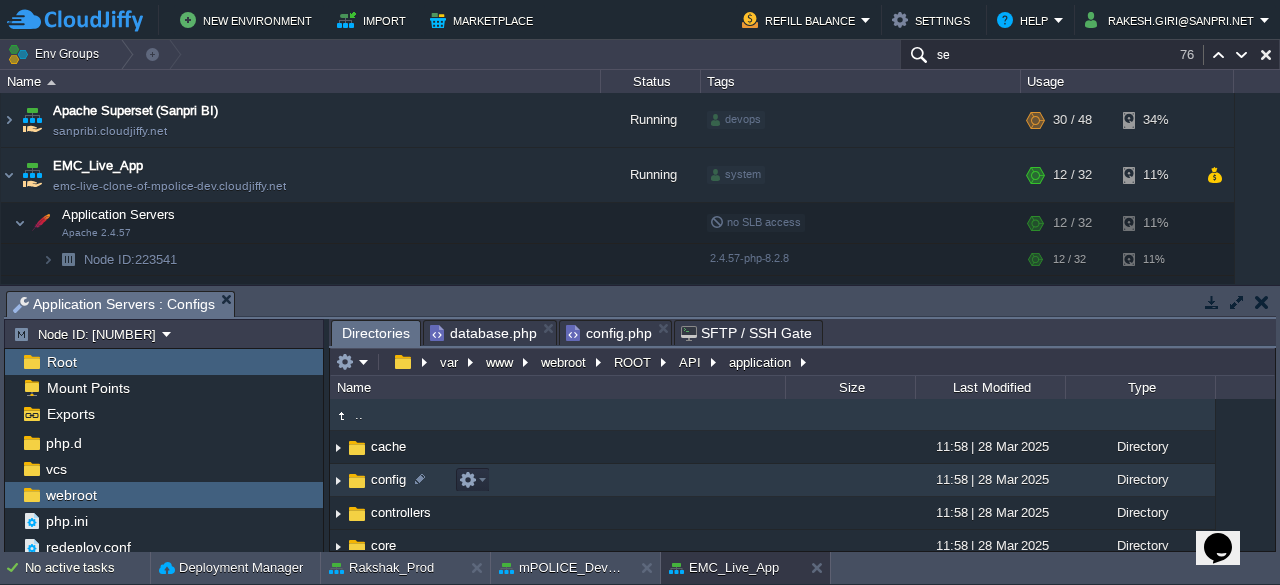 click on "config" at bounding box center (388, 479) 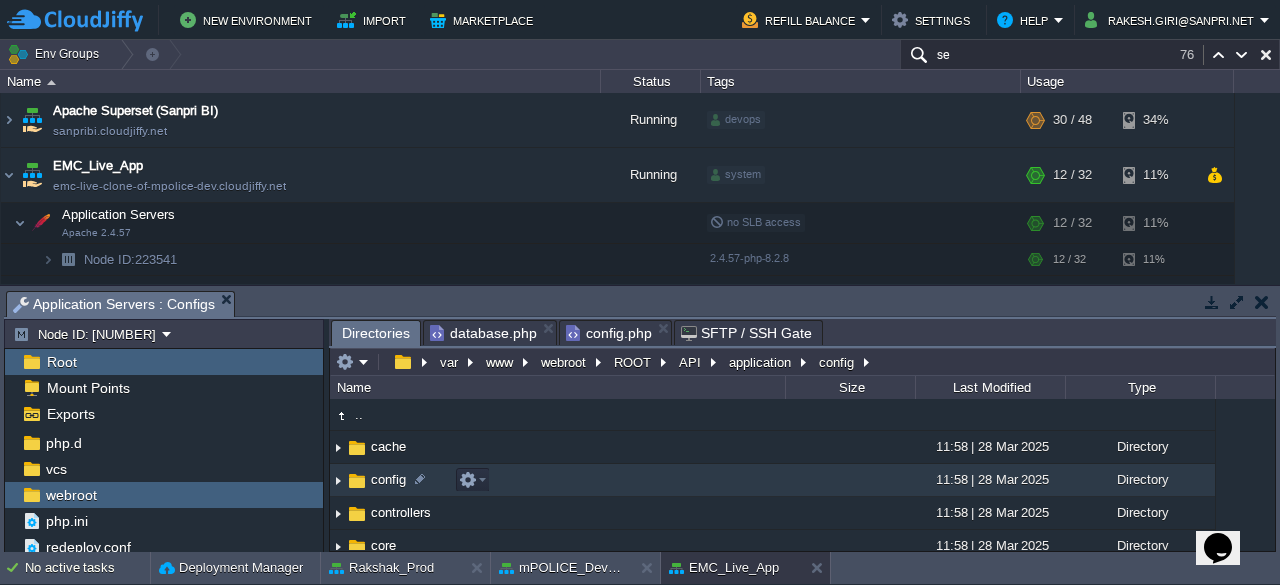 click on "config" at bounding box center [388, 479] 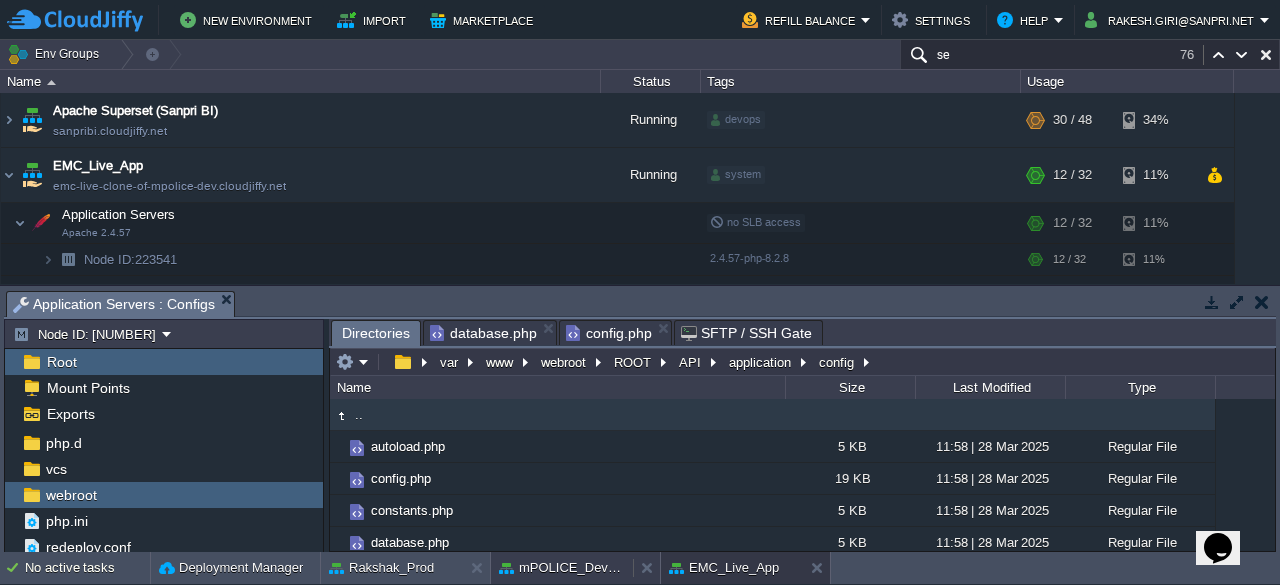 click on "mPOLICE_Dev_App" at bounding box center [562, 568] 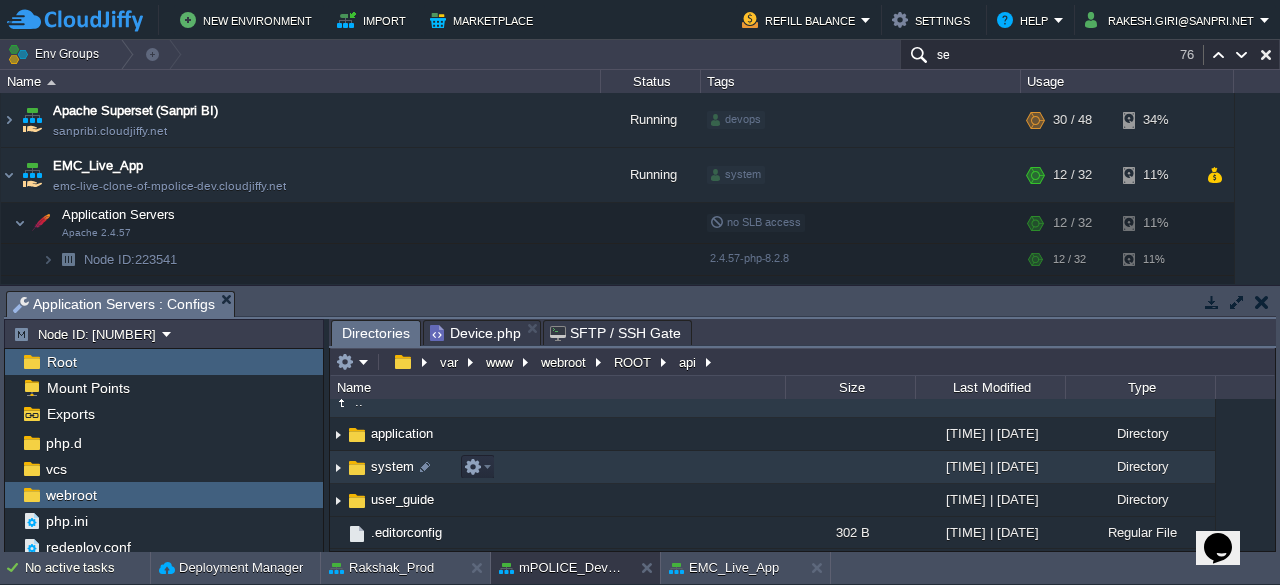 scroll, scrollTop: 0, scrollLeft: 0, axis: both 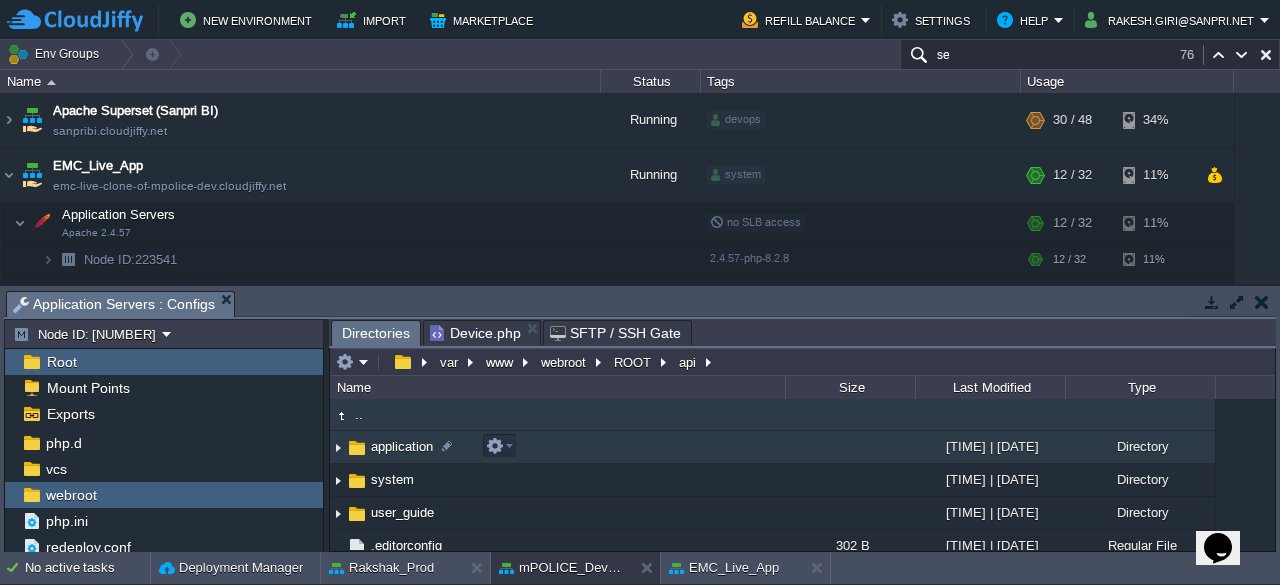 click on "application" at bounding box center (402, 446) 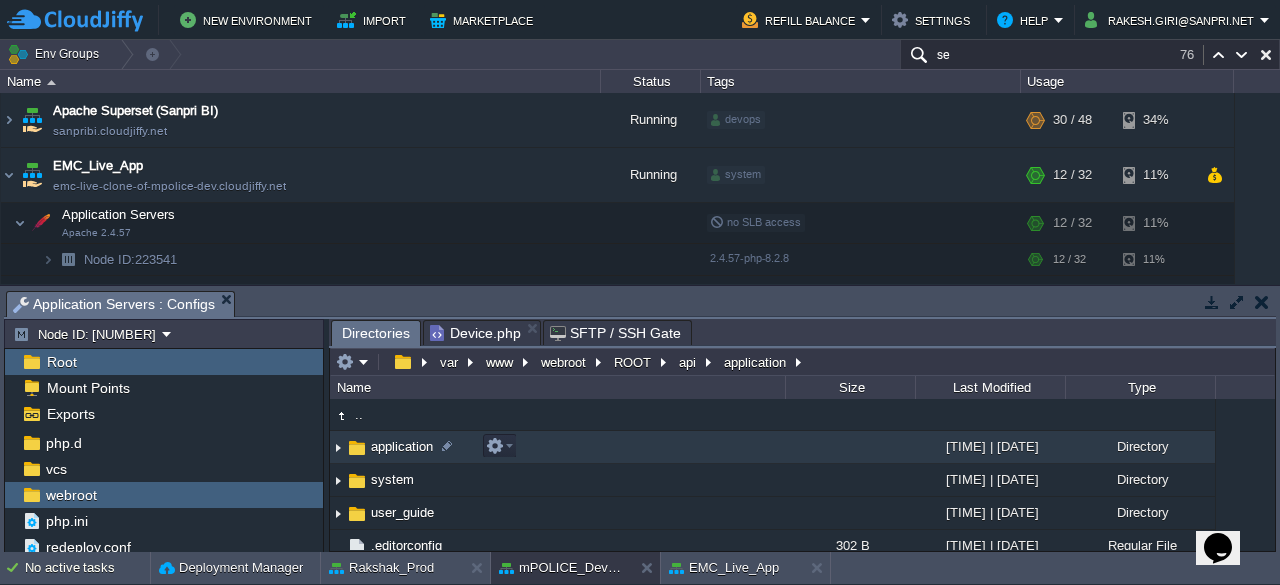 click on "application" at bounding box center (402, 446) 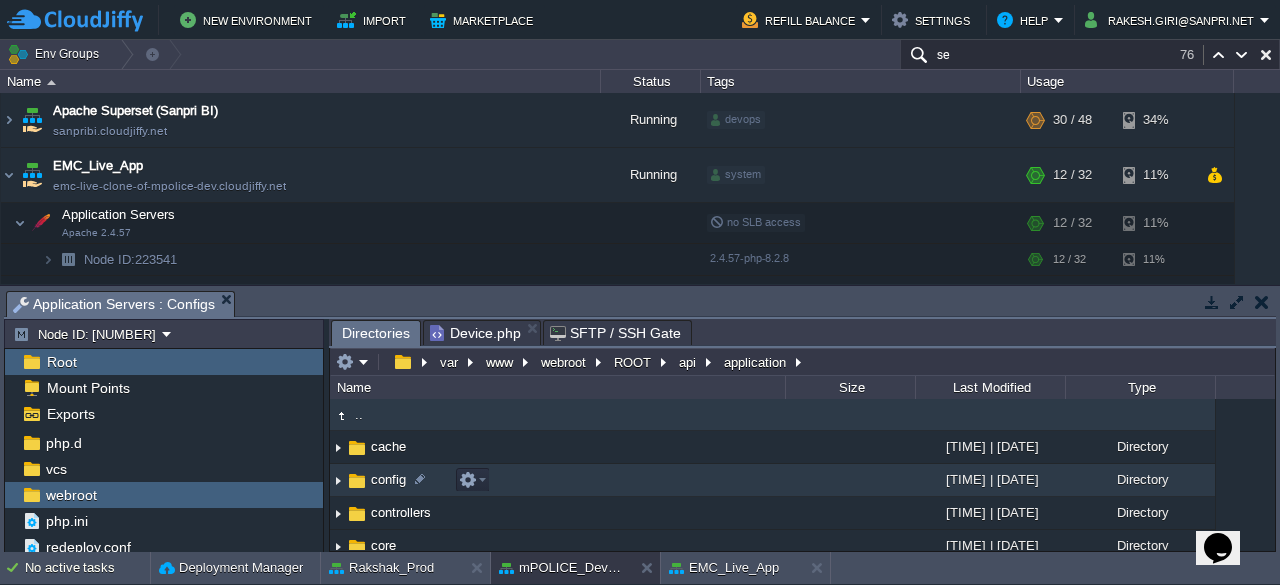 click on "config" at bounding box center (388, 479) 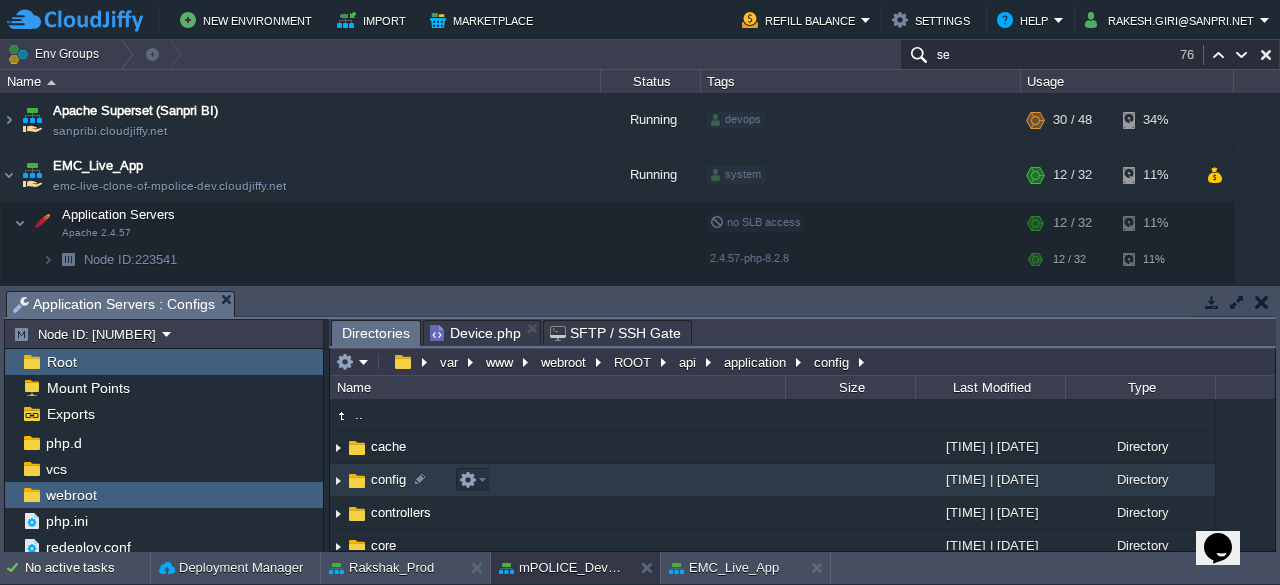 click on "config" at bounding box center (388, 479) 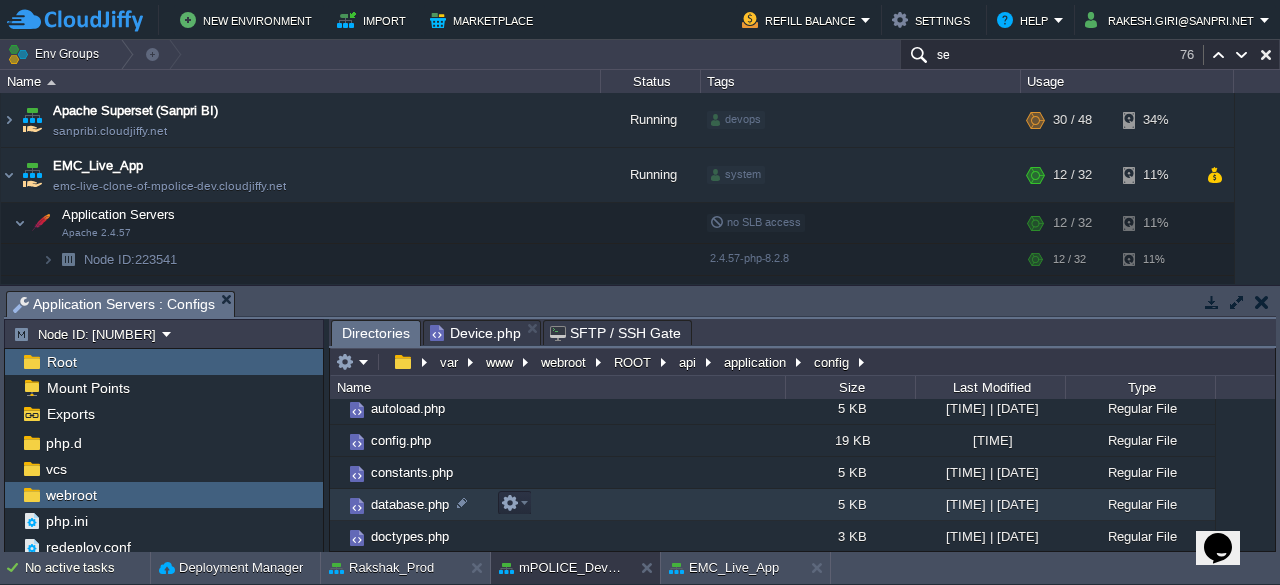 scroll, scrollTop: 40, scrollLeft: 0, axis: vertical 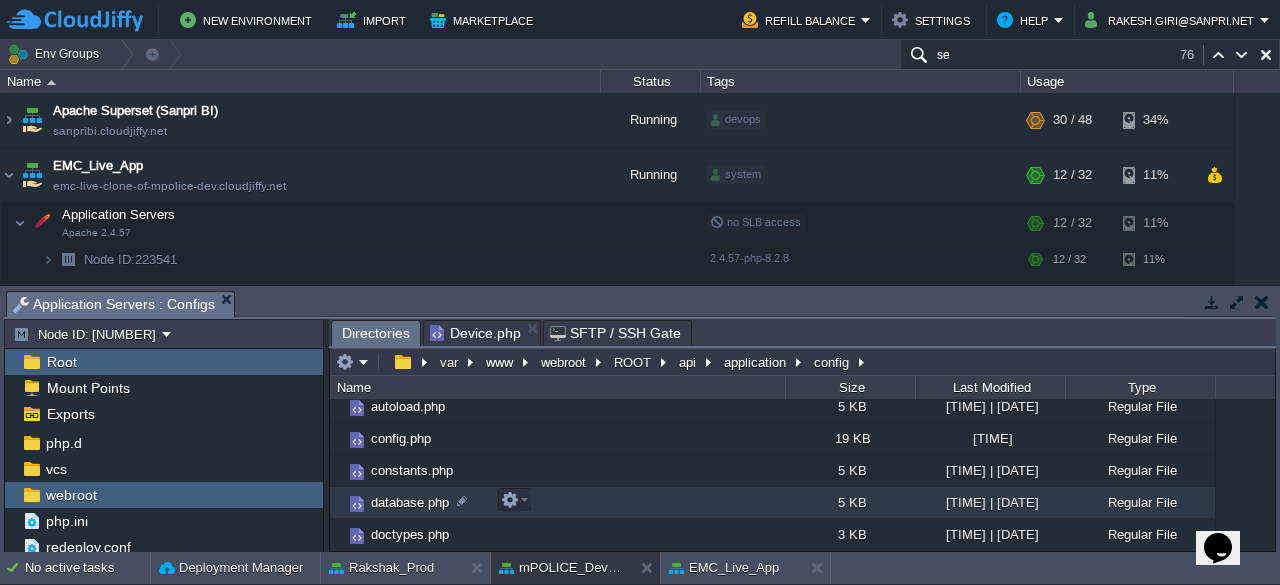 click on "database.php" at bounding box center (557, 503) 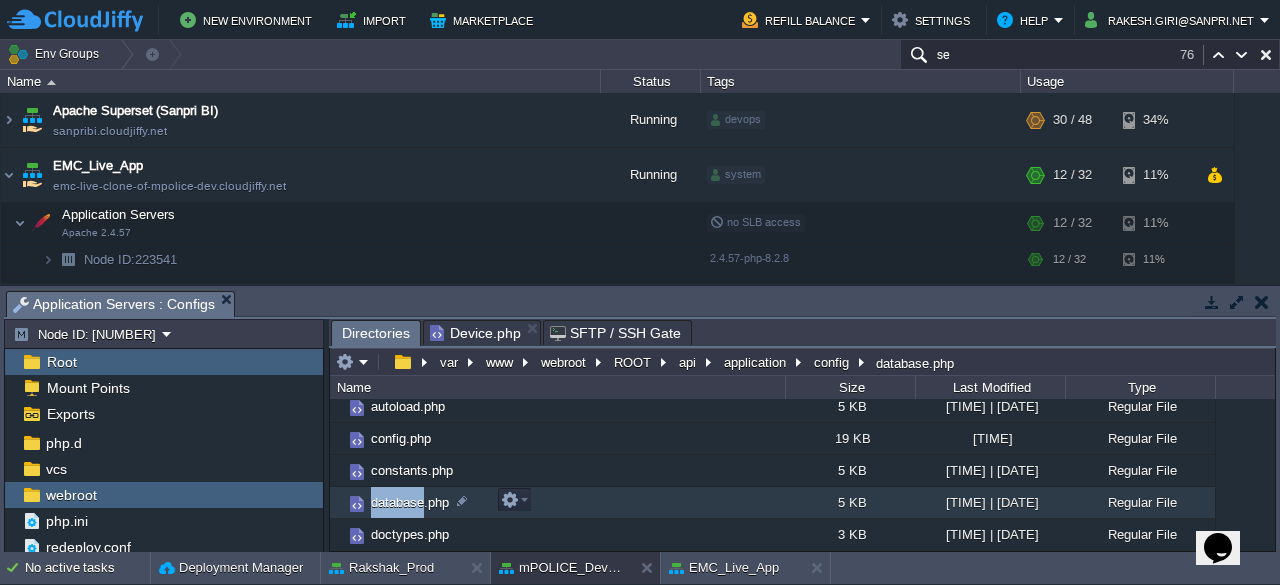 click on "database.php" at bounding box center (557, 503) 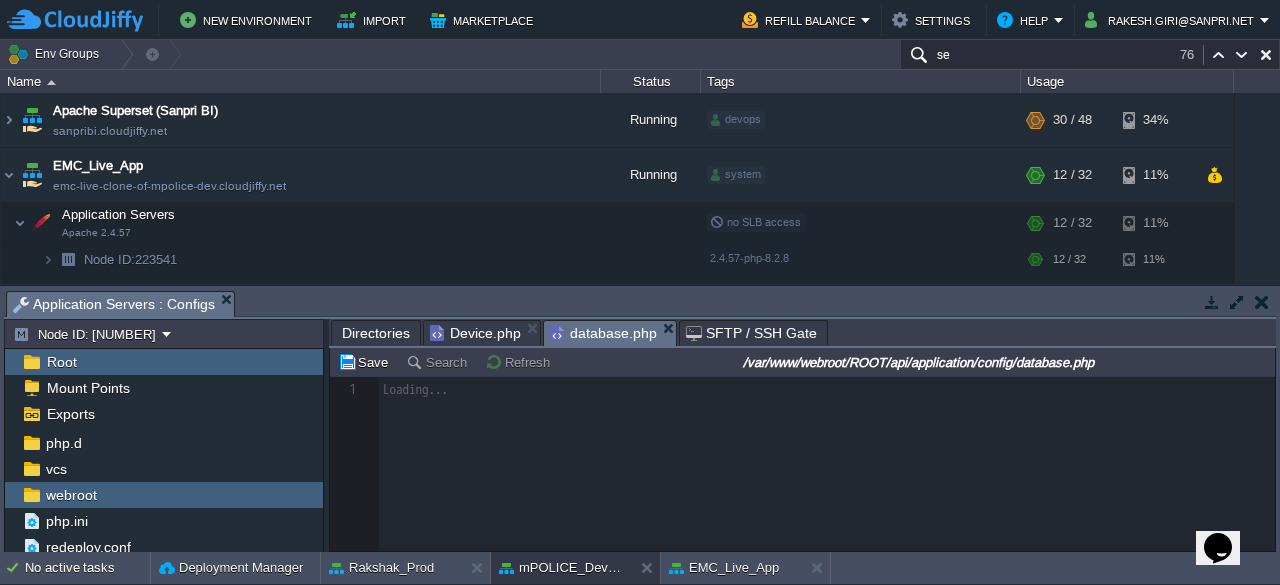 scroll, scrollTop: 6, scrollLeft: 0, axis: vertical 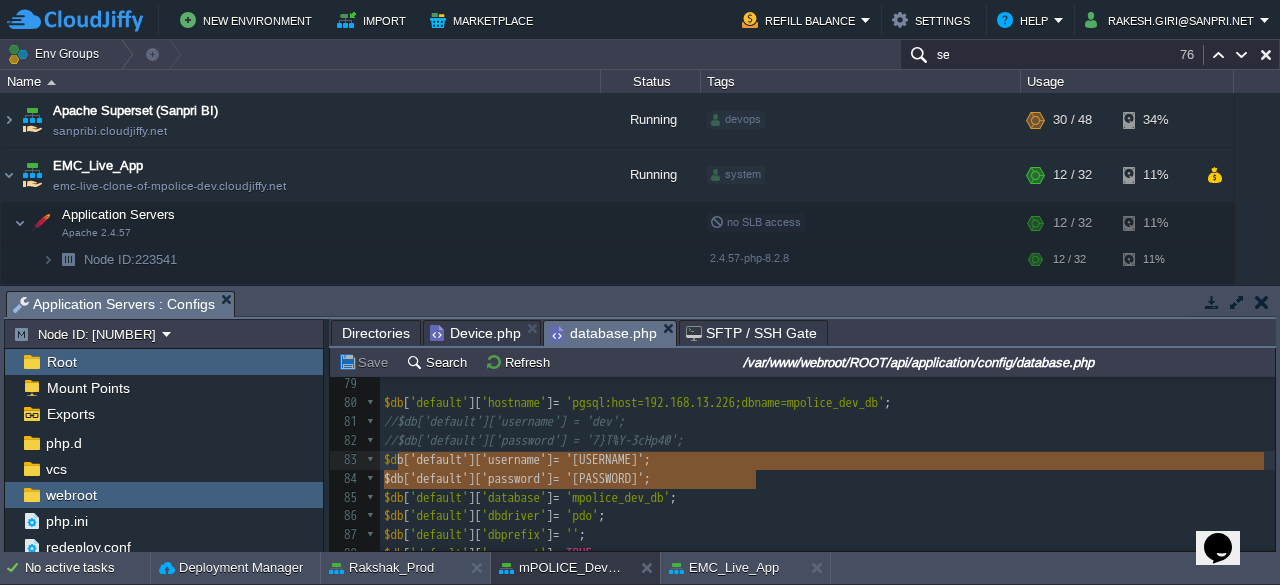 type on "$db['default']['username'] = 'webadmin';
$db['default']['password'] = 'nocqem-xoDbun-6jijbu';" 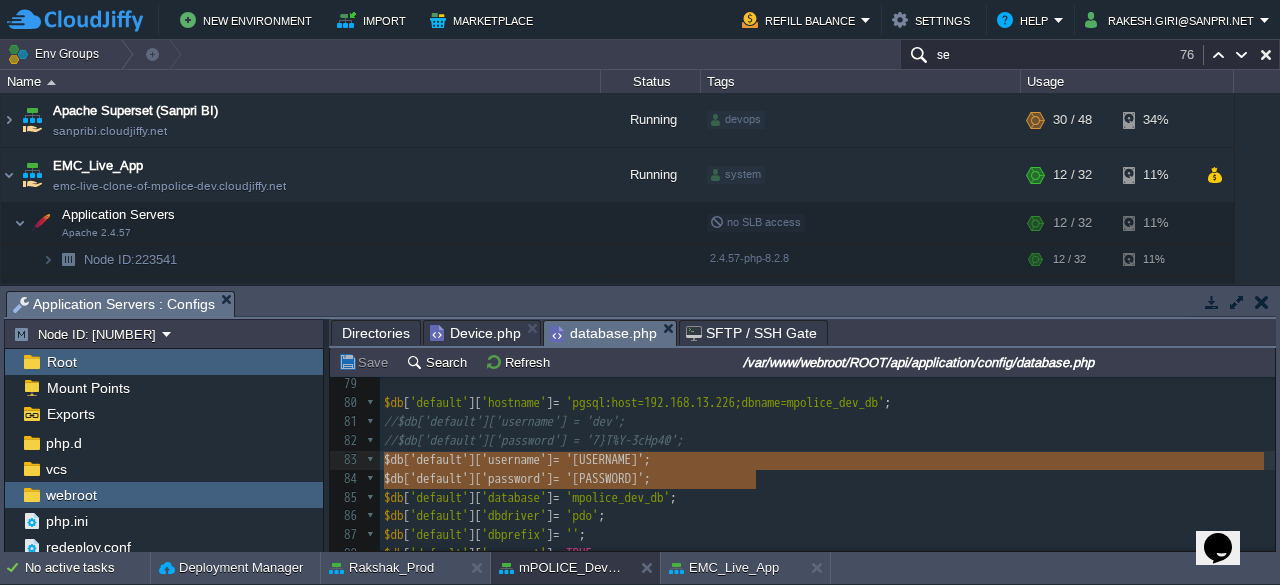 drag, startPoint x: 760, startPoint y: 477, endPoint x: 381, endPoint y: 459, distance: 379.4272 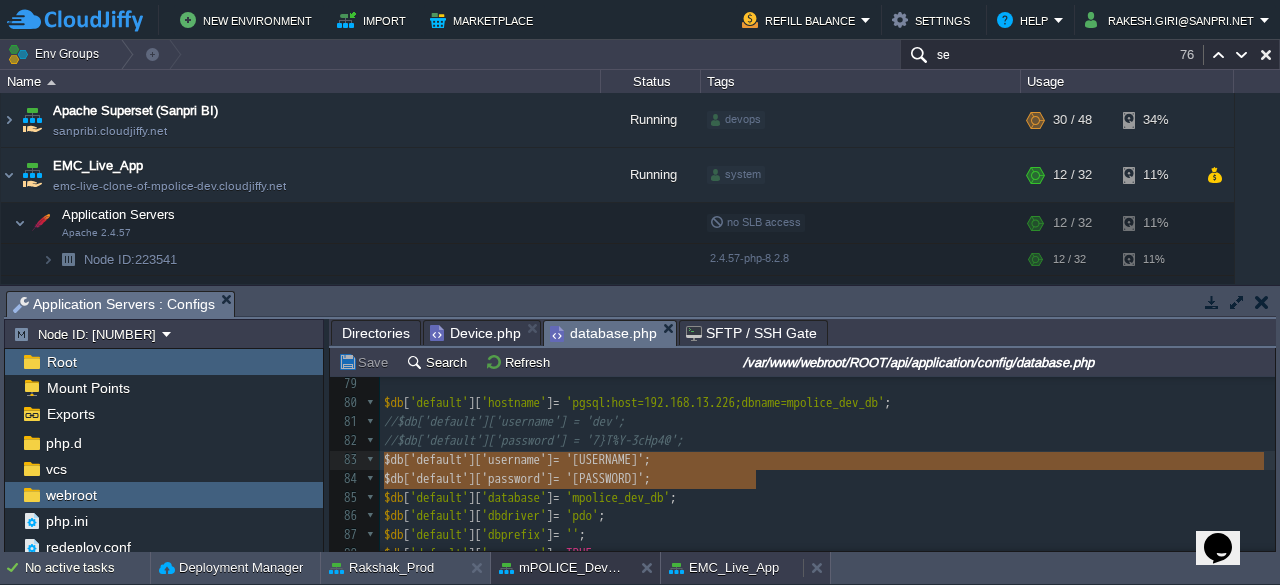 click on "EMC_Live_App" at bounding box center [724, 568] 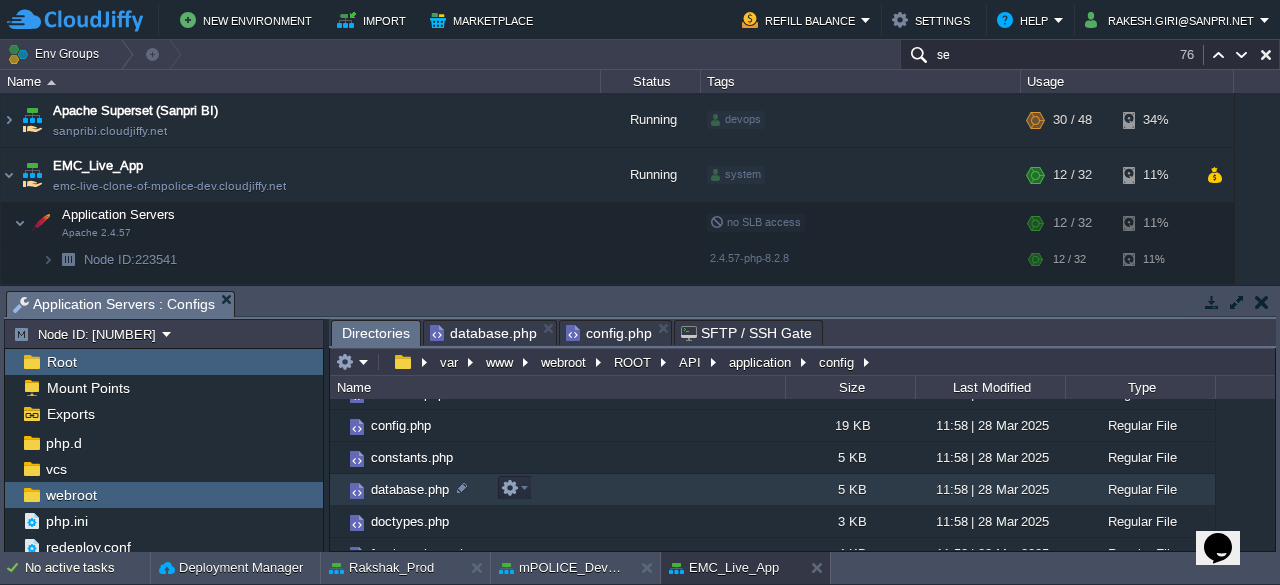 click on "database.php" at bounding box center [410, 489] 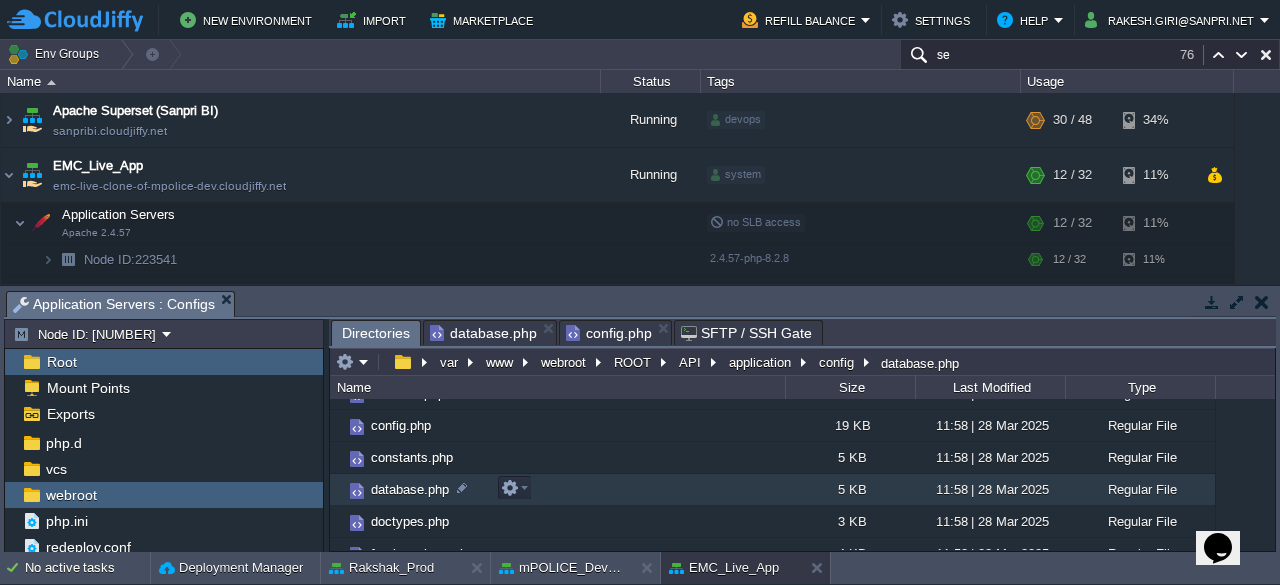 click on "database.php" at bounding box center [410, 489] 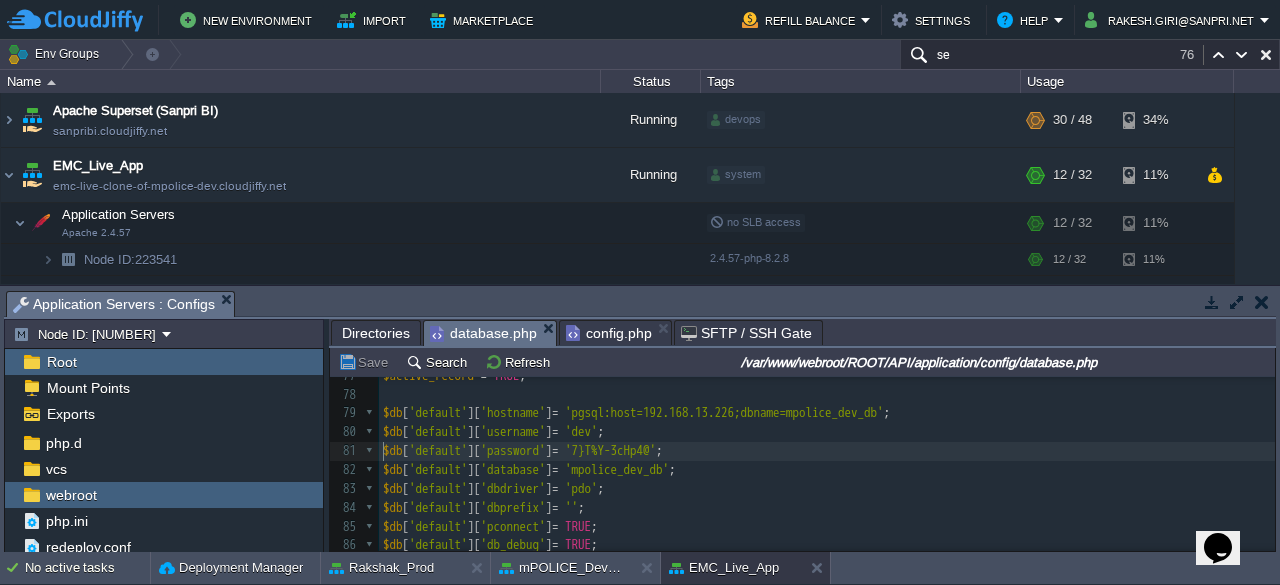 click on "192.168.13.226" at bounding box center [827, 442] 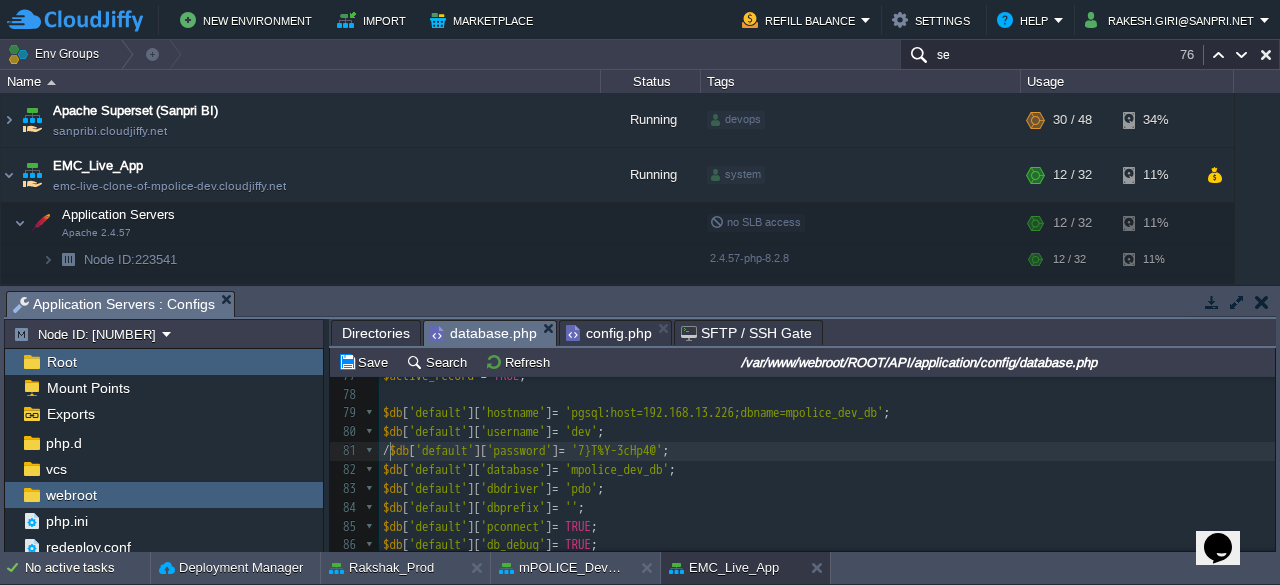 type on "//" 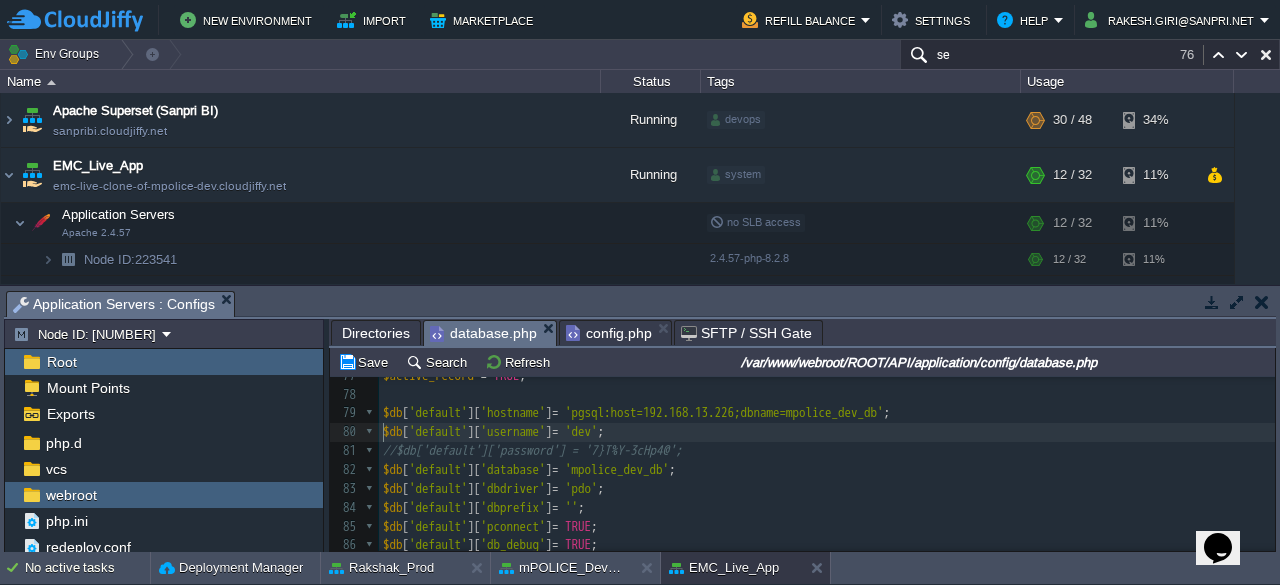 click on "$db [ 'default' ][ 'username' ]  =   'dev' ;" at bounding box center [827, 432] 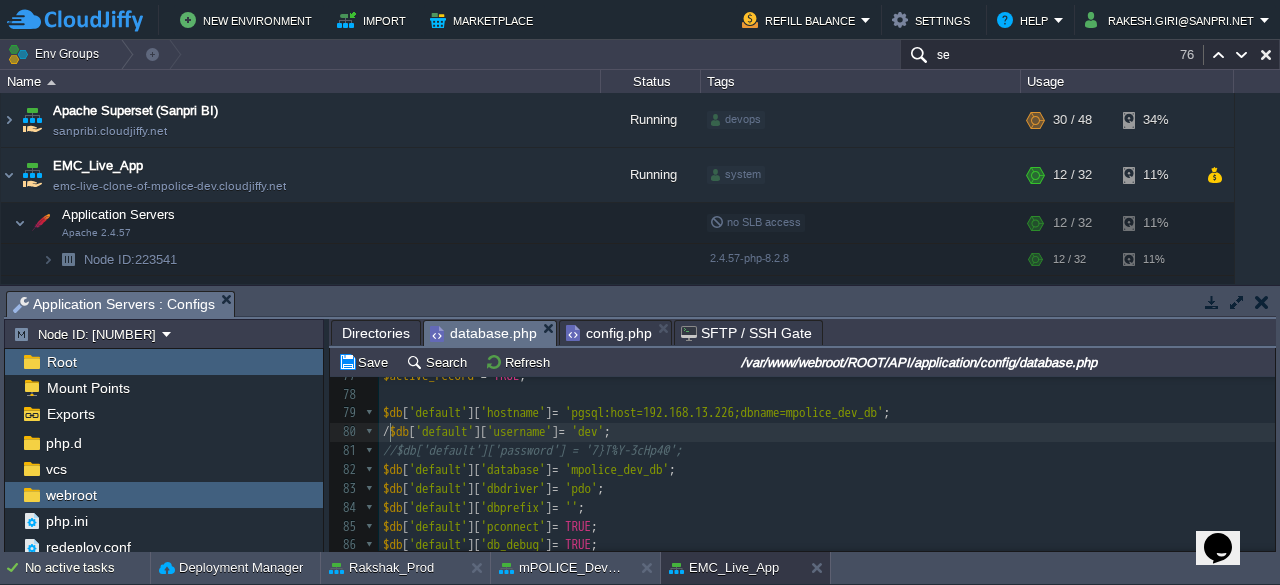 type on "//" 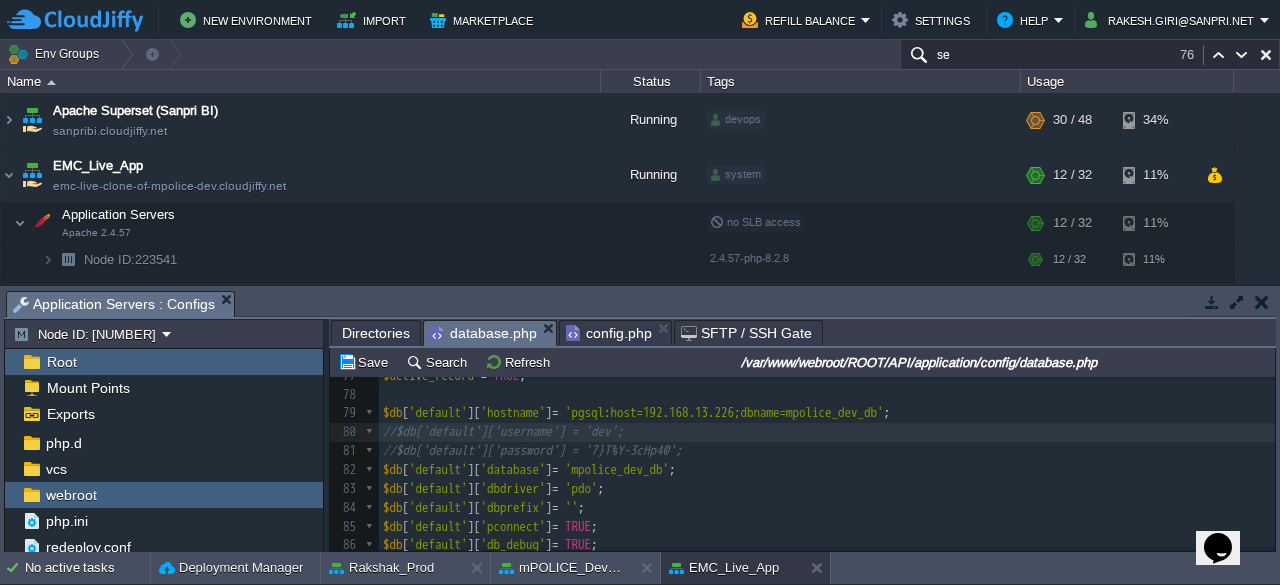type 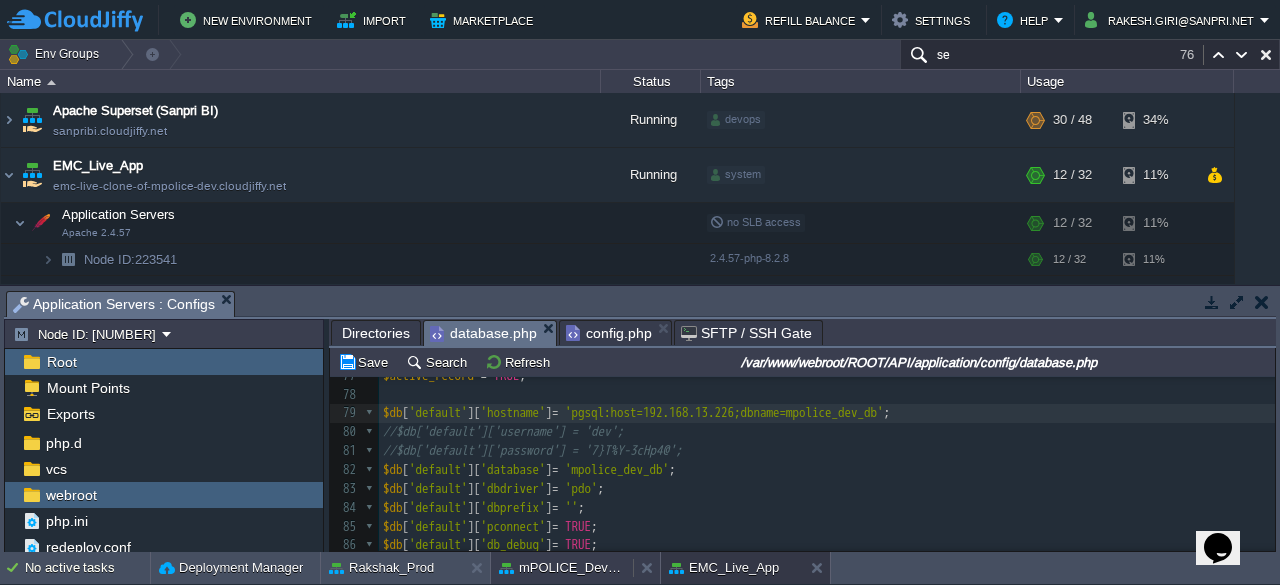 click on "mPOLICE_Dev_App" at bounding box center [562, 568] 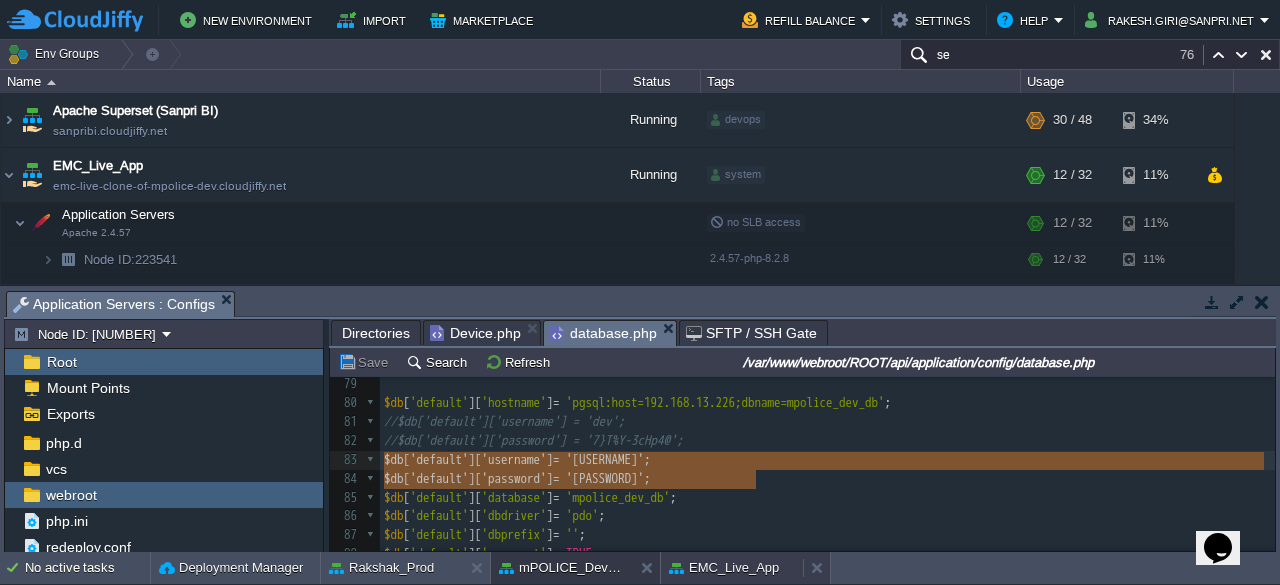 click on "EMC_Live_App" at bounding box center (724, 568) 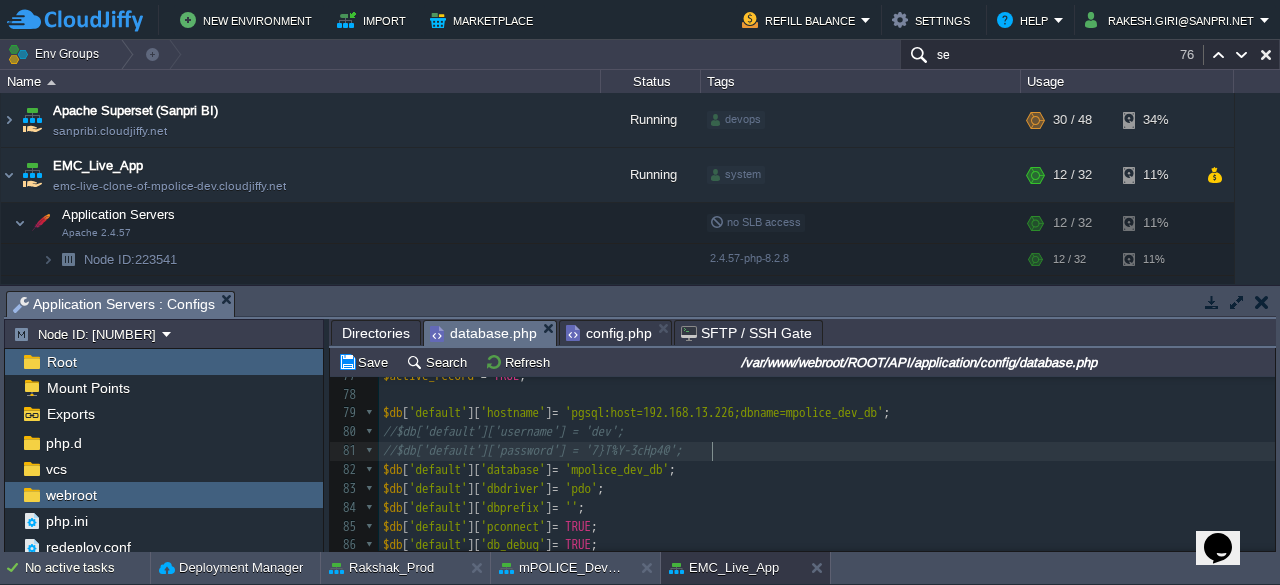 click on "//$db['default']['password'] = '7}T%Y-3cHp4@';" at bounding box center (827, 451) 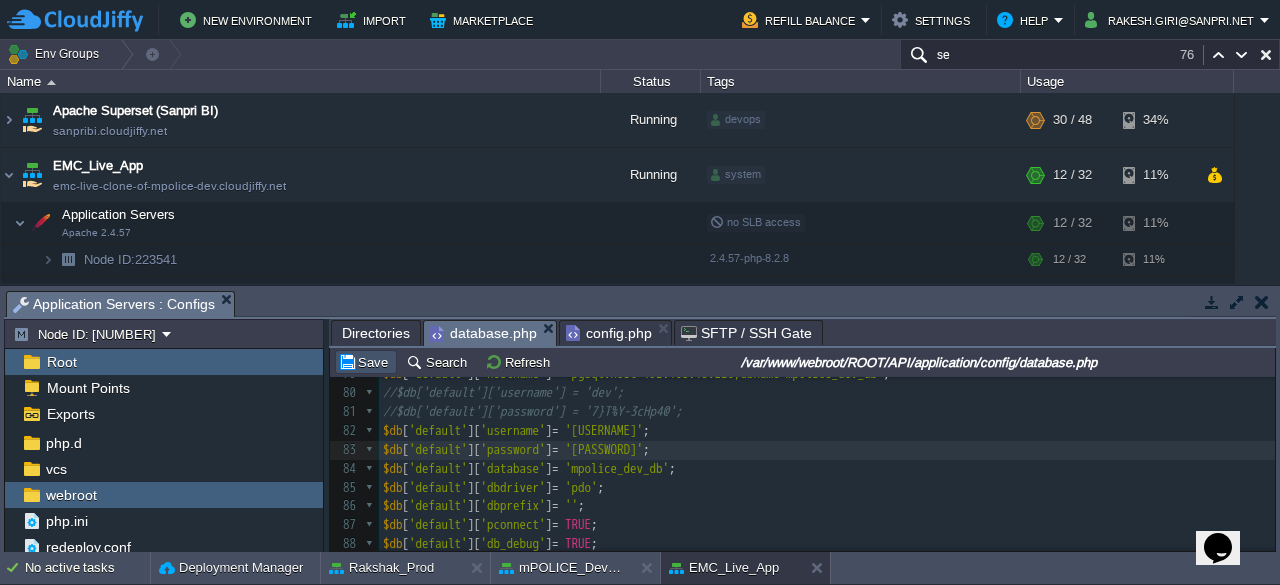 click on "Save" at bounding box center (366, 362) 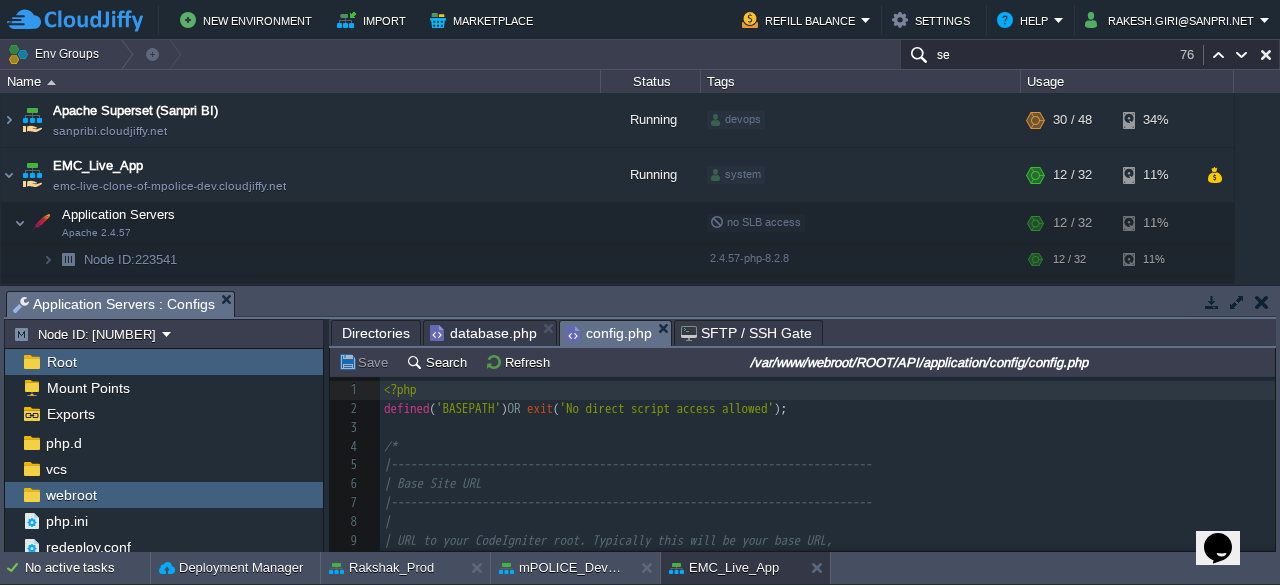 click on "config.php" at bounding box center [609, 333] 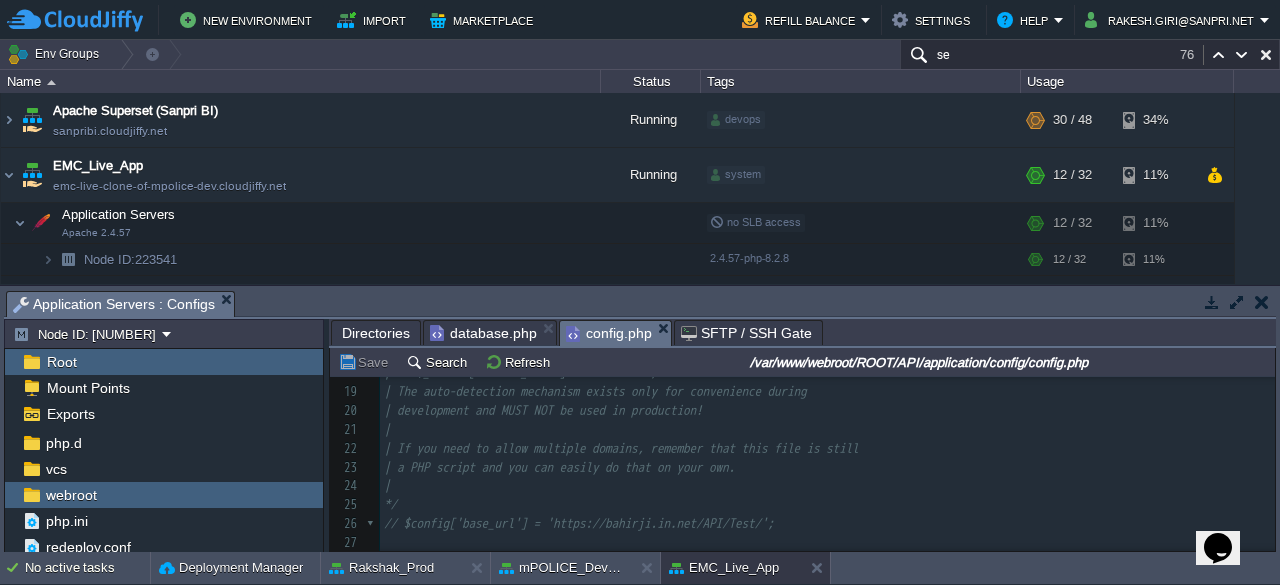 scroll, scrollTop: 336, scrollLeft: 0, axis: vertical 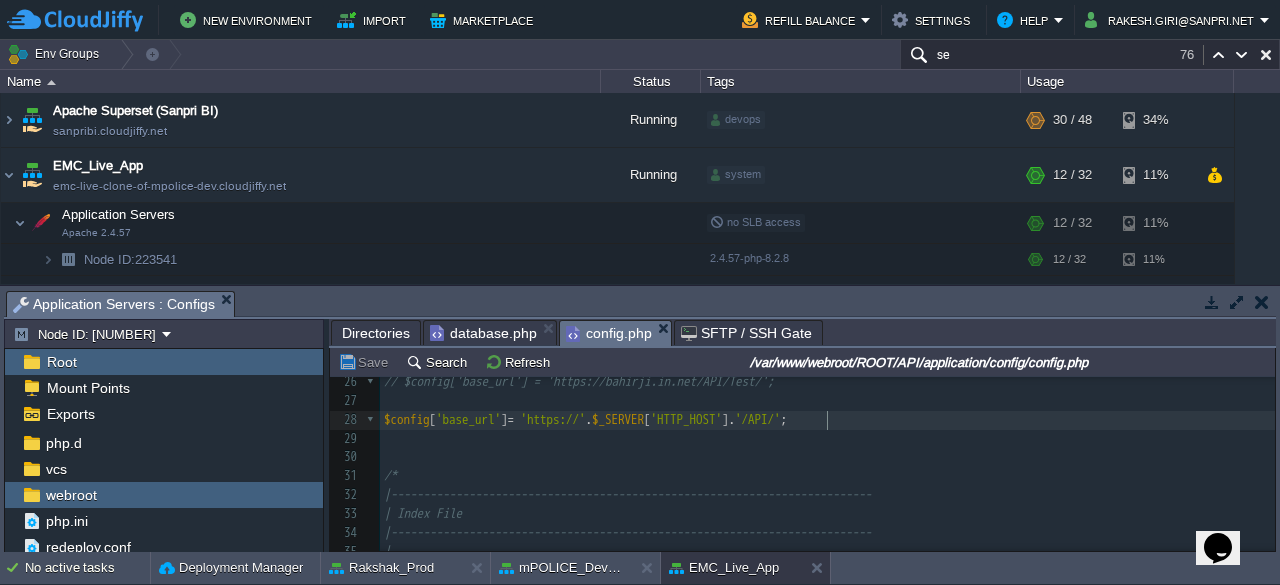 click on "'/API/'" at bounding box center [758, 419] 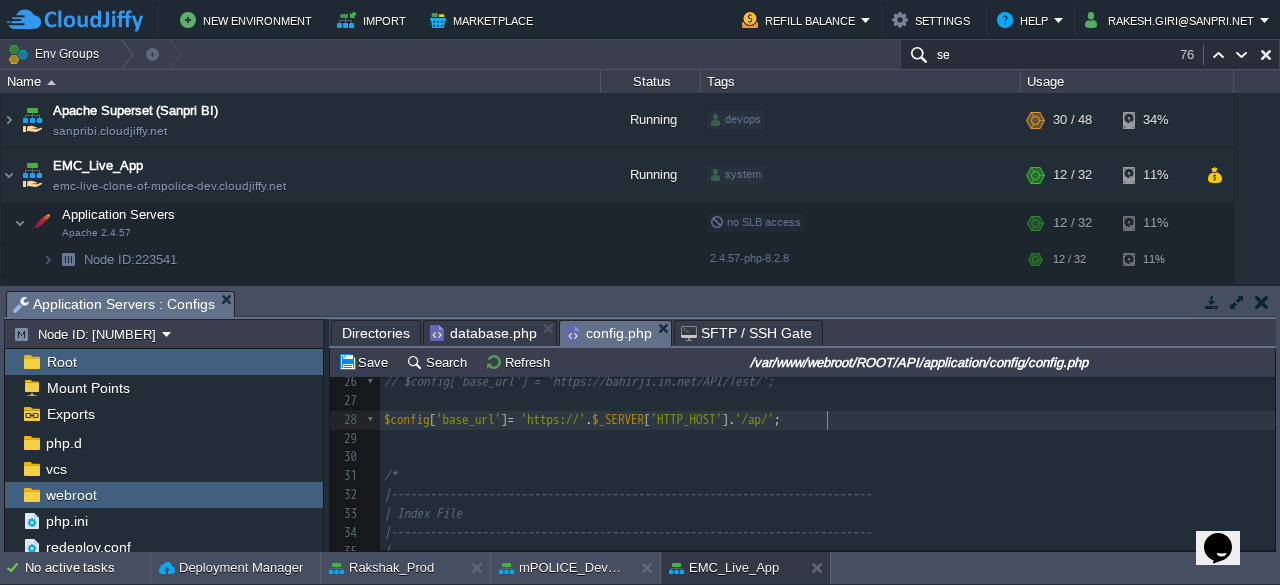 scroll, scrollTop: 6, scrollLeft: 20, axis: both 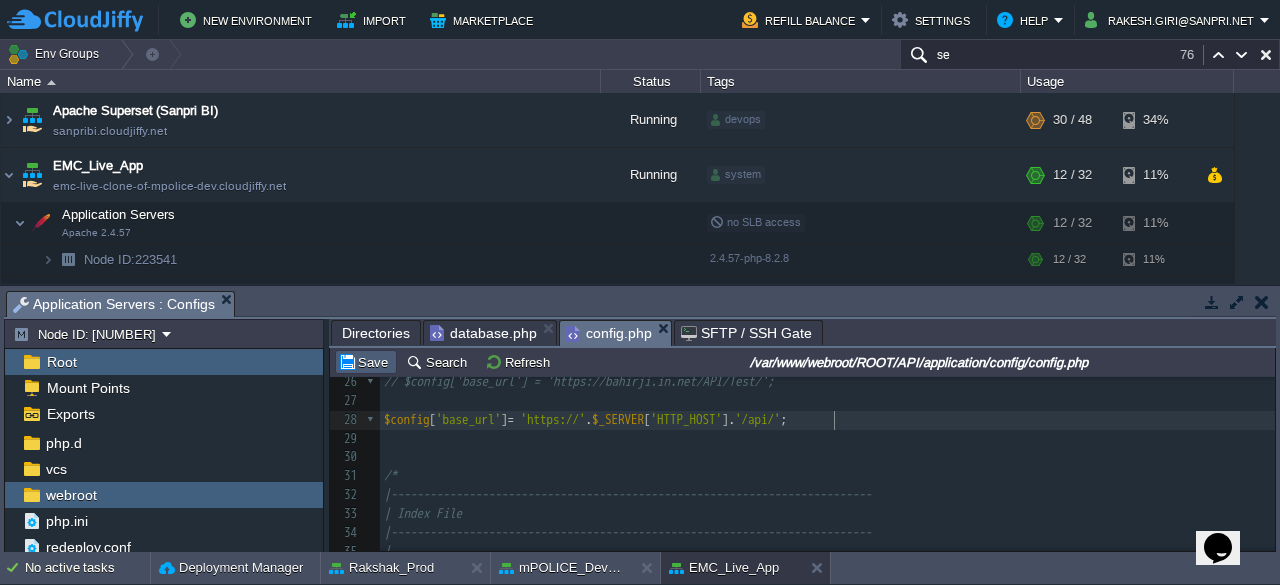 type on "api" 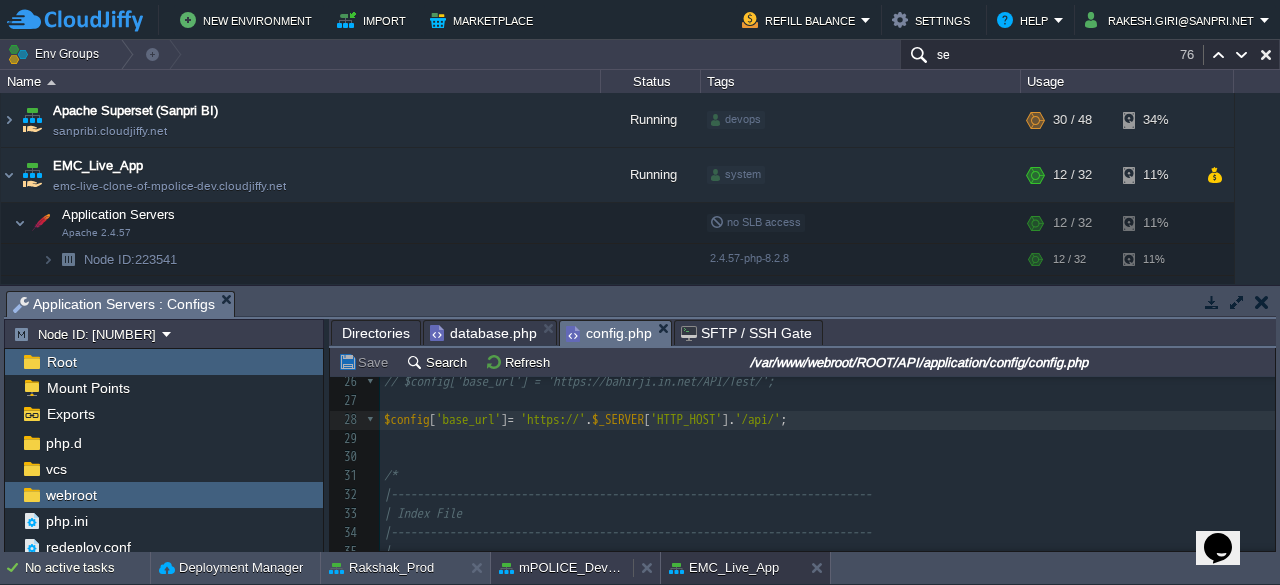 click on "mPOLICE_Dev_App" at bounding box center (562, 568) 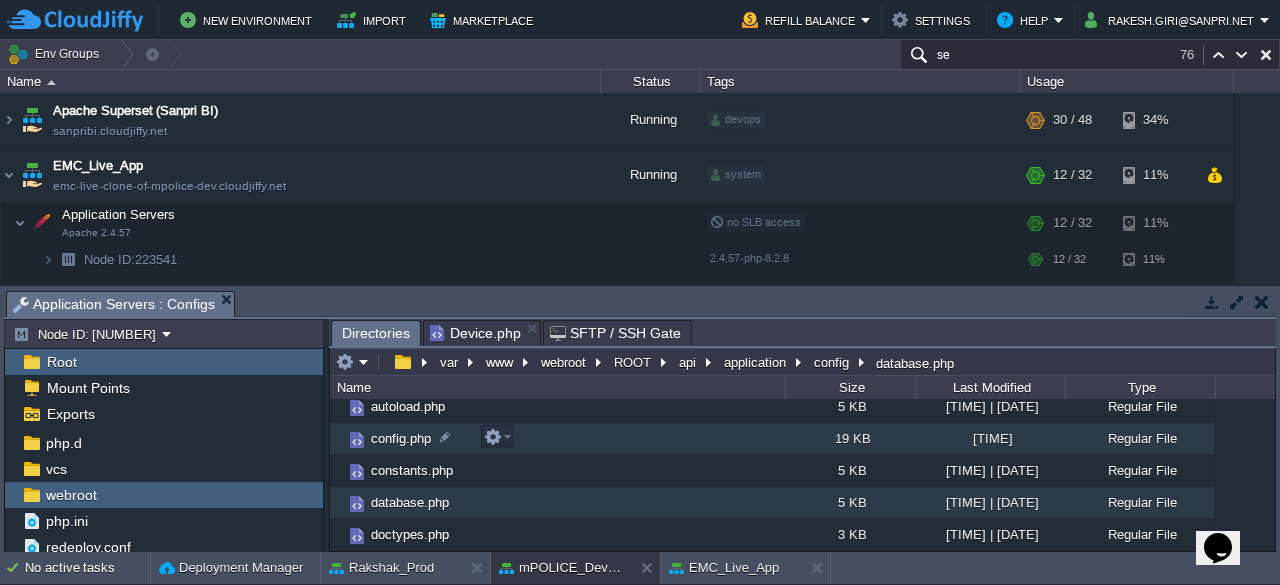 click on "config.php" at bounding box center [401, 438] 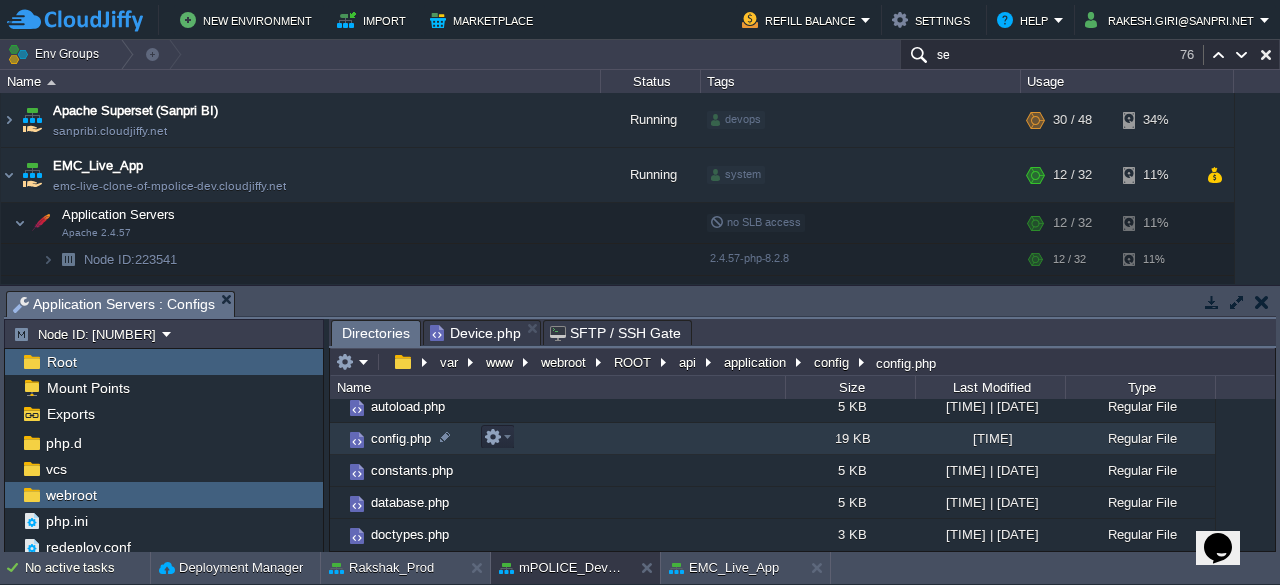click on "config.php" at bounding box center (401, 438) 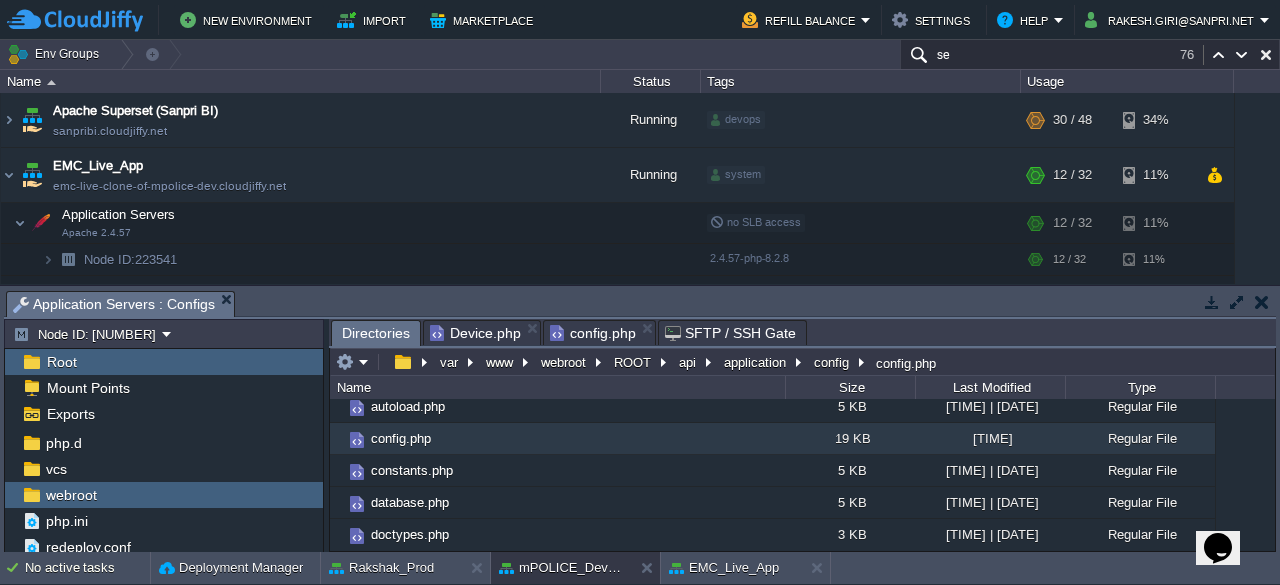click on "Directories" at bounding box center [376, 333] 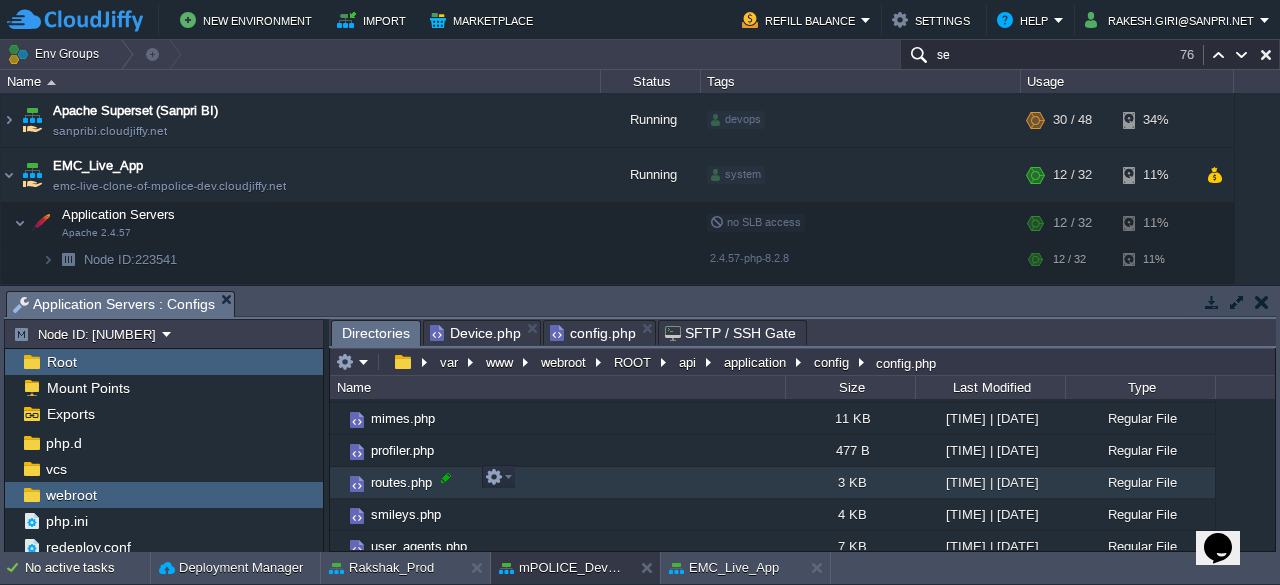 scroll, scrollTop: 355, scrollLeft: 0, axis: vertical 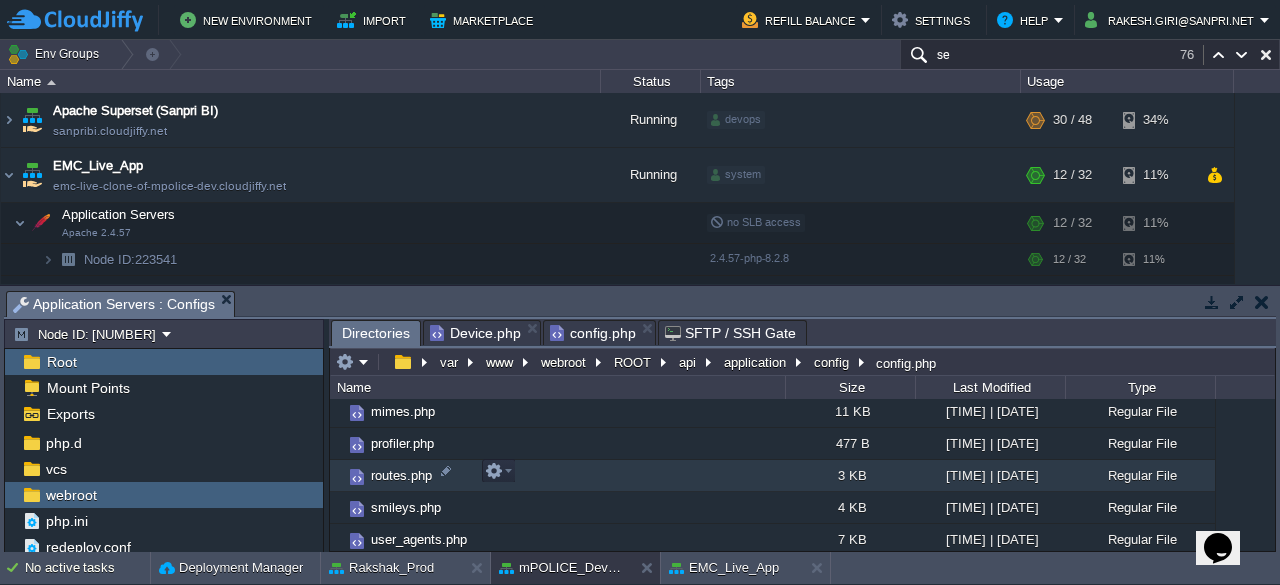 click on "routes.php" at bounding box center (401, 475) 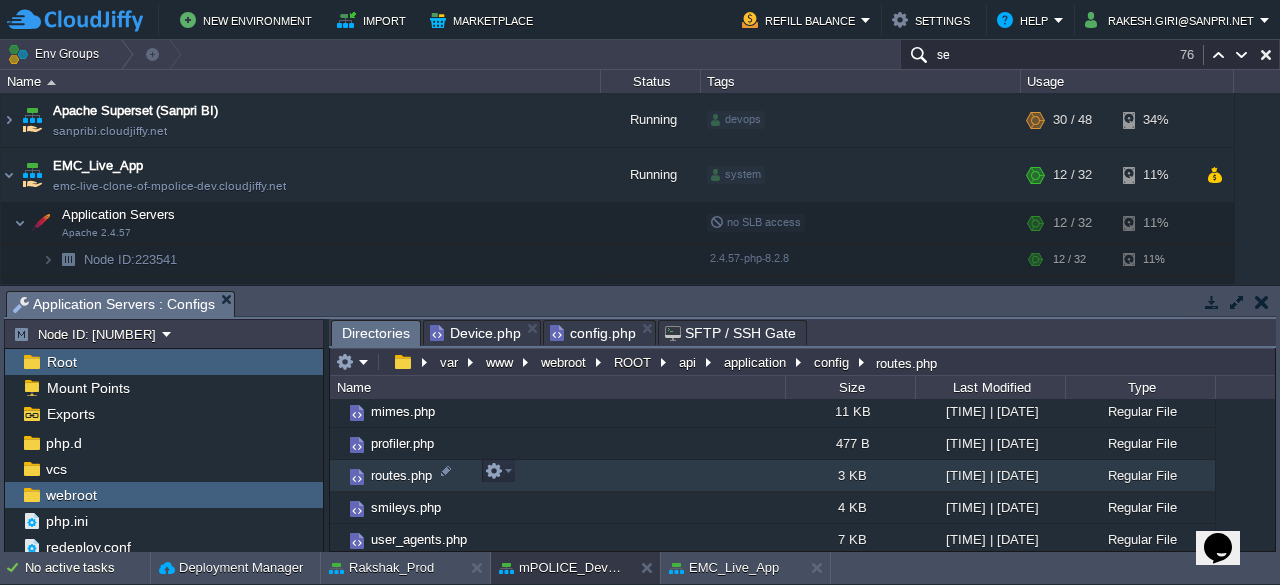 click on "routes.php" at bounding box center (401, 475) 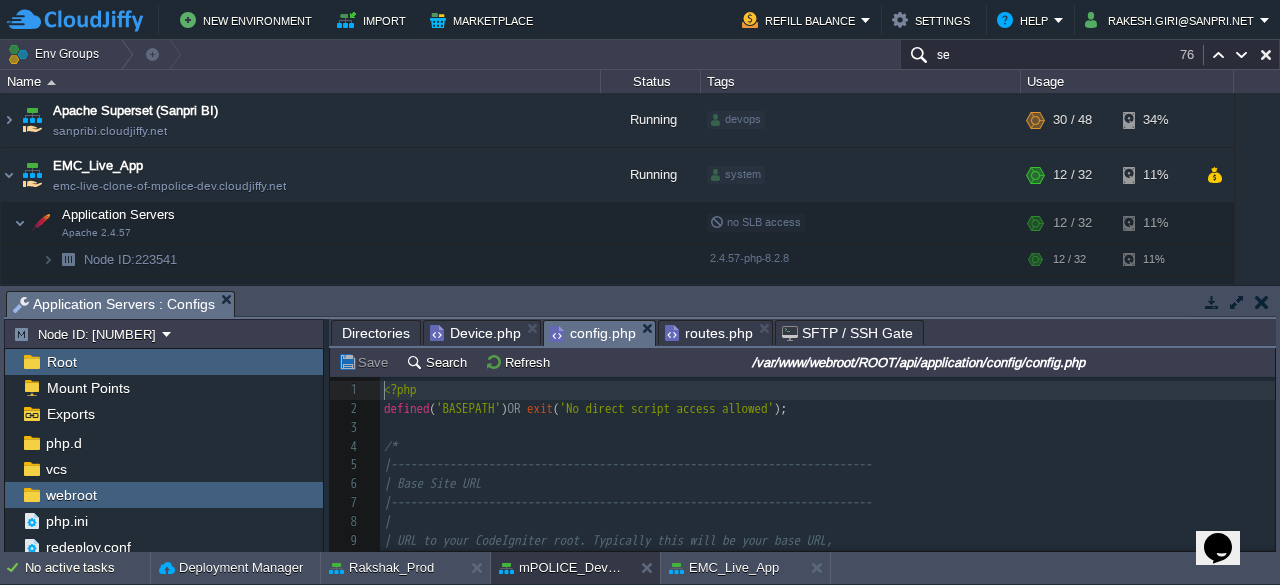 scroll, scrollTop: 6, scrollLeft: 0, axis: vertical 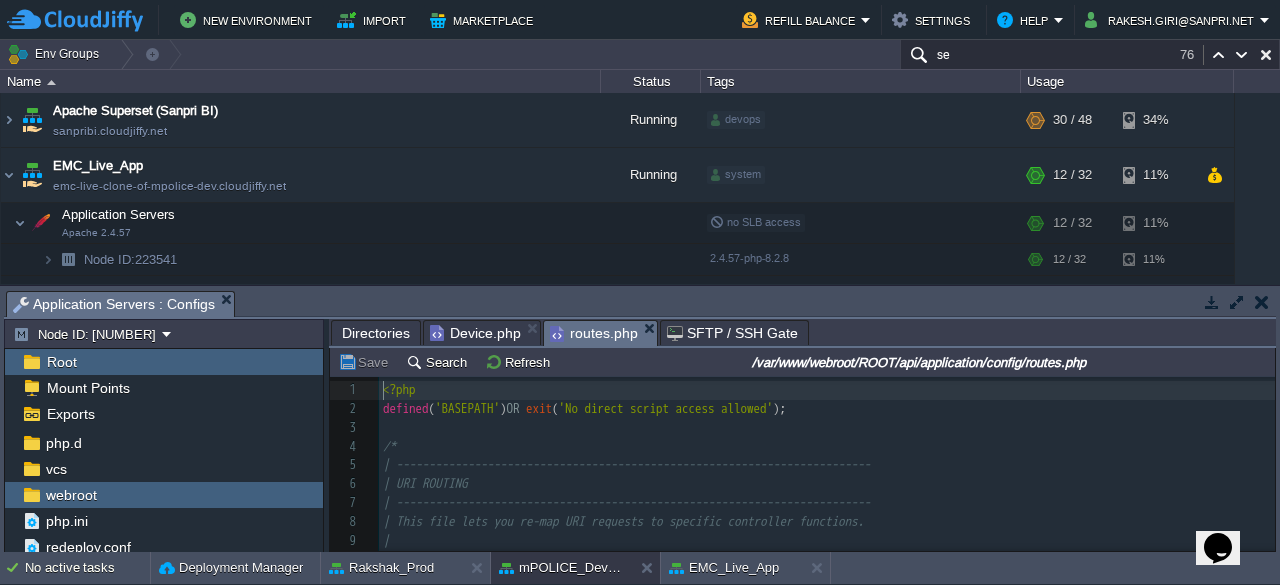 click on "routes.php" at bounding box center (594, 333) 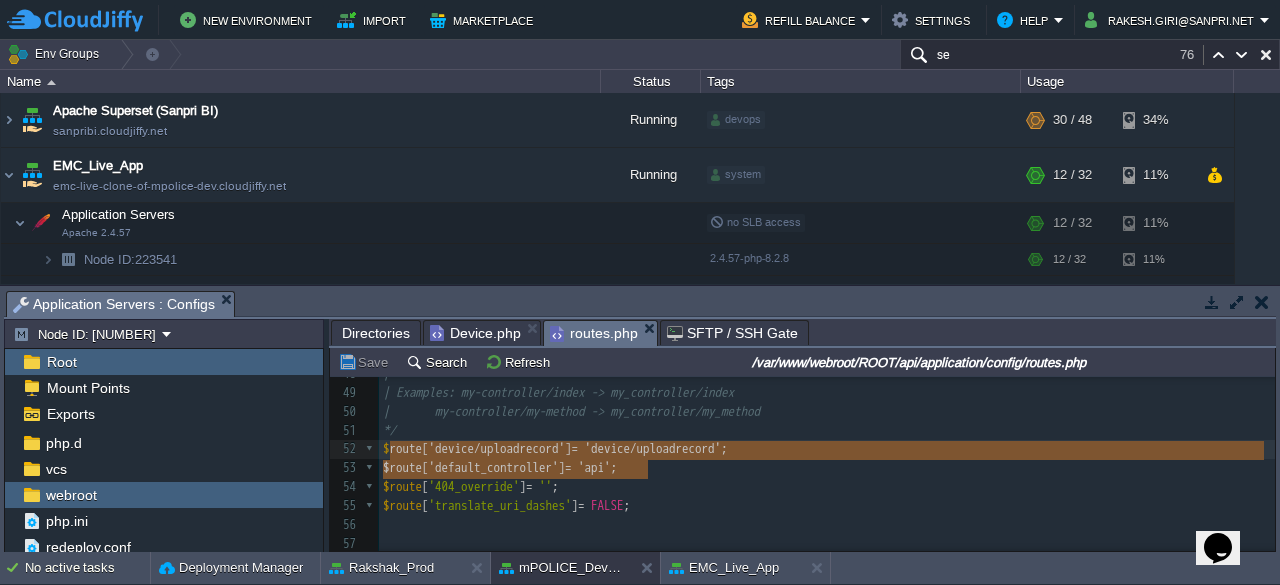 type on "$route['device/uploadrecord'] = 'device/uploadrecord';
$route['default_controller'] = 'api';" 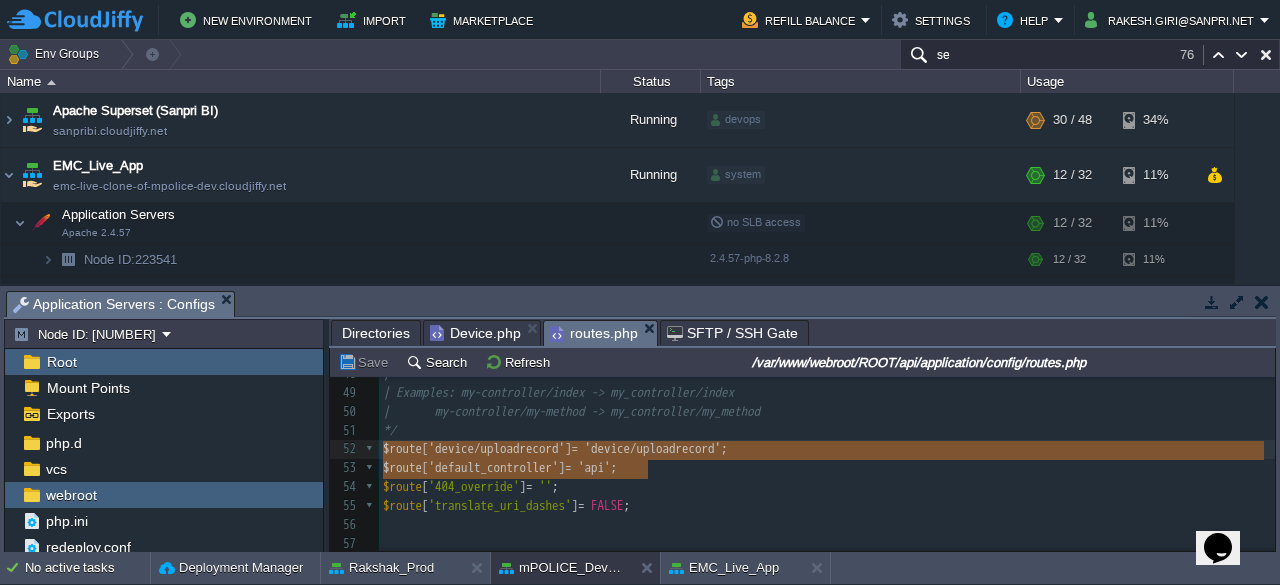 drag, startPoint x: 666, startPoint y: 461, endPoint x: 384, endPoint y: 449, distance: 282.25522 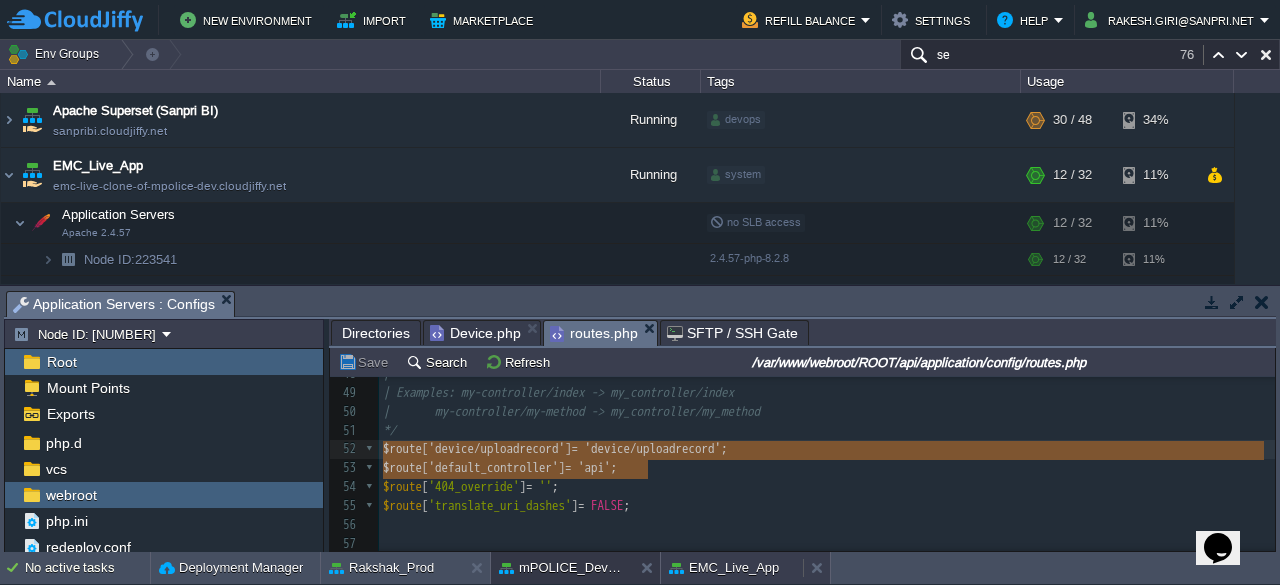 click on "EMC_Live_App" at bounding box center [724, 568] 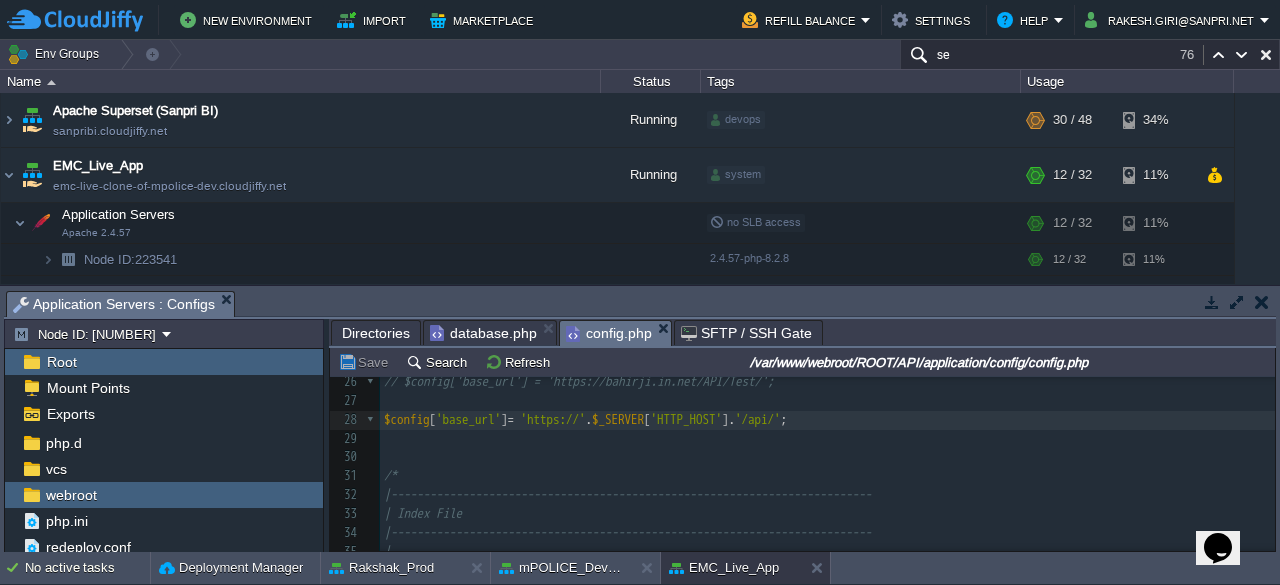 click on "database.php" at bounding box center [483, 333] 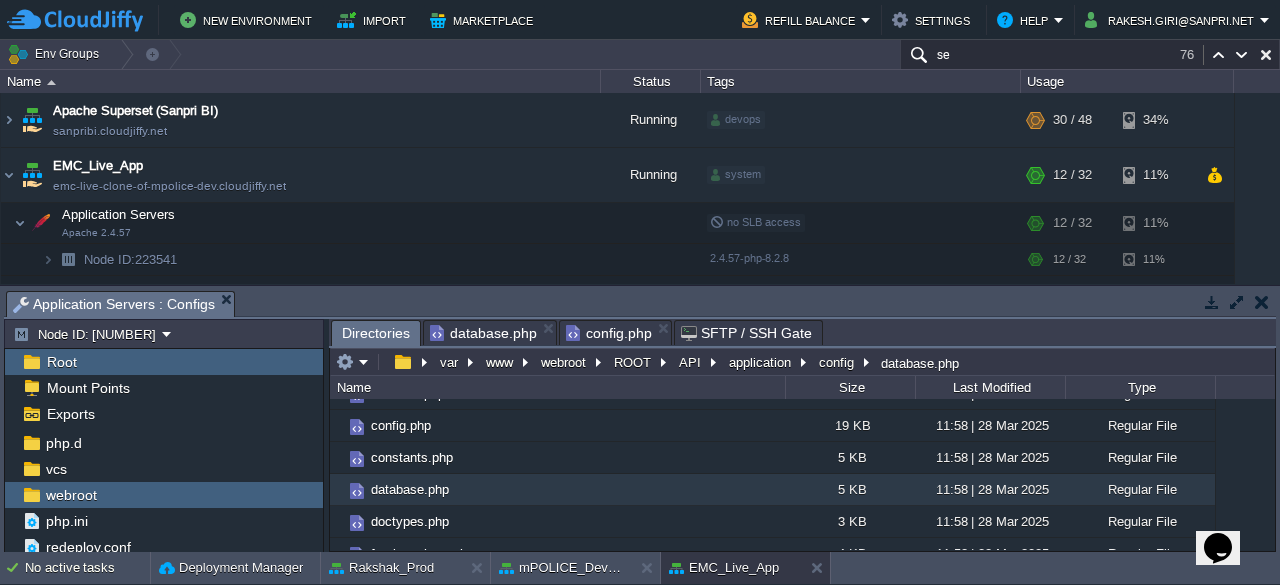 click on "Directories" at bounding box center [376, 333] 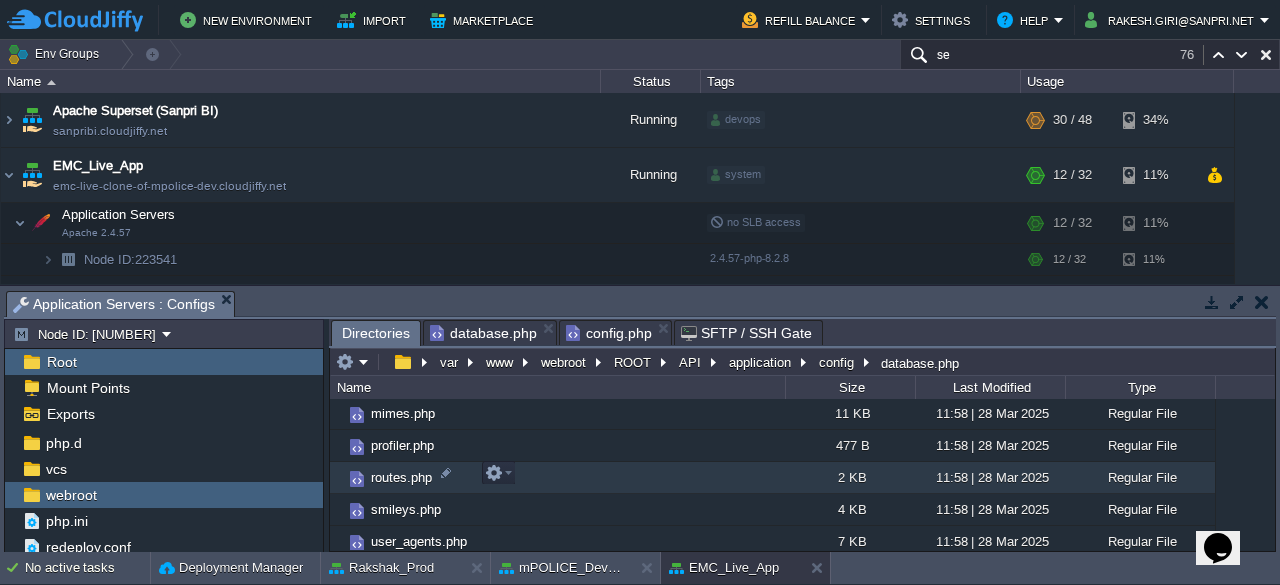 click on "routes.php" at bounding box center [401, 477] 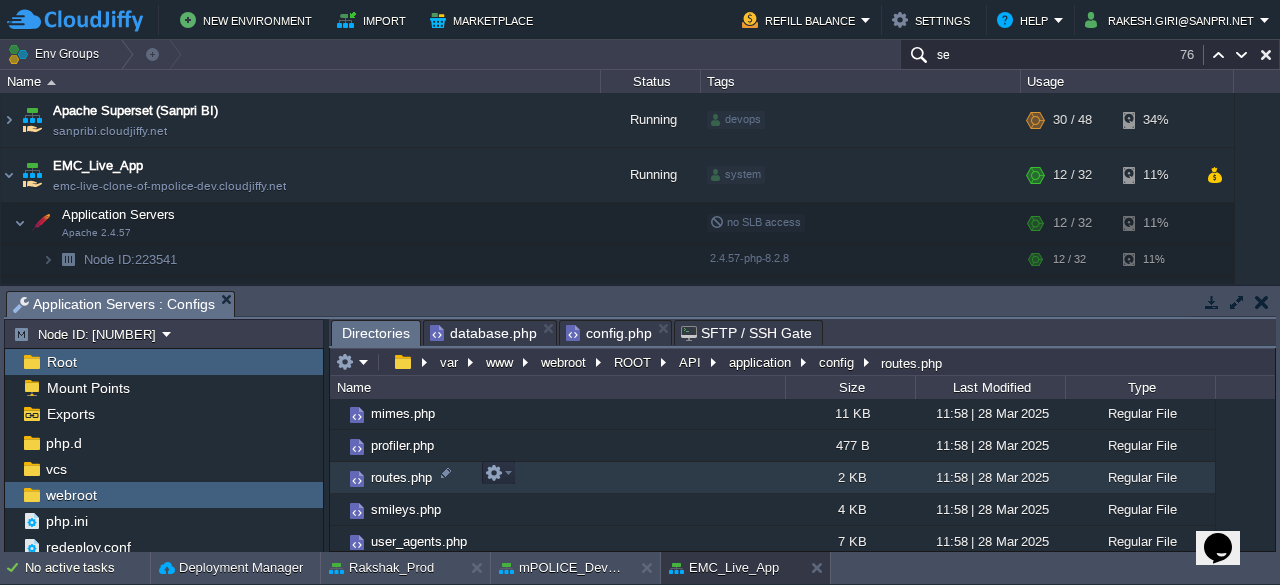 click on "routes.php" at bounding box center (401, 477) 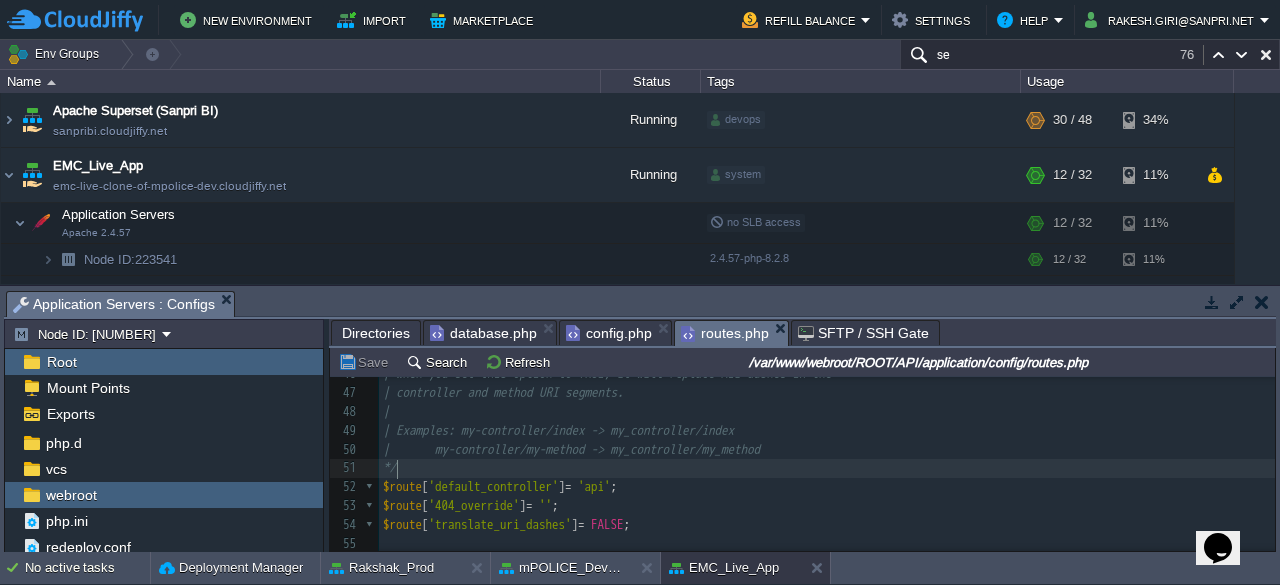 click on "*/" at bounding box center (827, 468) 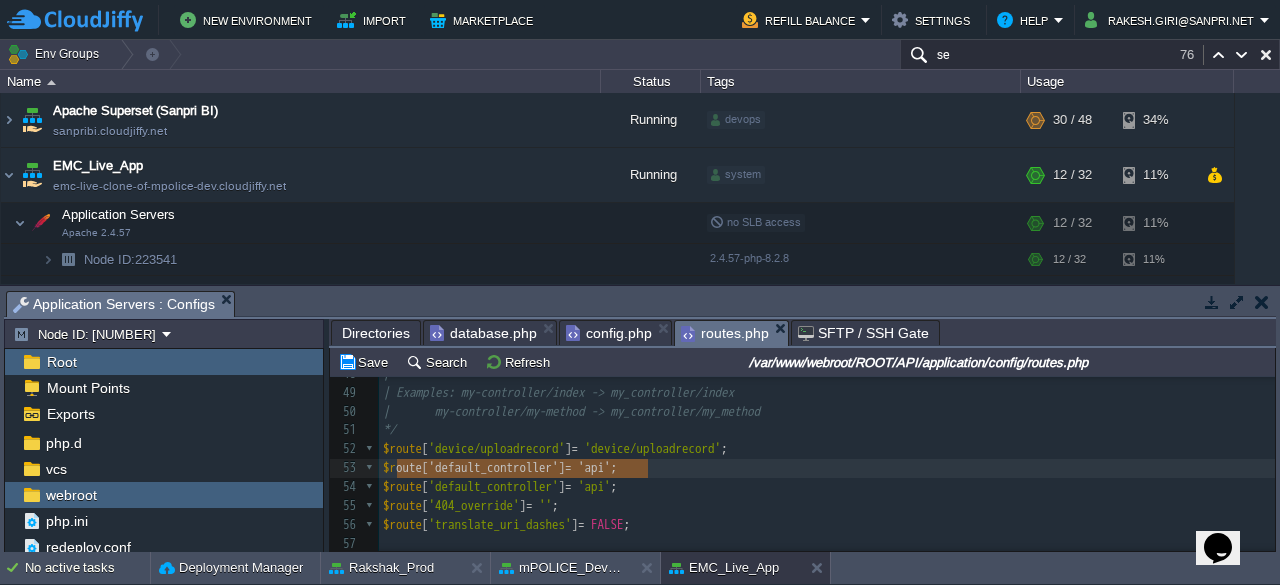 type on "$route['default_controller'] = 'api';" 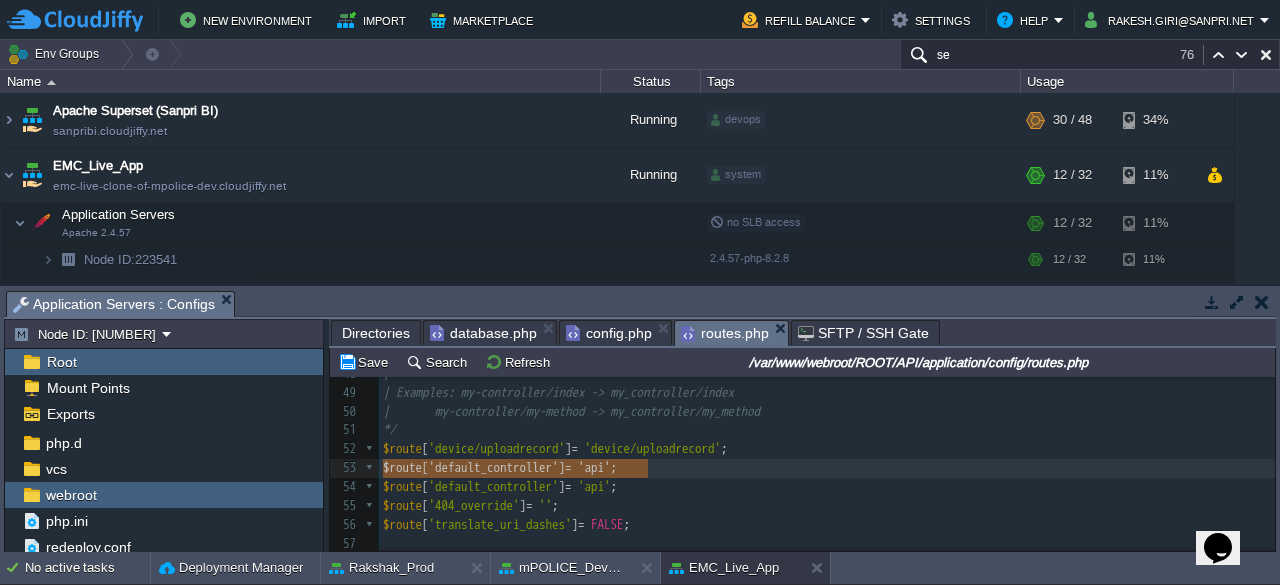 drag, startPoint x: 663, startPoint y: 460, endPoint x: 348, endPoint y: 465, distance: 315.03967 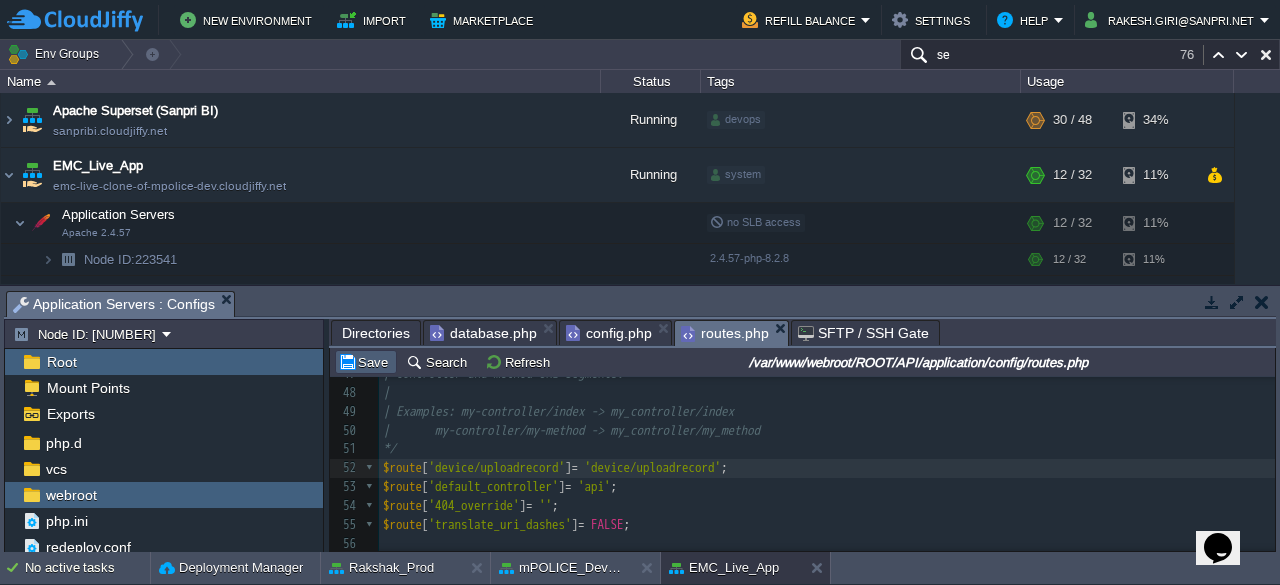click on "Save" at bounding box center [366, 362] 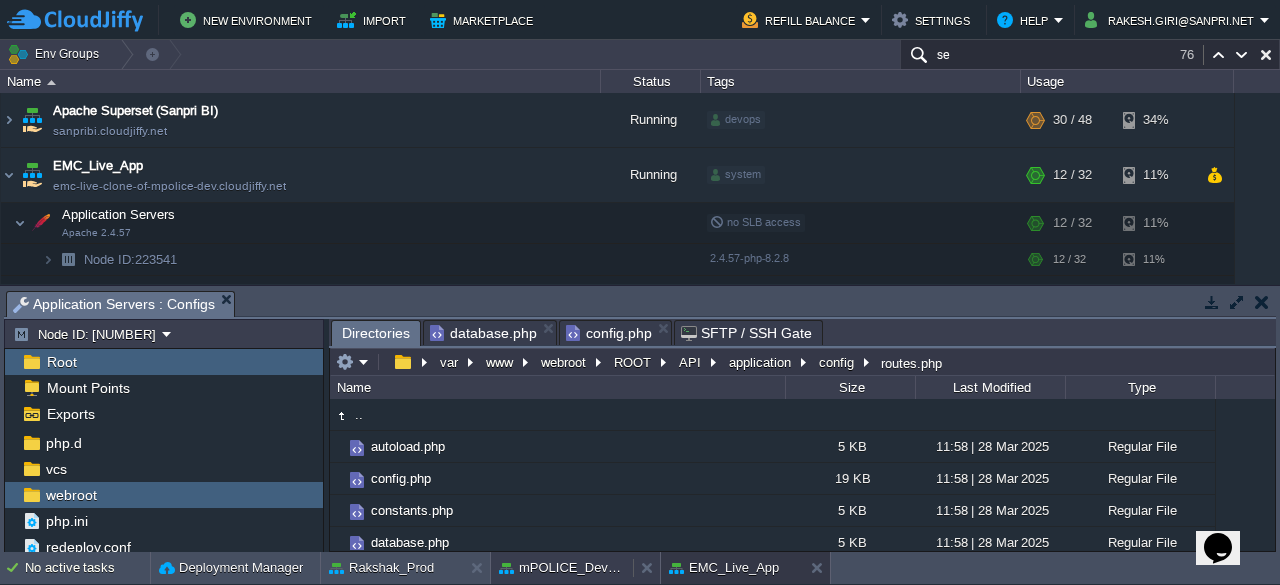 click on "mPOLICE_Dev_App" at bounding box center (562, 568) 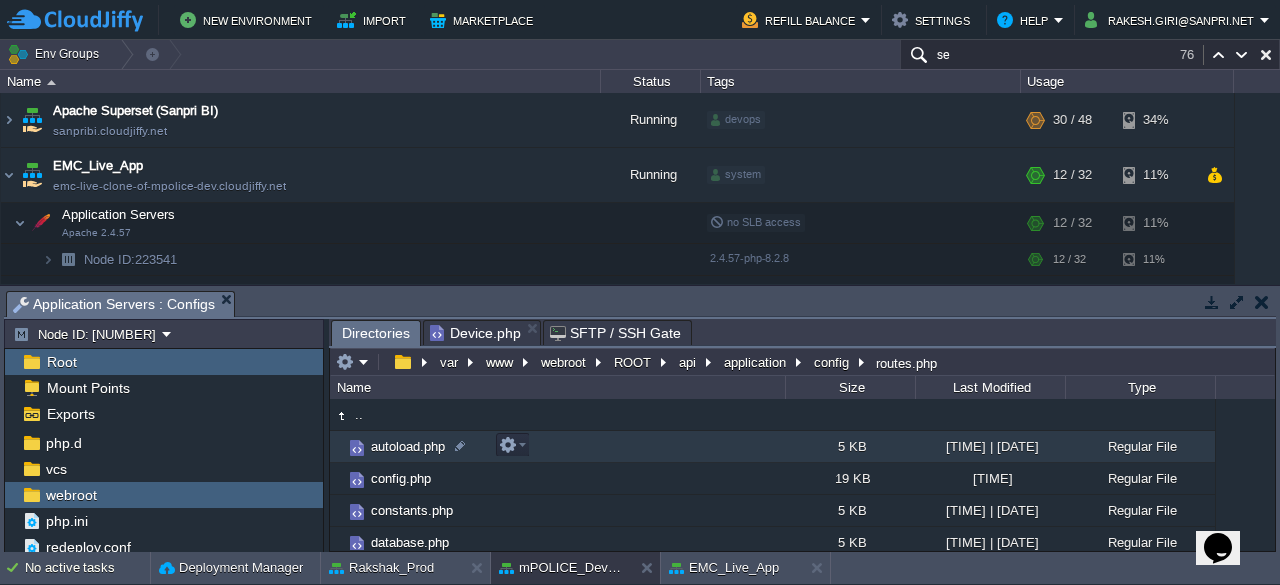 click on "autoload.php" at bounding box center (408, 446) 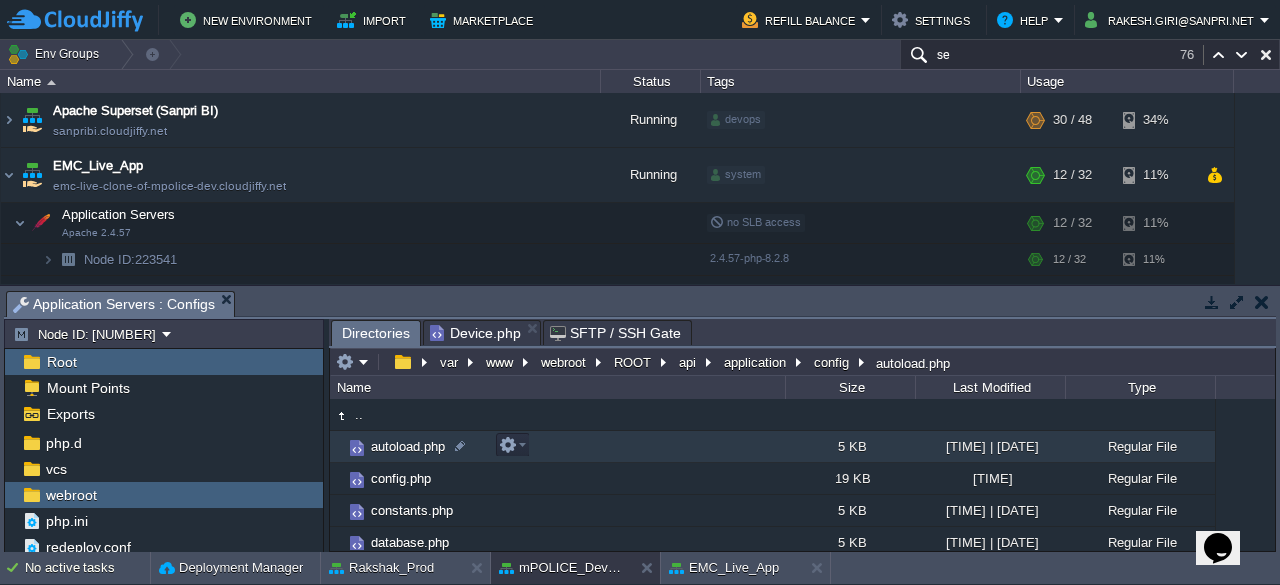 click on "autoload.php" at bounding box center [408, 446] 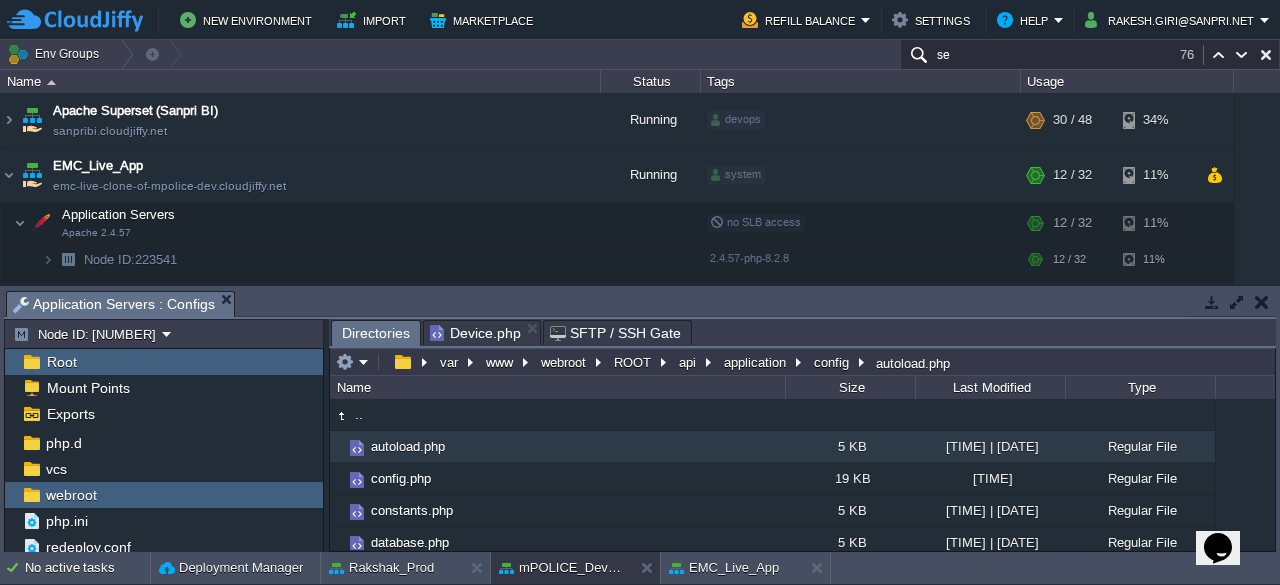 click on "Directories" at bounding box center [376, 333] 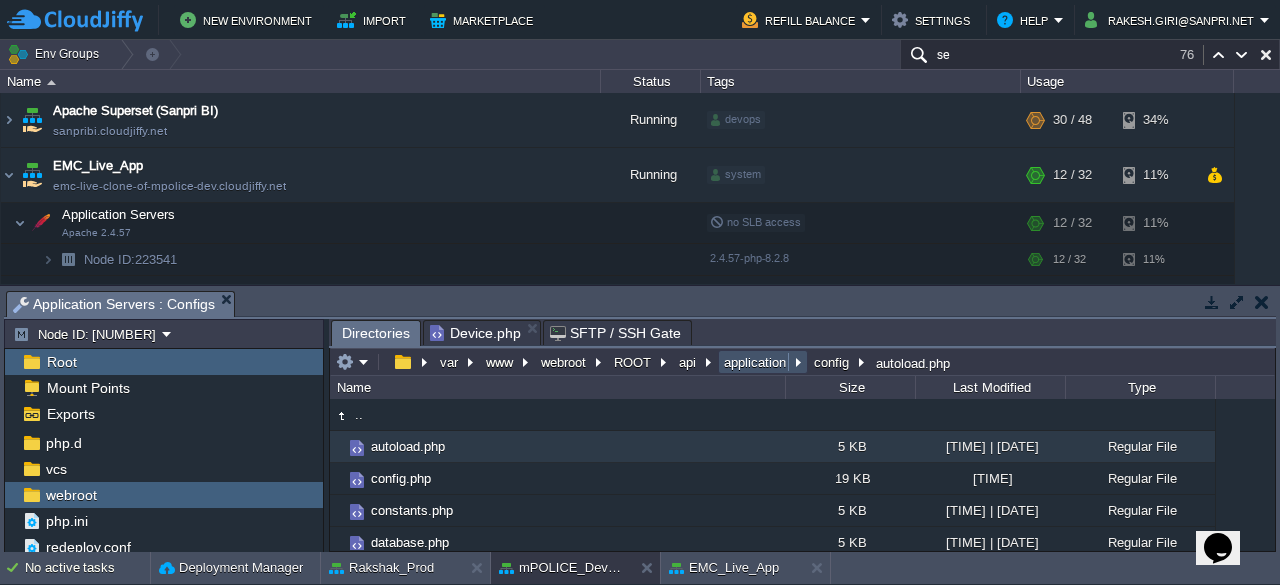 click on "application" at bounding box center (756, 362) 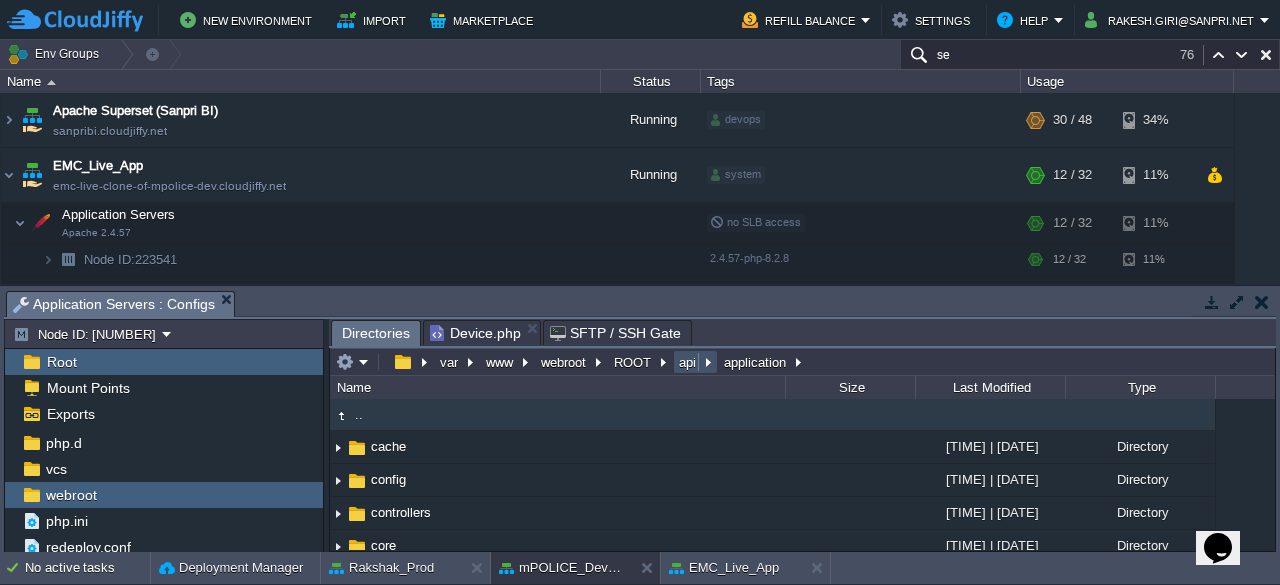 click on "api" at bounding box center [688, 362] 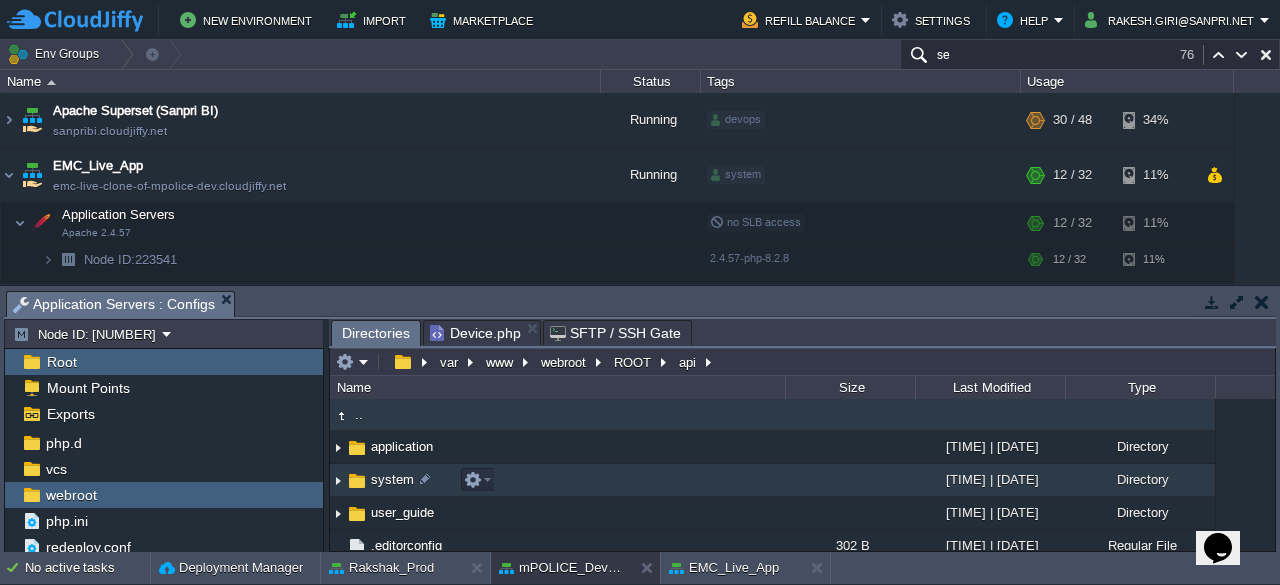 click on "system" at bounding box center (392, 479) 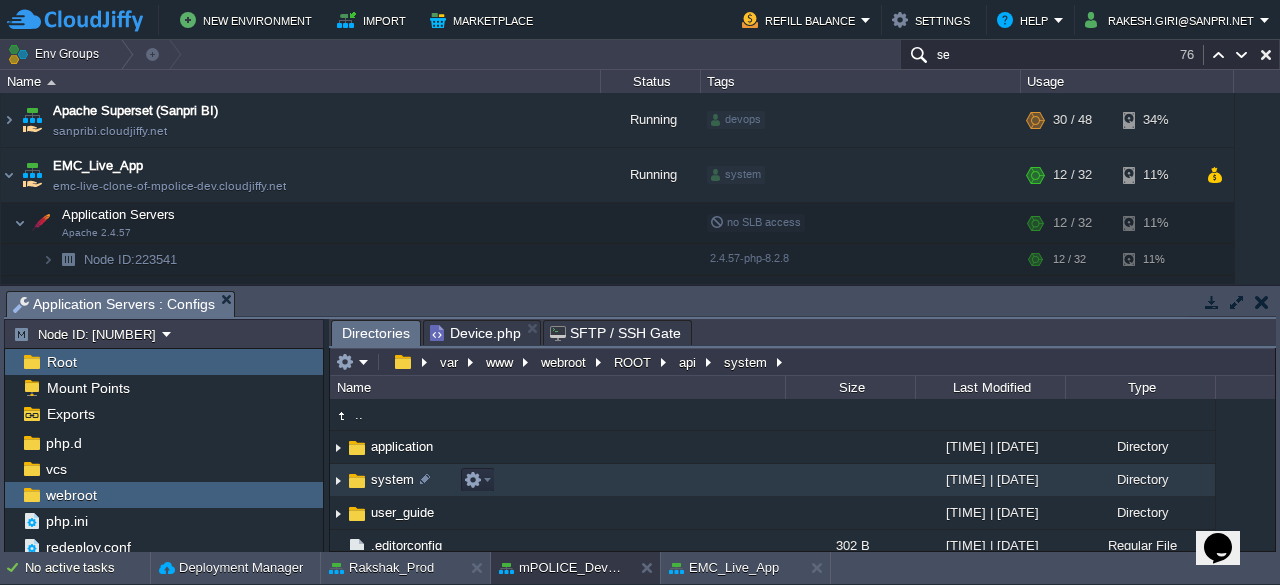 click on "system" at bounding box center [392, 479] 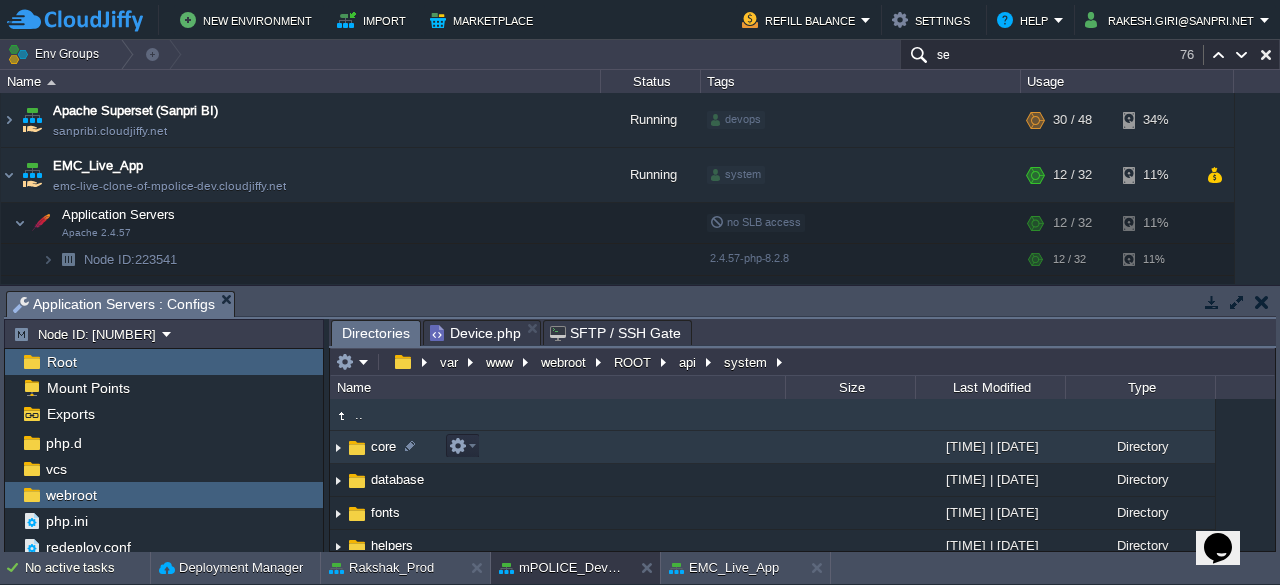 click on "core" at bounding box center [383, 446] 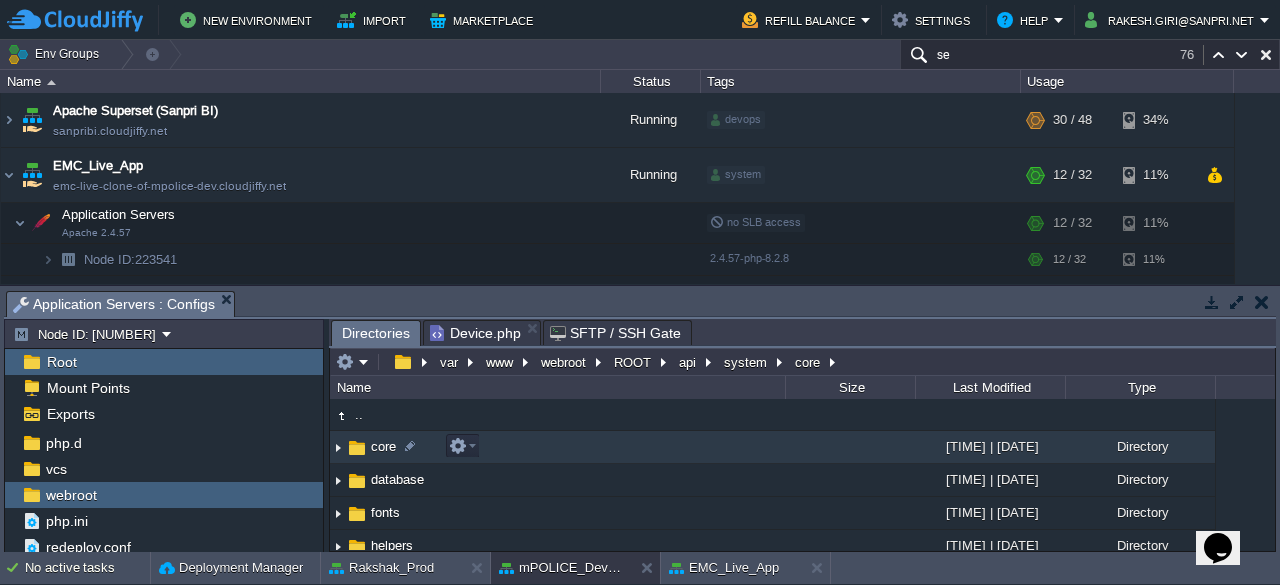 click on "core" at bounding box center (383, 446) 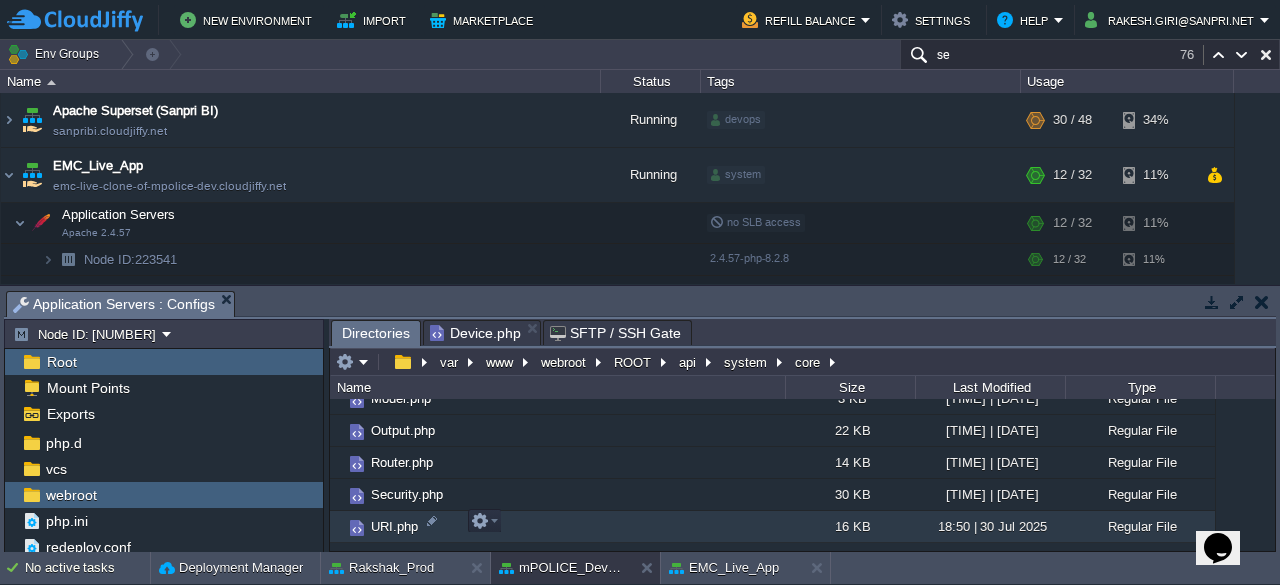 scroll, scrollTop: 483, scrollLeft: 0, axis: vertical 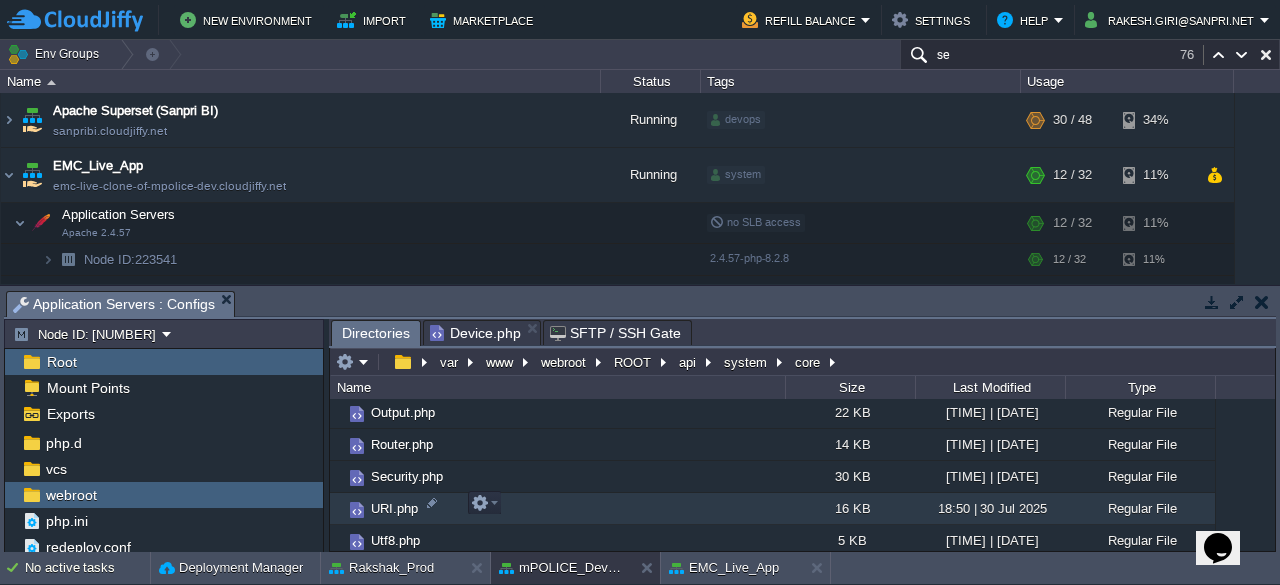 click on "URI.php" at bounding box center [394, 508] 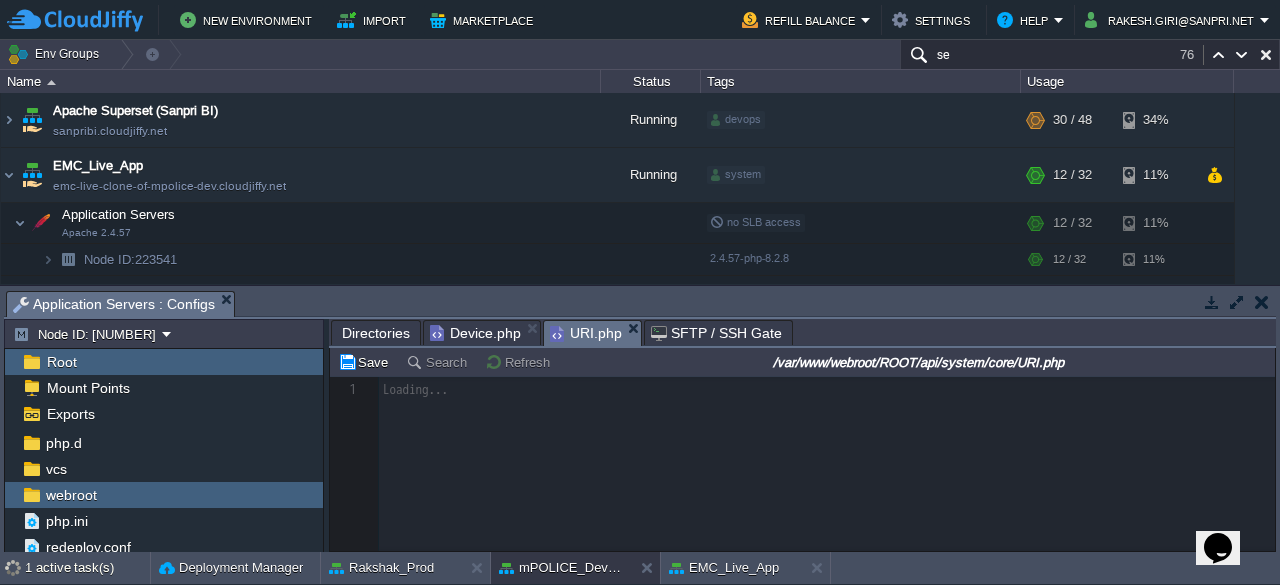 scroll, scrollTop: 6, scrollLeft: 0, axis: vertical 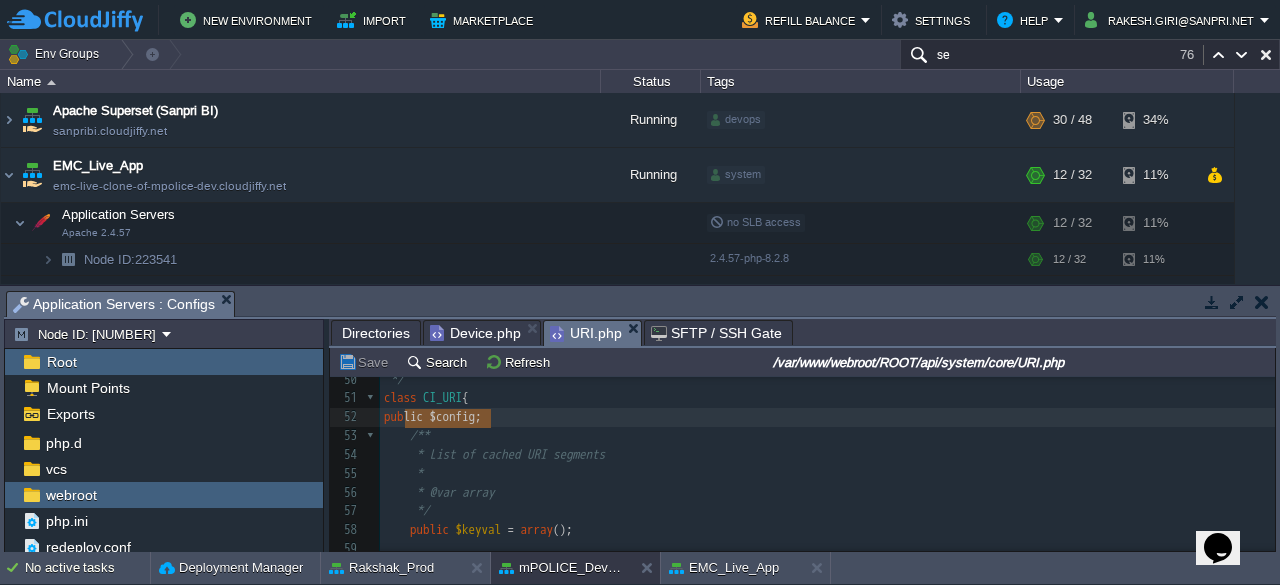 type on "public $config;" 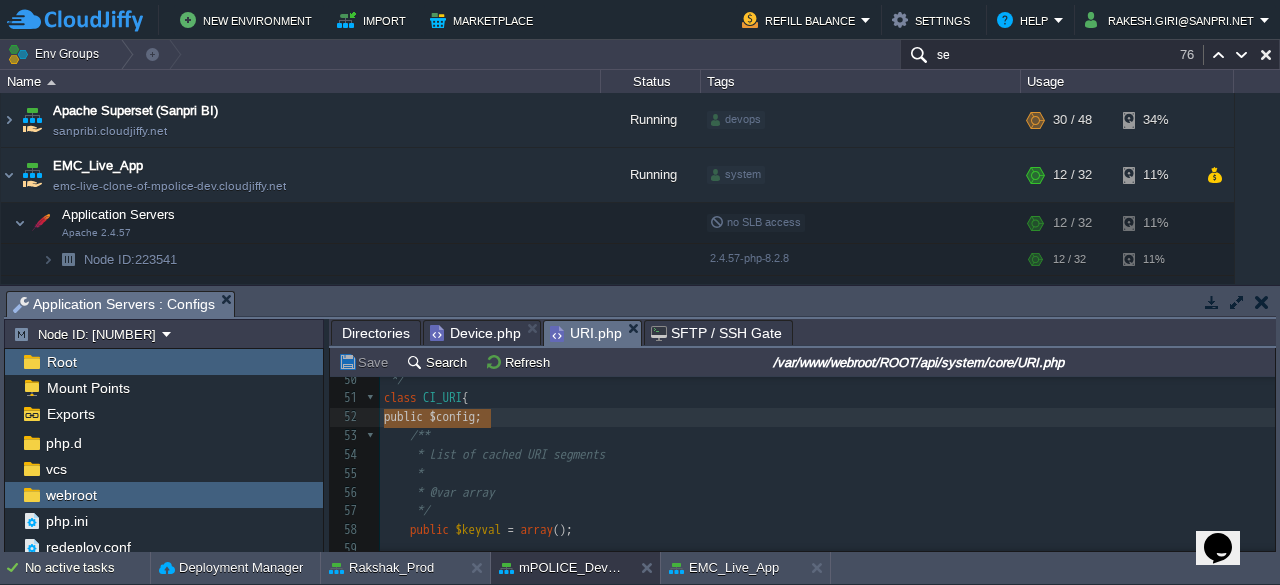 drag, startPoint x: 495, startPoint y: 413, endPoint x: 382, endPoint y: 412, distance: 113.004425 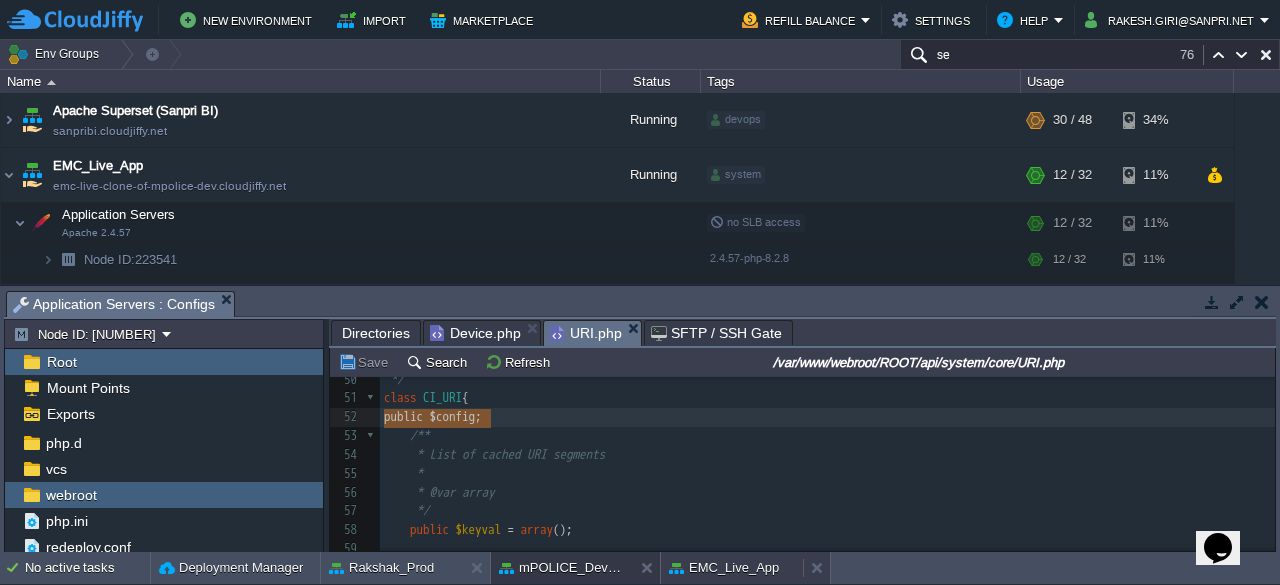 click on "EMC_Live_App" at bounding box center (732, 568) 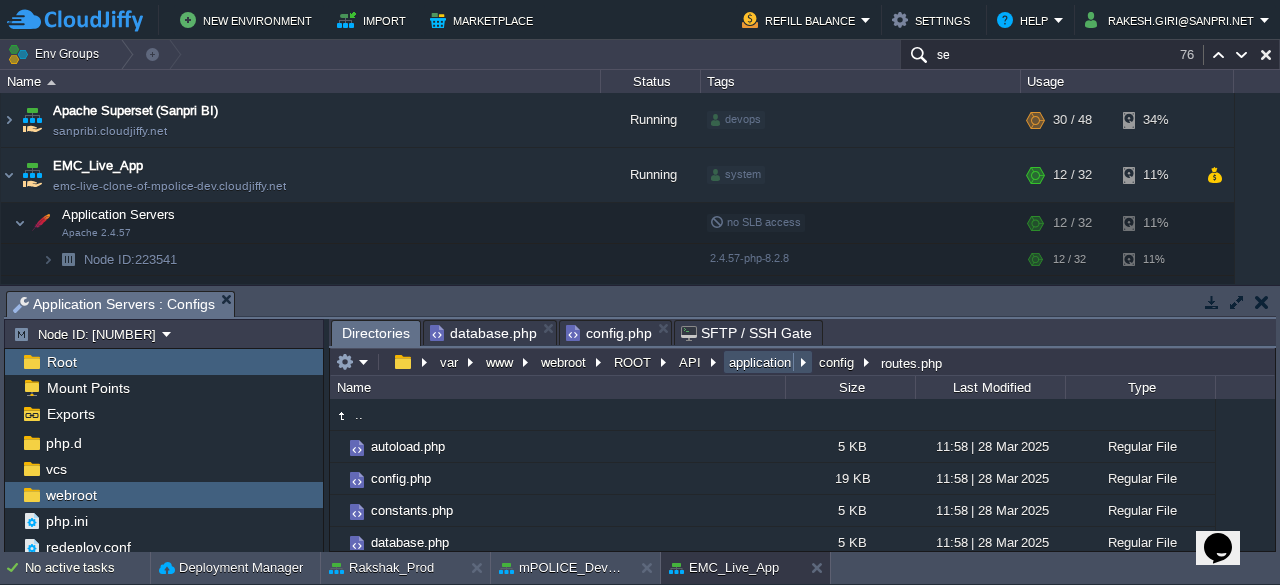 click on "application" at bounding box center [761, 362] 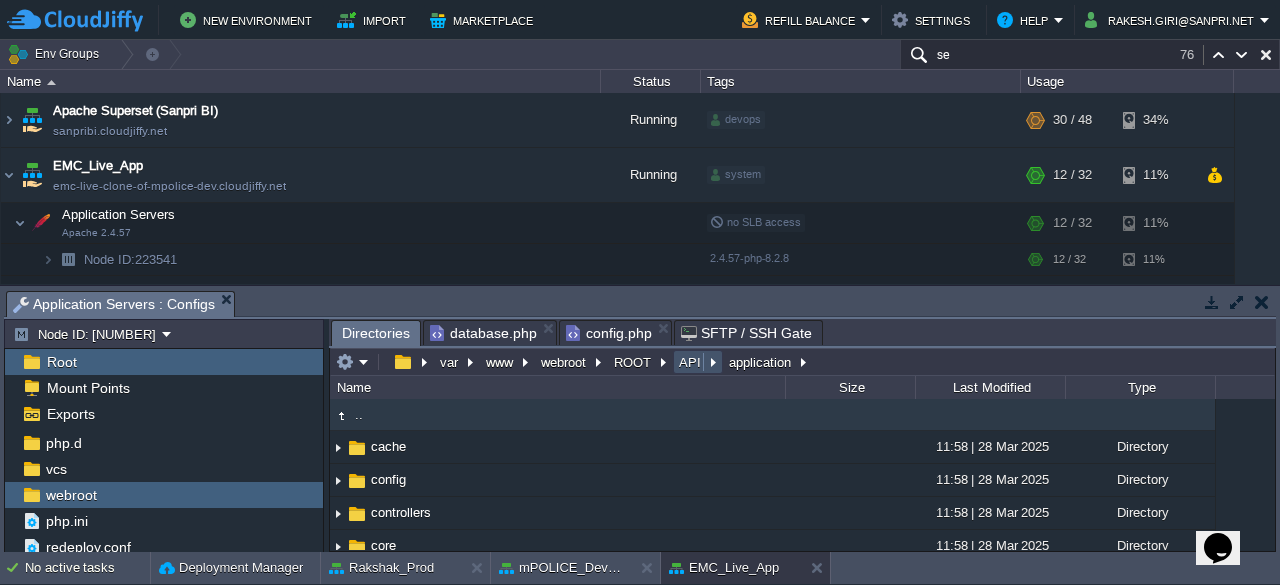 click on "API" at bounding box center [691, 362] 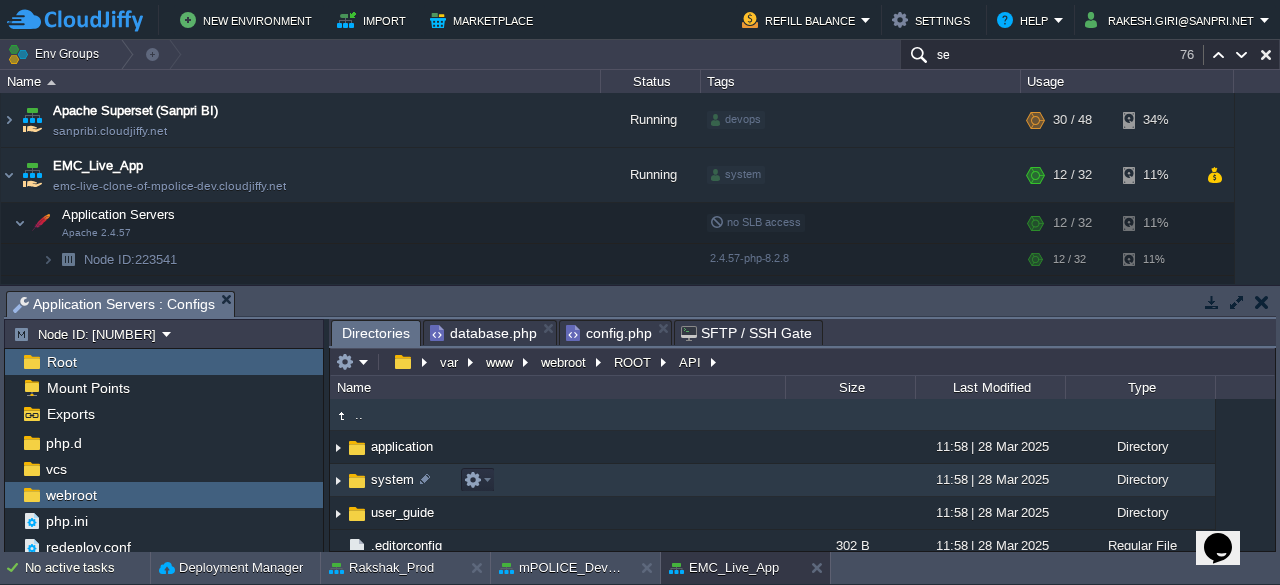 click on "system" at bounding box center [392, 479] 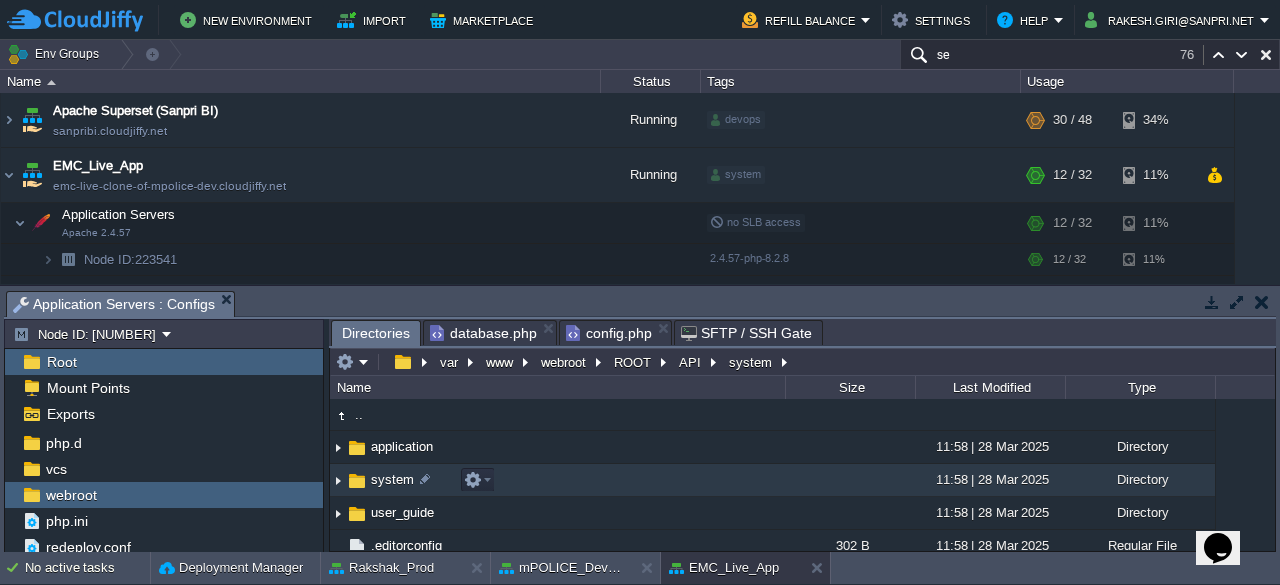 click on "system" at bounding box center [392, 479] 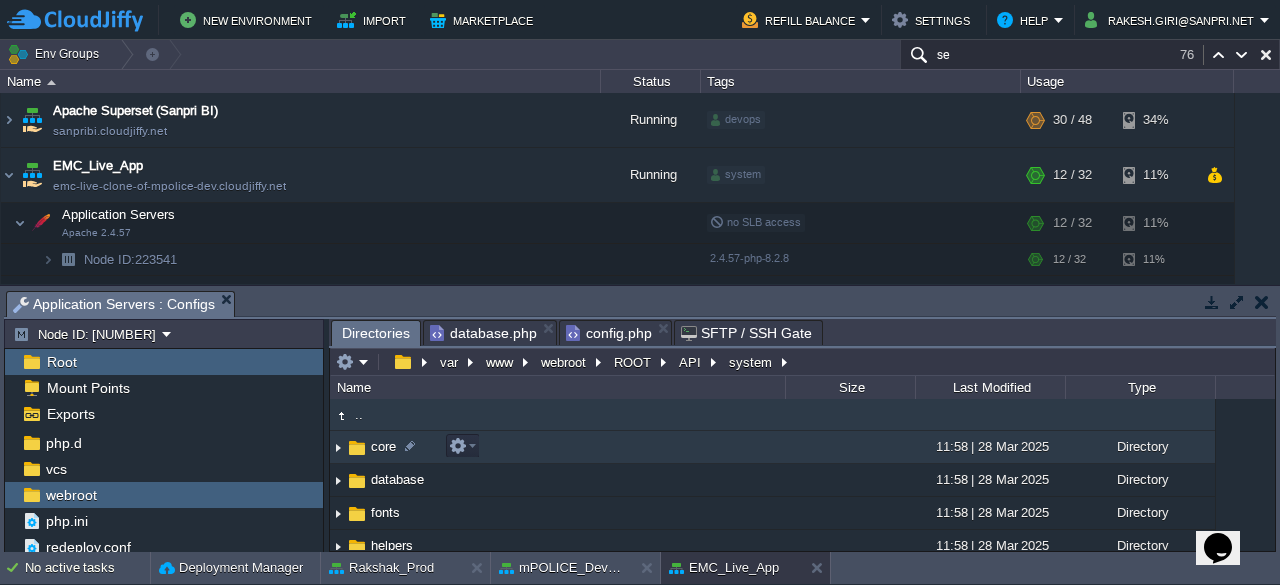 click on "core" at bounding box center (383, 446) 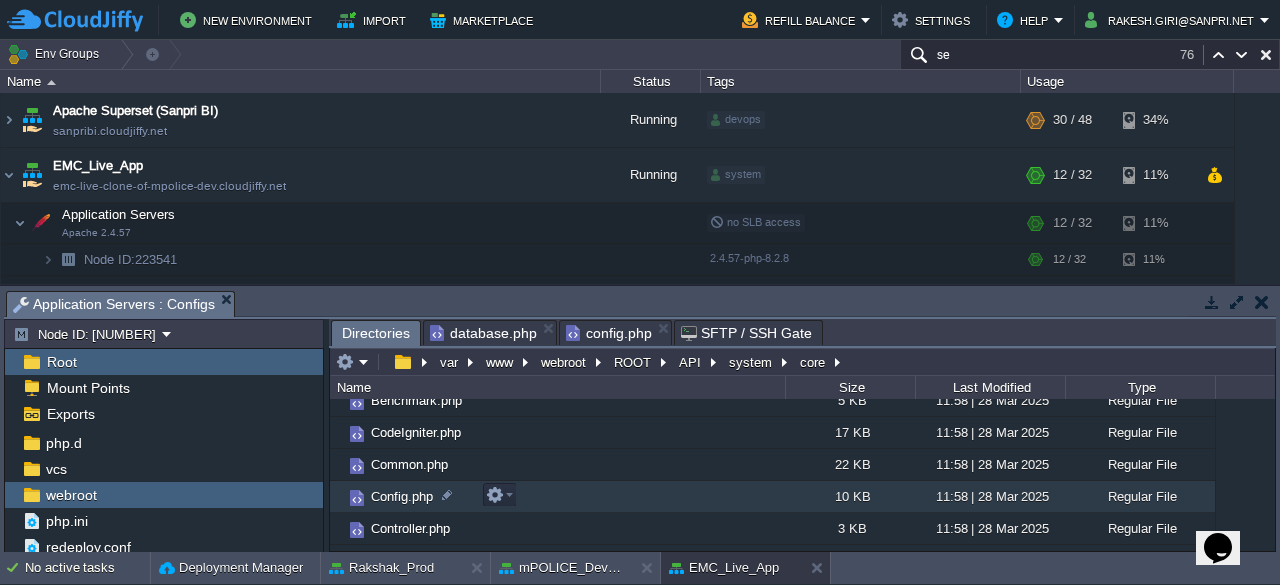 scroll, scrollTop: 80, scrollLeft: 0, axis: vertical 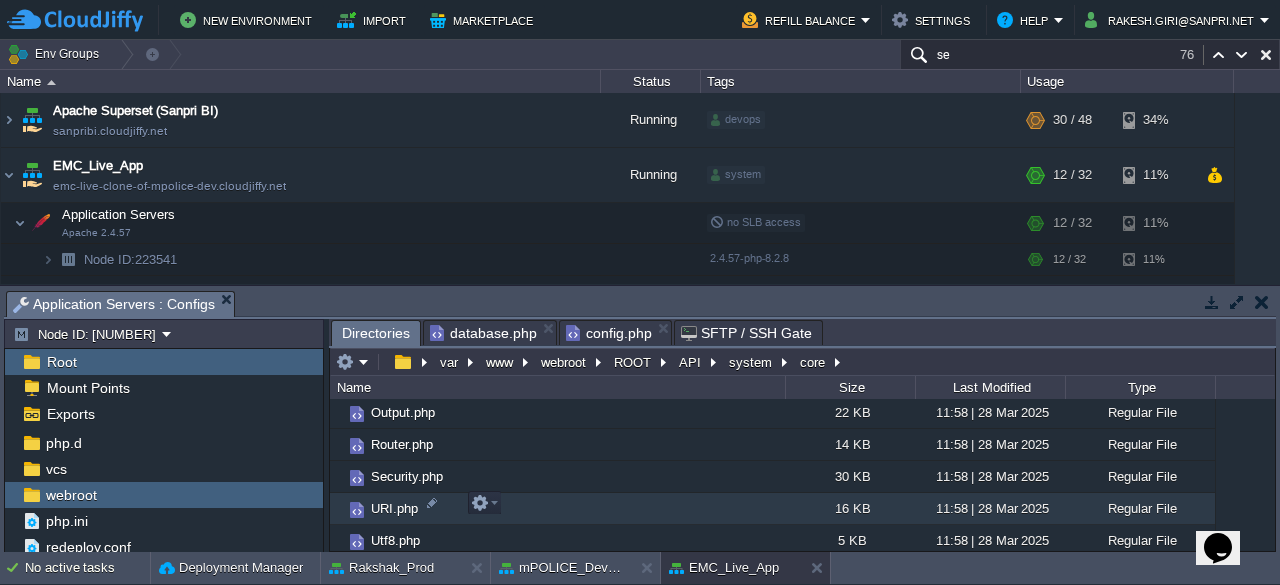 click on "URI.php" at bounding box center [394, 508] 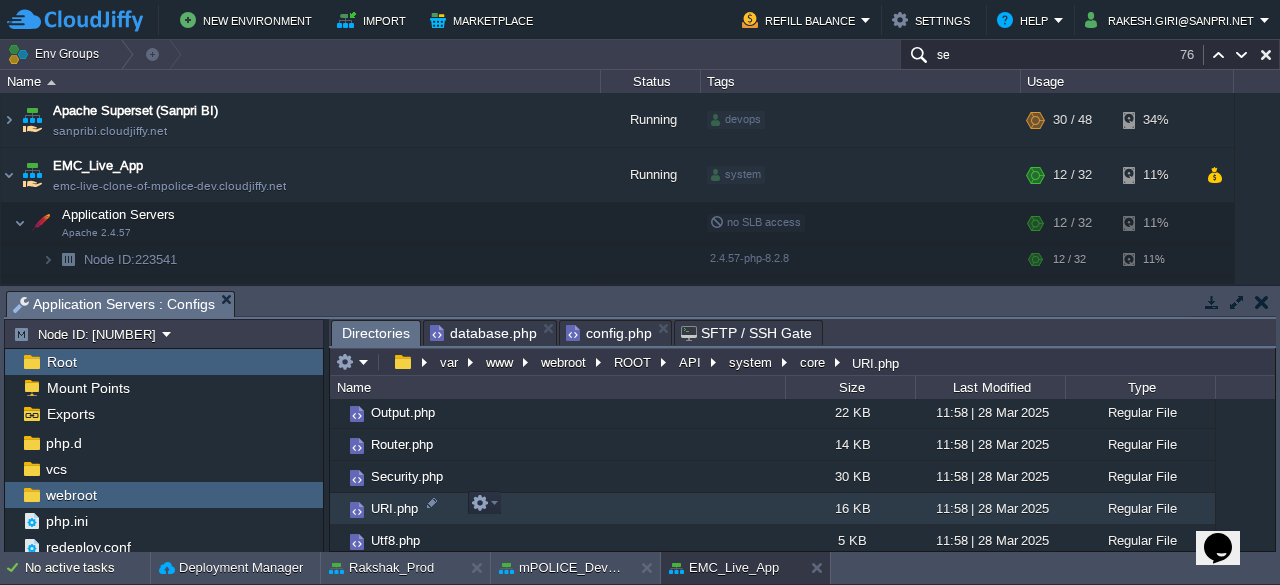 click on "URI.php" at bounding box center [394, 508] 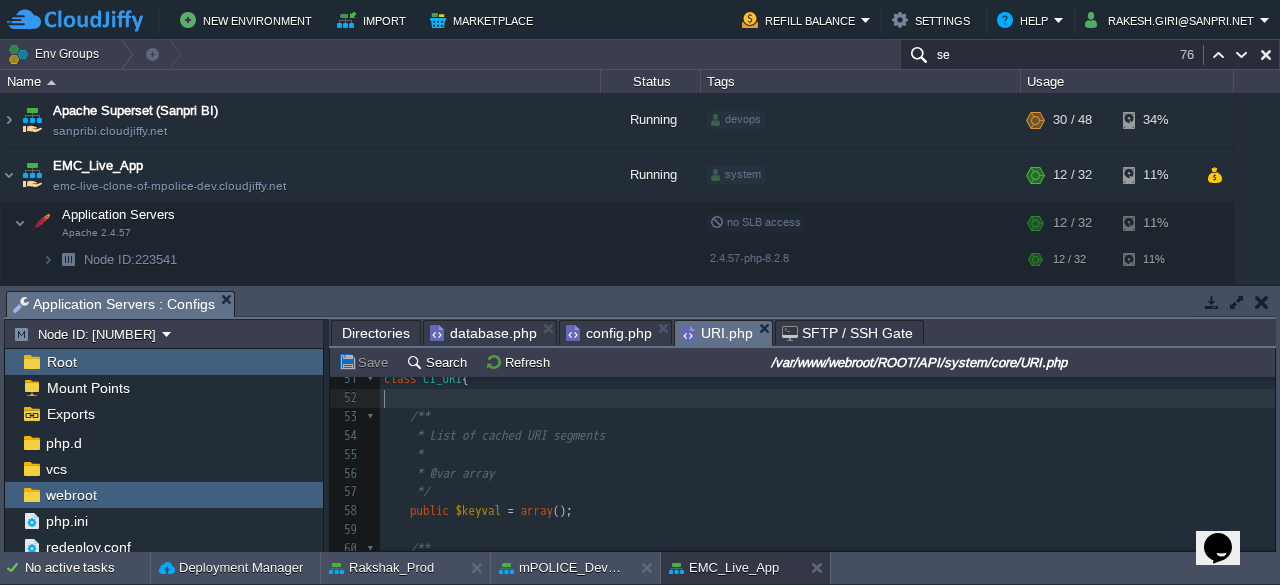 click on "​" at bounding box center (827, 398) 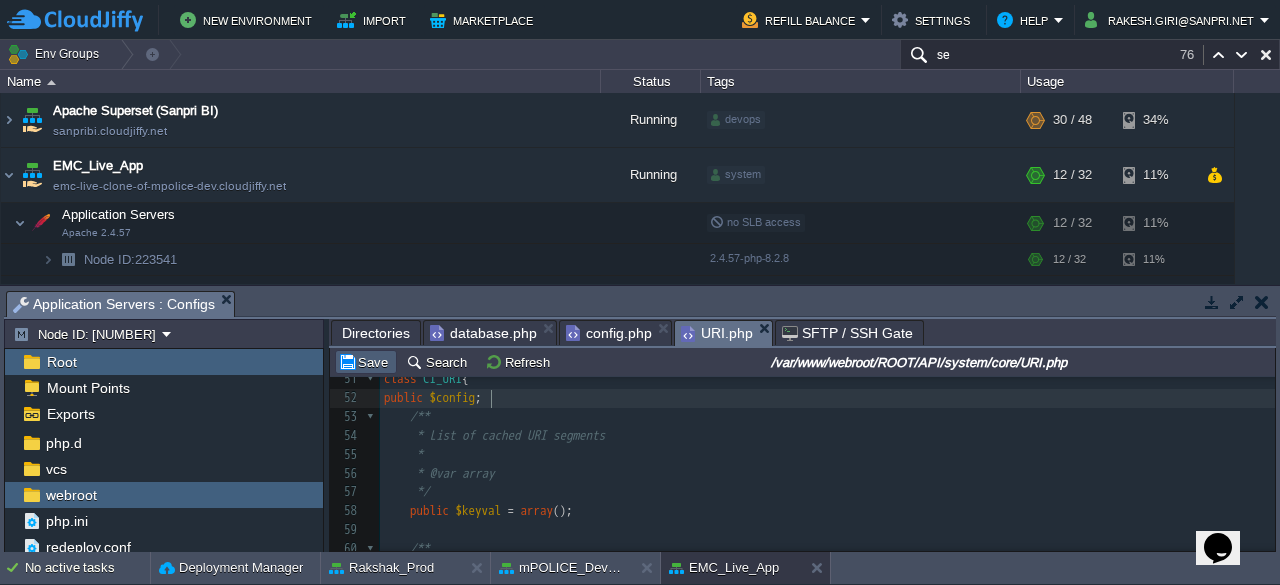 click on "Save" at bounding box center [366, 362] 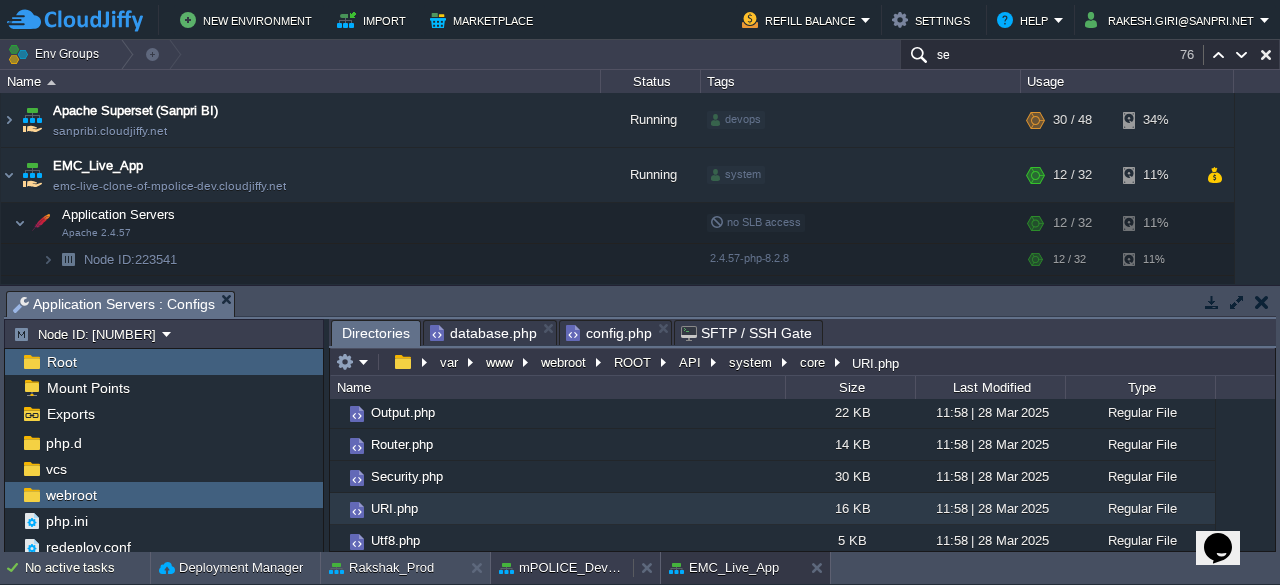 click on "mPOLICE_Dev_App" at bounding box center [562, 568] 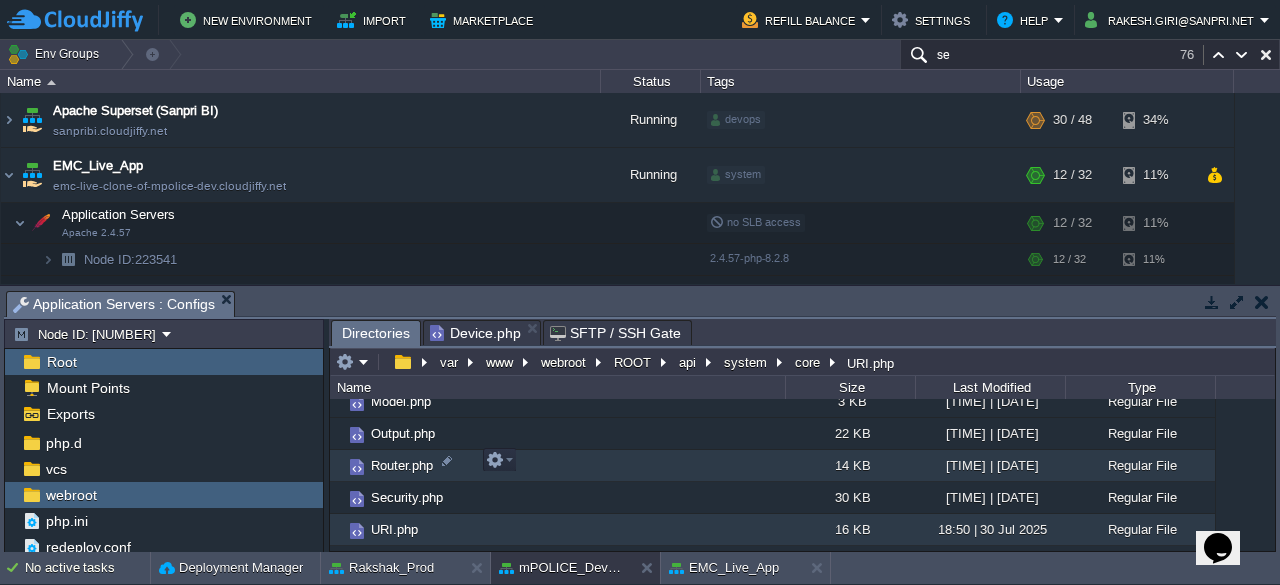 click on "Router.php" at bounding box center [402, 465] 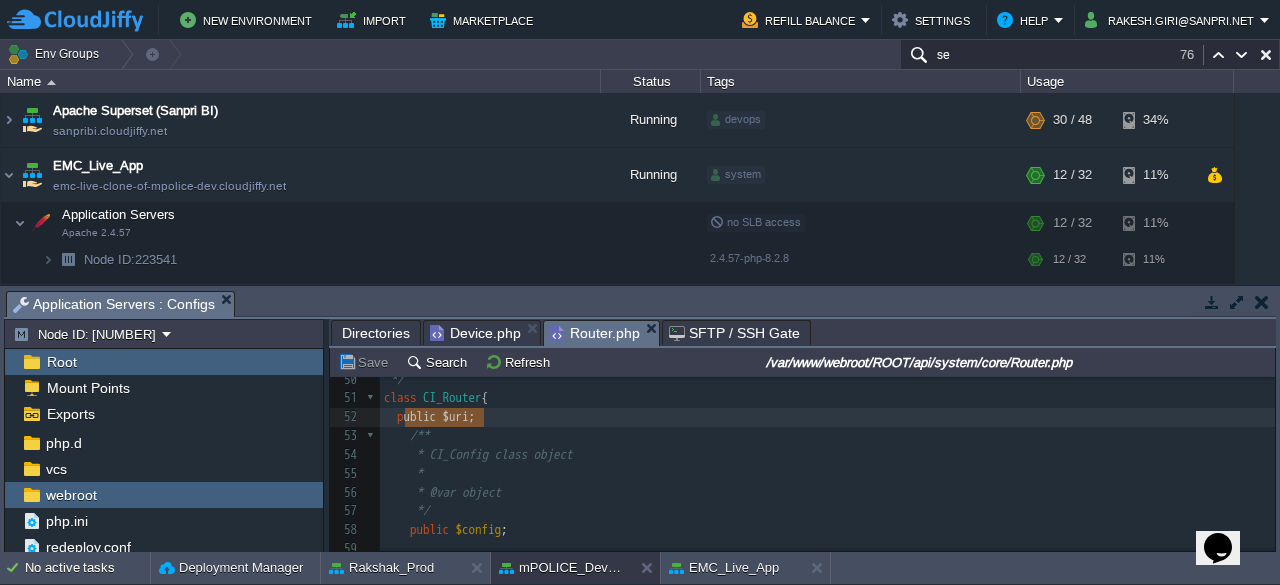 type on "public $uri;" 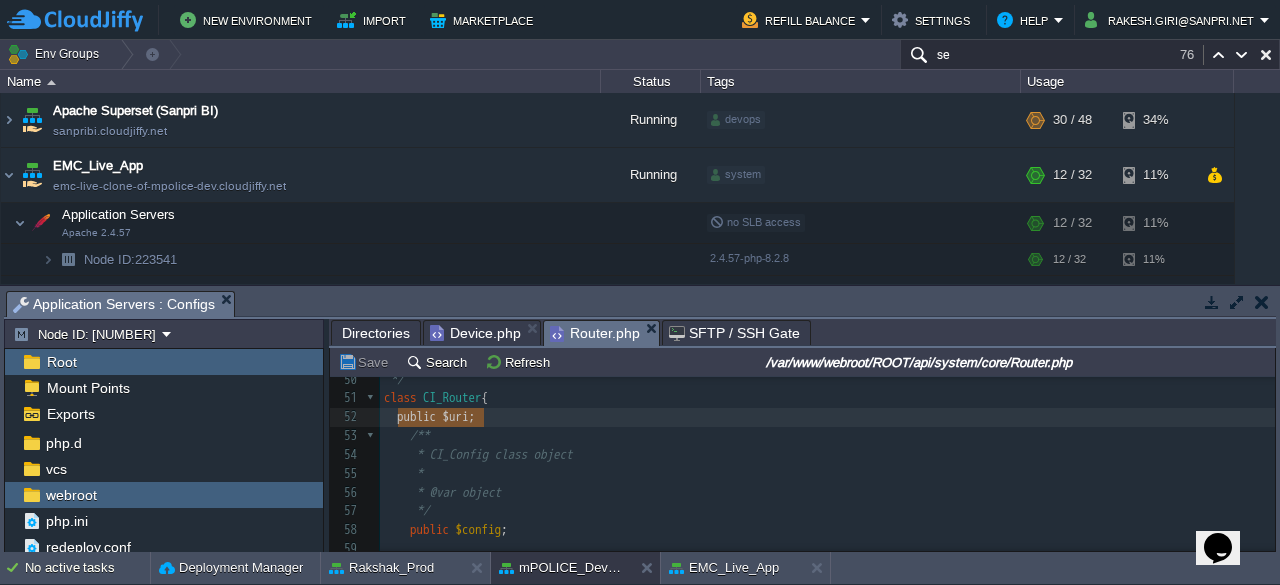 drag, startPoint x: 489, startPoint y: 417, endPoint x: 396, endPoint y: 422, distance: 93.13431 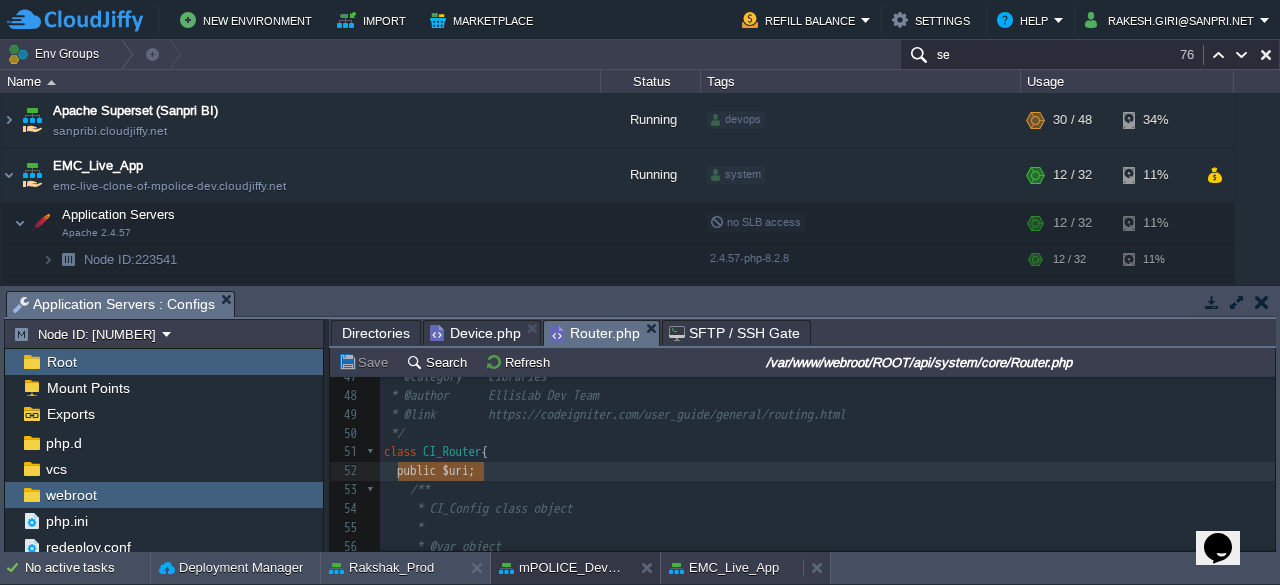 click on "EMC_Live_App" at bounding box center (724, 568) 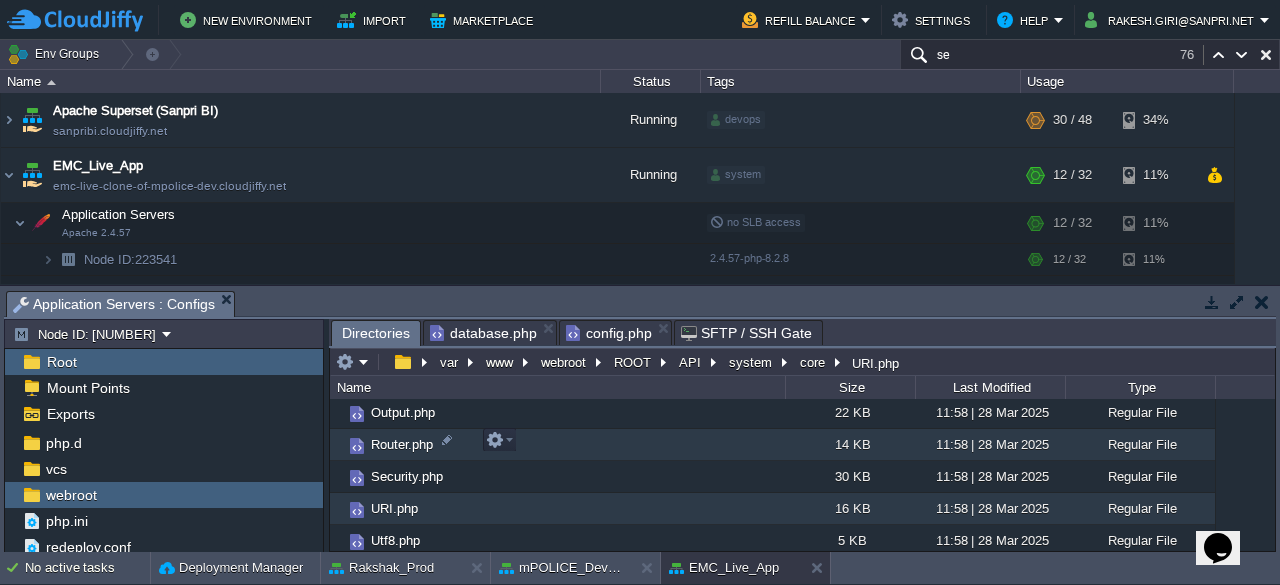 click on "Router.php" at bounding box center [402, 444] 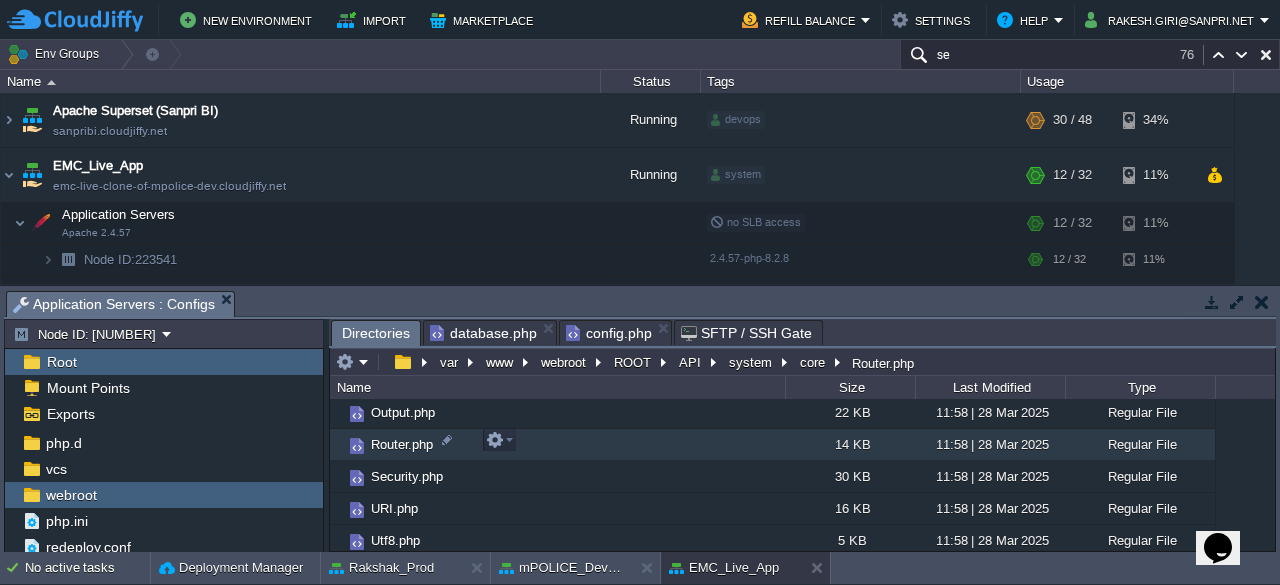 click on "Router.php" at bounding box center [402, 444] 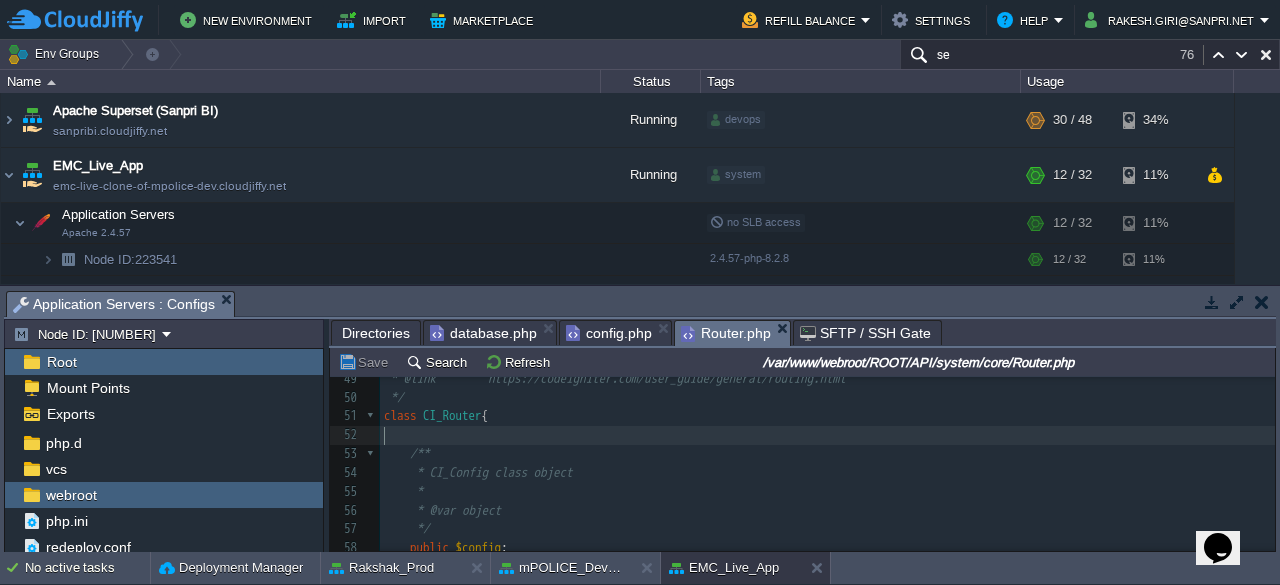 click on "​" at bounding box center (827, 435) 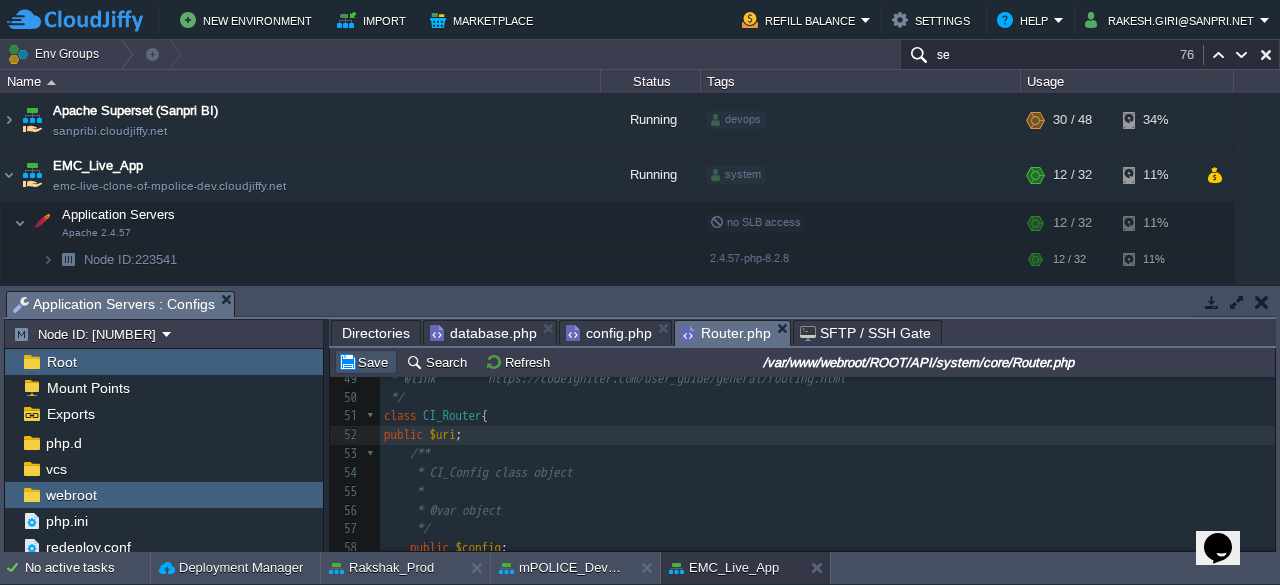 click on "Save" at bounding box center [366, 362] 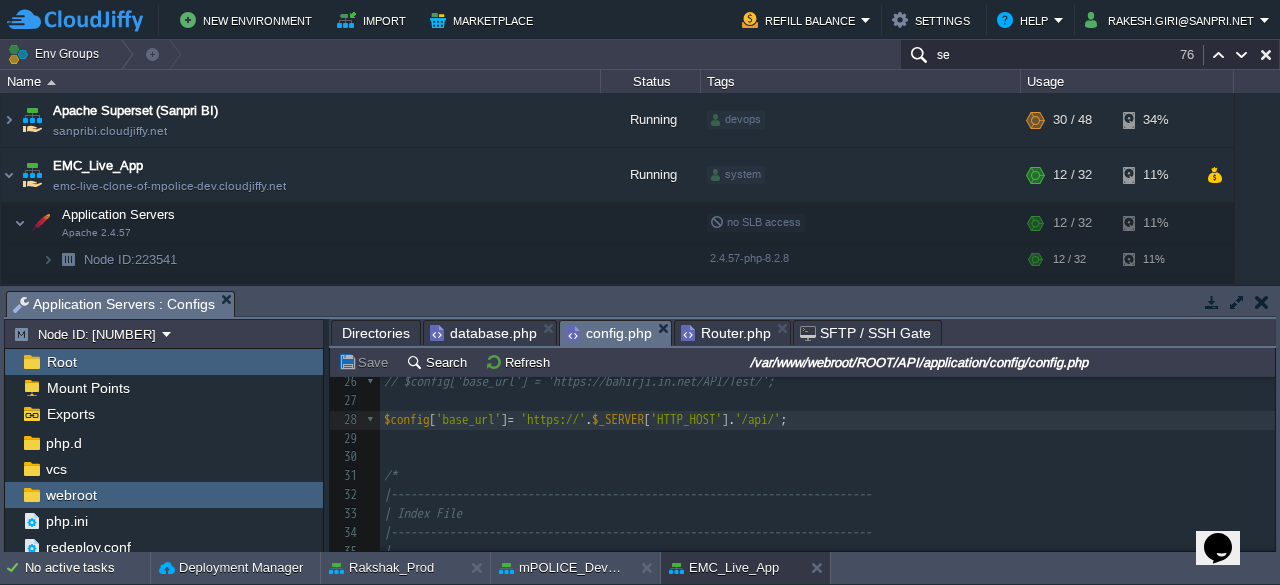 click on "config.php" at bounding box center [609, 333] 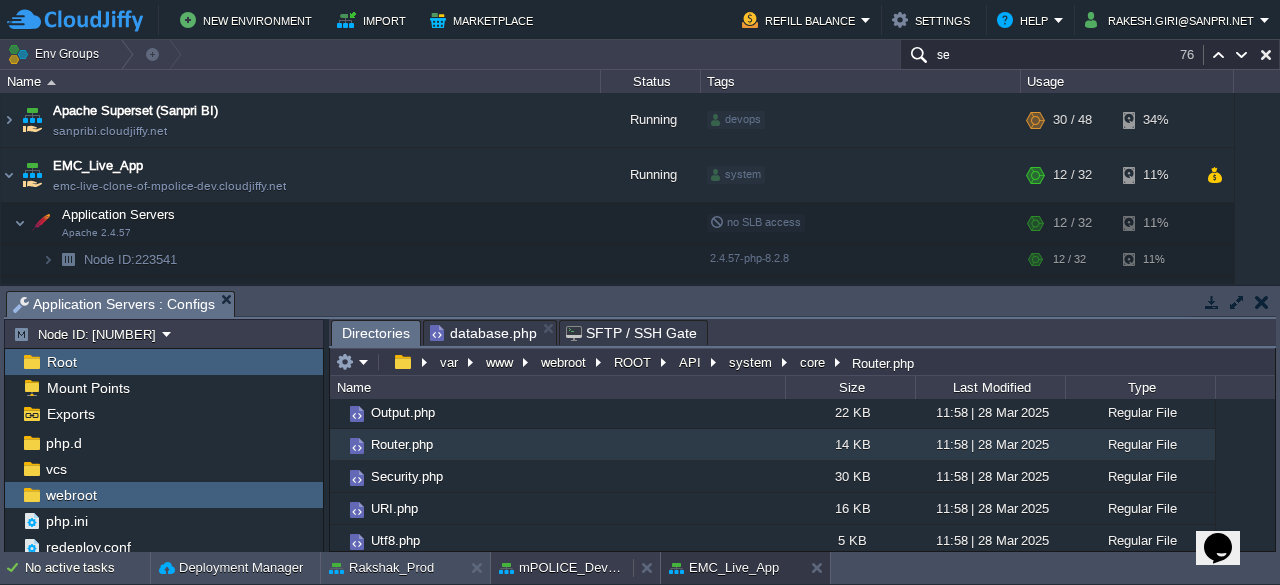 click on "mPOLICE_Dev_App" at bounding box center (562, 568) 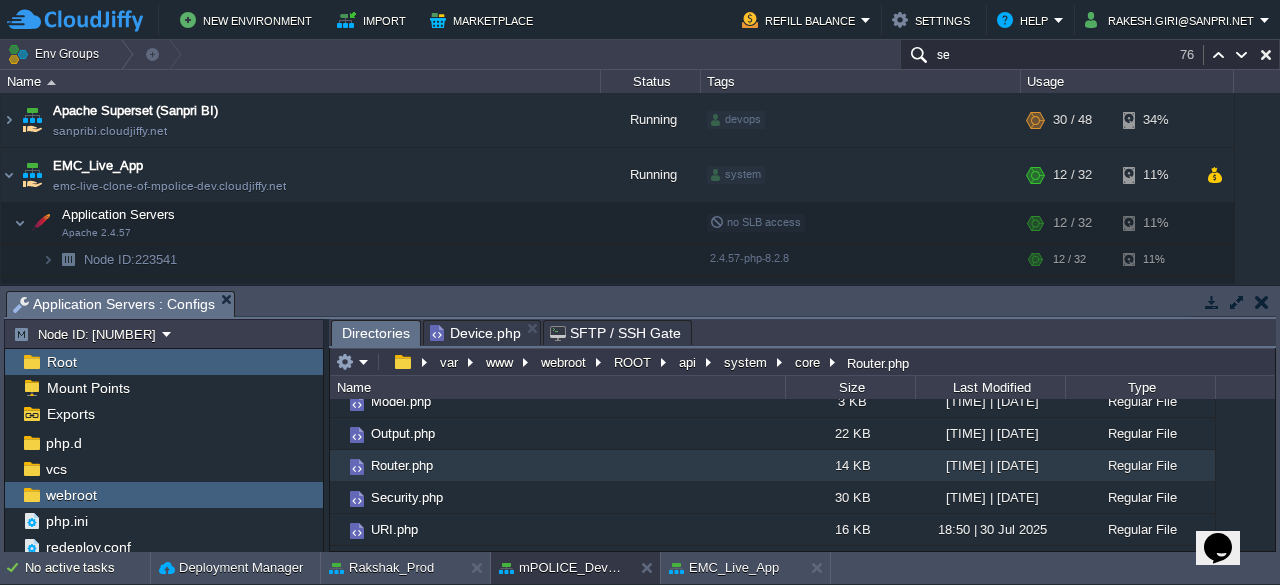 click on "Directories" at bounding box center [376, 333] 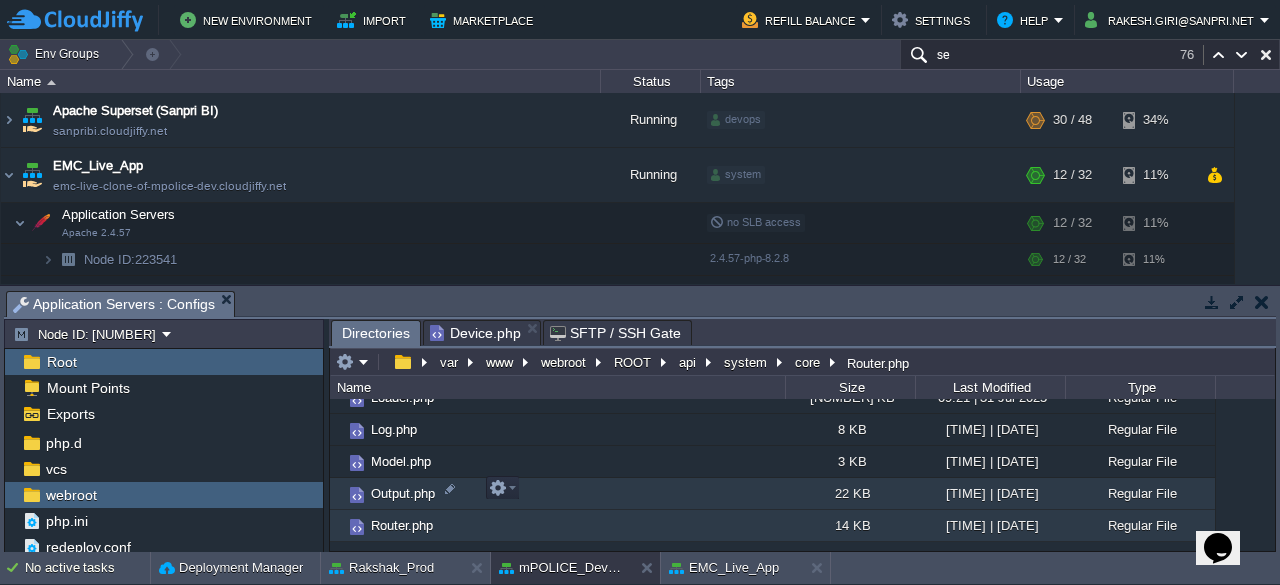 click on "Output.php" at bounding box center (403, 493) 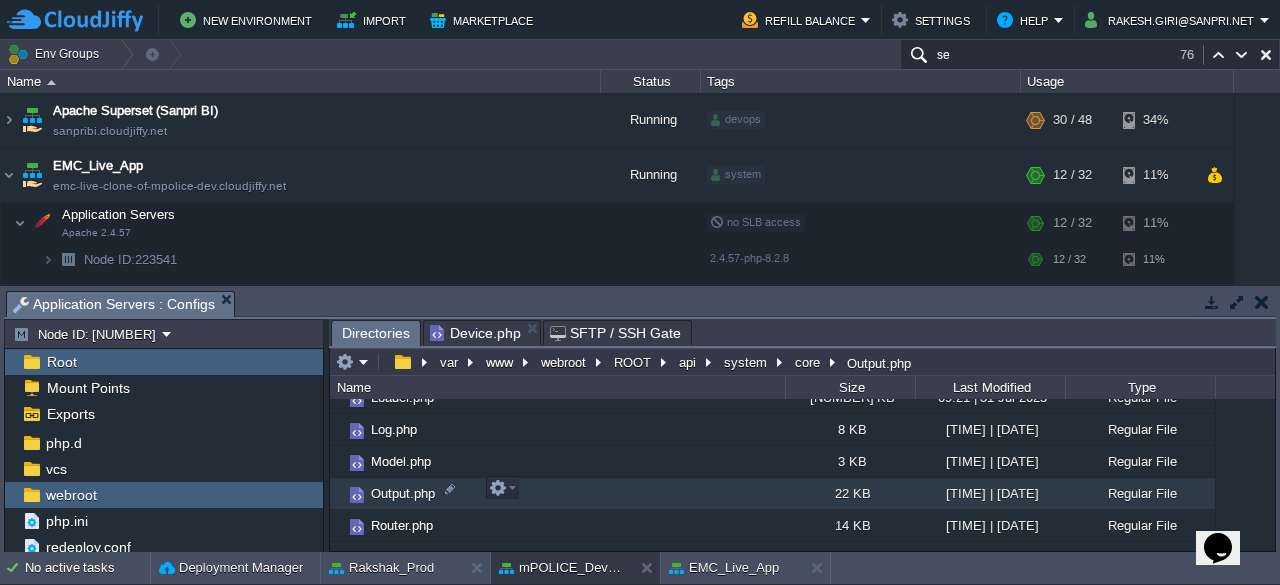 click on "Output.php" at bounding box center [403, 493] 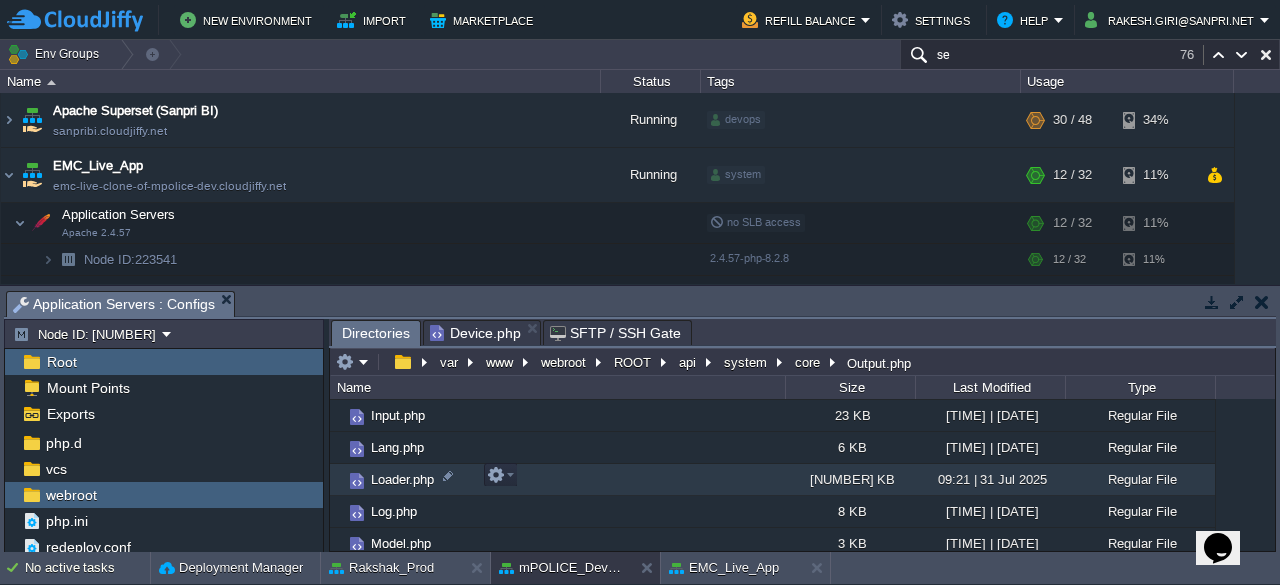 click on "Loader.php" at bounding box center (402, 479) 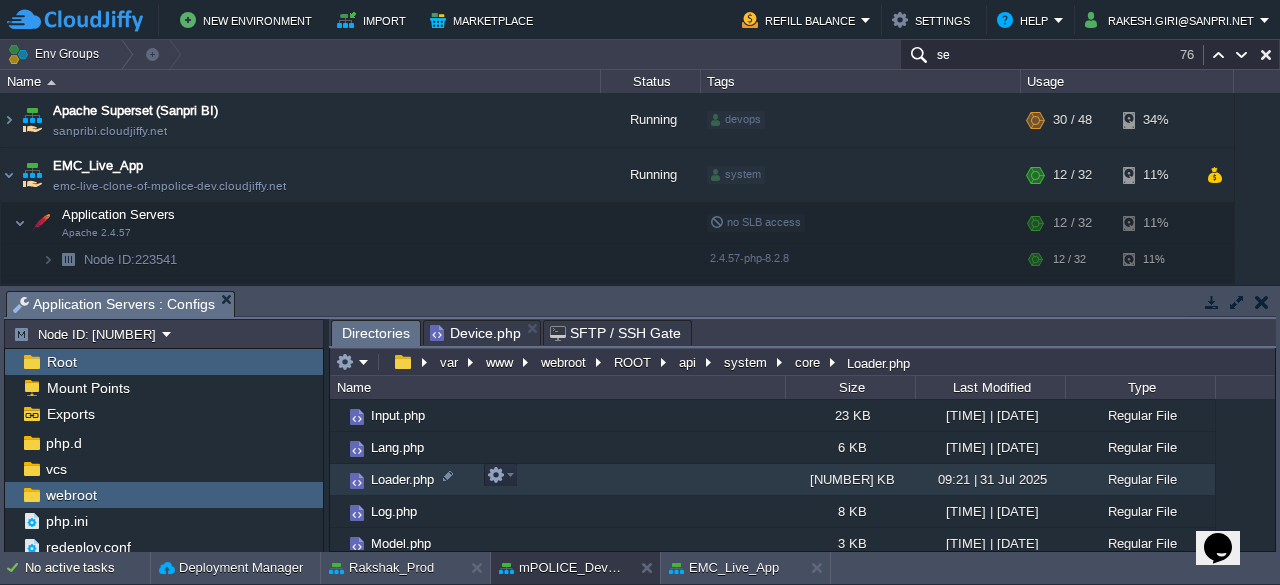 click on "Loader.php" at bounding box center [402, 479] 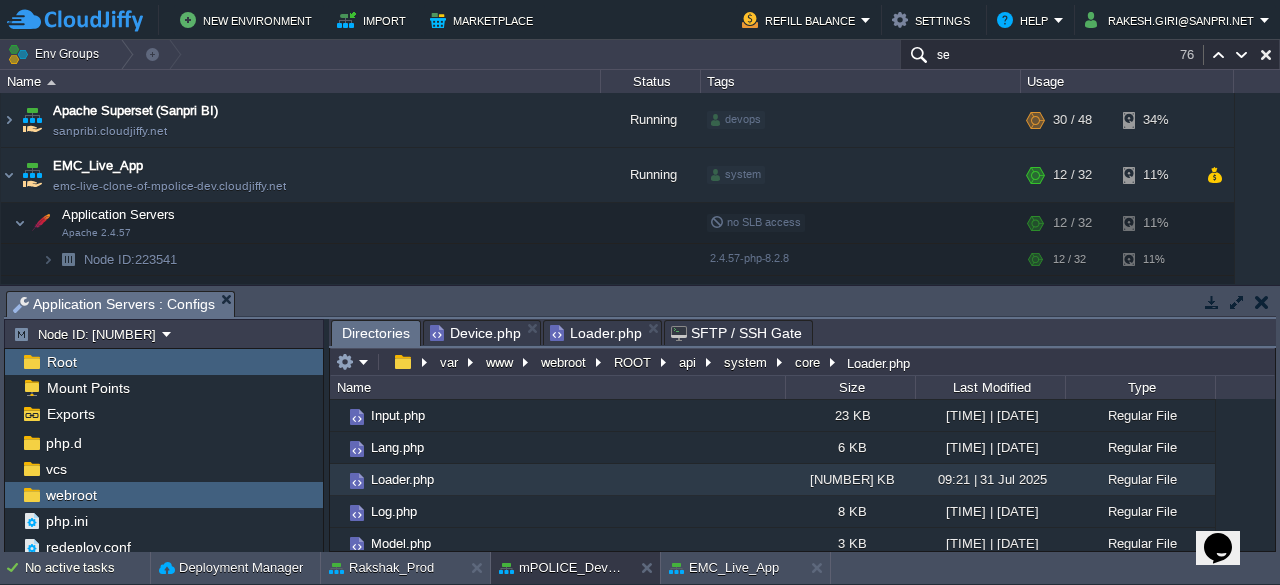click on "Directories" at bounding box center [376, 333] 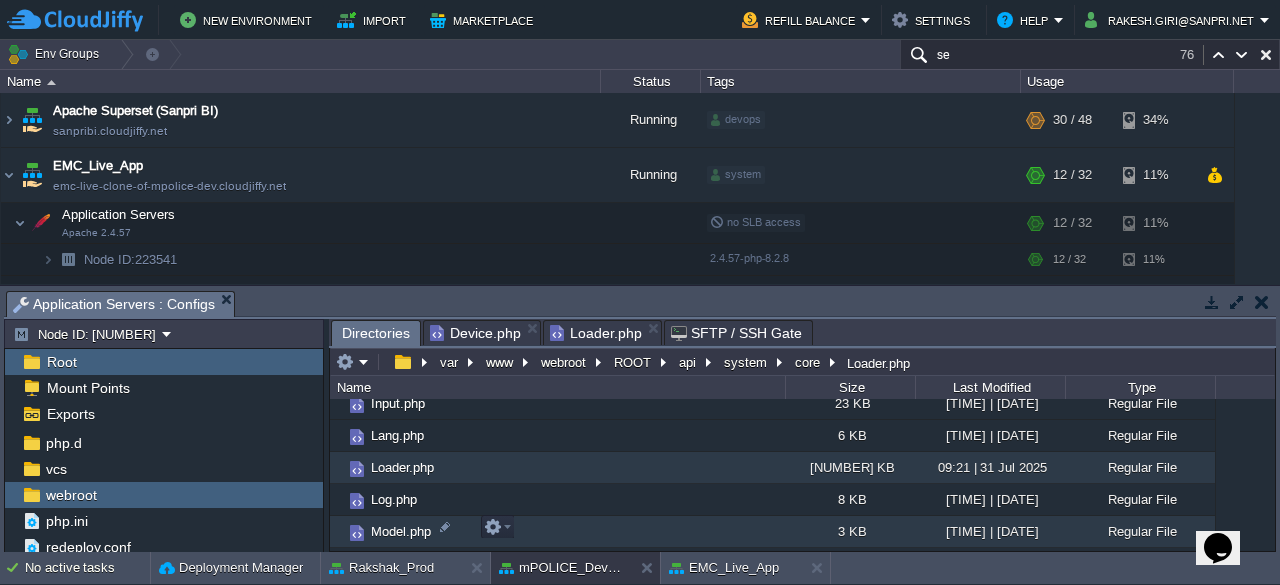click on "Model.php" at bounding box center [401, 531] 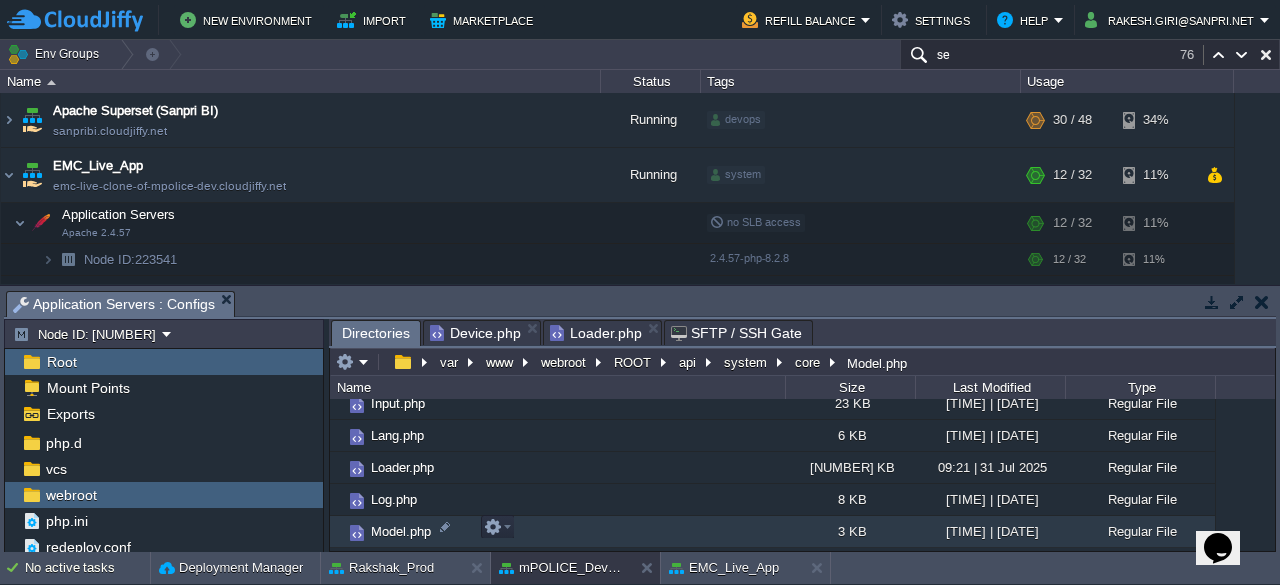 click on "Model.php" at bounding box center [401, 531] 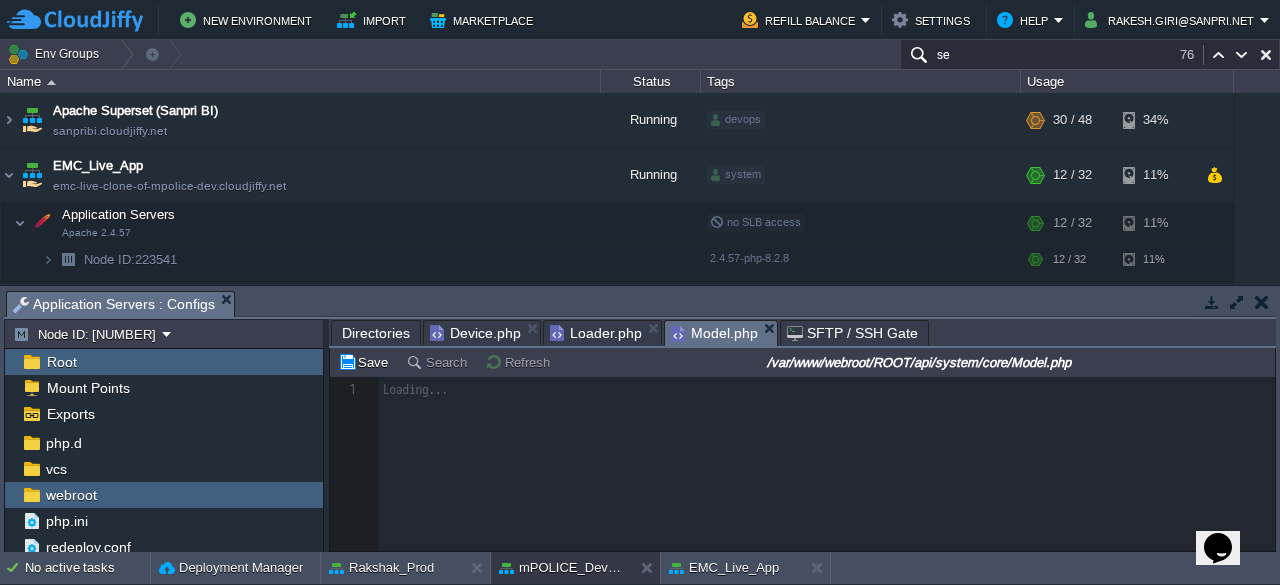 click on "Loader.php" at bounding box center [596, 333] 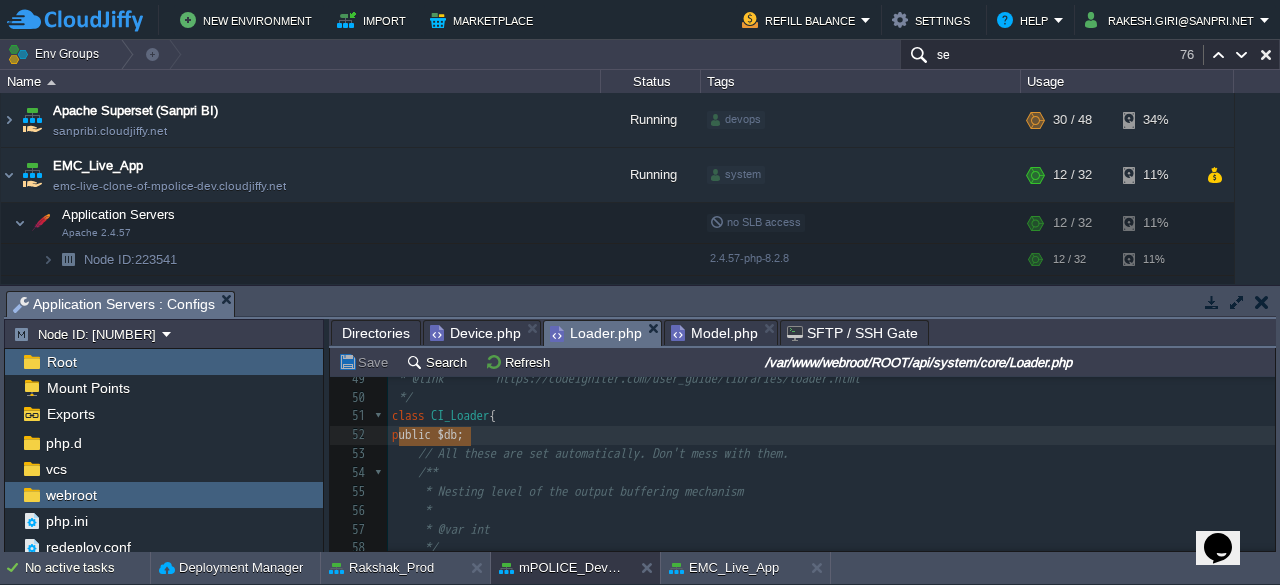 type on "public $db;" 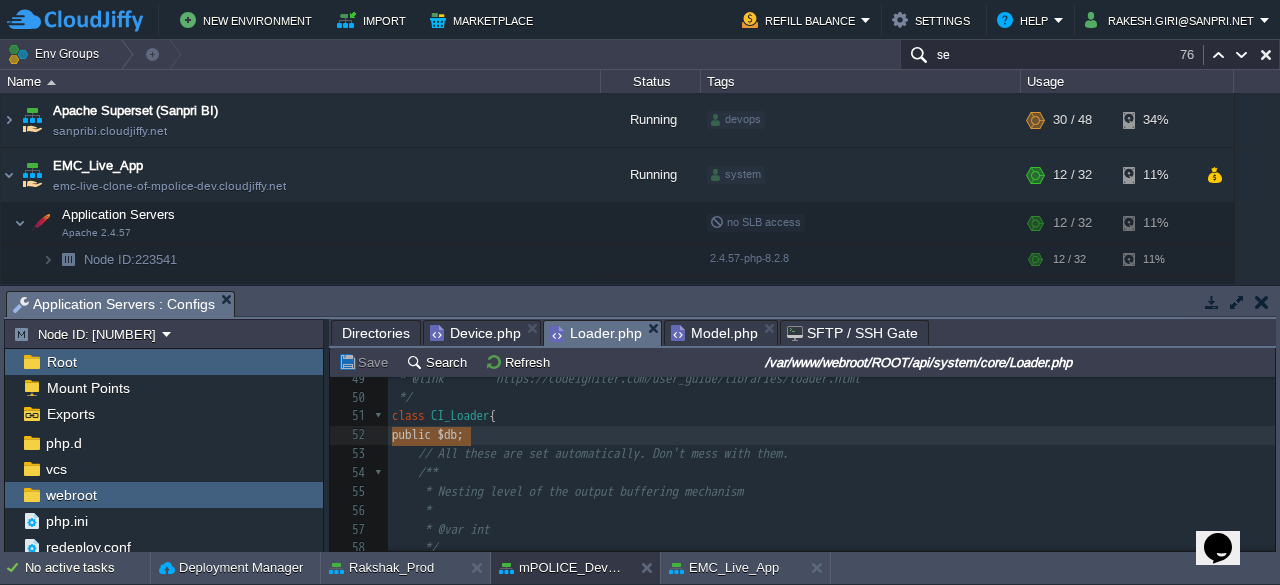 drag, startPoint x: 477, startPoint y: 435, endPoint x: 390, endPoint y: 437, distance: 87.02299 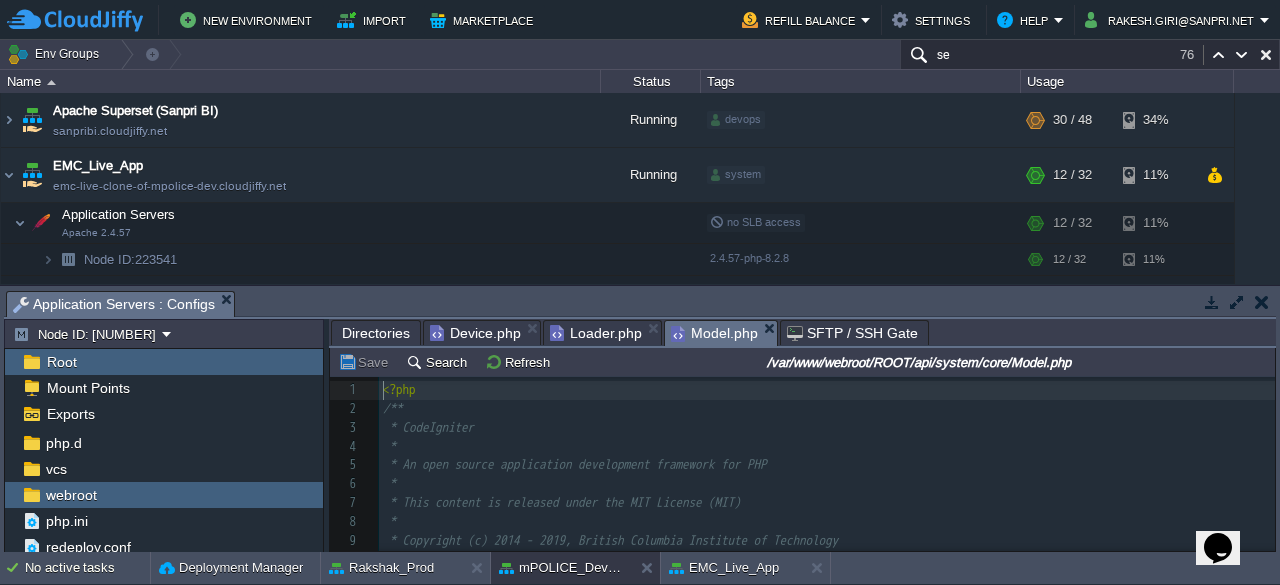 click on "Model.php" at bounding box center (714, 333) 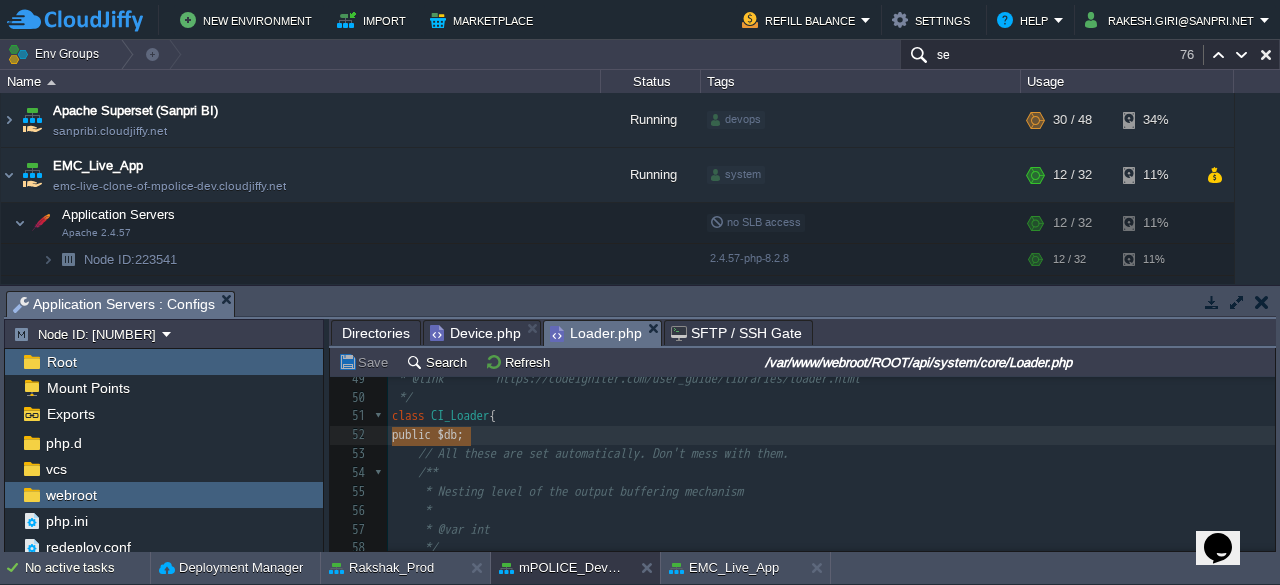 click on "Loader.php" at bounding box center [596, 333] 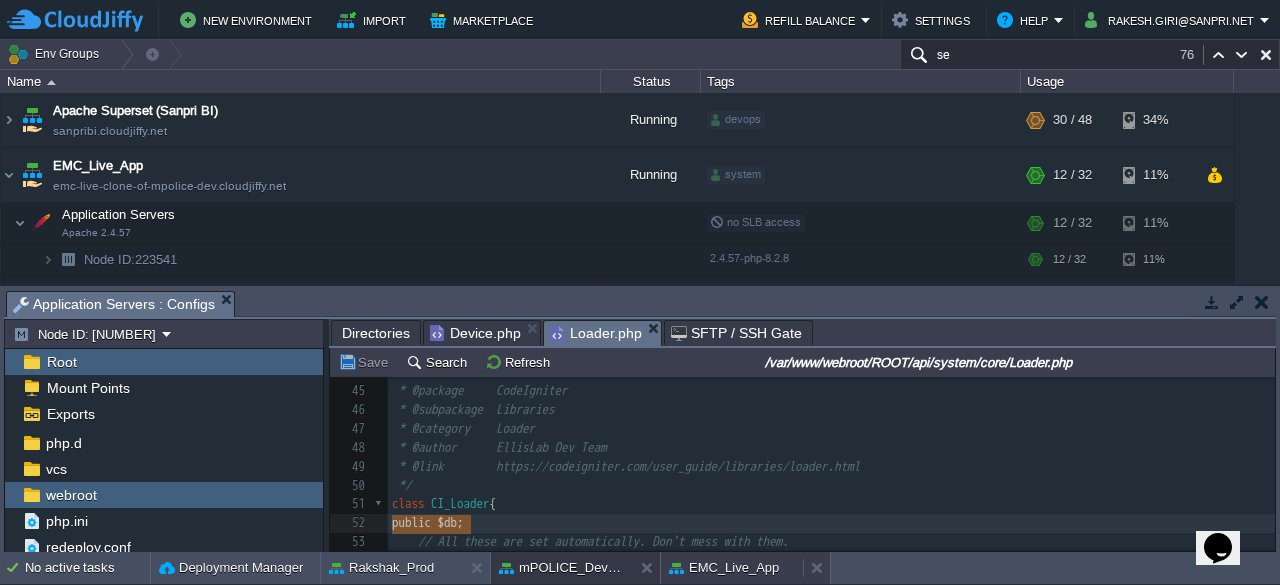 click on "EMC_Live_App" at bounding box center (724, 568) 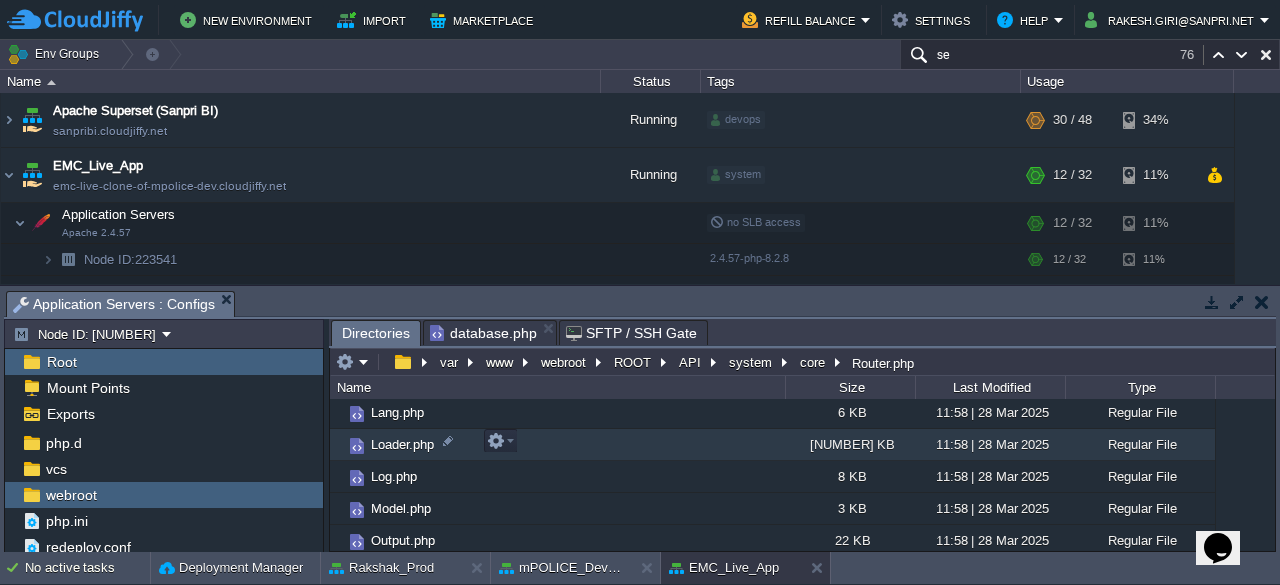 click on "Loader.php" at bounding box center [402, 444] 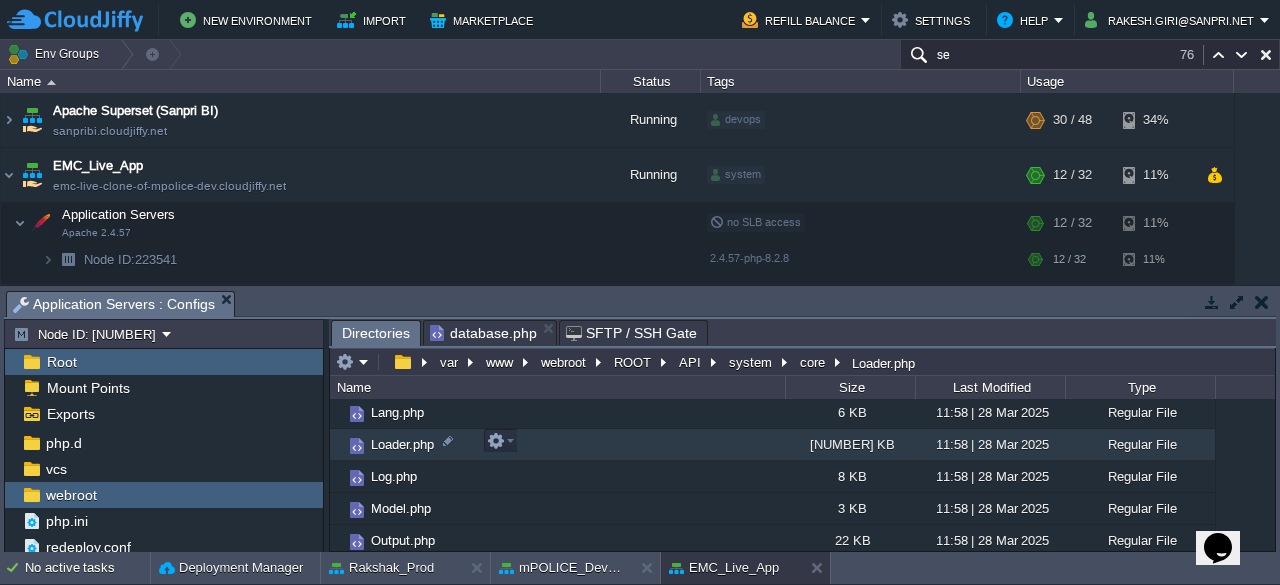 click on "Loader.php" at bounding box center [402, 444] 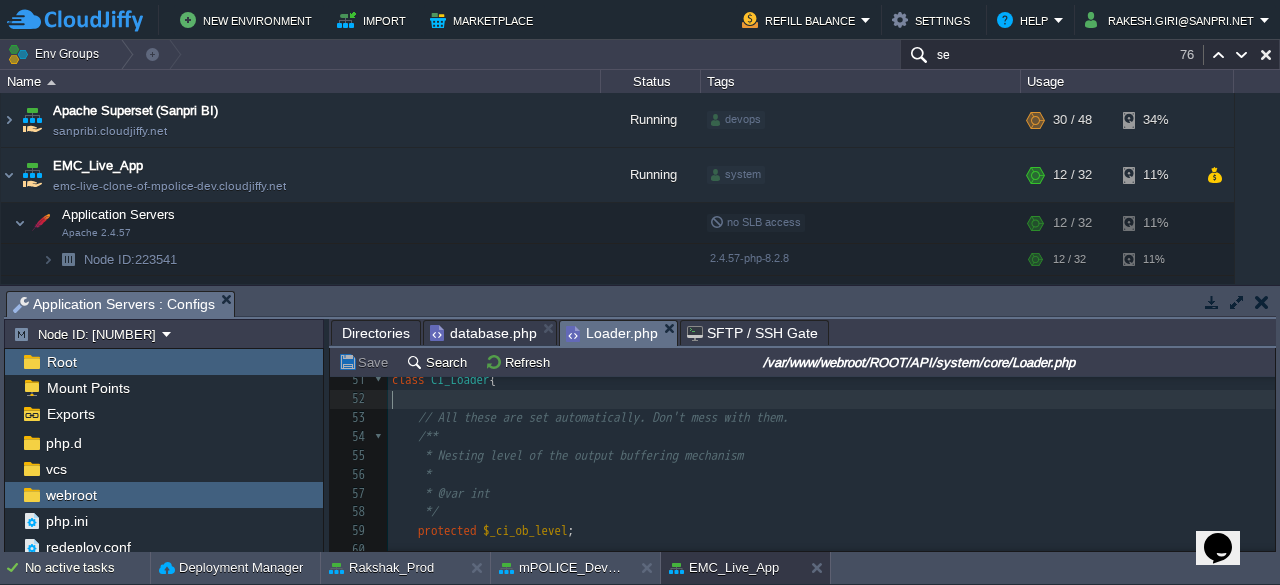 click on "​" at bounding box center (831, 399) 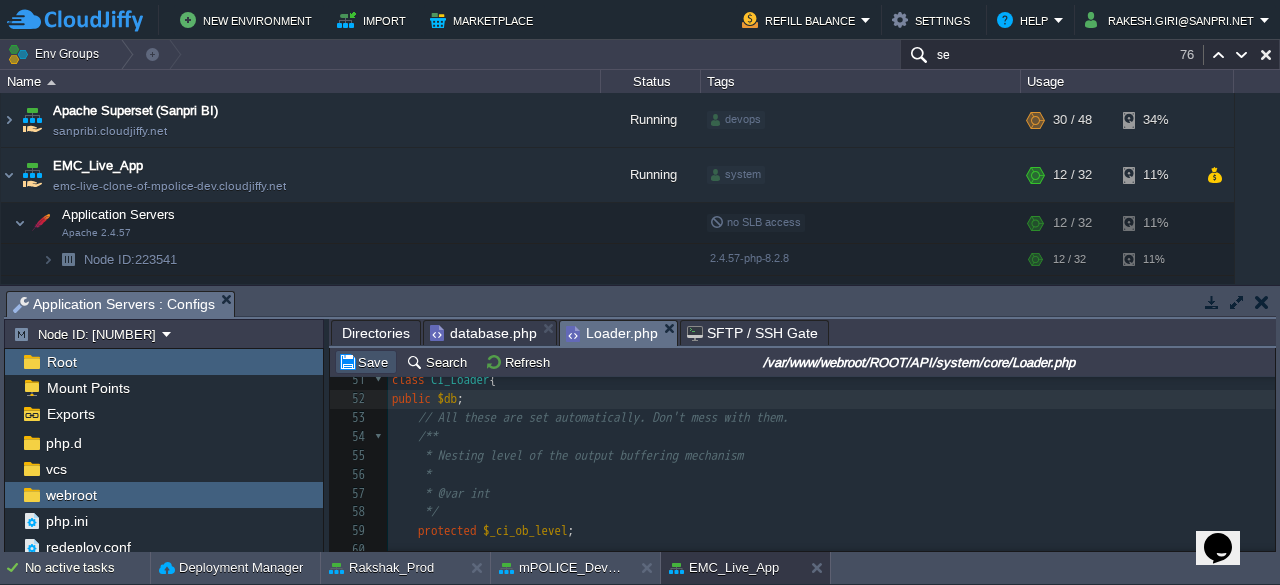click on "Save" at bounding box center (366, 362) 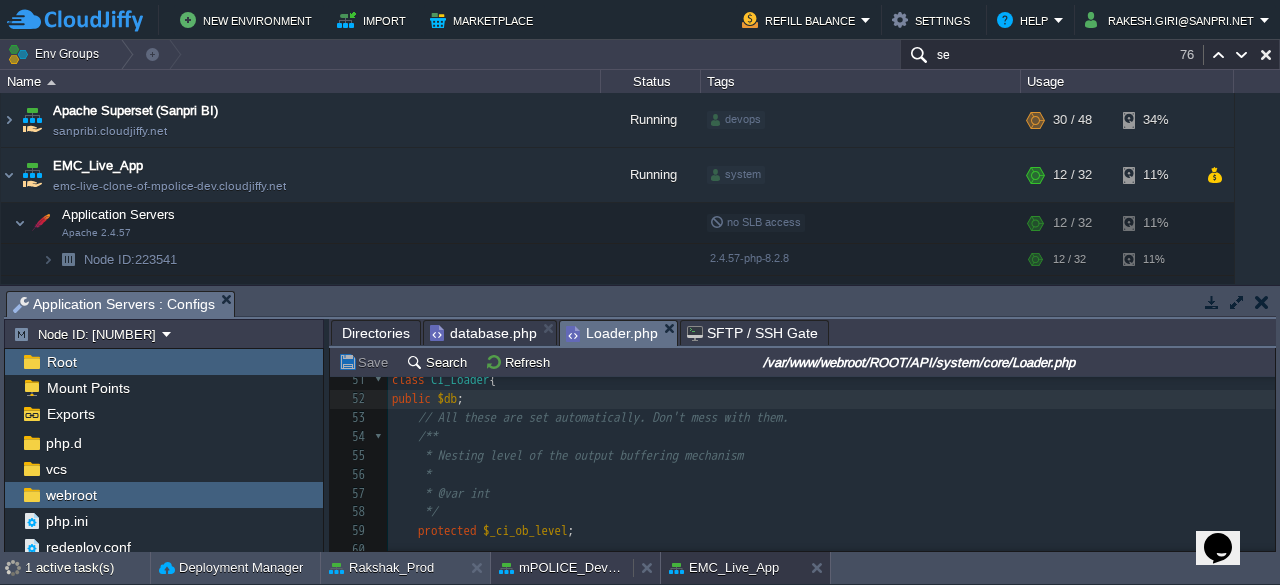 click on "mPOLICE_Dev_App" at bounding box center [562, 568] 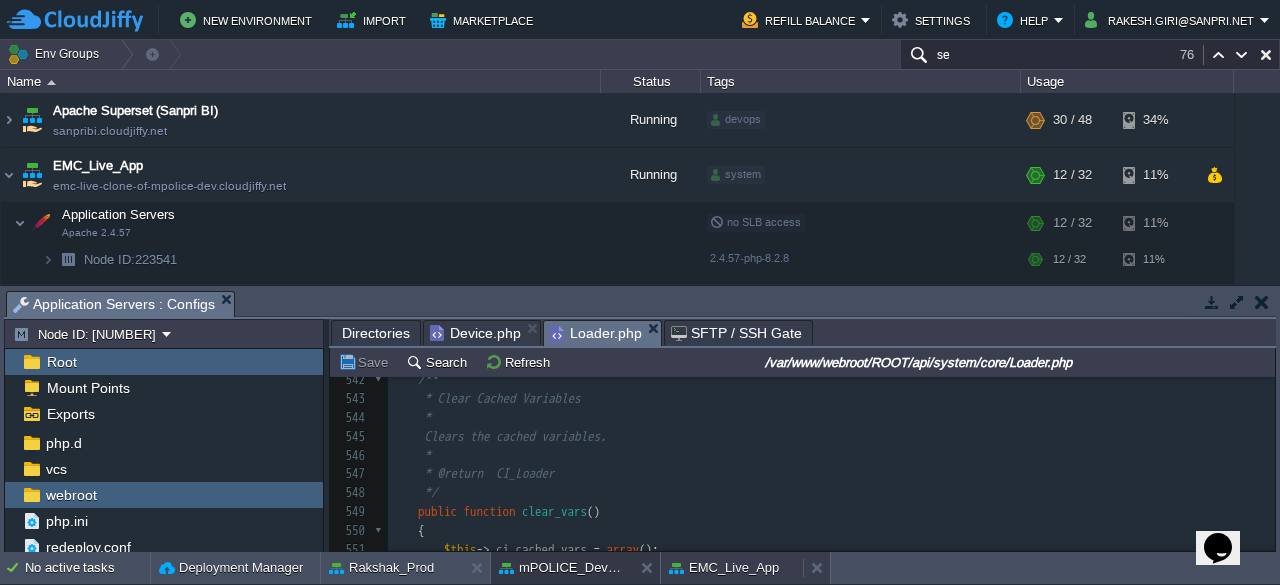click on "EMC_Live_App" at bounding box center (724, 568) 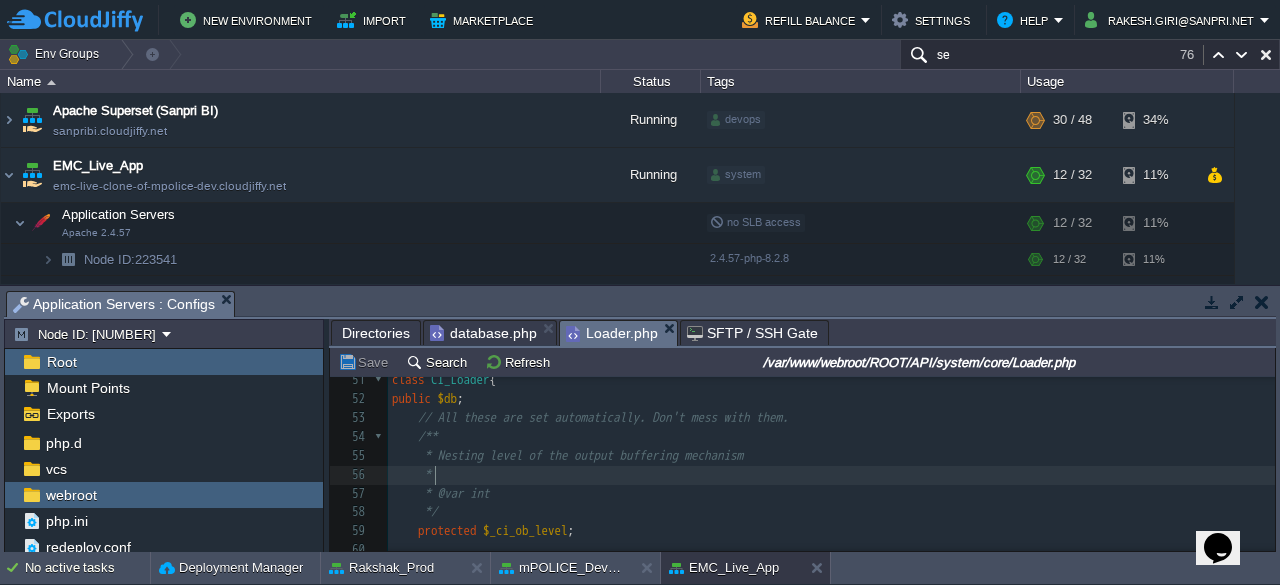 click on "*" at bounding box center [831, 475] 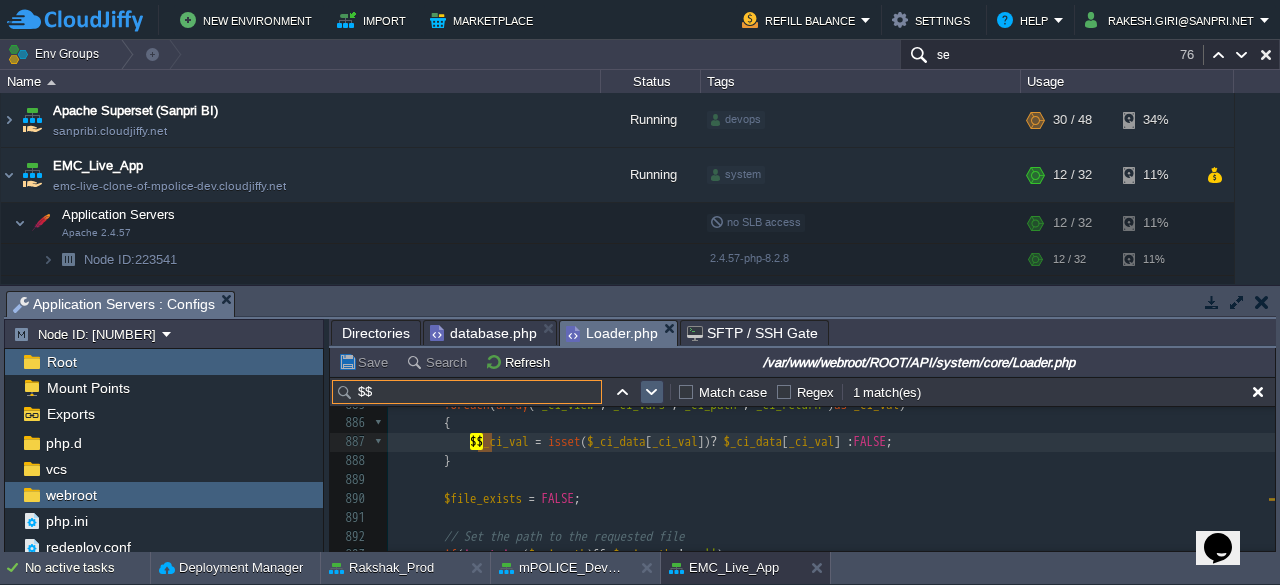 type on "$$" 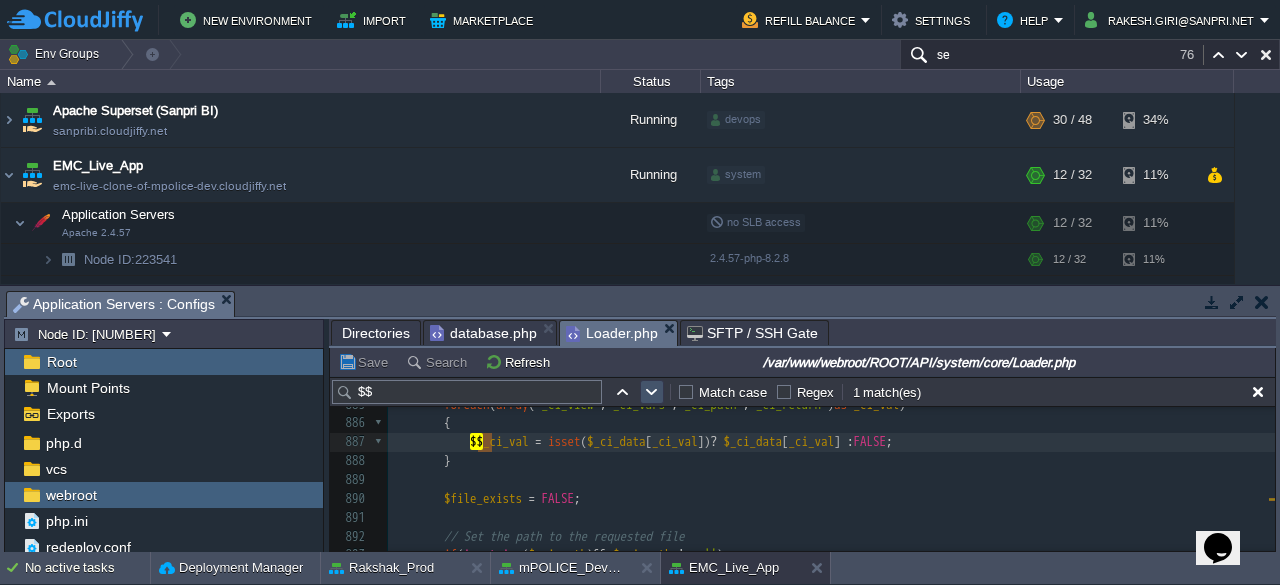 click at bounding box center (652, 392) 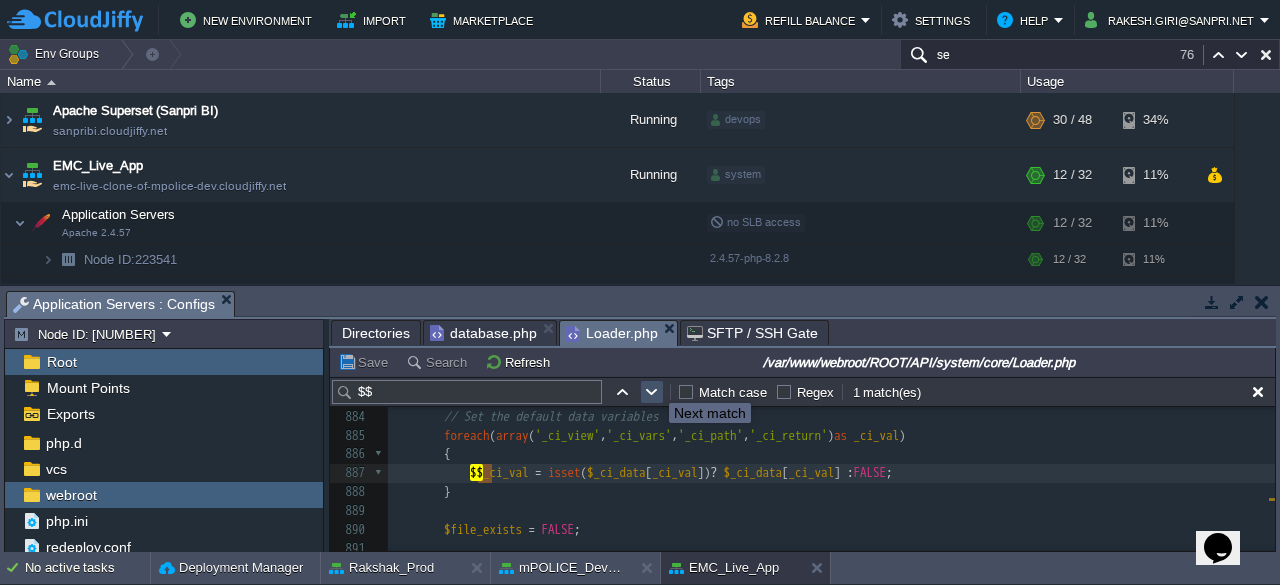 click at bounding box center (652, 392) 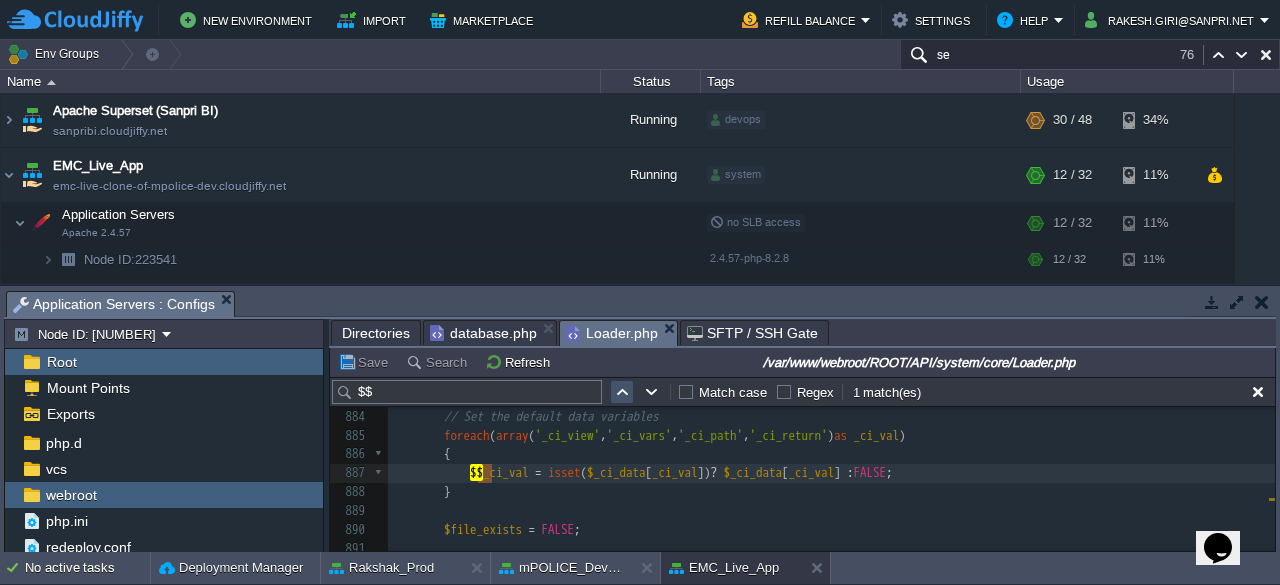 click at bounding box center [622, 392] 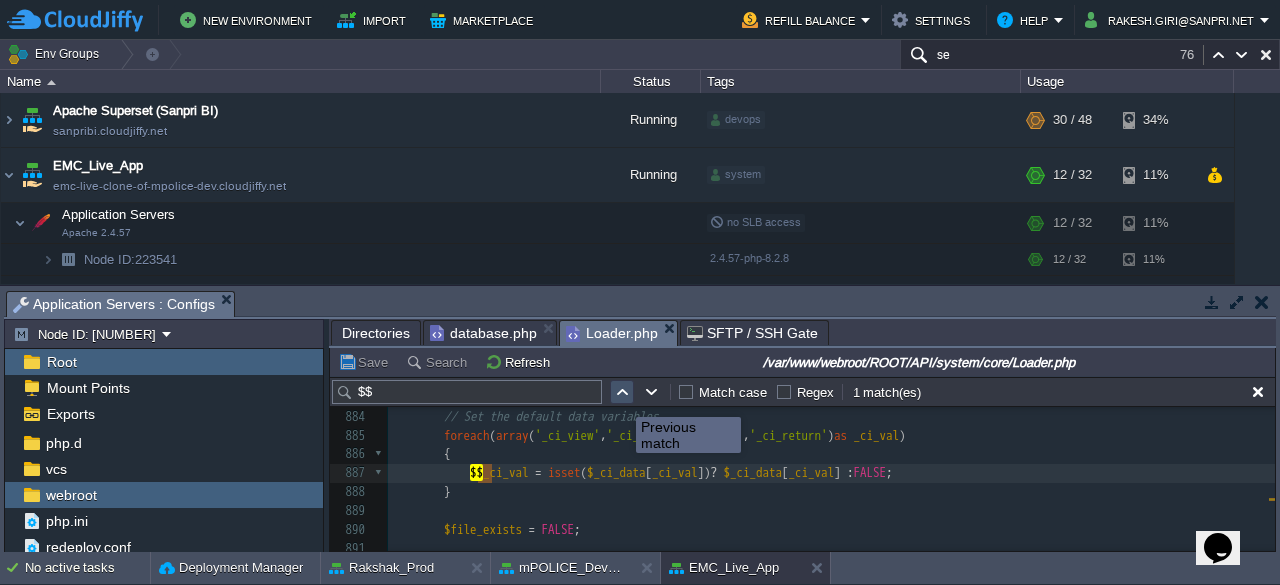 click at bounding box center [622, 392] 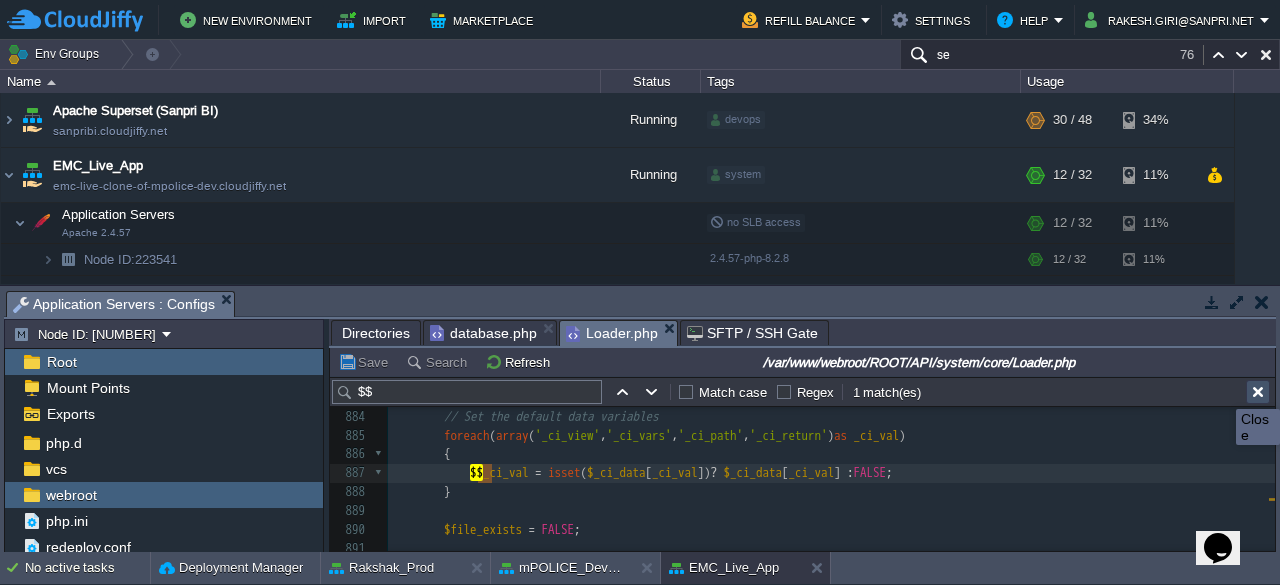 click at bounding box center (1258, 392) 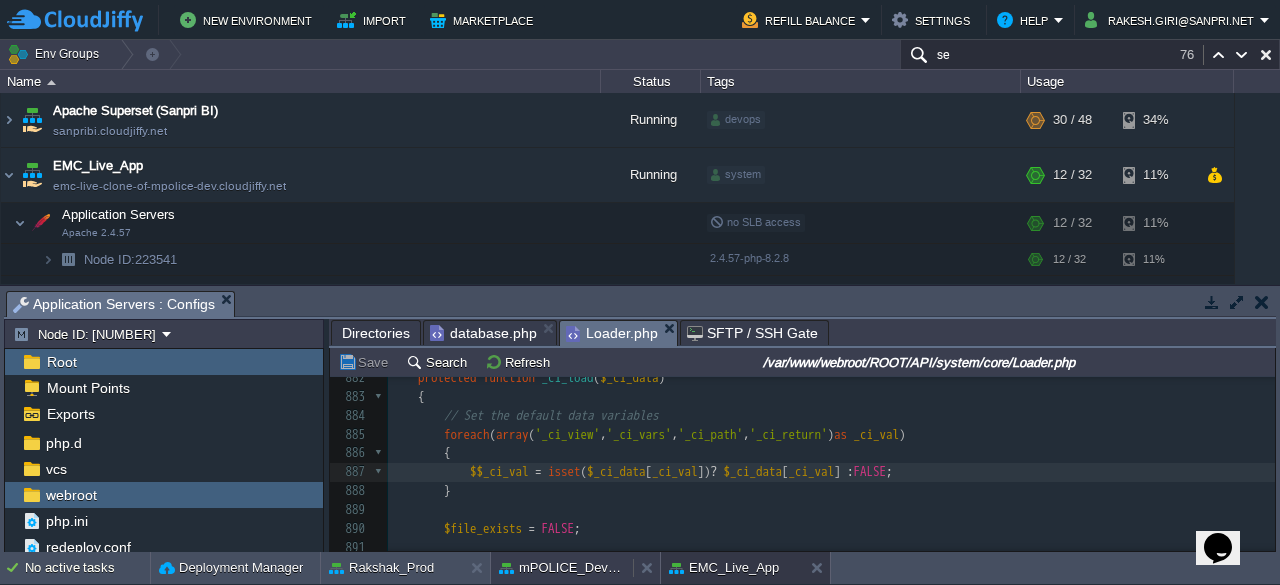 click on "mPOLICE_Dev_App" at bounding box center [562, 568] 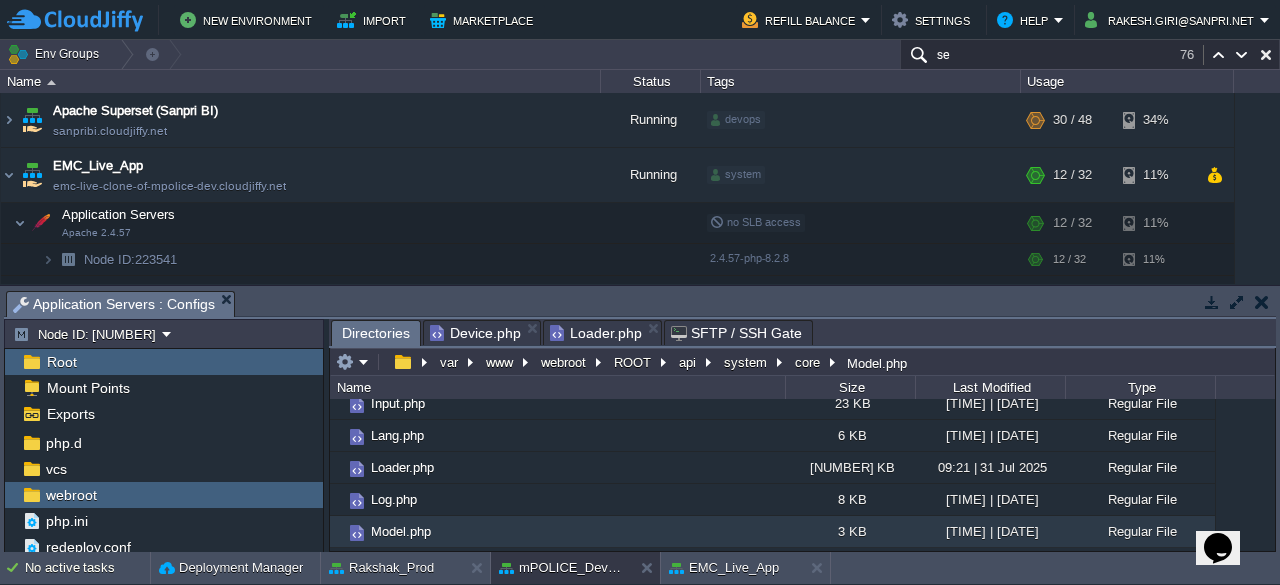 click on "Directories" at bounding box center (376, 333) 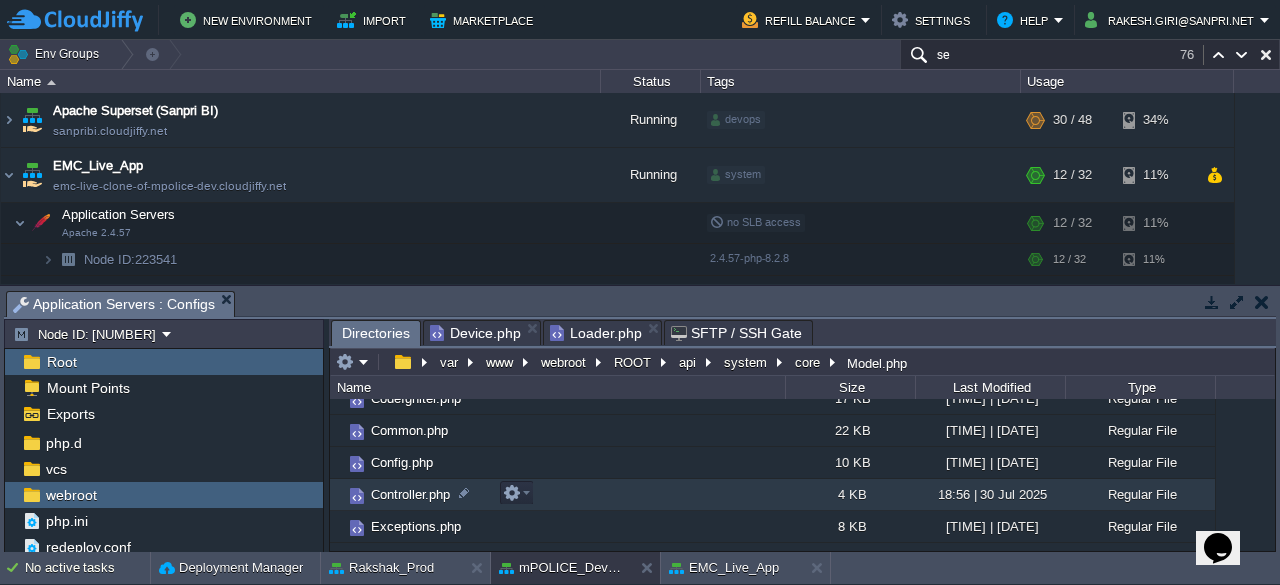 click on "Controller.php" at bounding box center (410, 494) 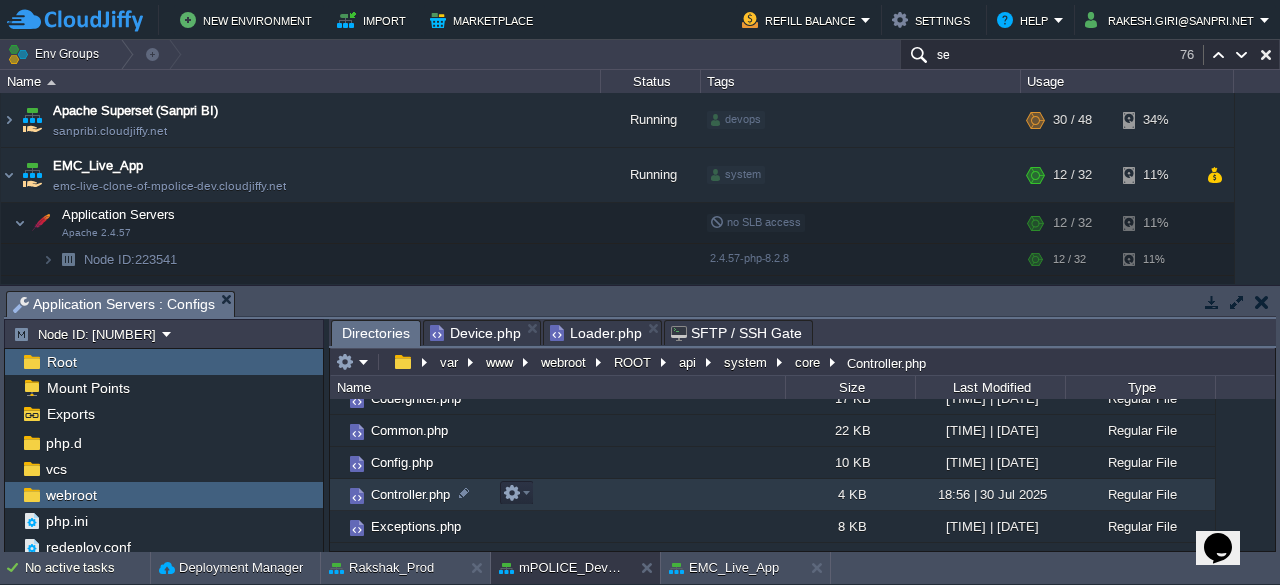 click on "Controller.php" at bounding box center [410, 494] 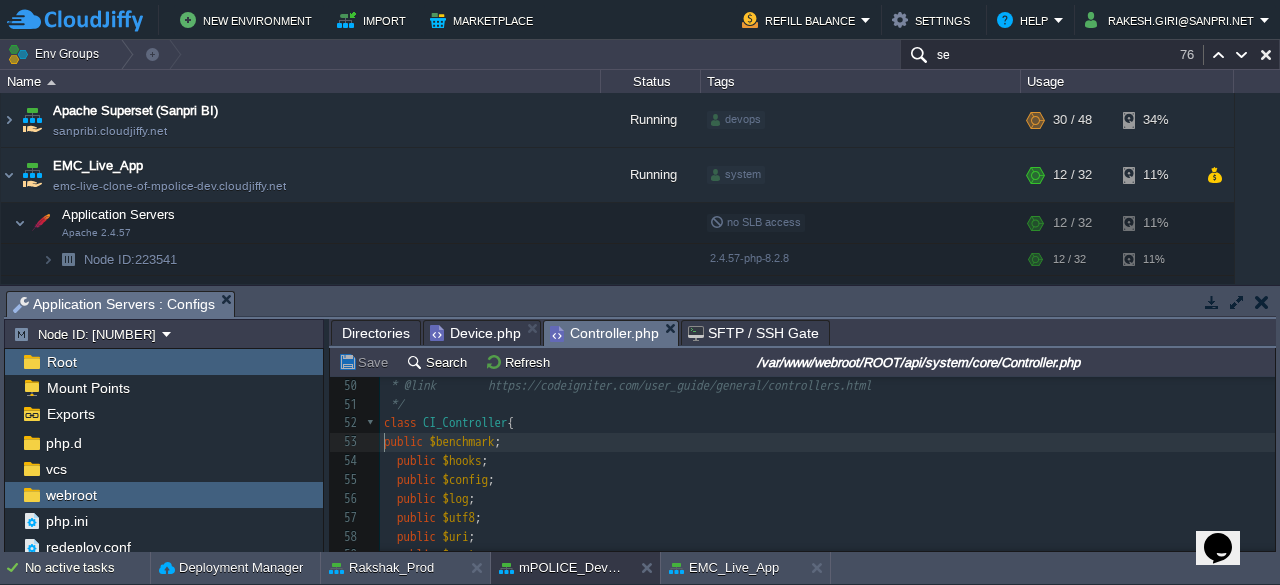 click on "115 <?php   40 /** 41   * Application Controller Class 42   * 43   * This class object is the super class that every library in 44   * CodeIgniter will be assigned to. 45   * 46   * @package        CodeIgniter 47   * @subpackage    Libraries 48   * @category      Libraries 49   * @author         [NAME] 50   * @link           https://codeigniter.com/user_guide/general/controllers.html 51   */ 52 class   CI_Controller  { 53 public   $benchmark ; 54    public   $hooks ; 55    public   $config ; 56    public   $log ; 57    public   $utf8 ; 58    public   $uri ; 59    public   $router ; 60    public   $output ; 61    public   $security ; 62    public   $input ; 63    public   $lang ; 64      /** 65        * Reference to the CI singleton 66        * 67        * @var   object 68        */ 69      private   static   $instance ; 70 ​ 71      /**" at bounding box center [827, 489] 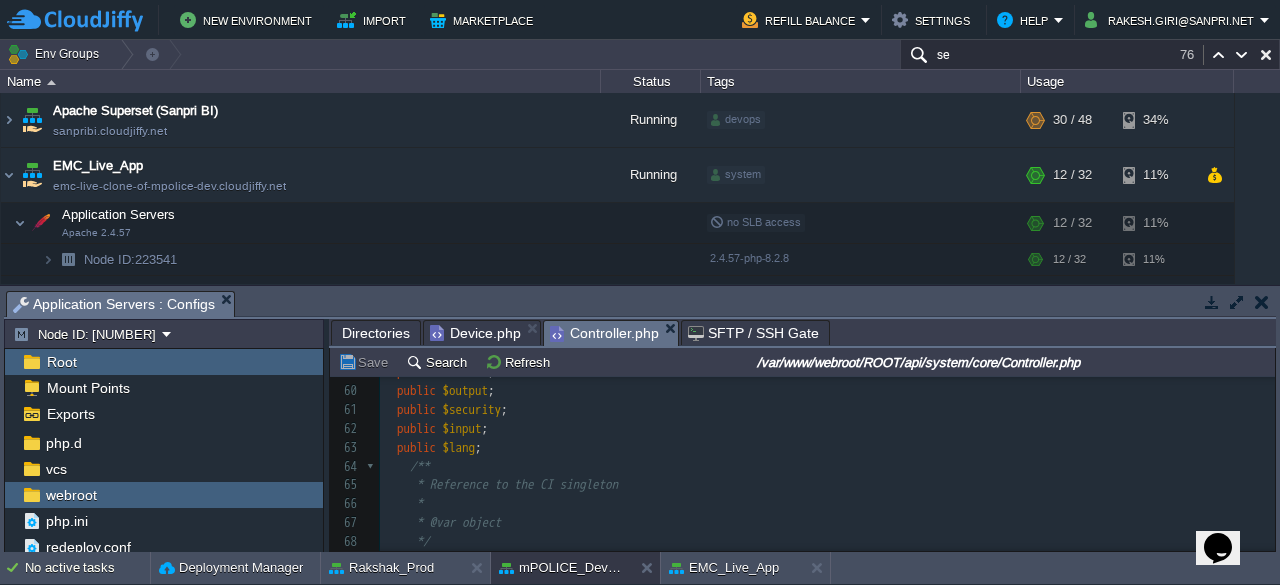 type on "public $benchmark;
public $hooks;
public $config;
public $log;
public $utf8;
public $uri;
public $router;
public $output;
public $security;
public $input;
public $lang;" 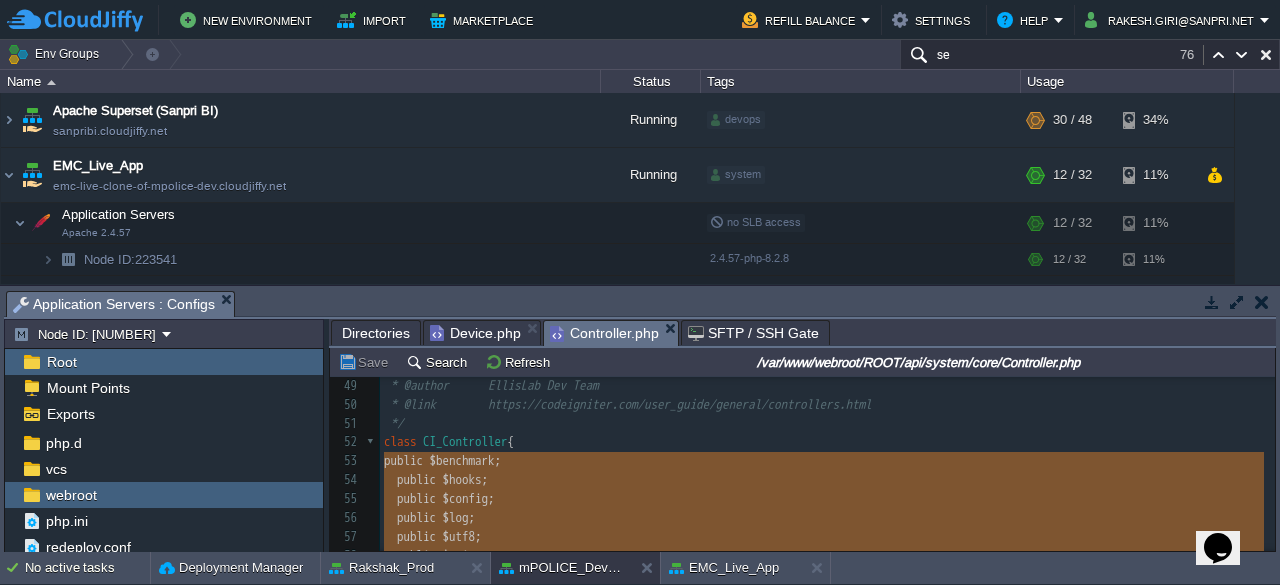 type 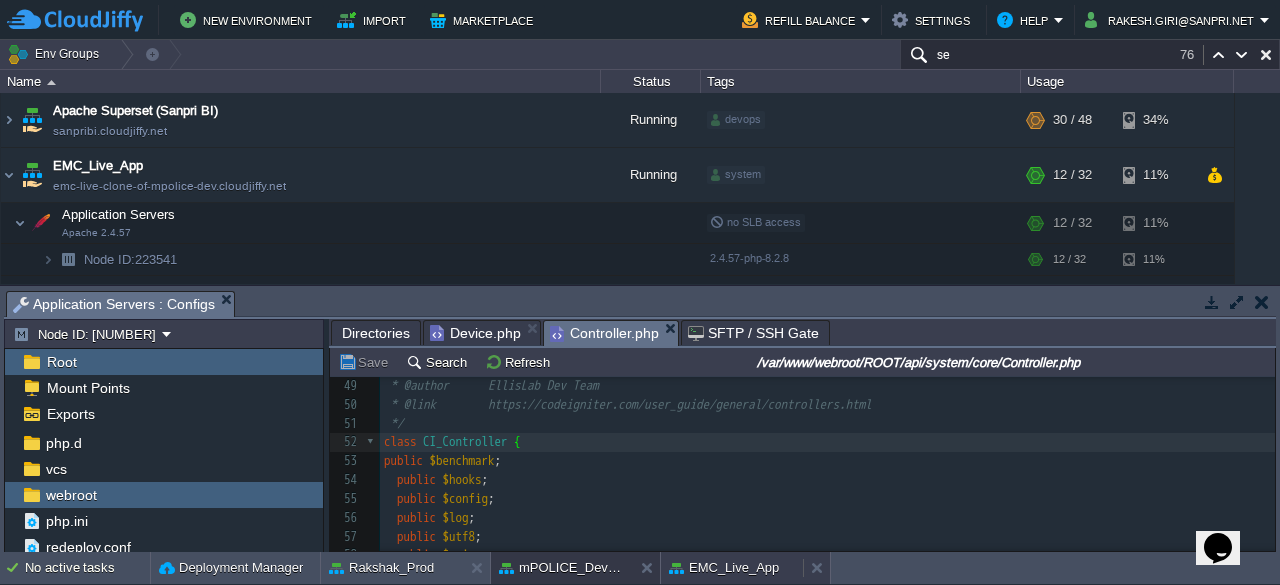 click on "EMC_Live_App" at bounding box center (724, 568) 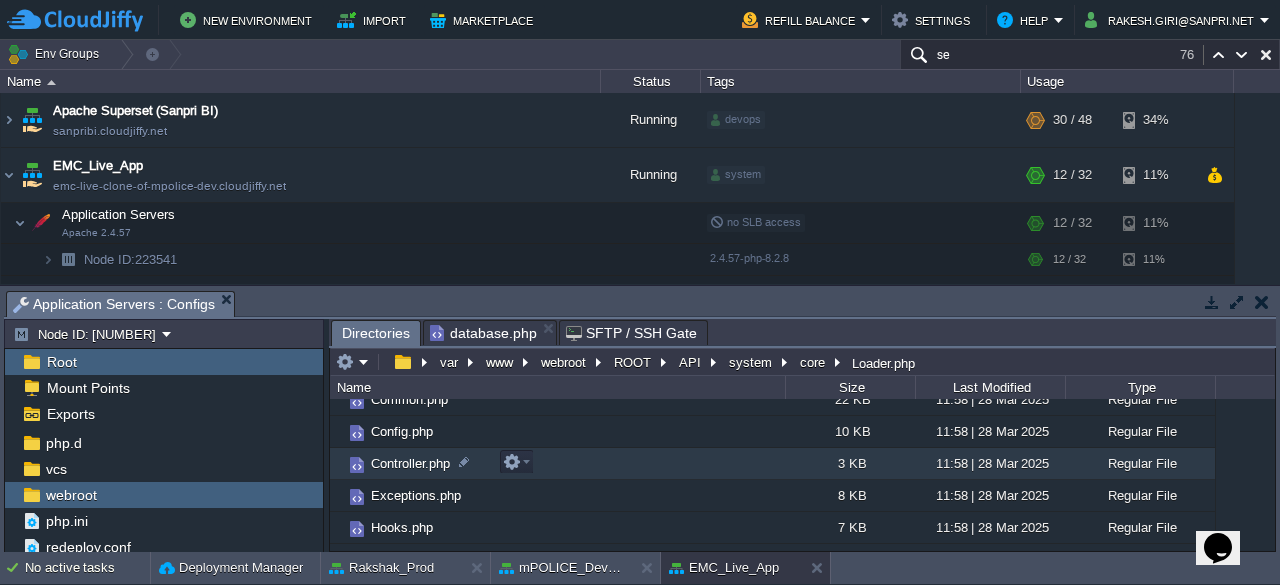 click on "Controller.php" at bounding box center (410, 463) 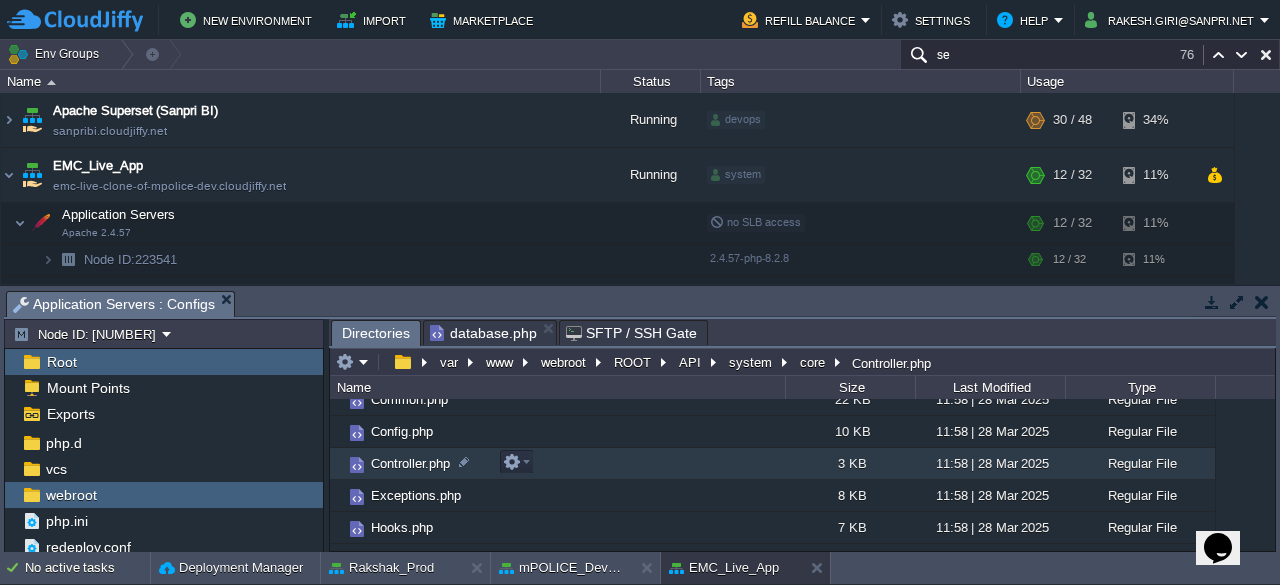 click on "Controller.php" at bounding box center [410, 463] 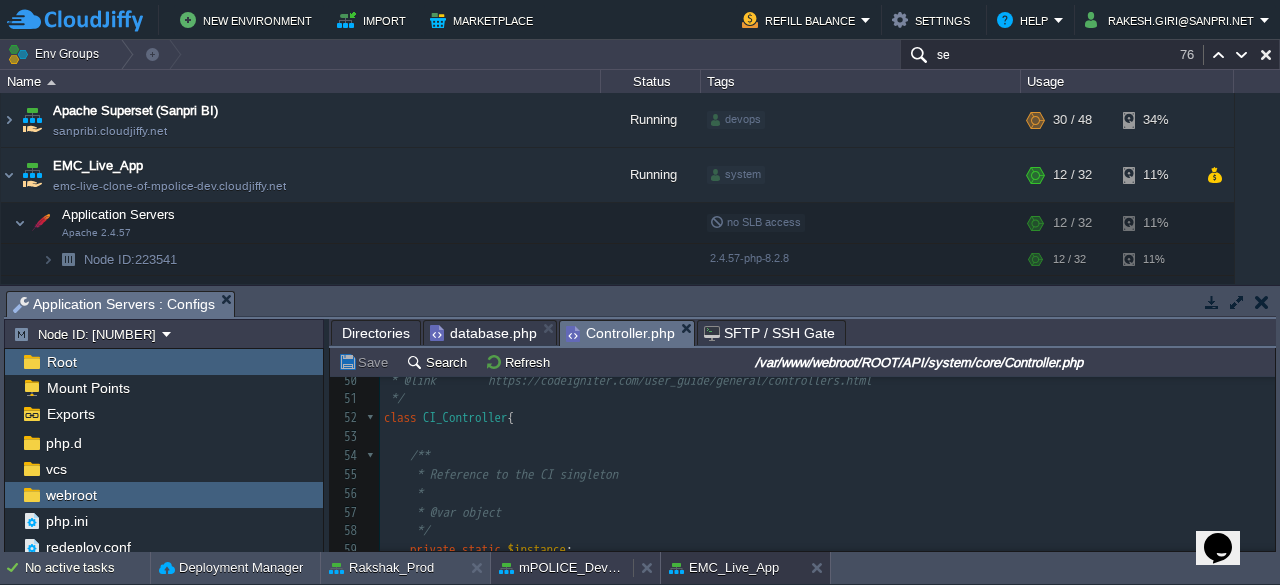 click on "mPOLICE_Dev_App" at bounding box center (562, 568) 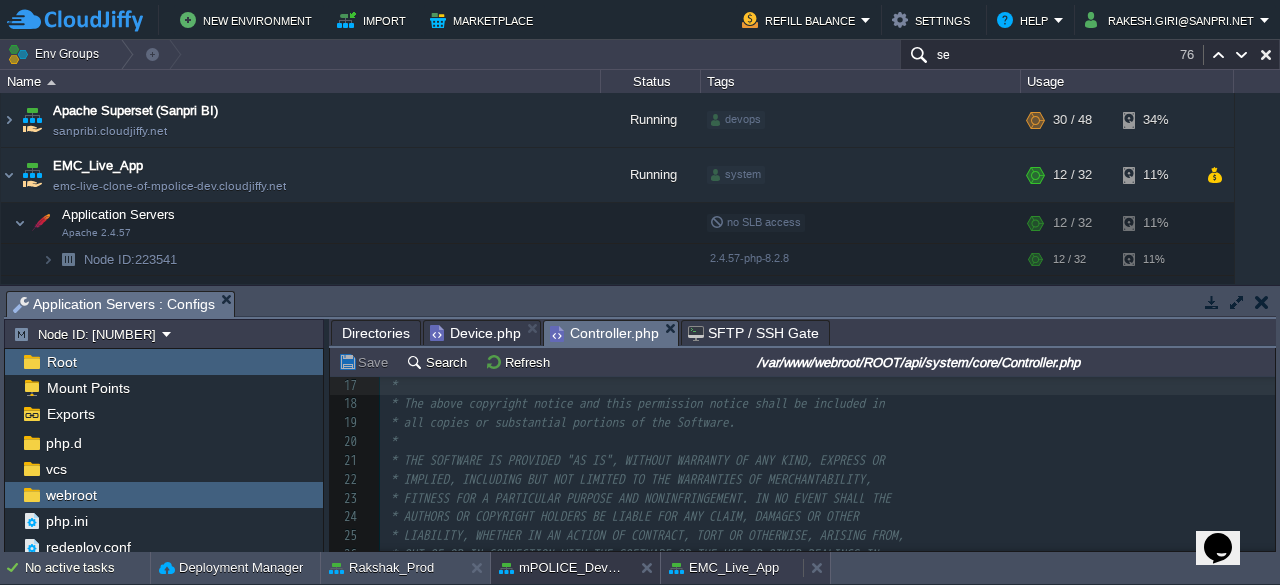 click on "EMC_Live_App" at bounding box center (724, 568) 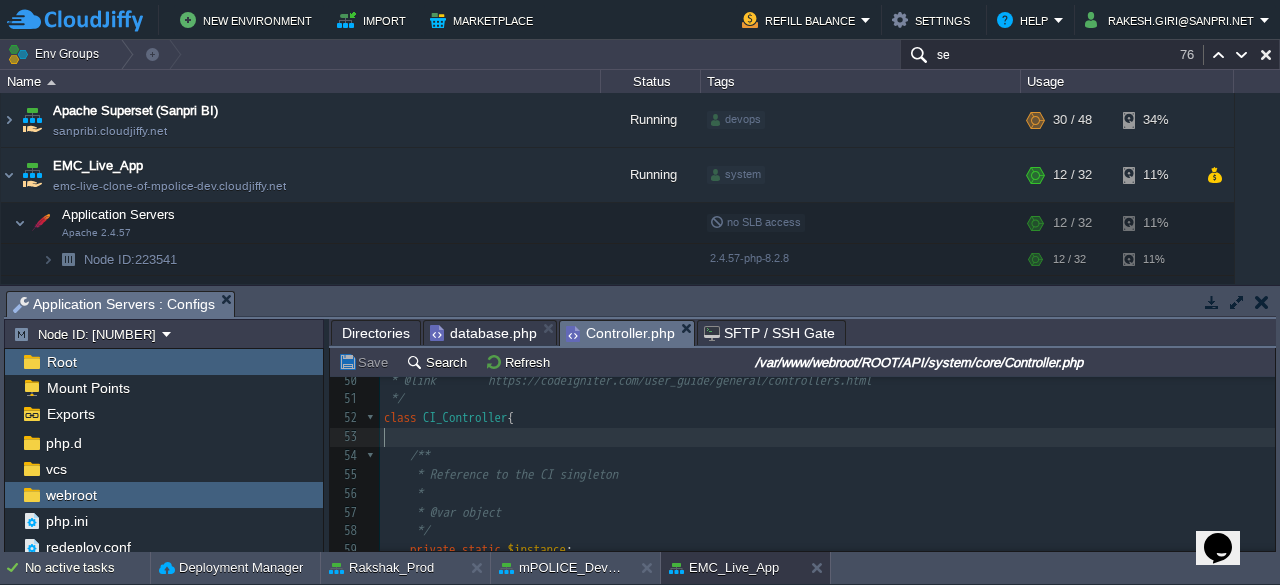click on "​" at bounding box center [827, 437] 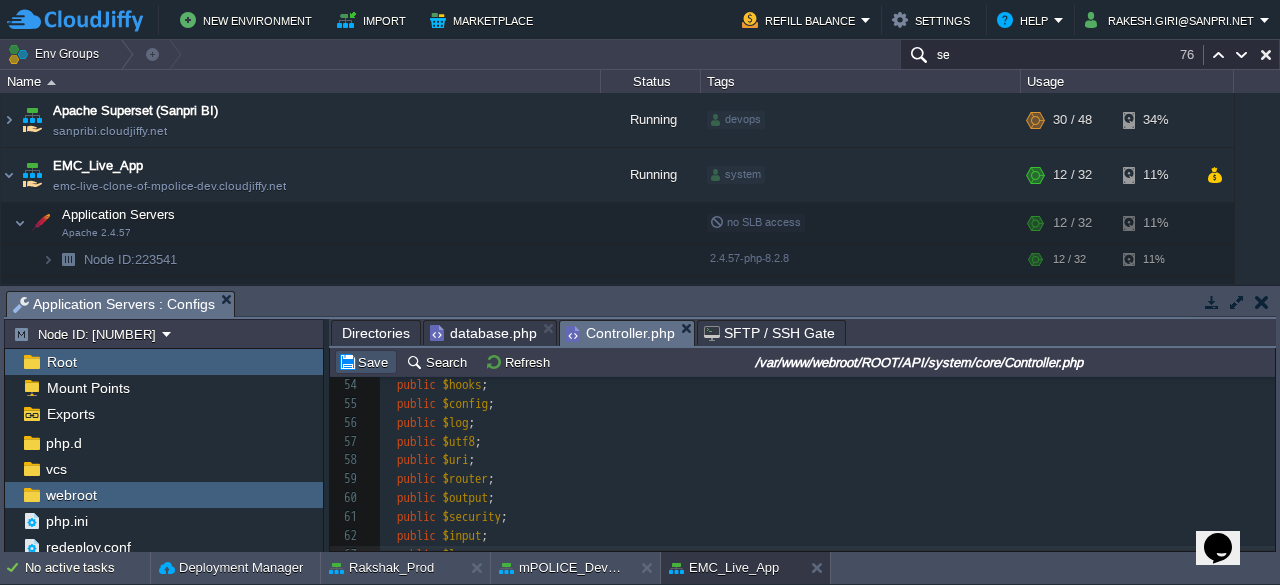 click on "Save" at bounding box center (366, 362) 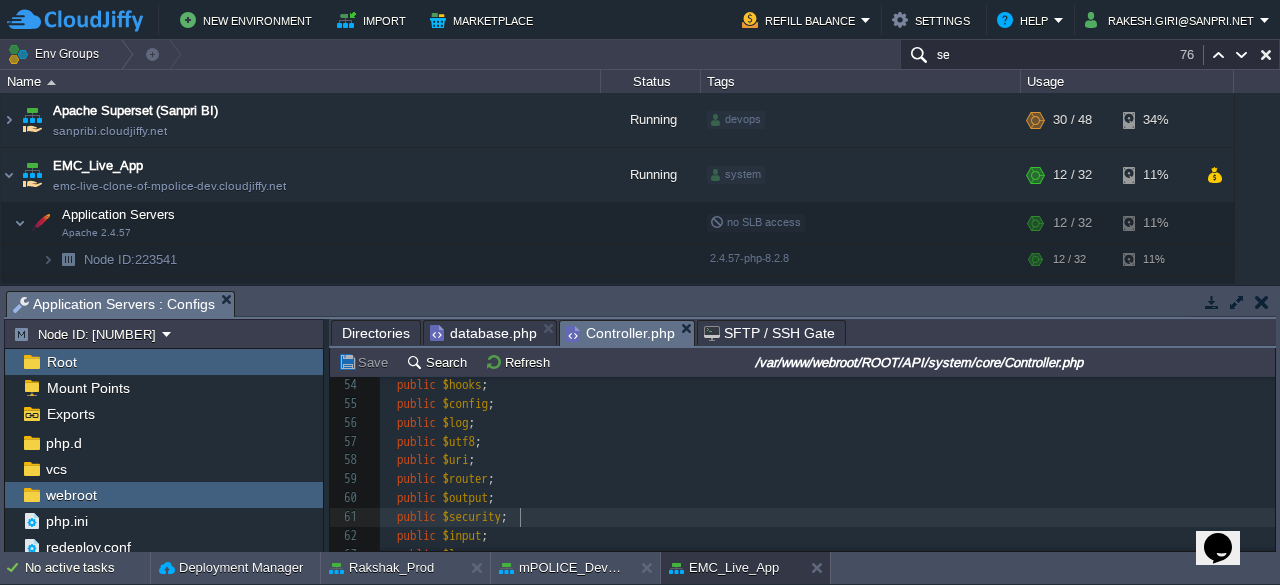 click on "public   $security ;" at bounding box center [827, 517] 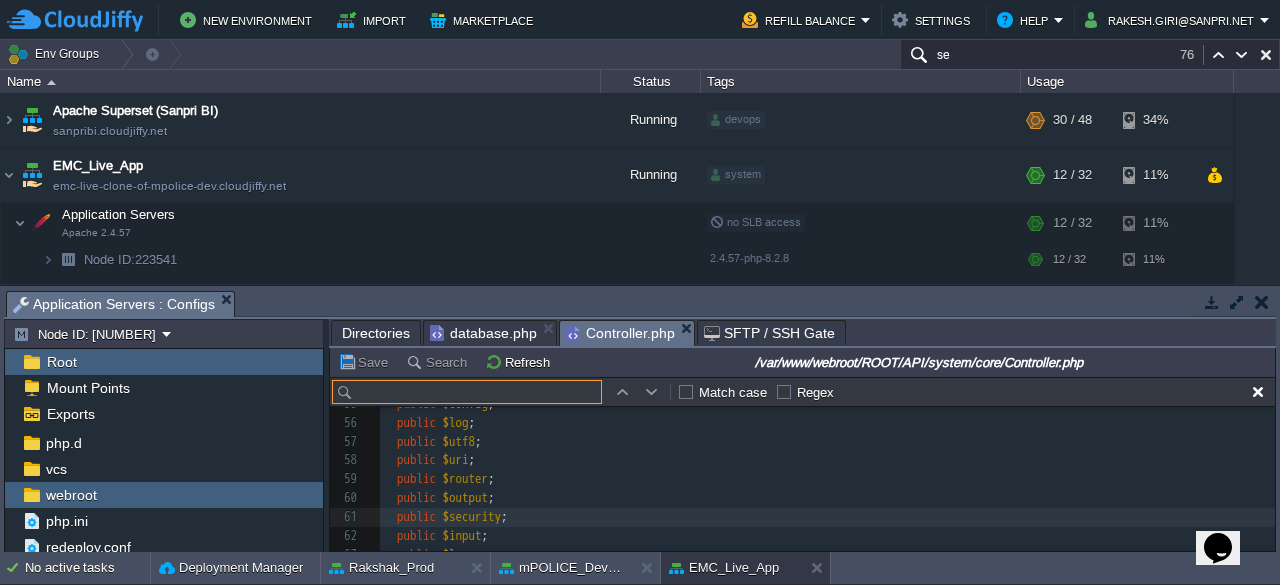 type on "4" 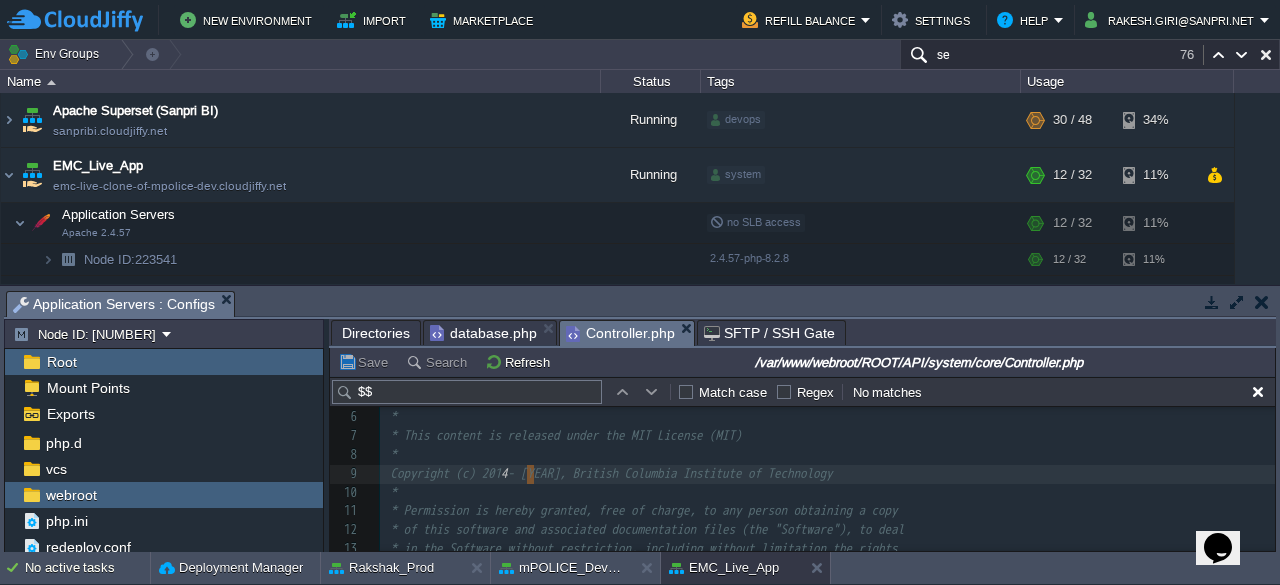 click at bounding box center [652, 392] 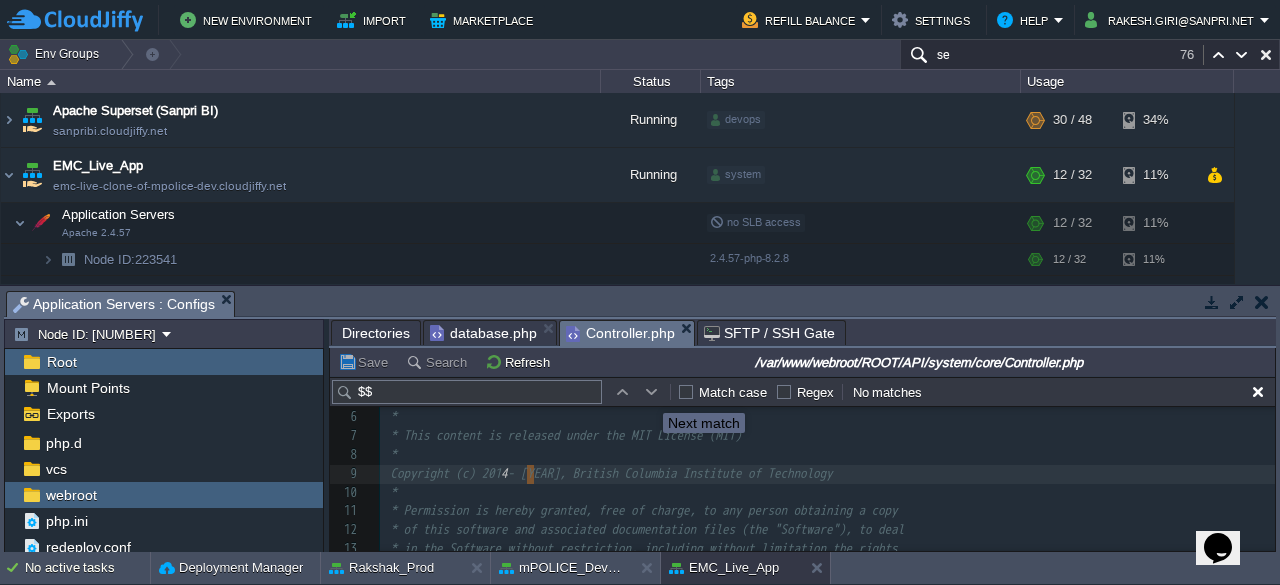 click at bounding box center [652, 392] 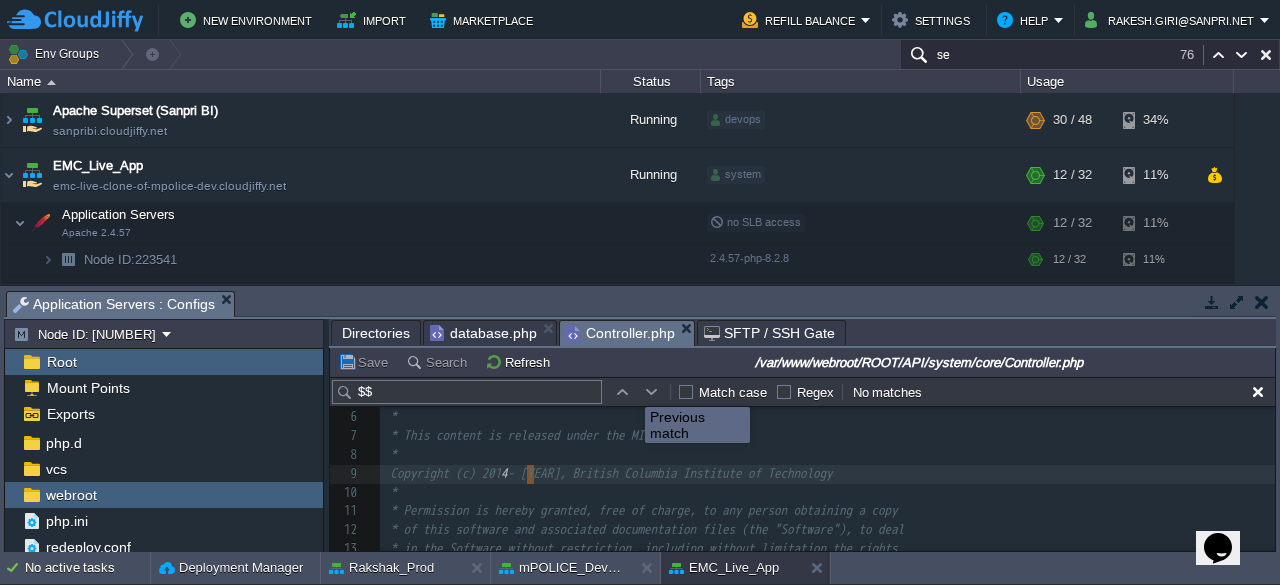 drag, startPoint x: 645, startPoint y: 389, endPoint x: 624, endPoint y: 387, distance: 21.095022 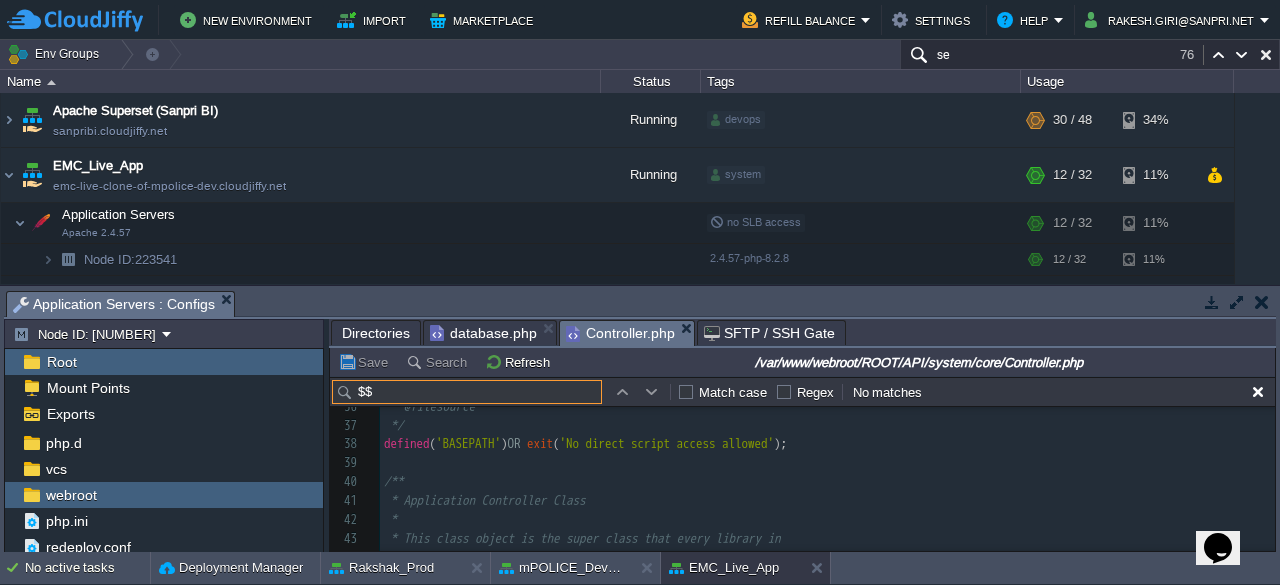 click on "$$" at bounding box center [467, 392] 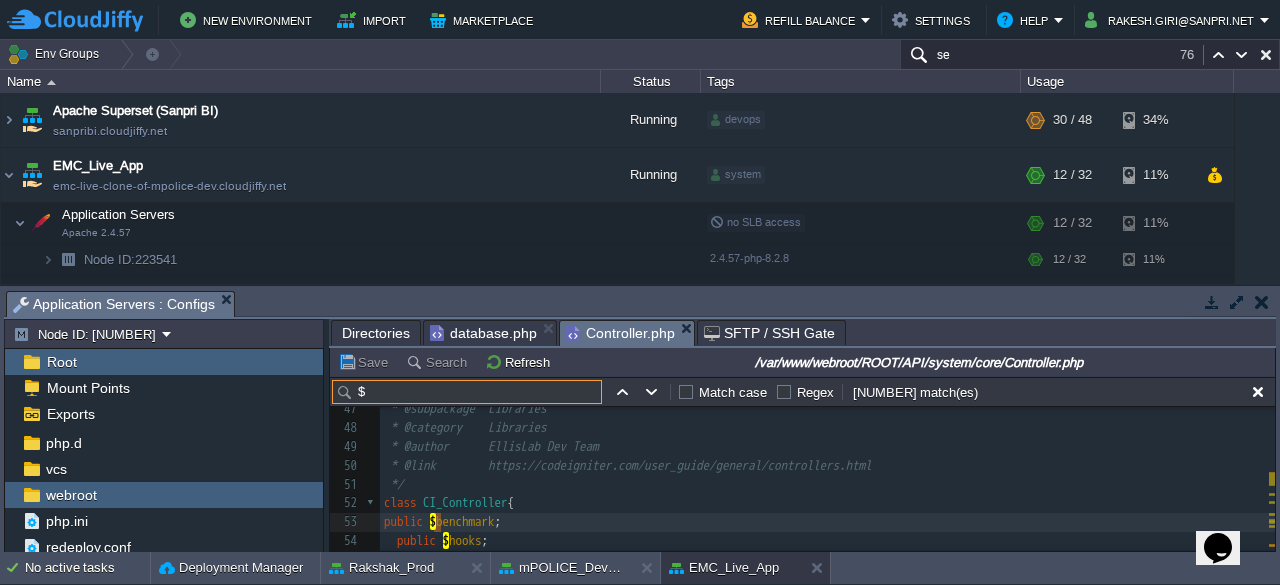 type on "$$" 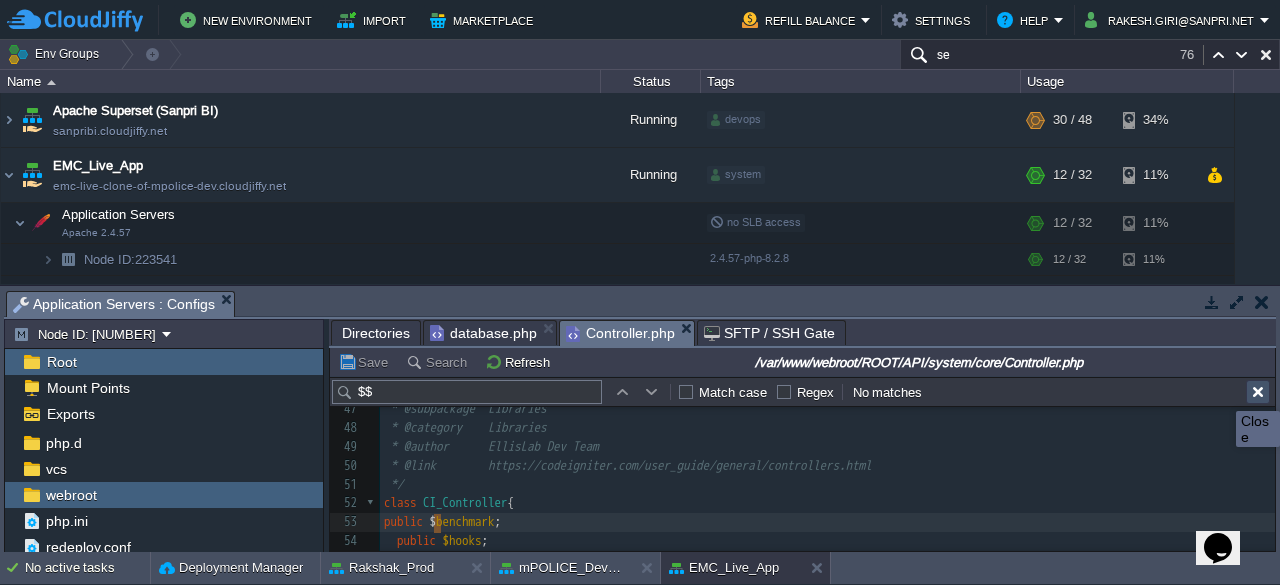 click at bounding box center [1258, 392] 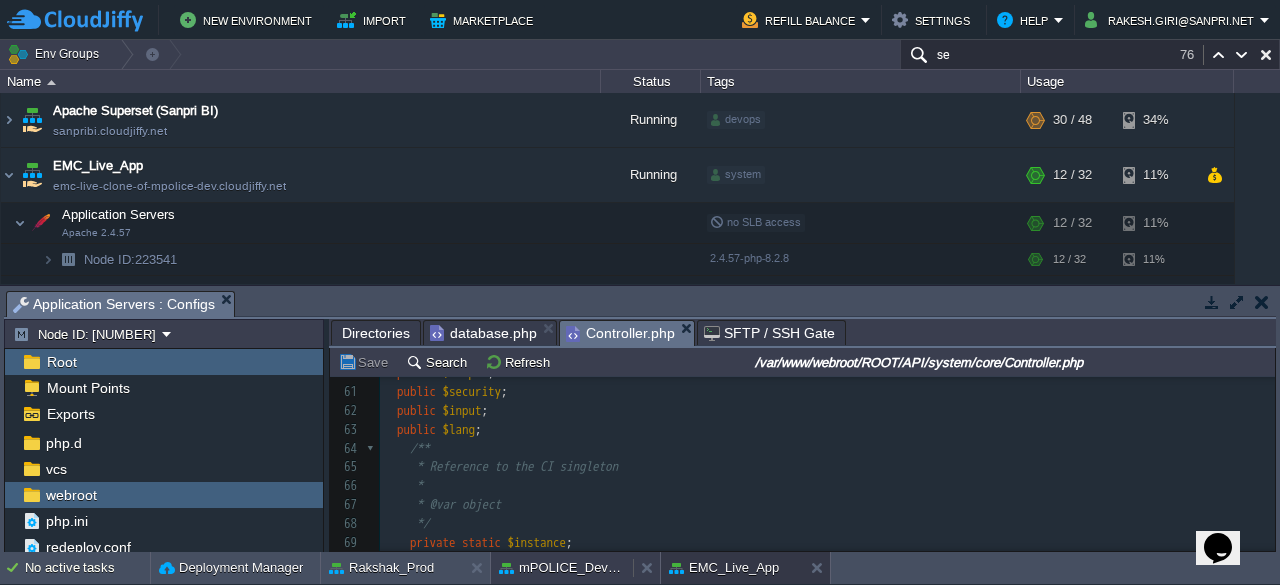 click on "mPOLICE_Dev_App" at bounding box center [562, 568] 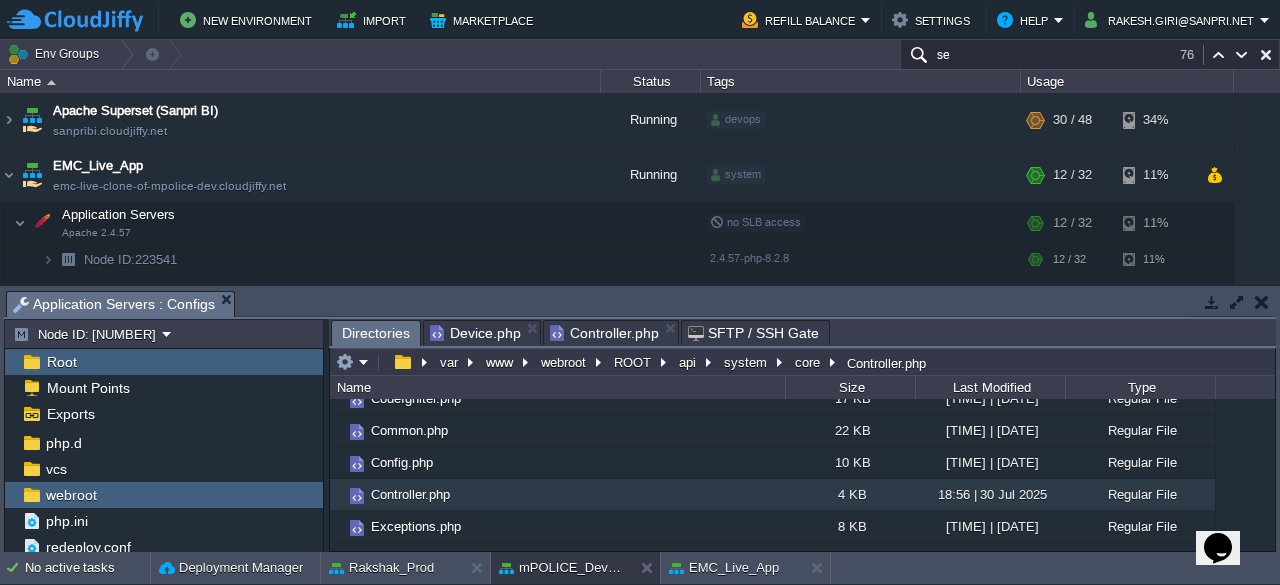 click on "Directories" at bounding box center (376, 333) 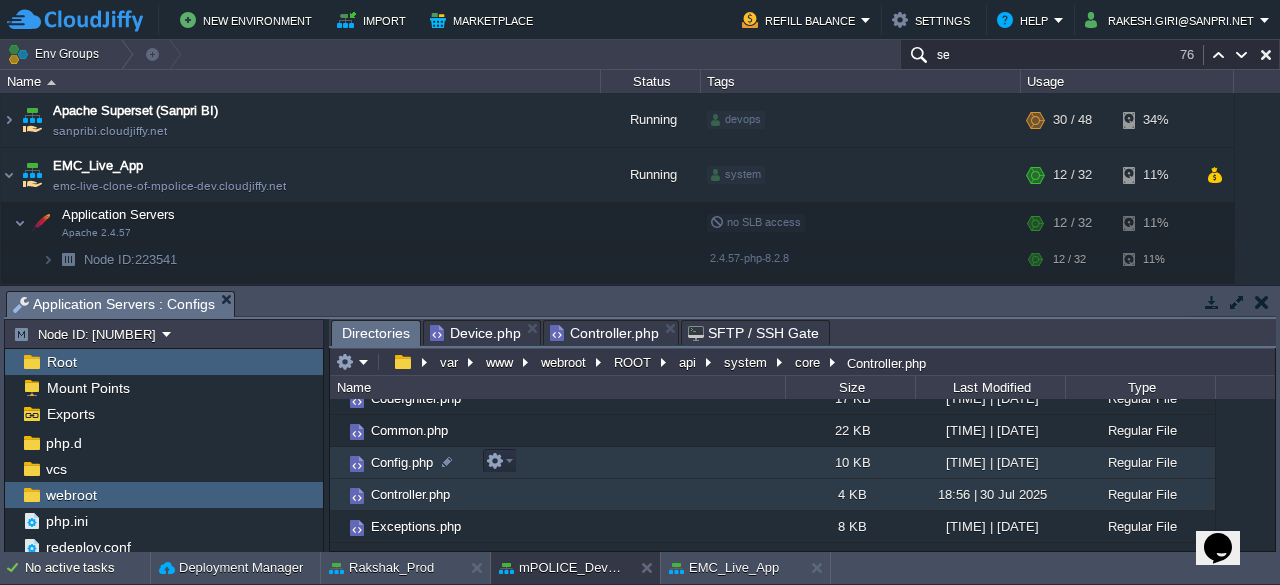 click on "Config.php" at bounding box center (402, 462) 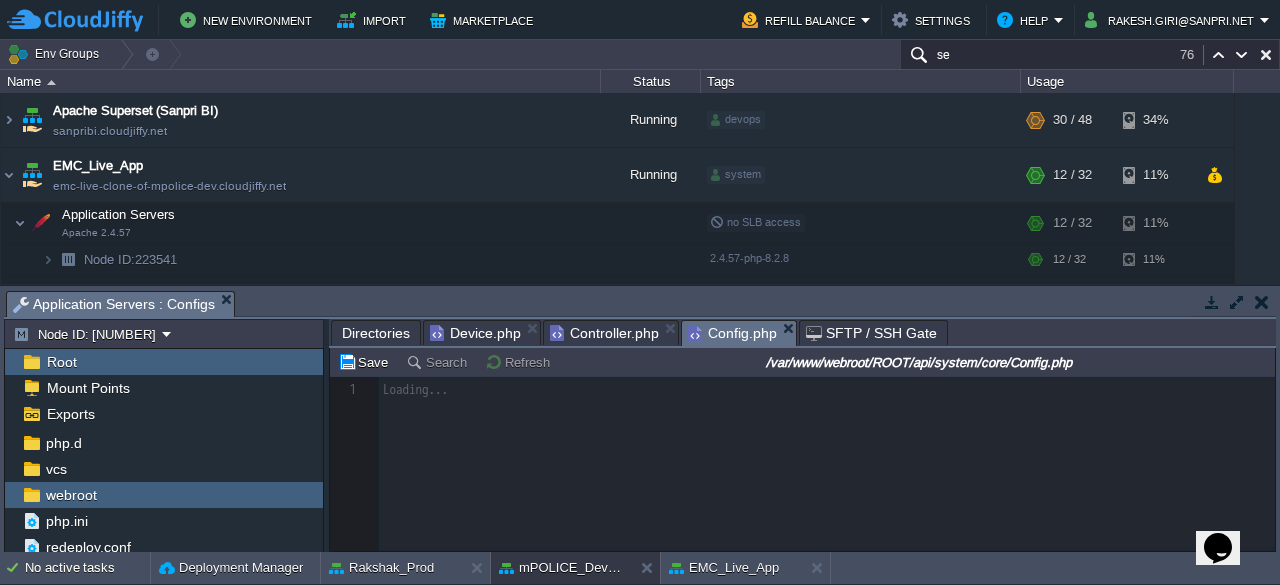 click on "Controller.php" at bounding box center [604, 333] 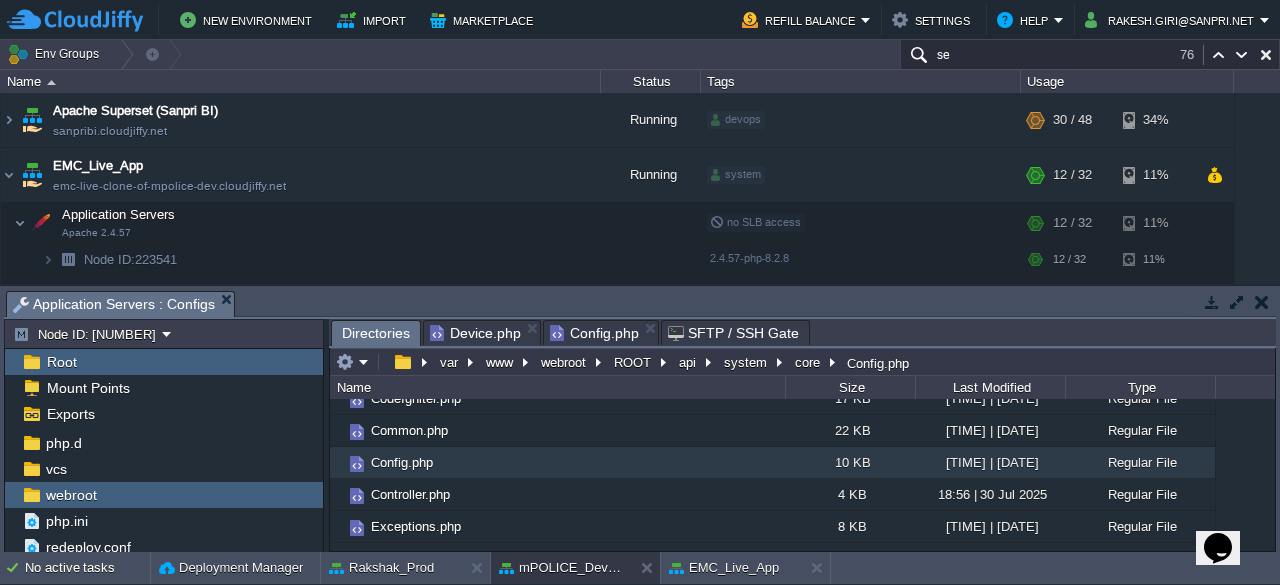 click on "Config.php" at bounding box center [594, 333] 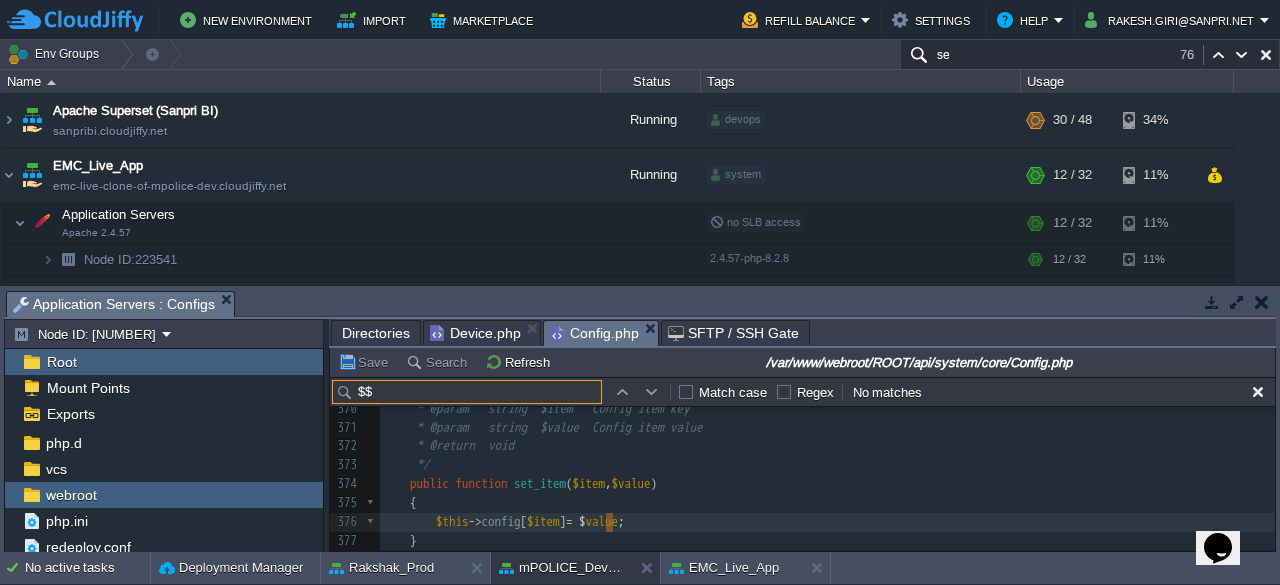 type on "$" 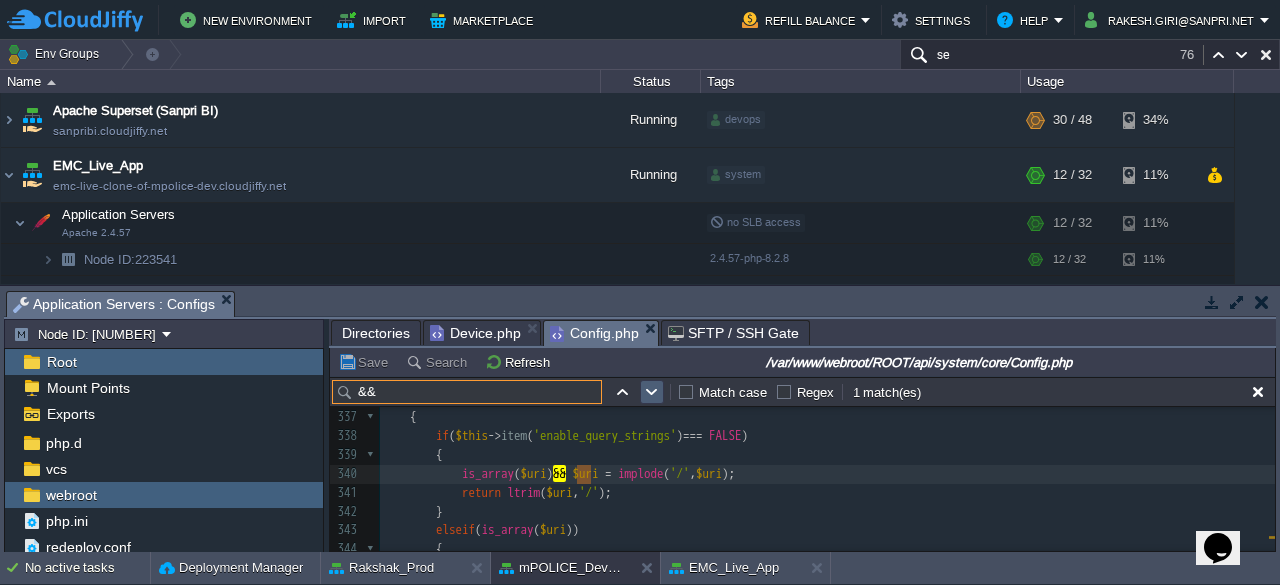 type on "&&" 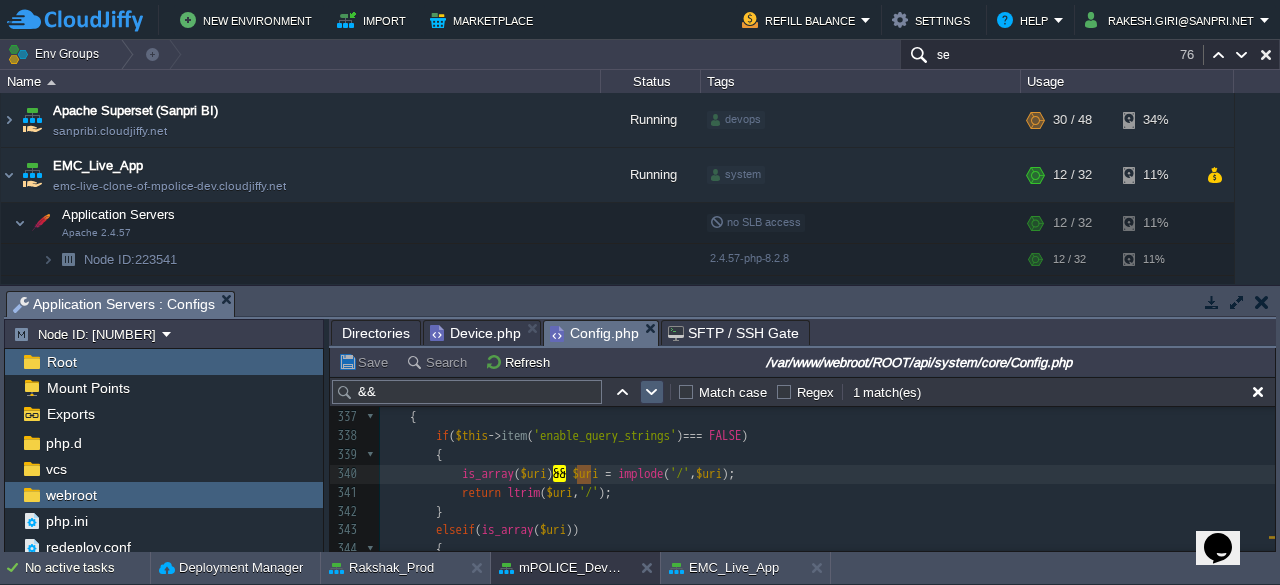 click at bounding box center [652, 392] 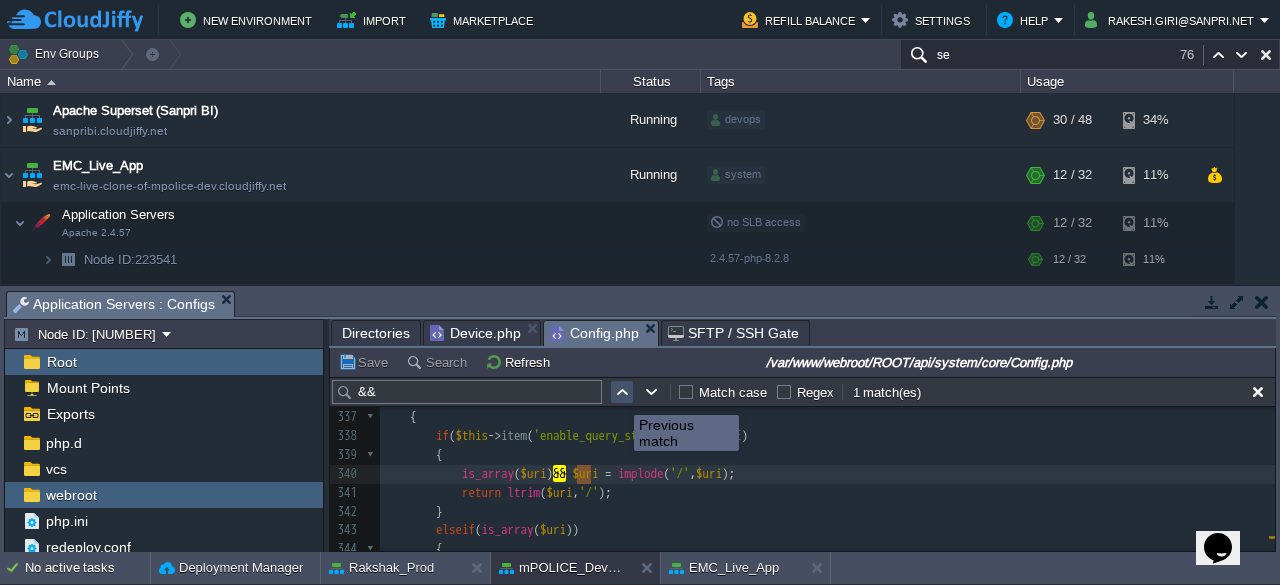 click at bounding box center (622, 392) 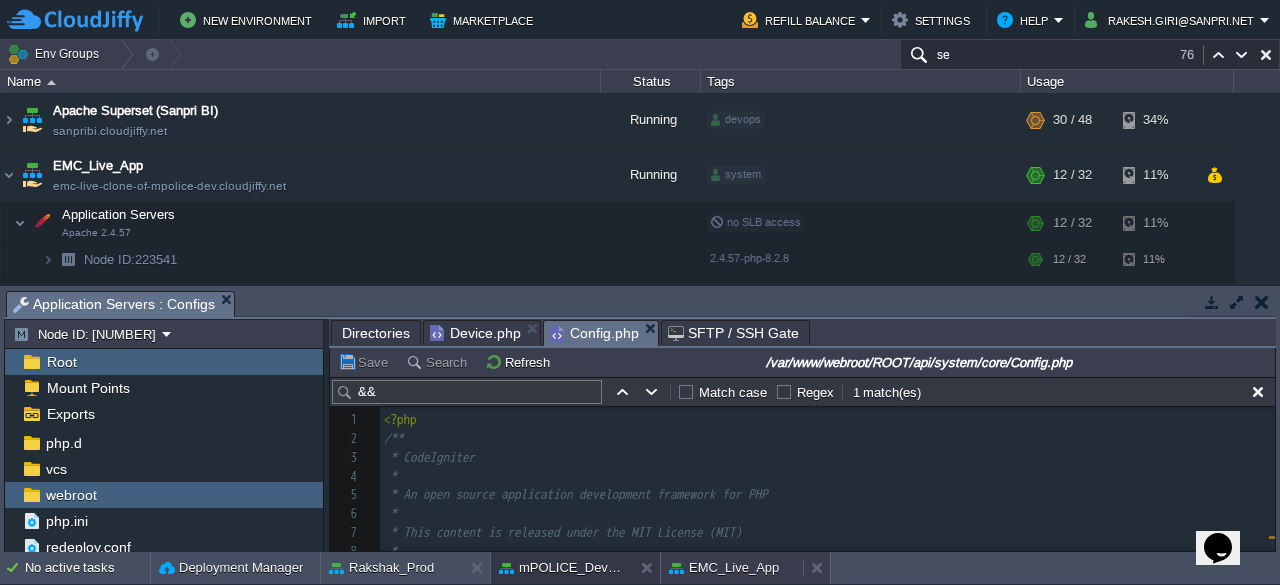 click on "EMC_Live_App" at bounding box center (724, 568) 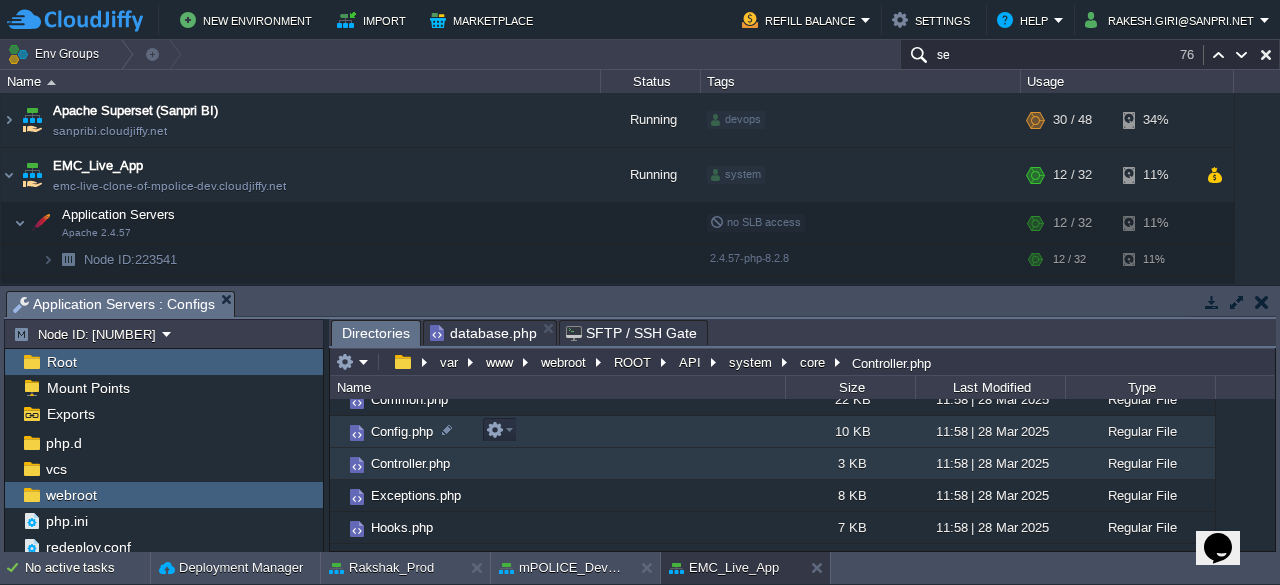 click on "Config.php" at bounding box center [402, 431] 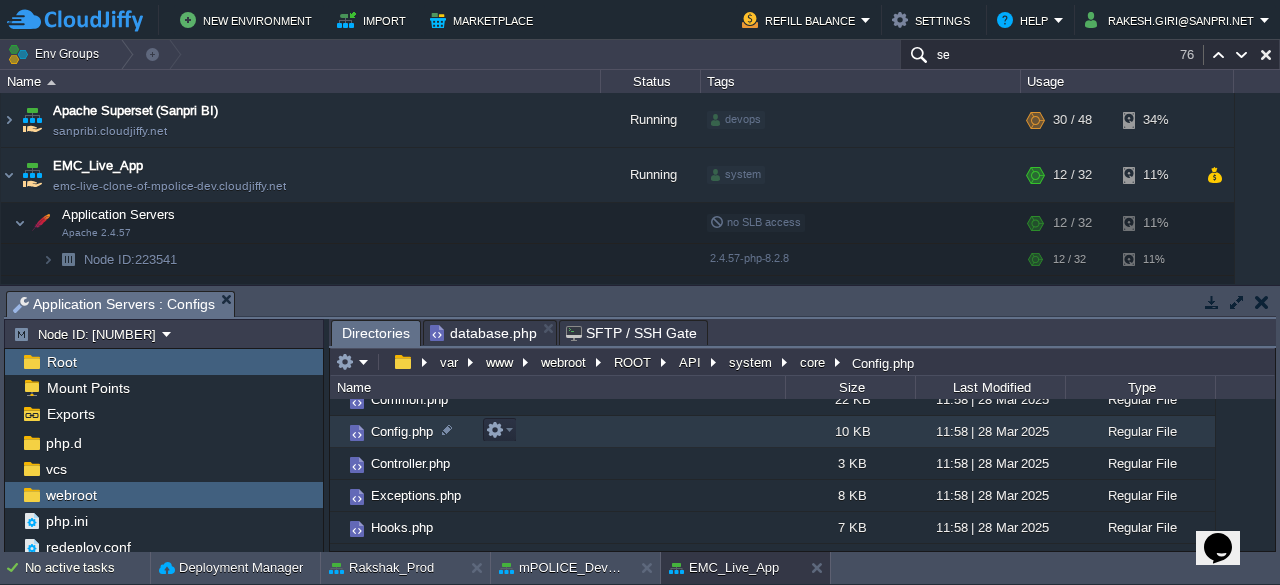 click on "Config.php" at bounding box center (402, 431) 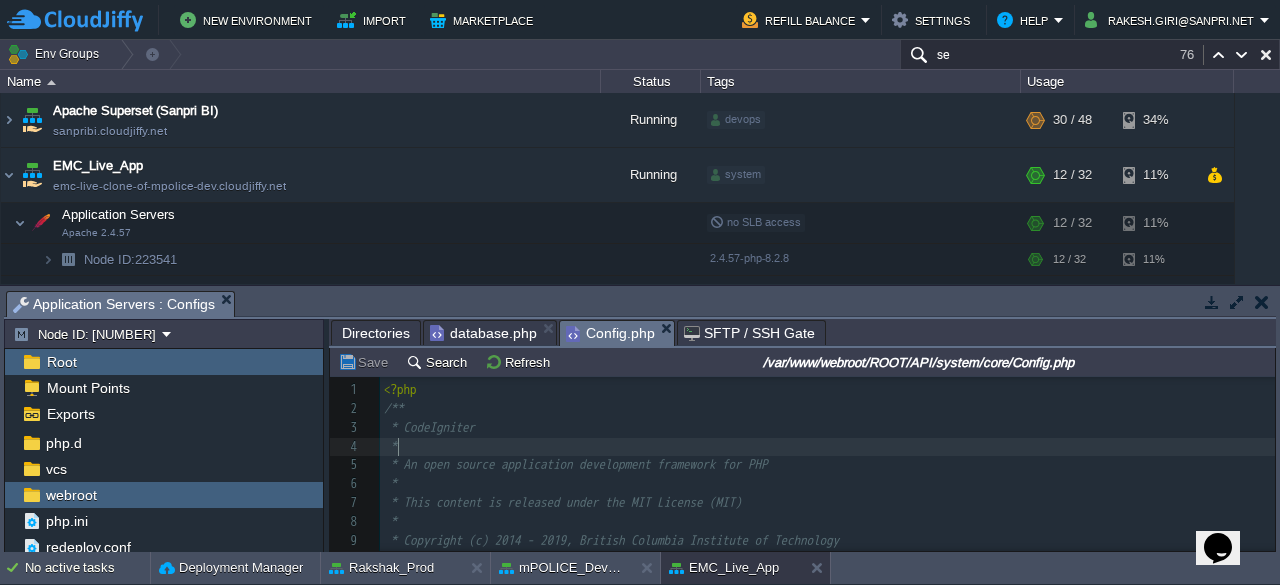 click on "* An open source application development framework for PHP" at bounding box center (827, 465) 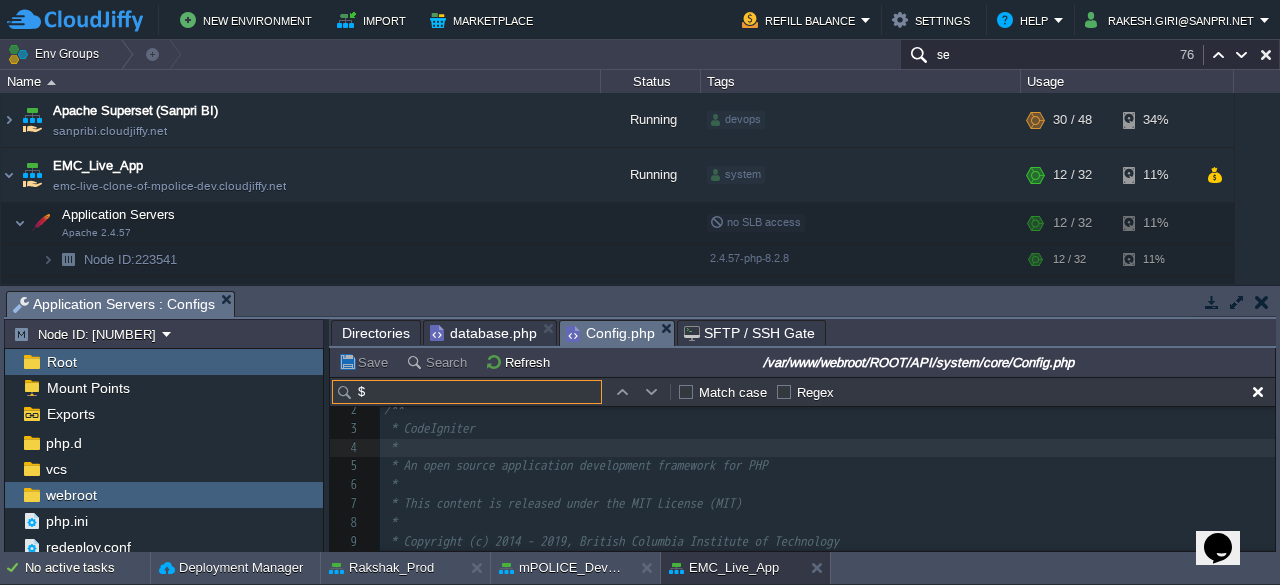 type on "$$" 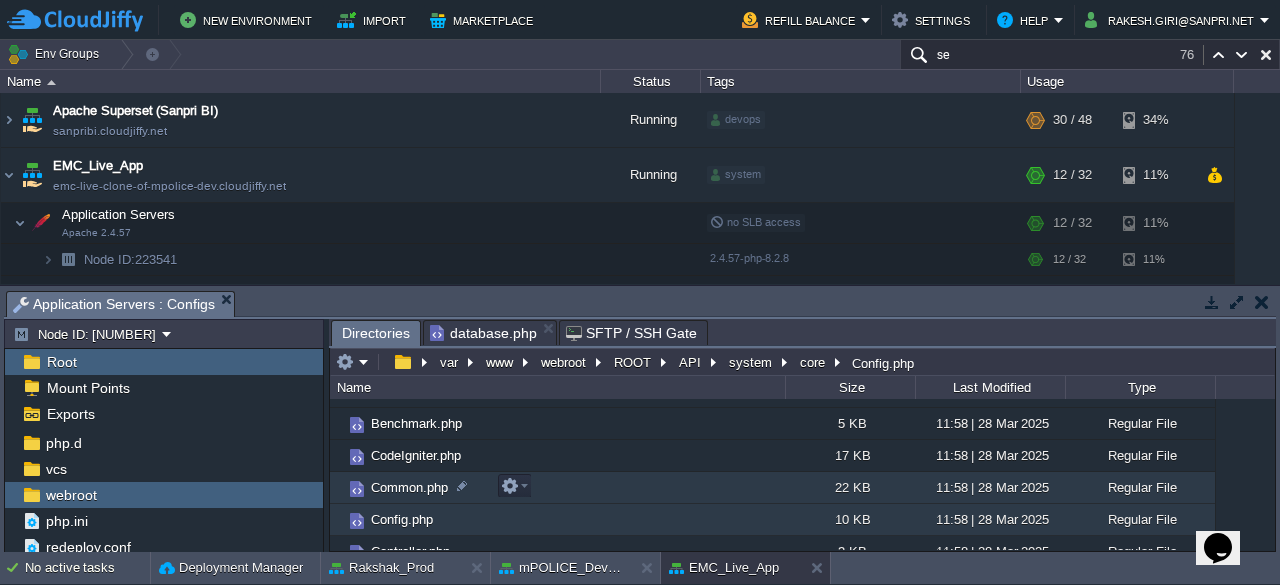 click on "Common.php" at bounding box center [409, 487] 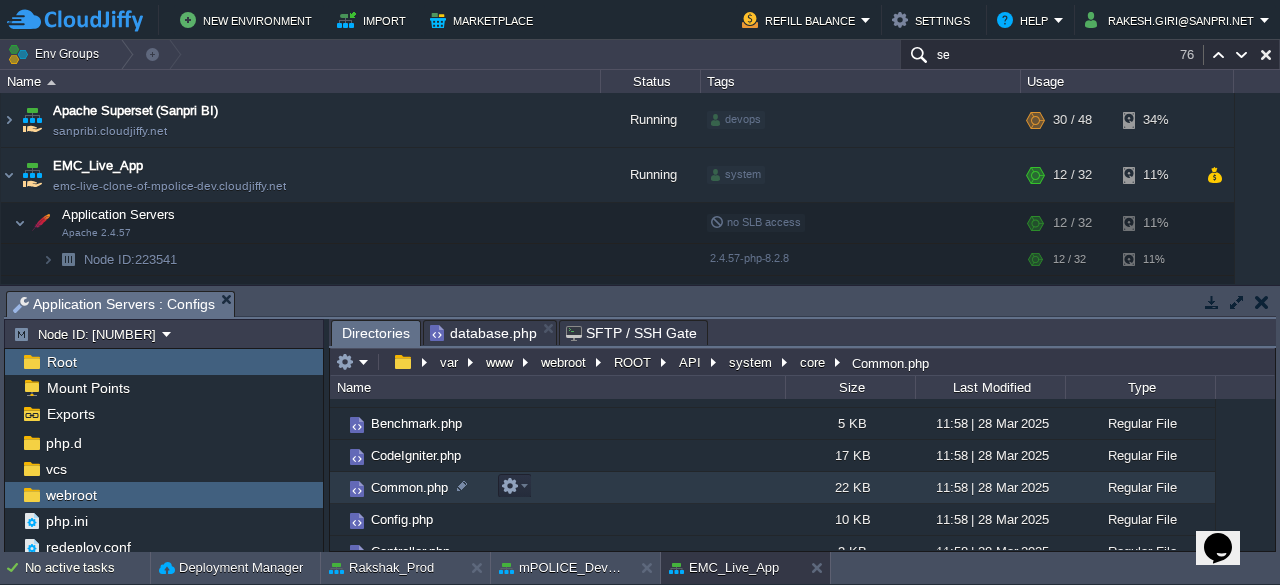 click on "Common.php" at bounding box center [409, 487] 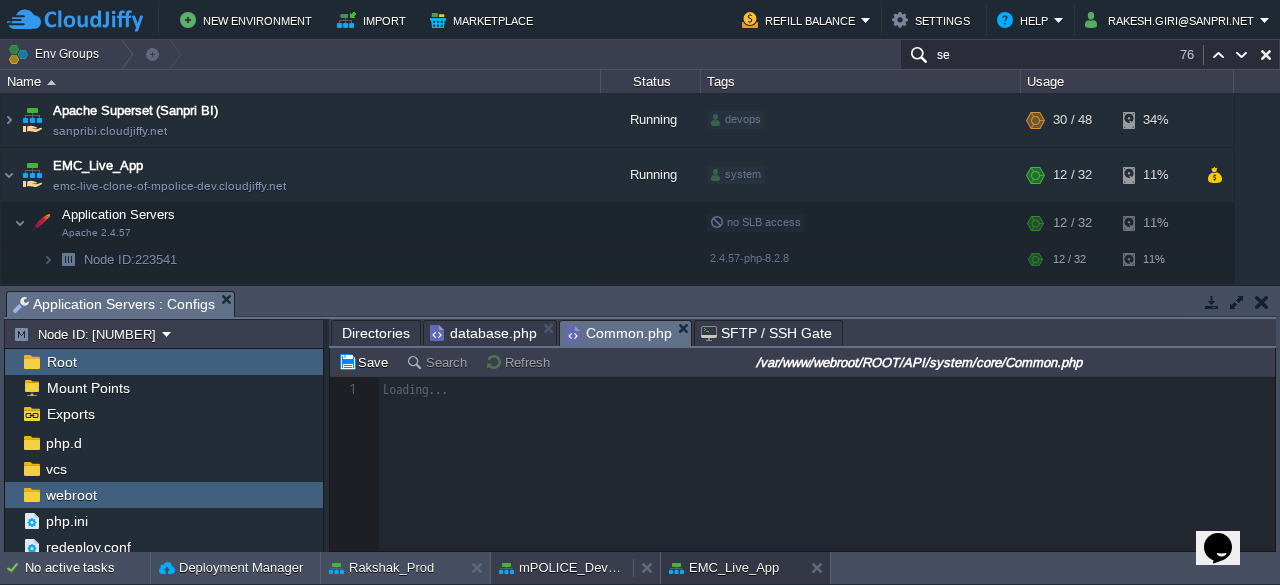 click on "mPOLICE_Dev_App" at bounding box center [562, 568] 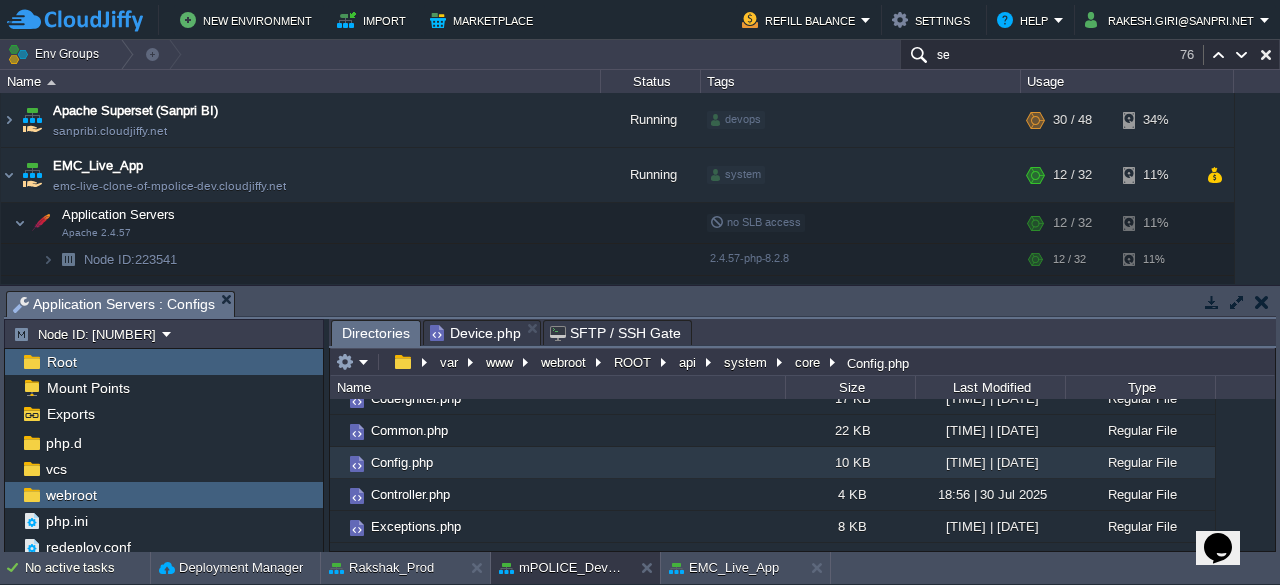 click on "Directories" at bounding box center [376, 333] 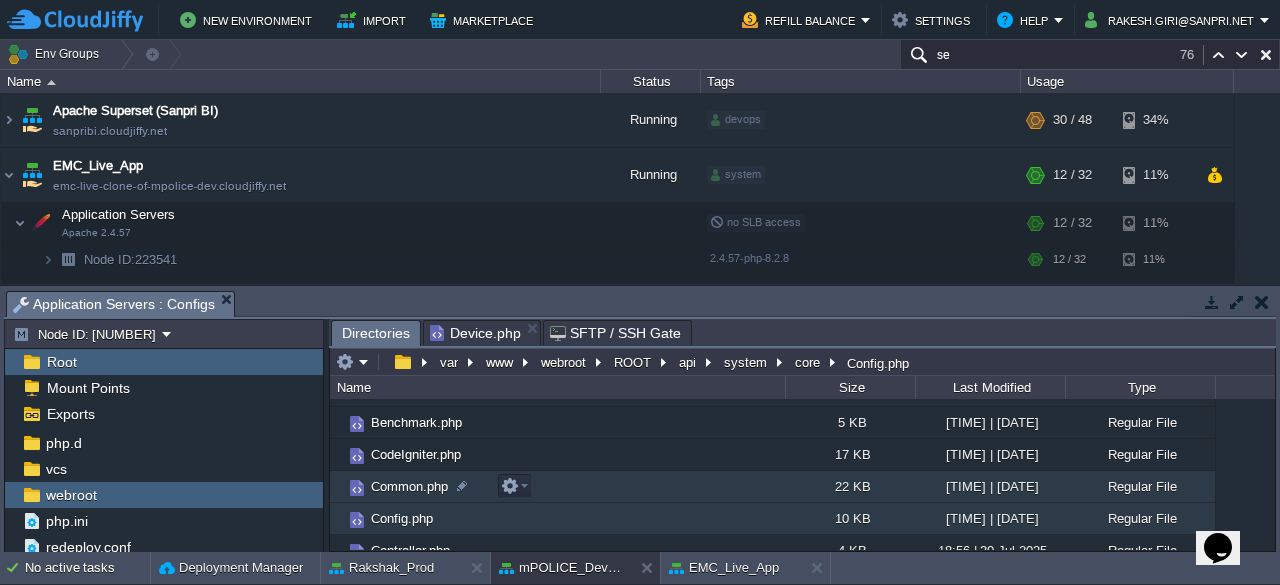 click on "Common.php" at bounding box center [409, 486] 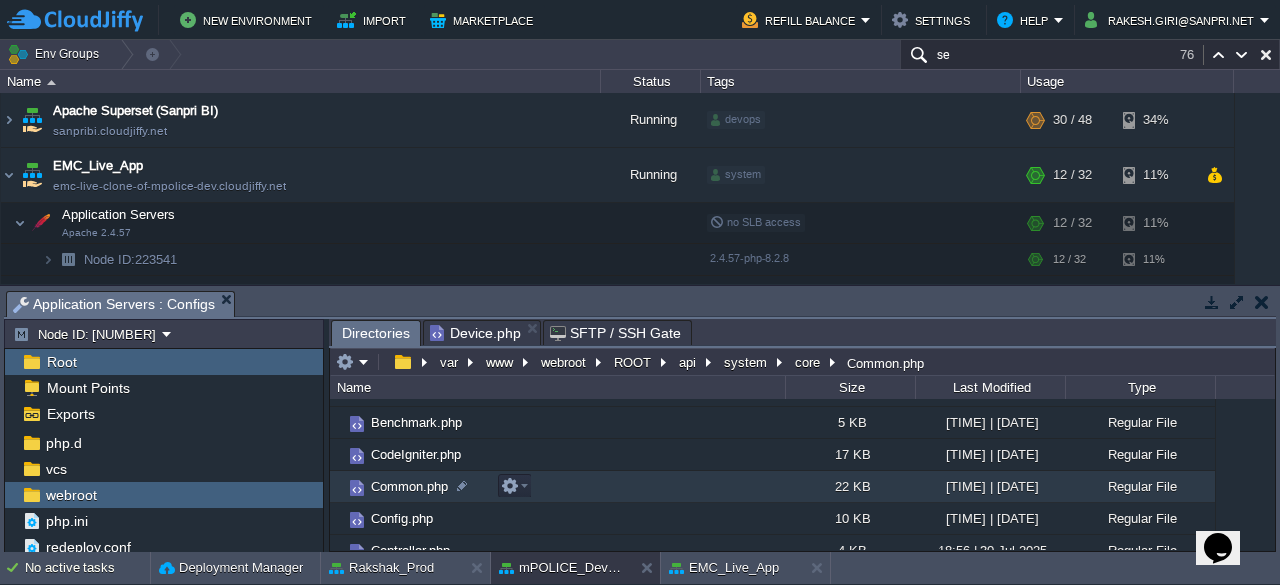 click on "Common.php" at bounding box center [409, 486] 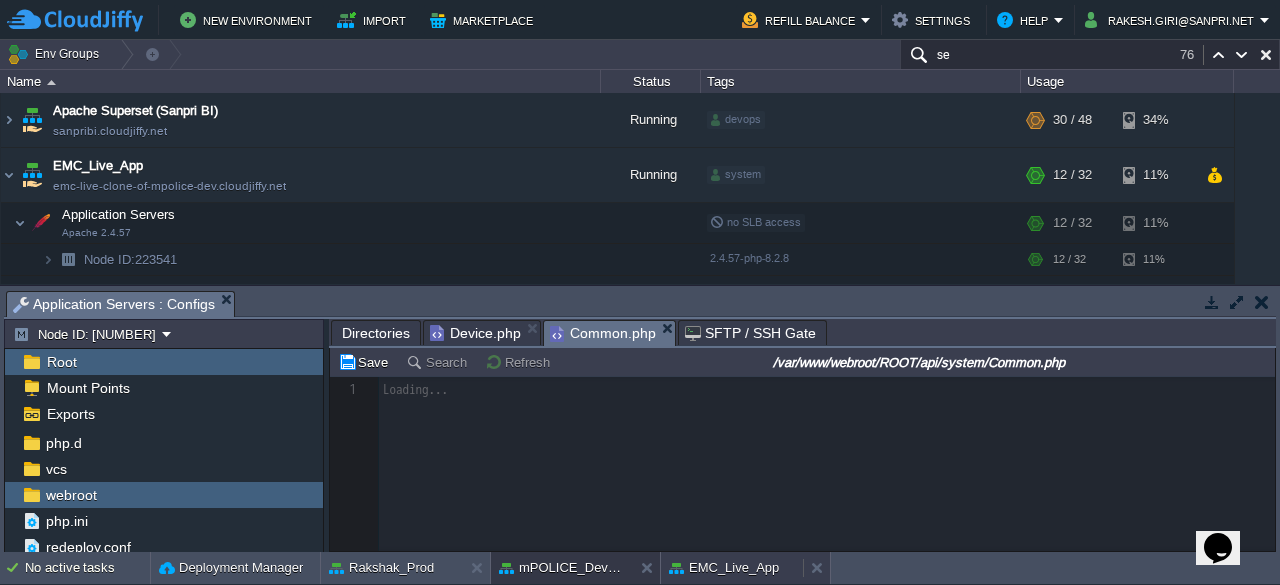 click on "EMC_Live_App" at bounding box center (724, 568) 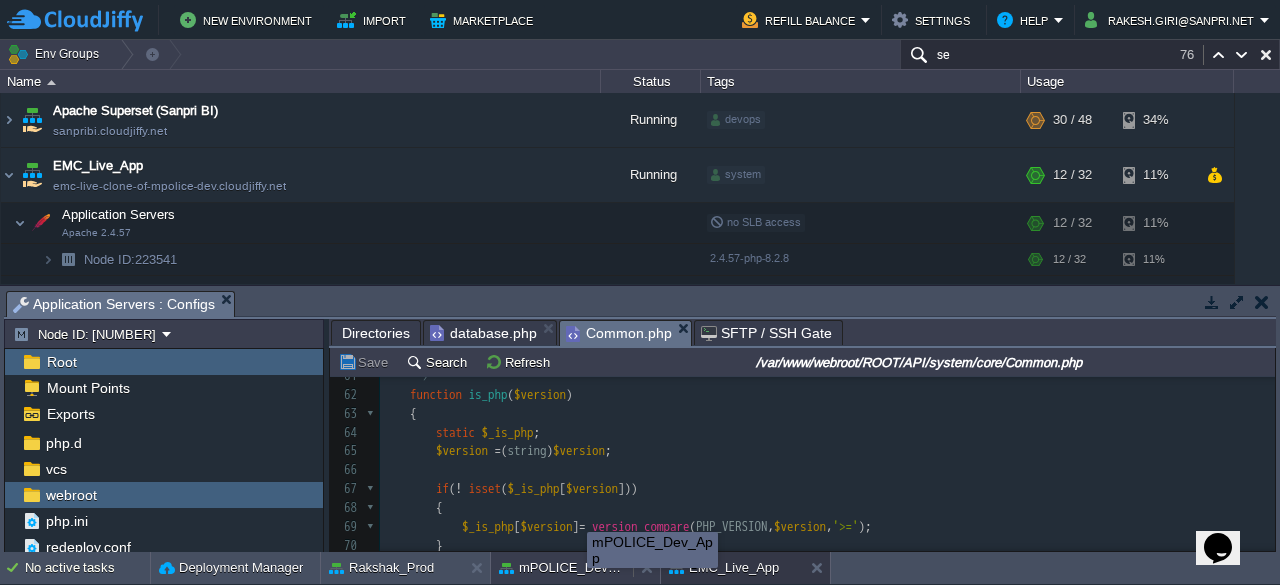 click on "mPOLICE_Dev_App" at bounding box center (562, 568) 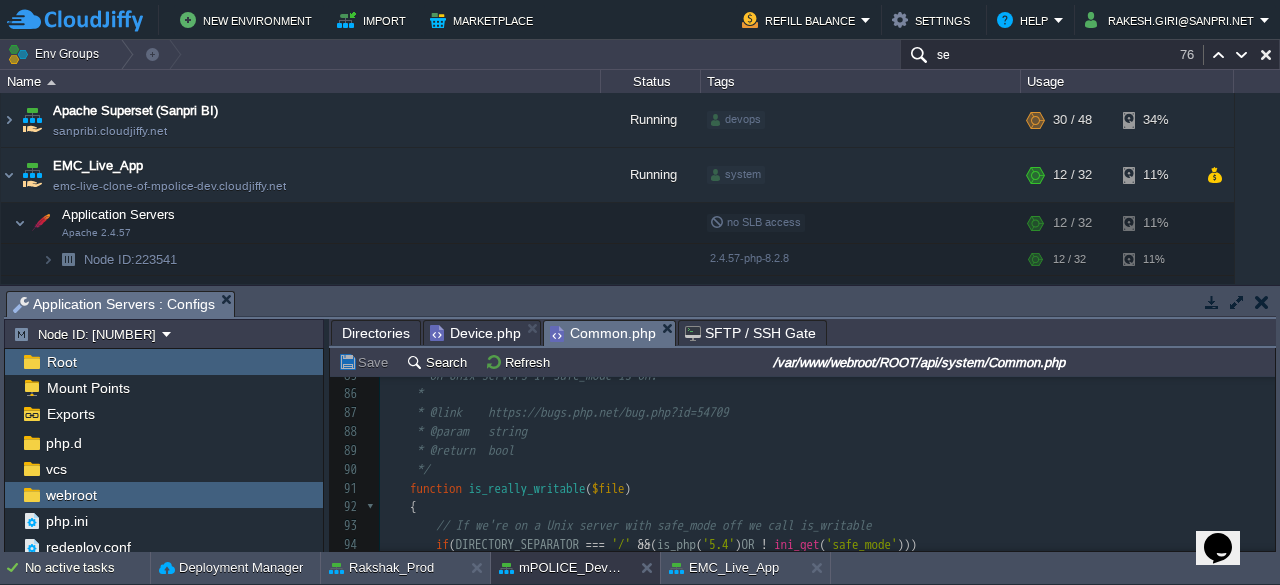 click on "Save Search Refresh /var/www/webroot/ROOT/api/system/core/Common.php" at bounding box center [802, 362] 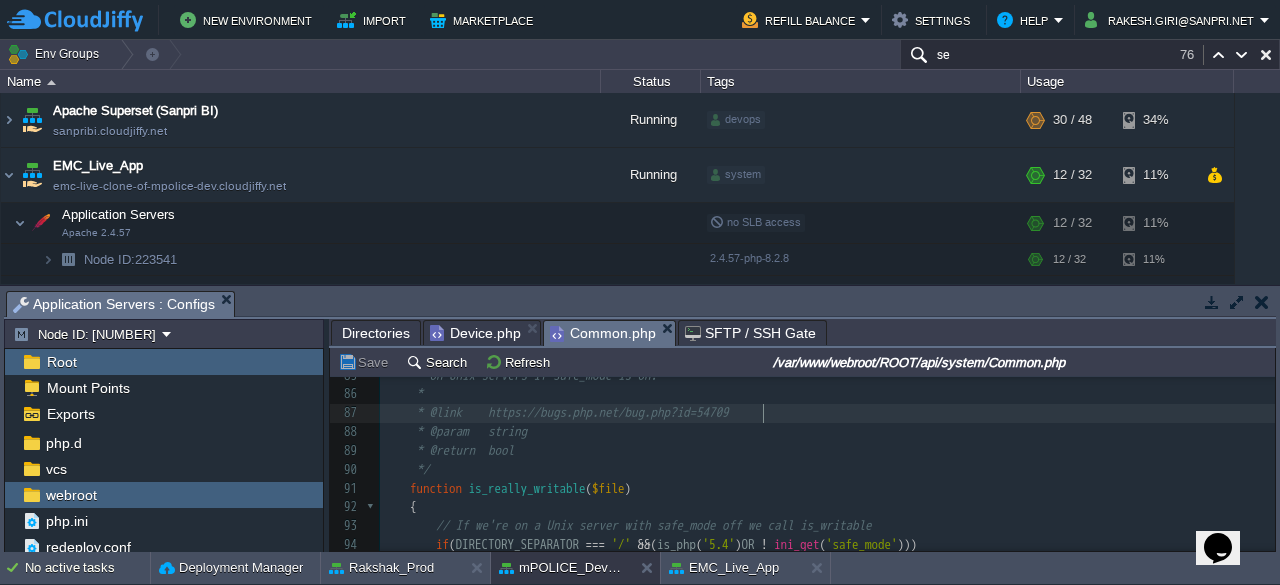 click on "* @link      https://bugs.php.net/bug.php?id=54709" at bounding box center (827, 413) 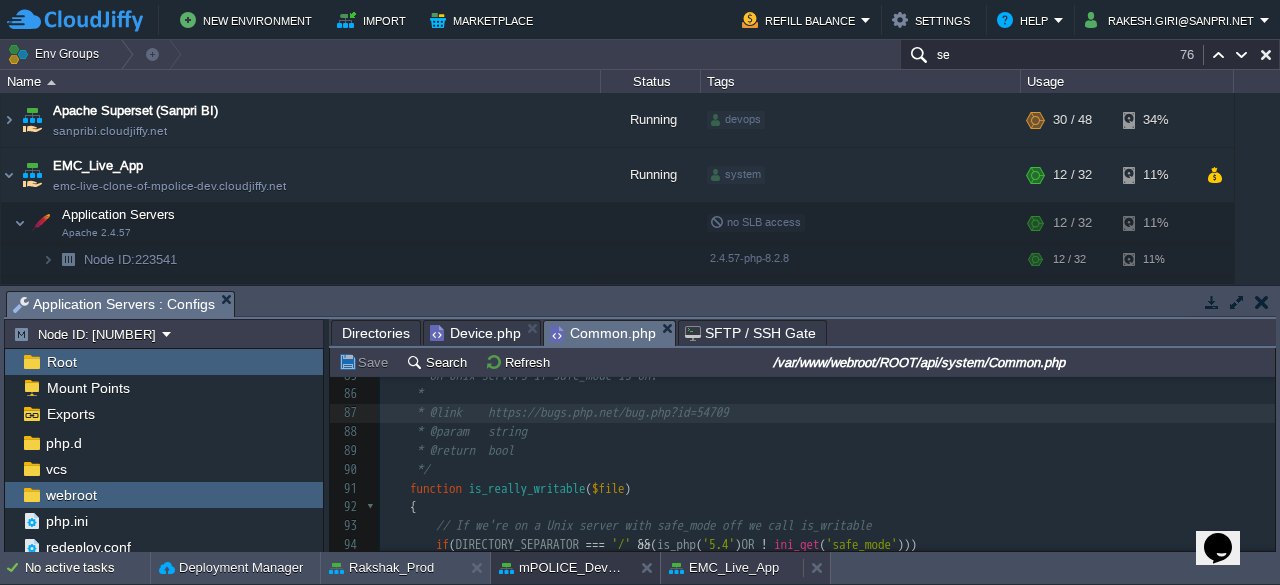 click on "EMC_Live_App" at bounding box center [724, 568] 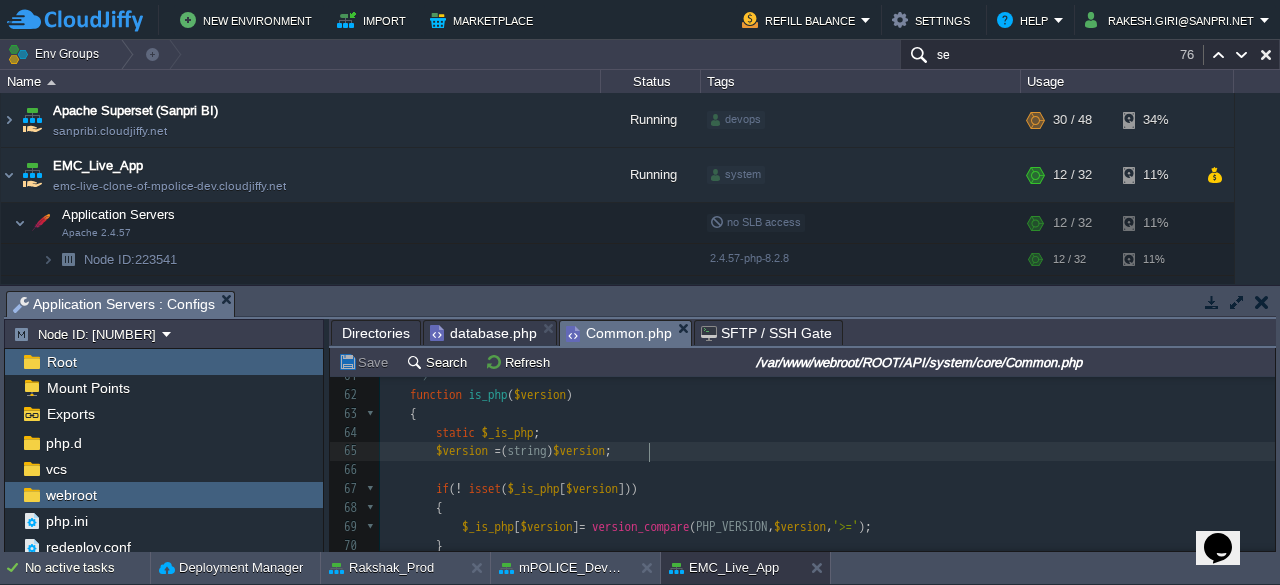 click on "​" at bounding box center (827, 470) 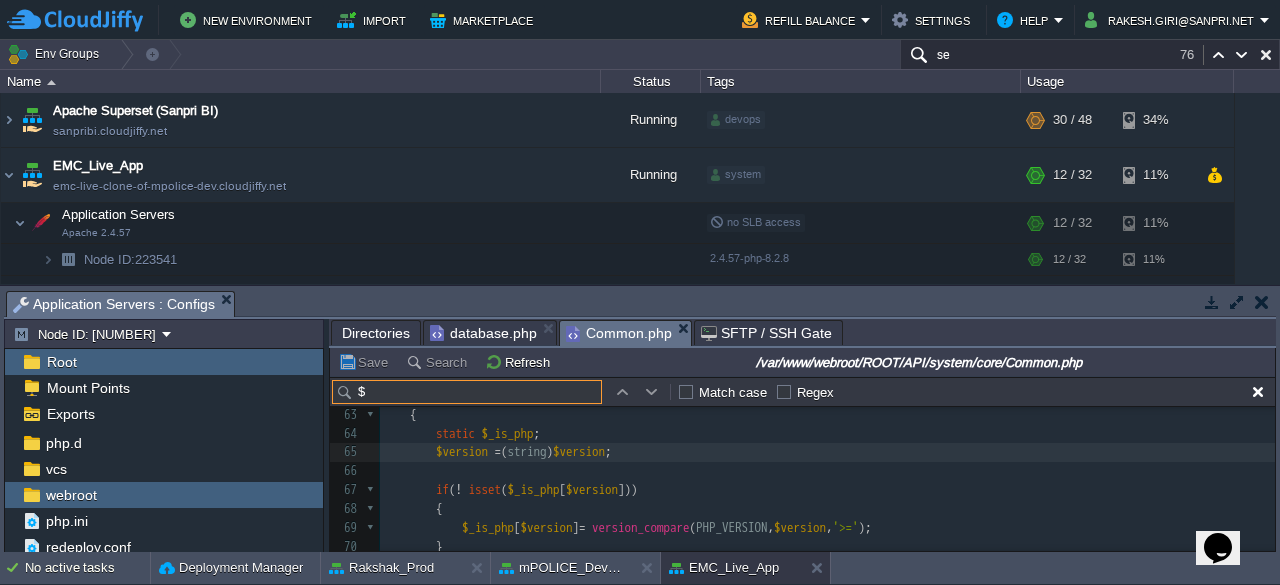 type on "$$" 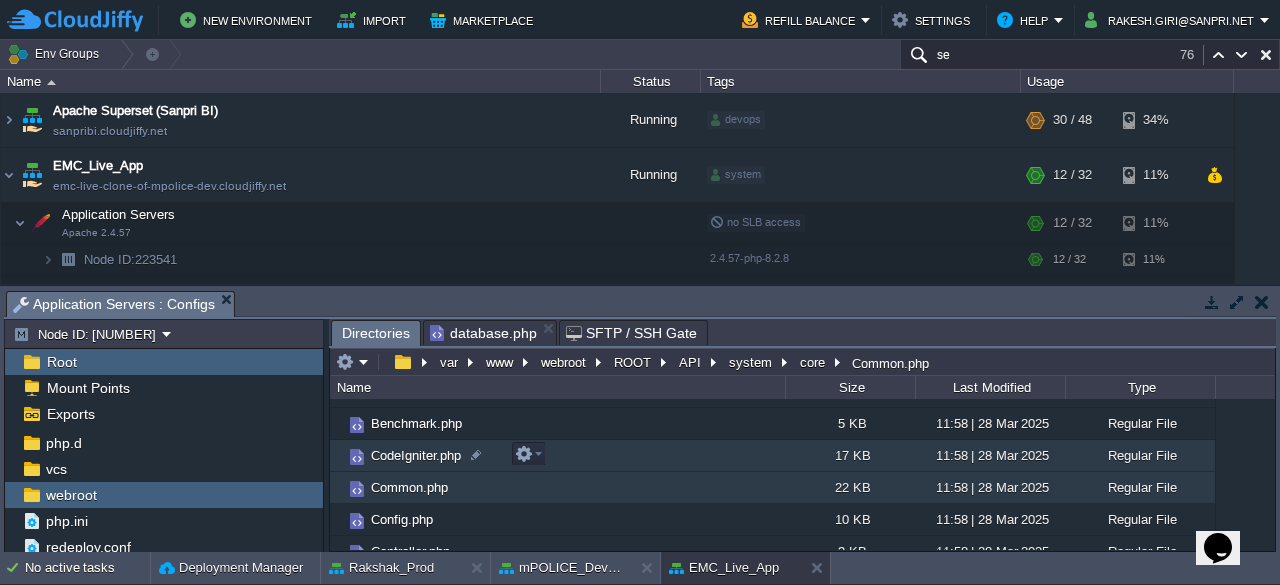 click on "CodeIgniter.php" at bounding box center (416, 455) 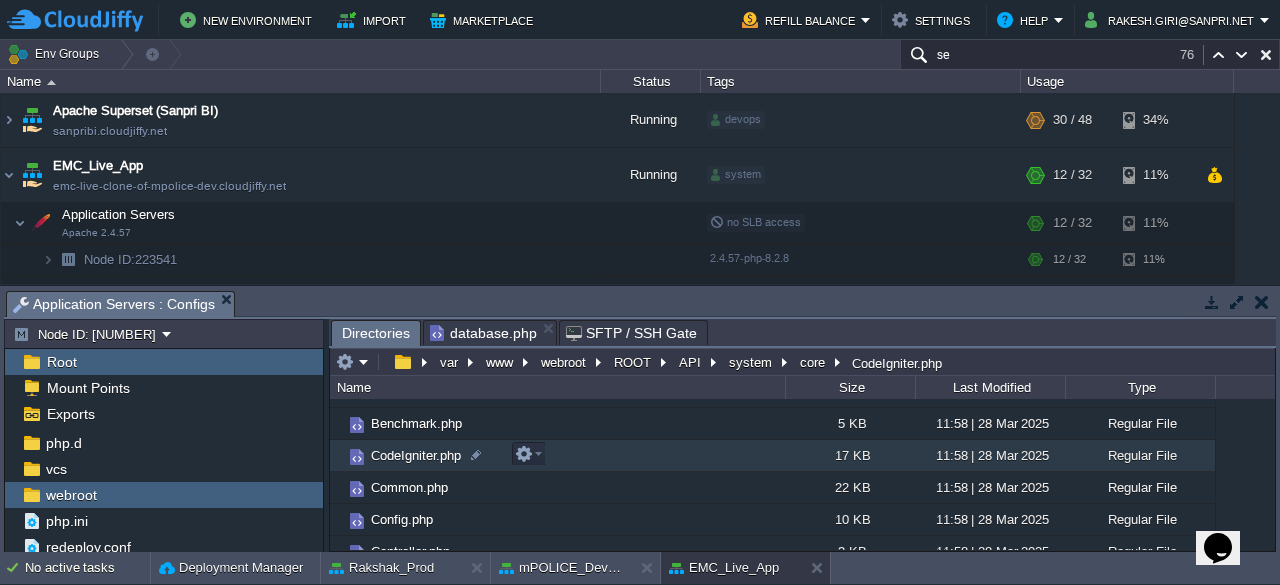 click on "CodeIgniter.php" at bounding box center [416, 455] 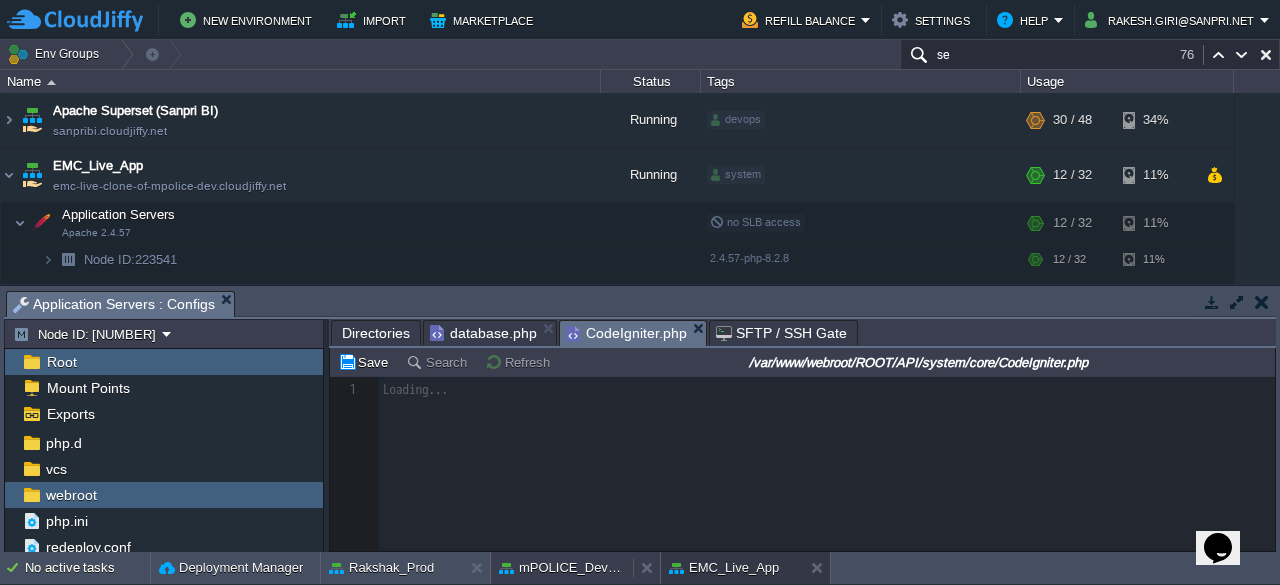 click on "mPOLICE_Dev_App" at bounding box center (562, 568) 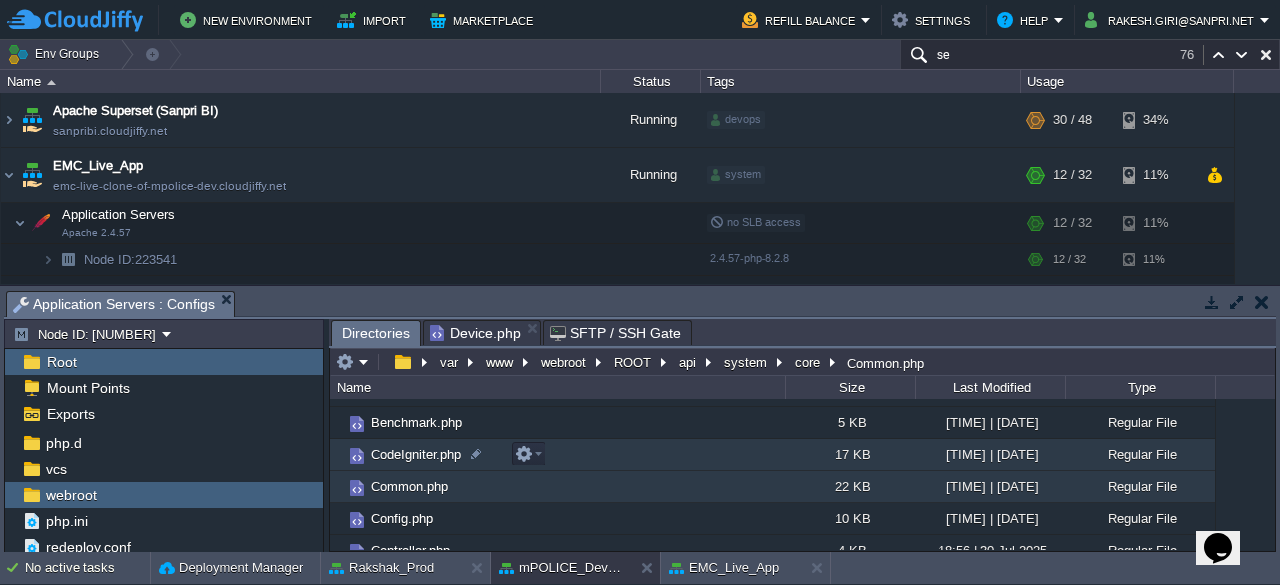 click on "CodeIgniter.php" at bounding box center (416, 454) 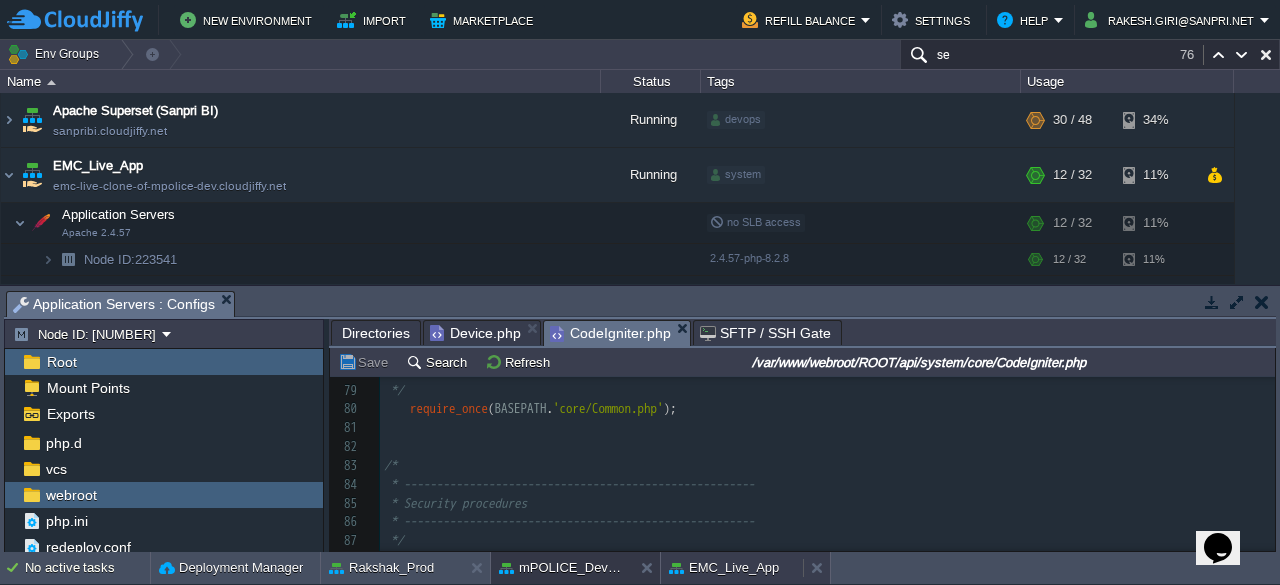 click on "EMC_Live_App" at bounding box center [724, 568] 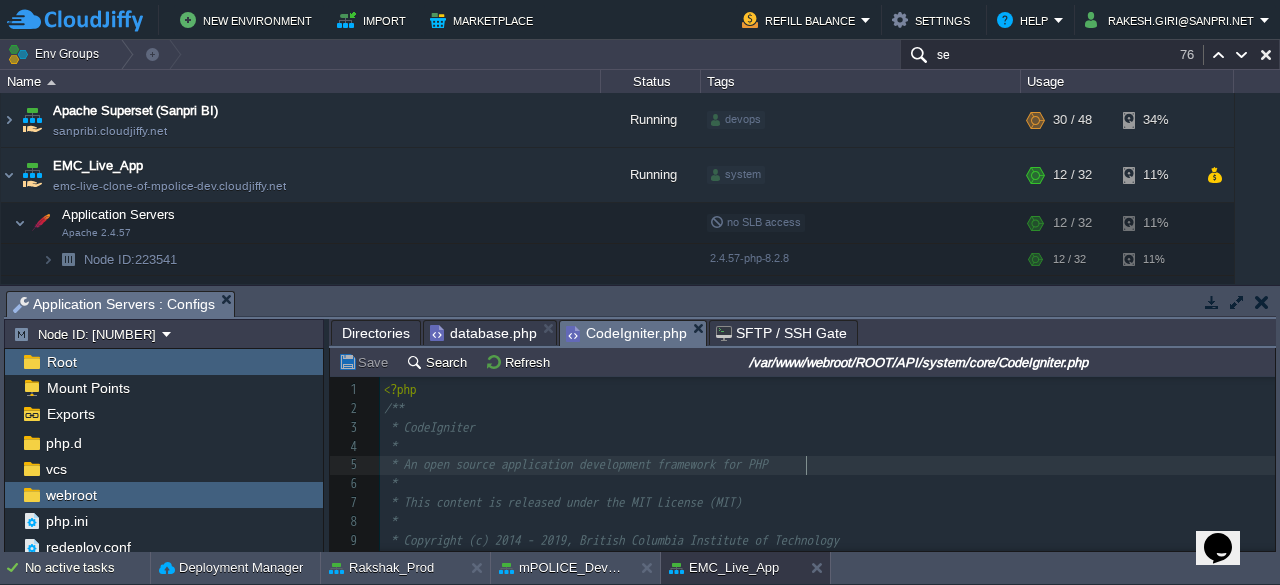 click on "* An open source application development framework for PHP" at bounding box center (579, 464) 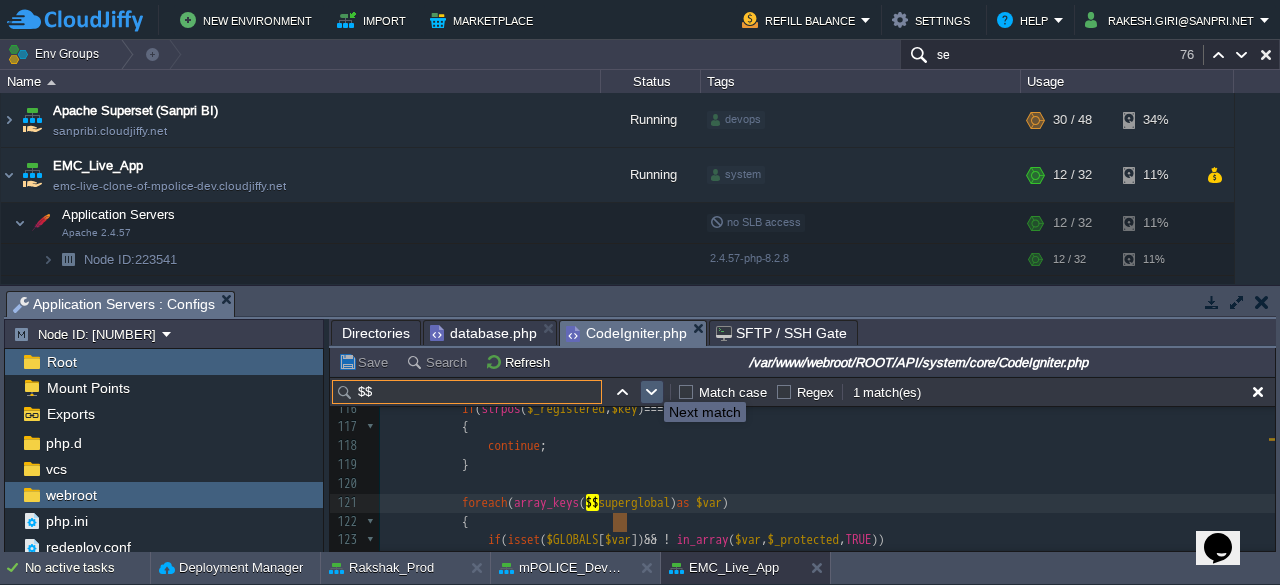 type on "$$" 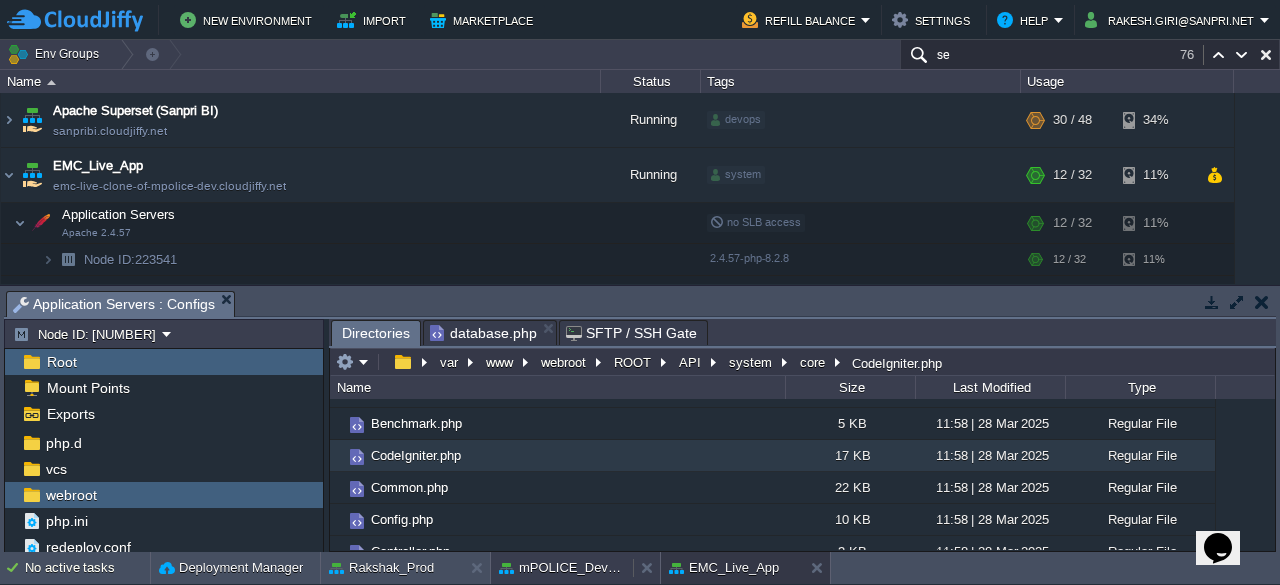click on "mPOLICE_Dev_App" at bounding box center [562, 568] 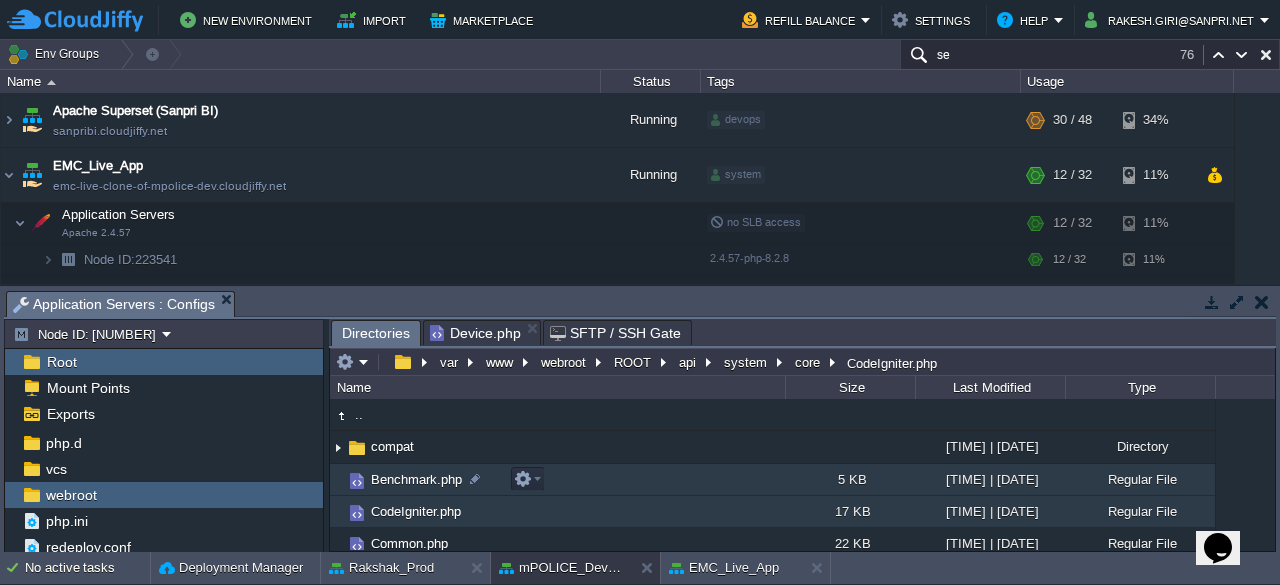 click on "Benchmark.php" at bounding box center (416, 479) 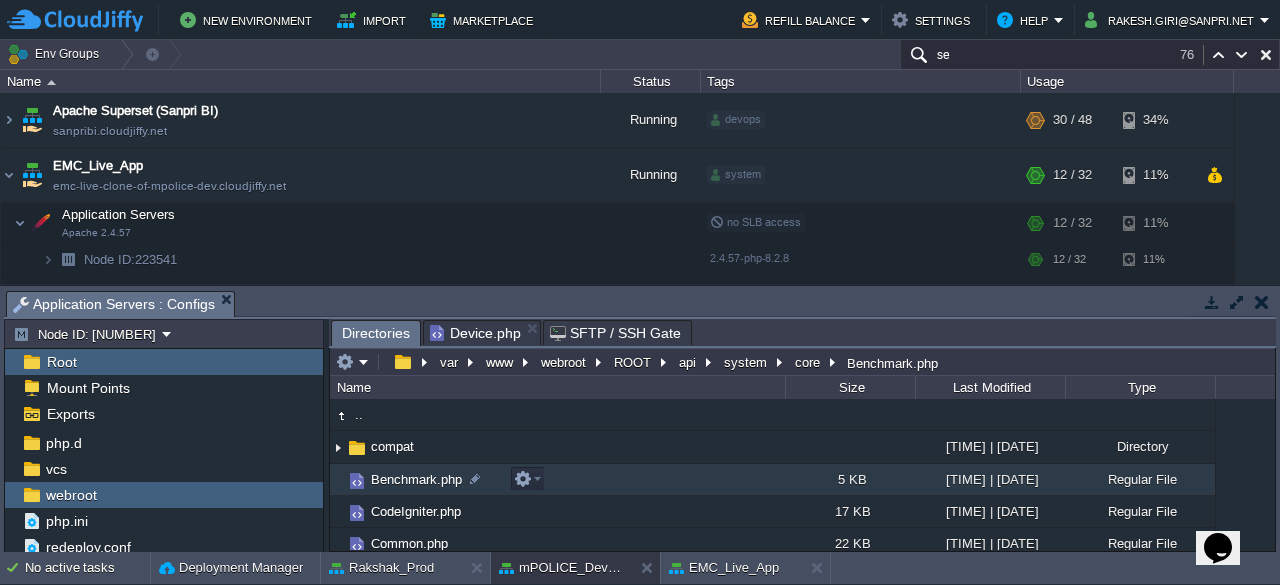click on "Benchmark.php" at bounding box center (416, 479) 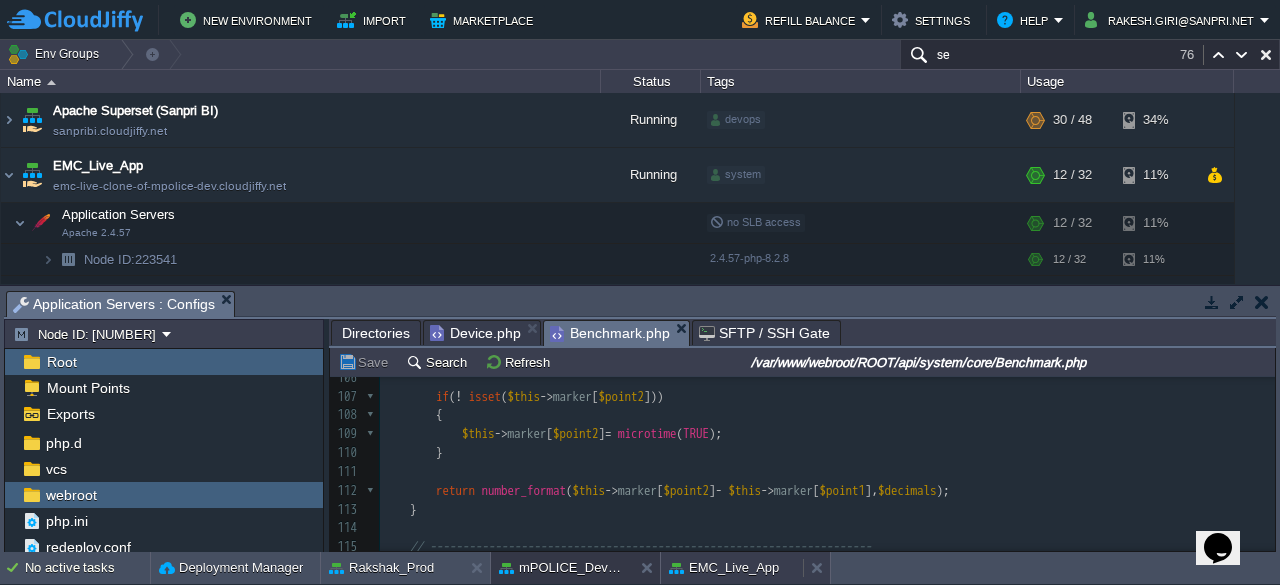 click on "EMC_Live_App" at bounding box center (724, 568) 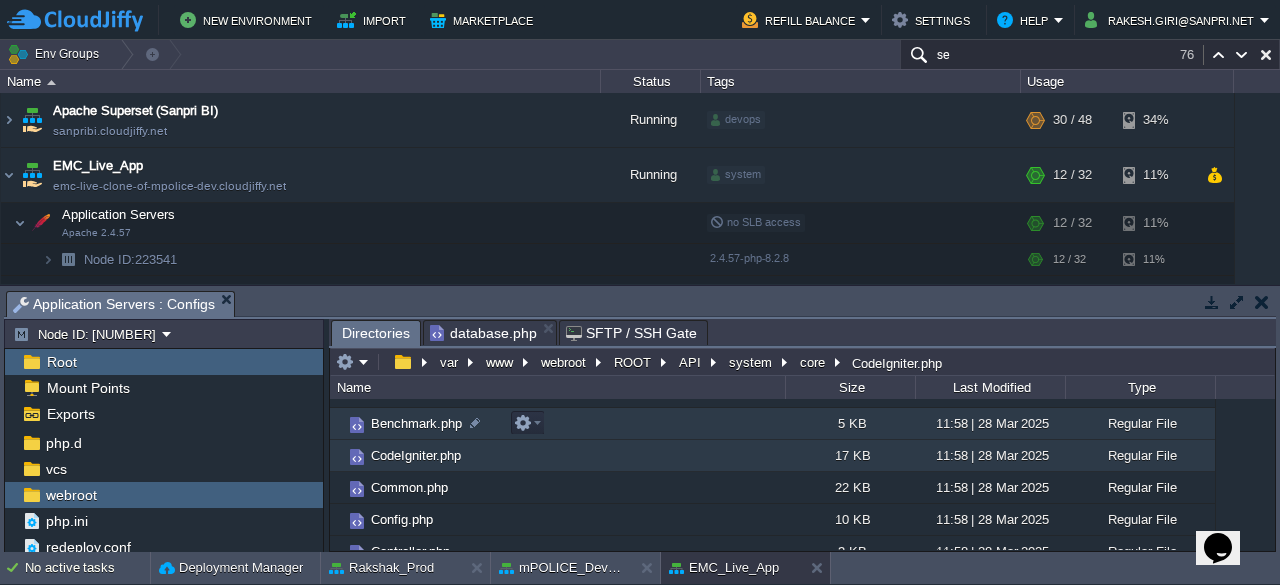 click on "Benchmark.php" at bounding box center (416, 423) 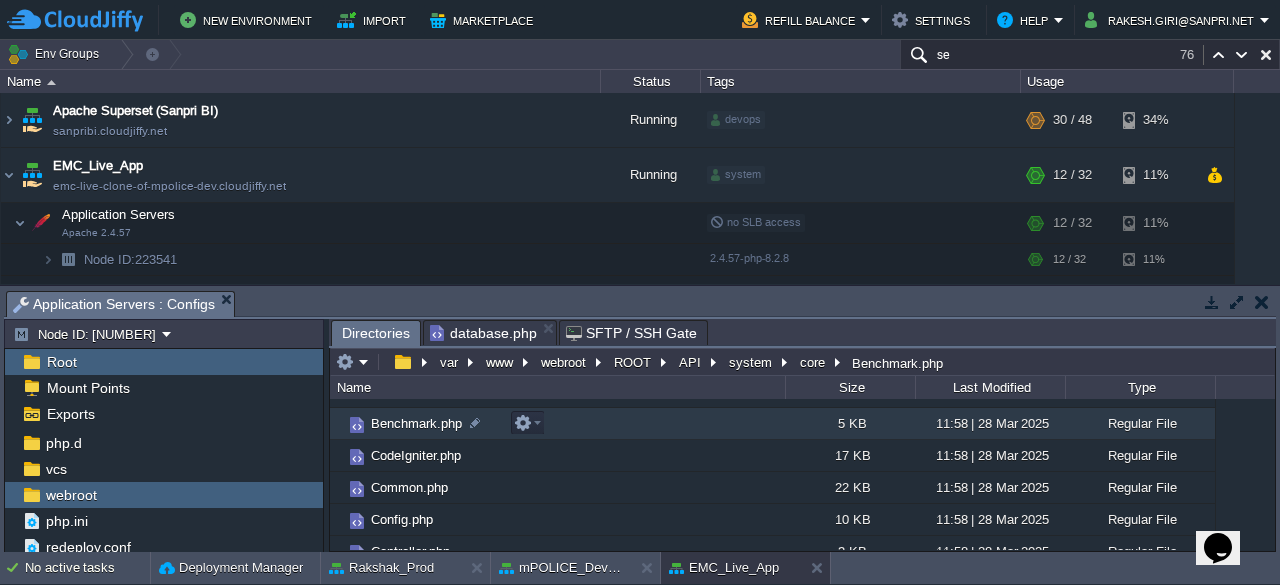click on "Benchmark.php" at bounding box center [416, 423] 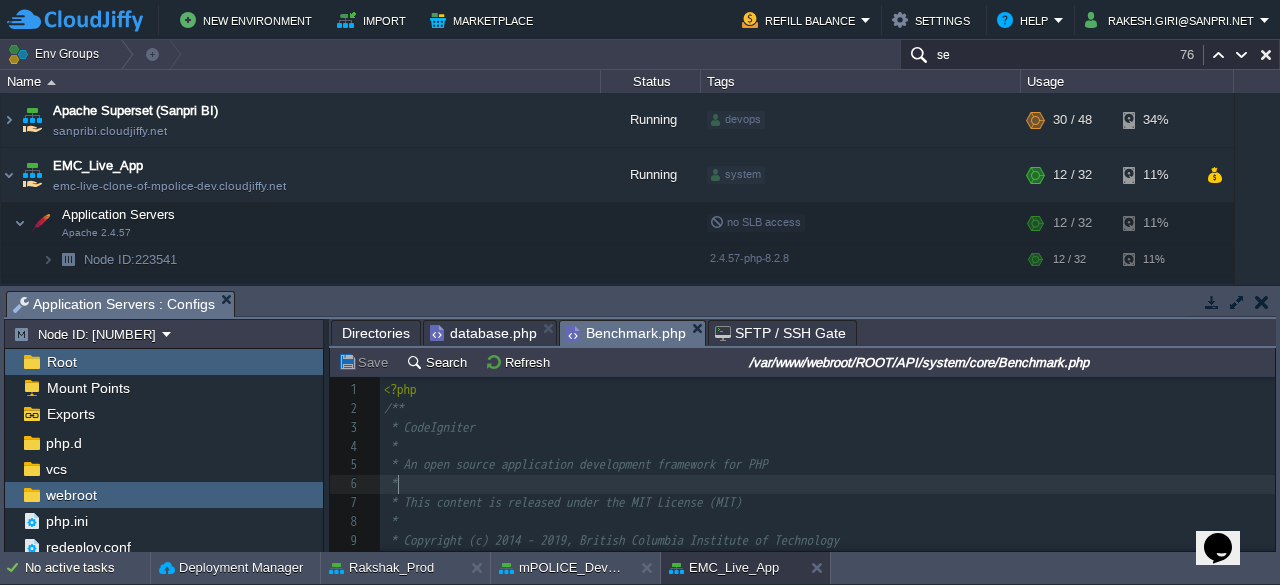 click on "*" at bounding box center [827, 484] 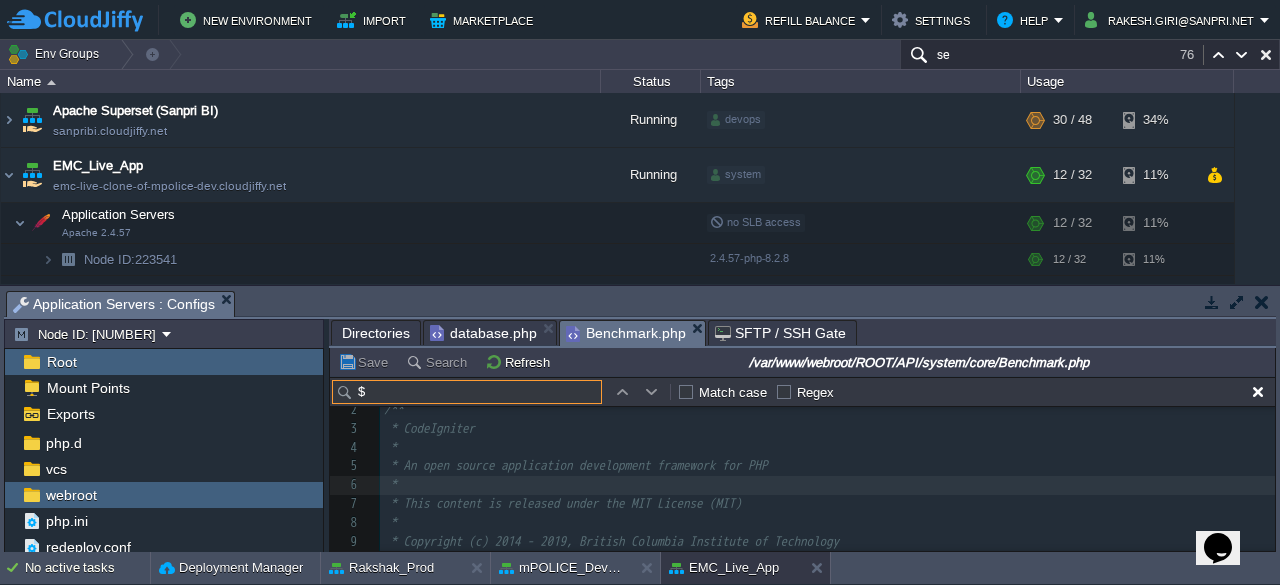 type on "$$" 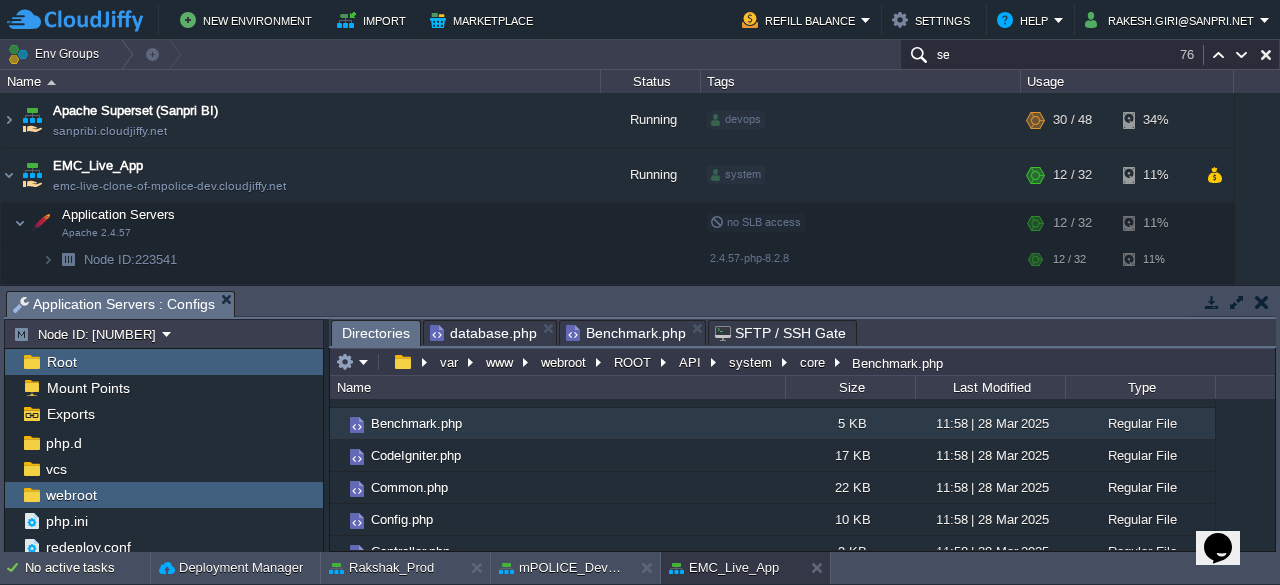 click on "Directories" at bounding box center [376, 333] 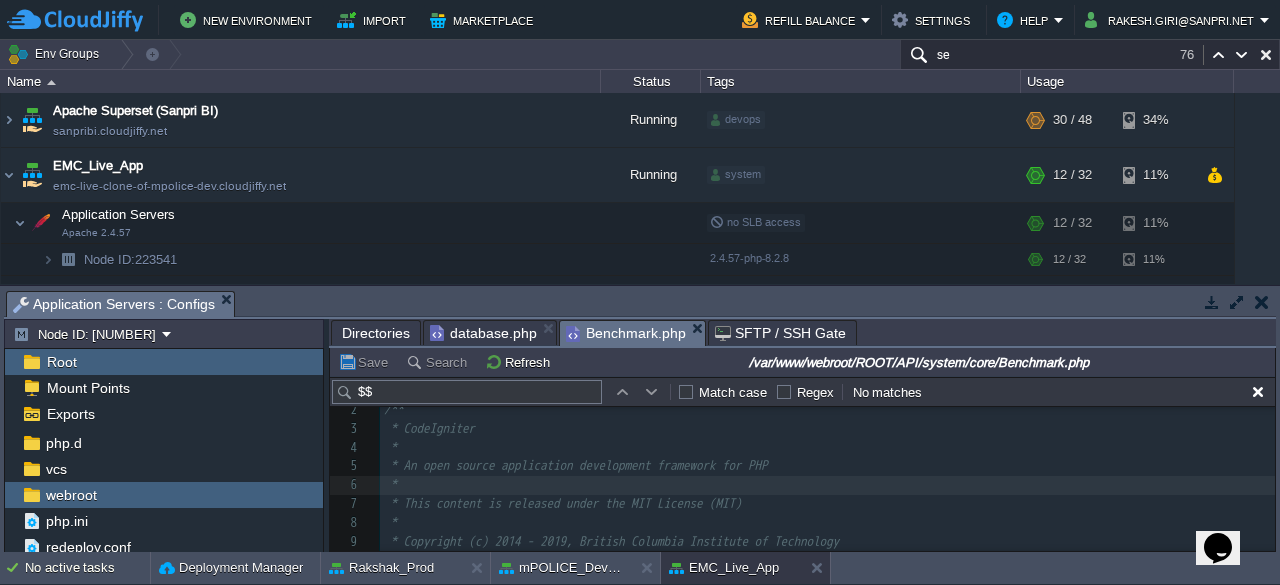 click on "Benchmark.php" at bounding box center (635, 333) 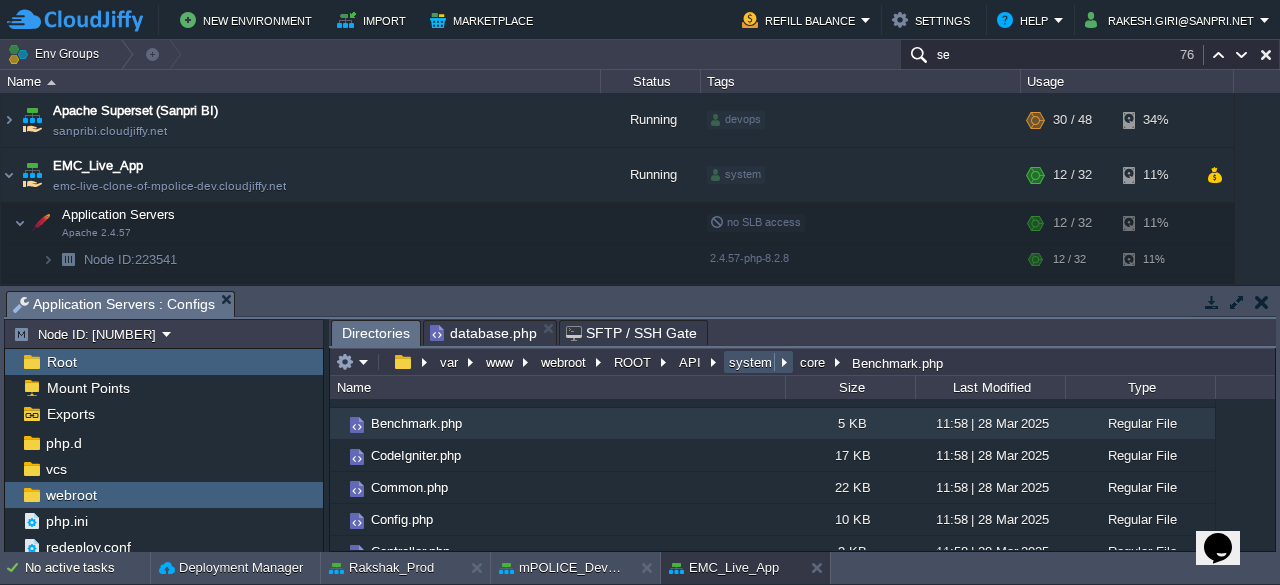click on "system" at bounding box center (751, 362) 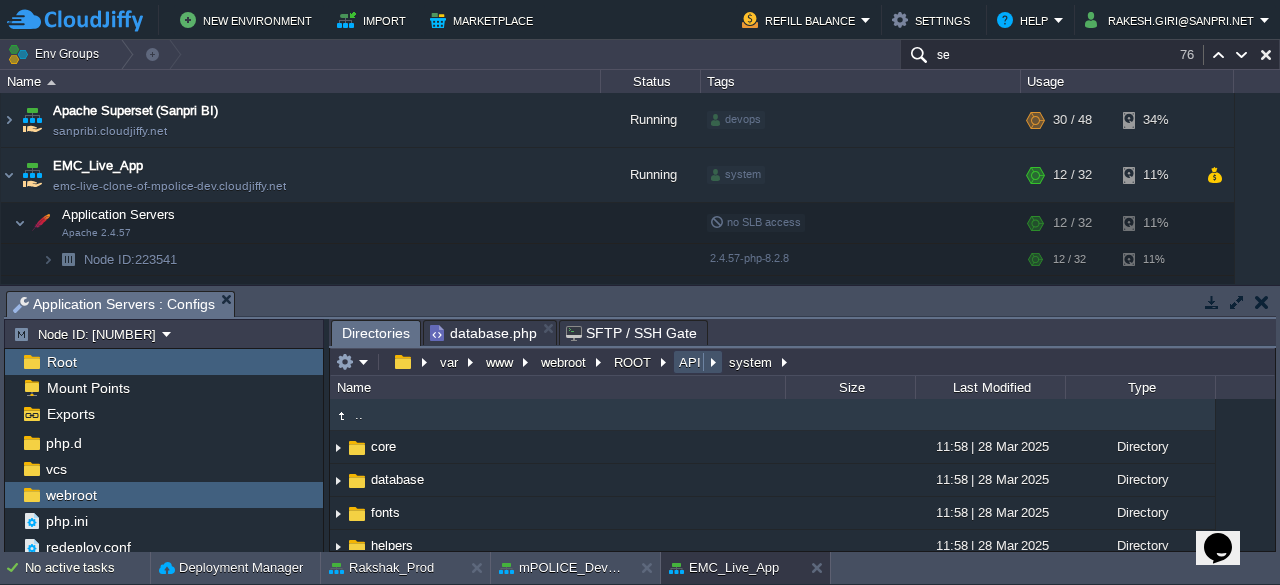 click on "API" at bounding box center (691, 362) 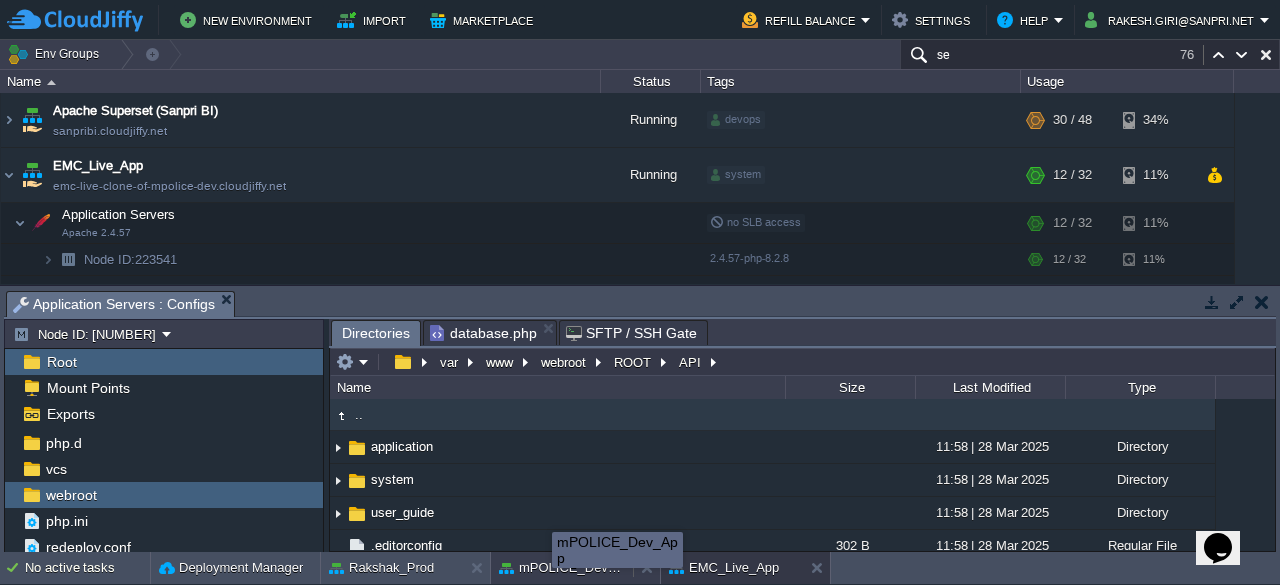 click on "mPOLICE_Dev_App" at bounding box center [562, 568] 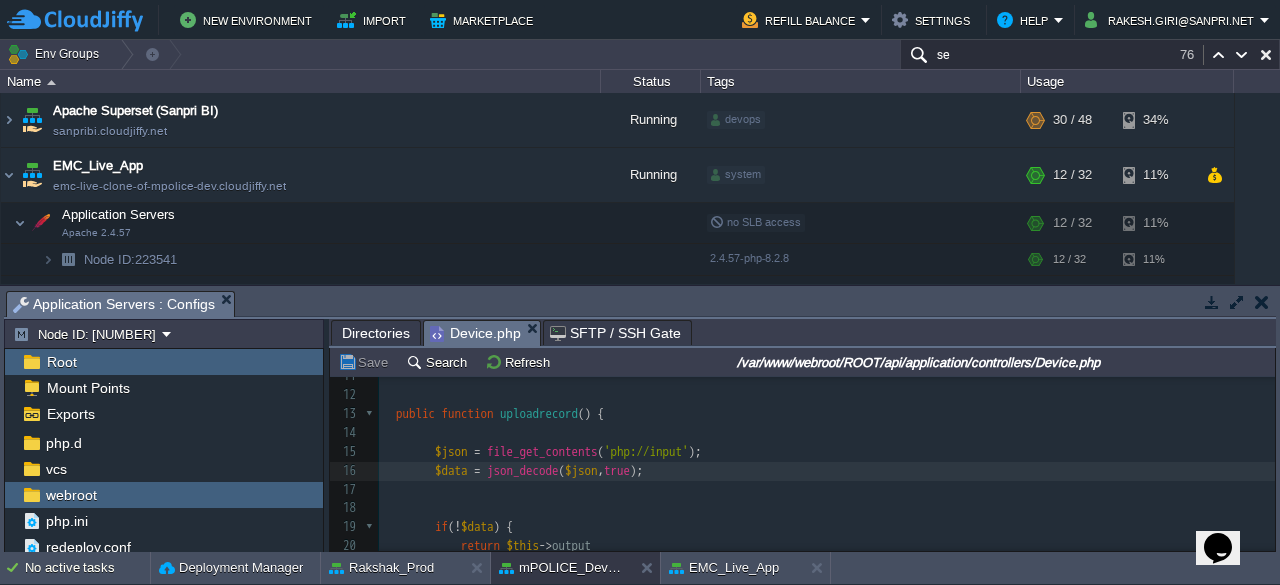 click on "Device.php" at bounding box center [475, 333] 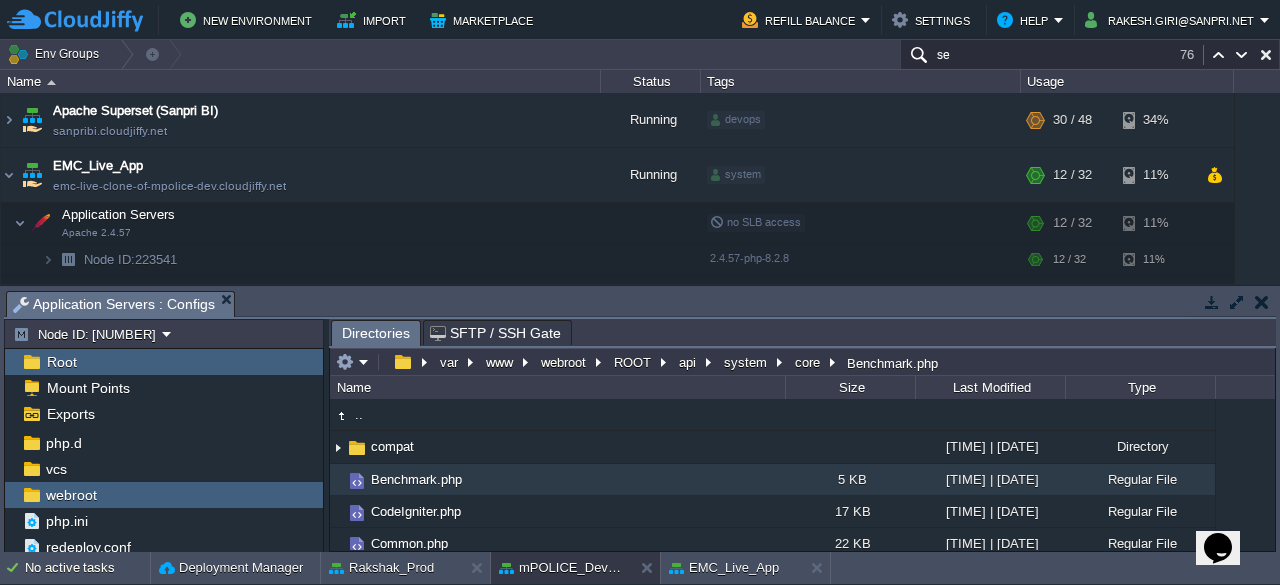 click on "Directories" at bounding box center (376, 333) 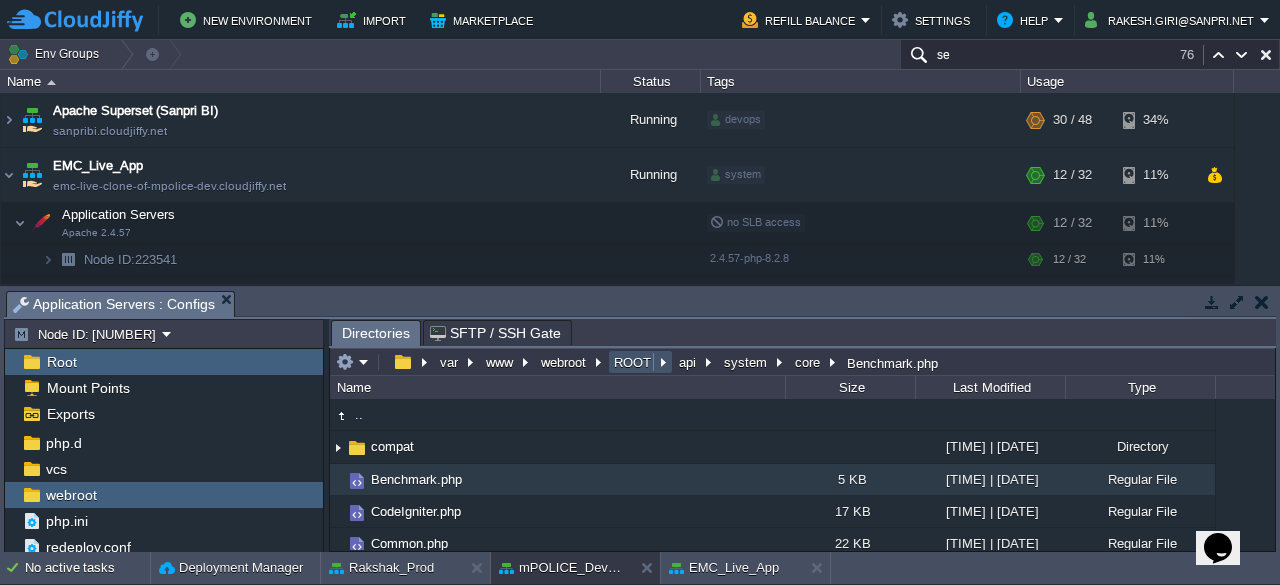 click on "ROOT" at bounding box center [633, 362] 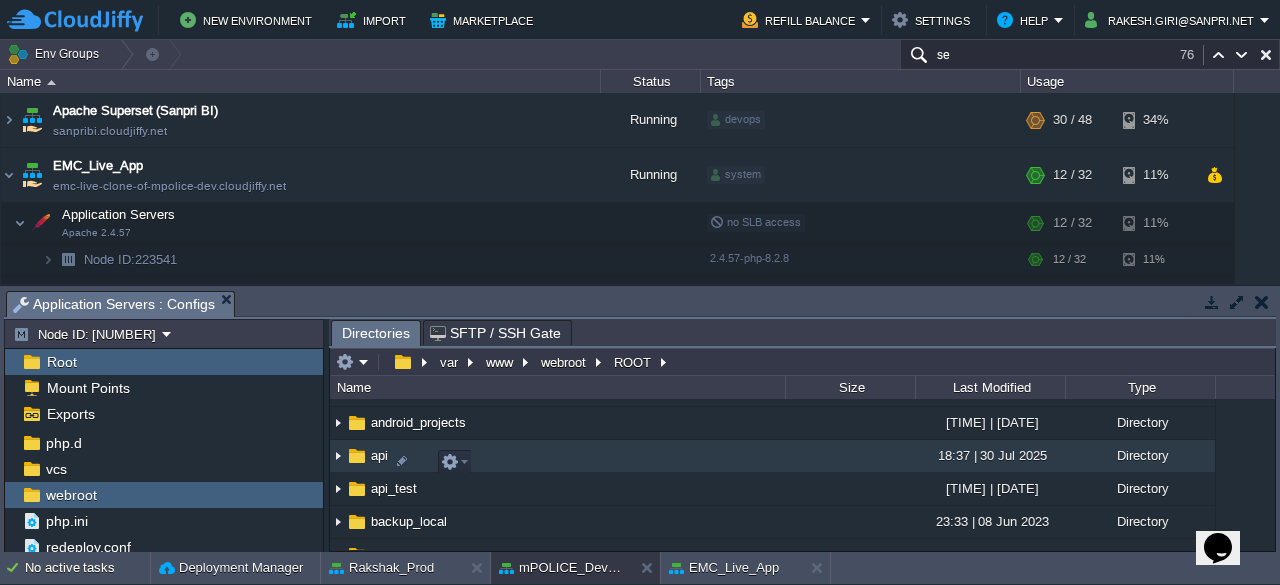 click on "api" at bounding box center (379, 455) 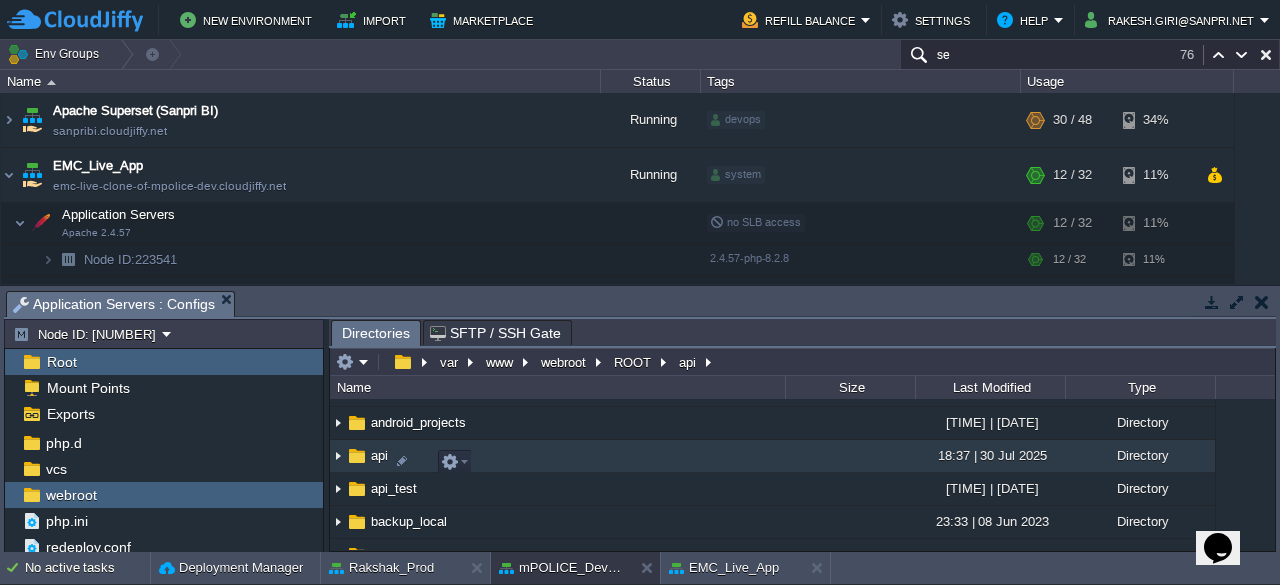 click on "api" at bounding box center [379, 455] 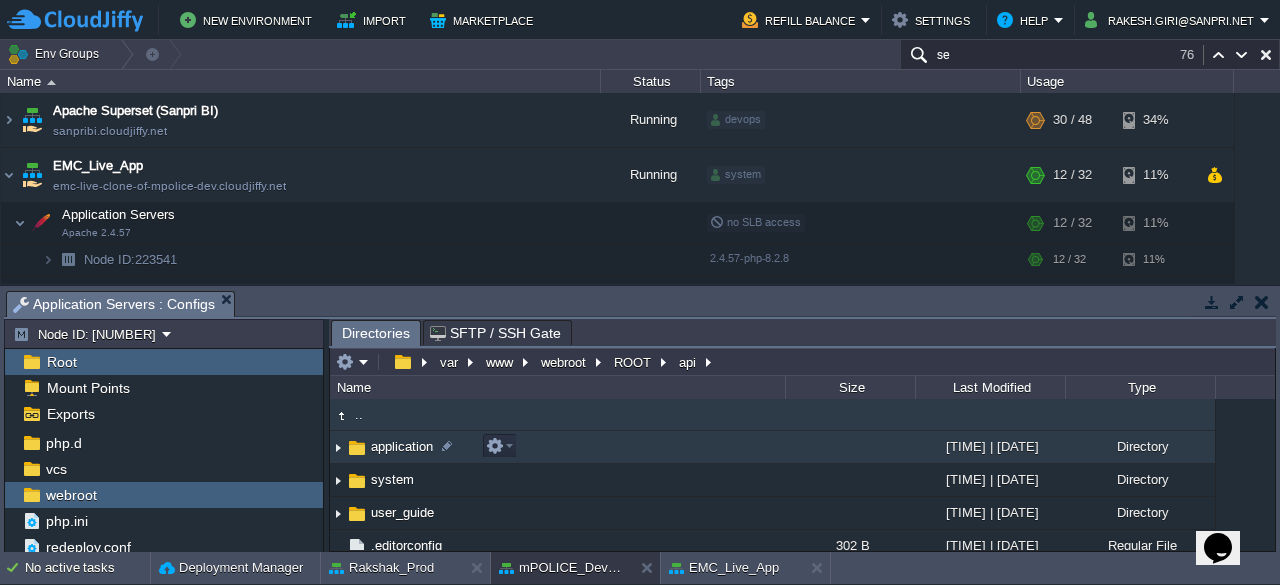 click on "application" at bounding box center (557, 447) 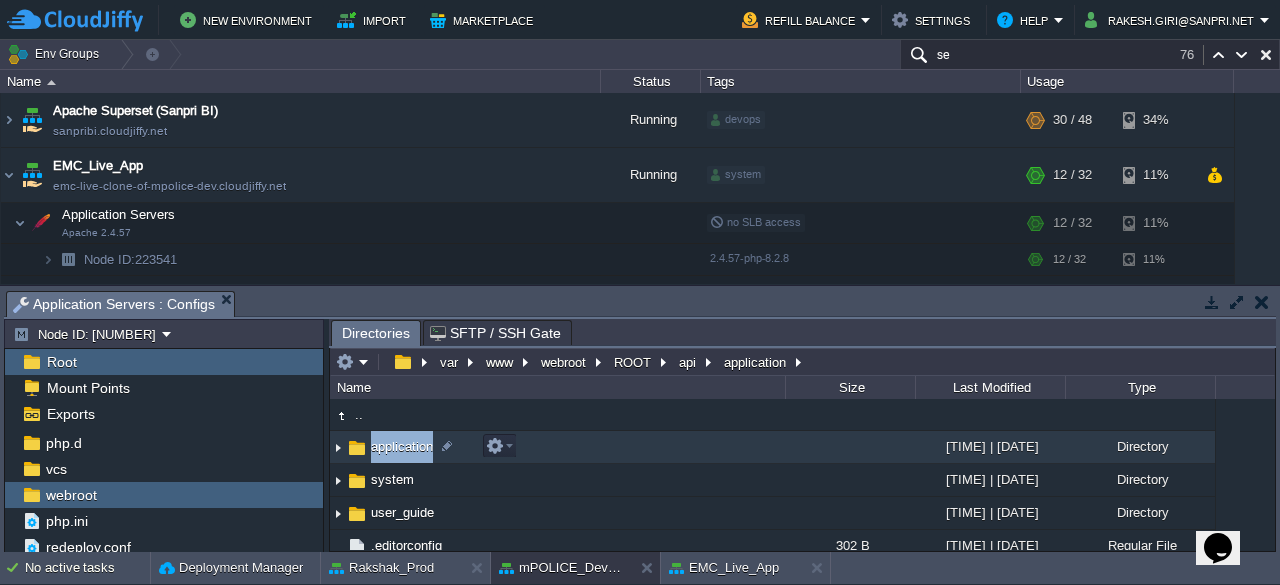 click on "application" at bounding box center [557, 447] 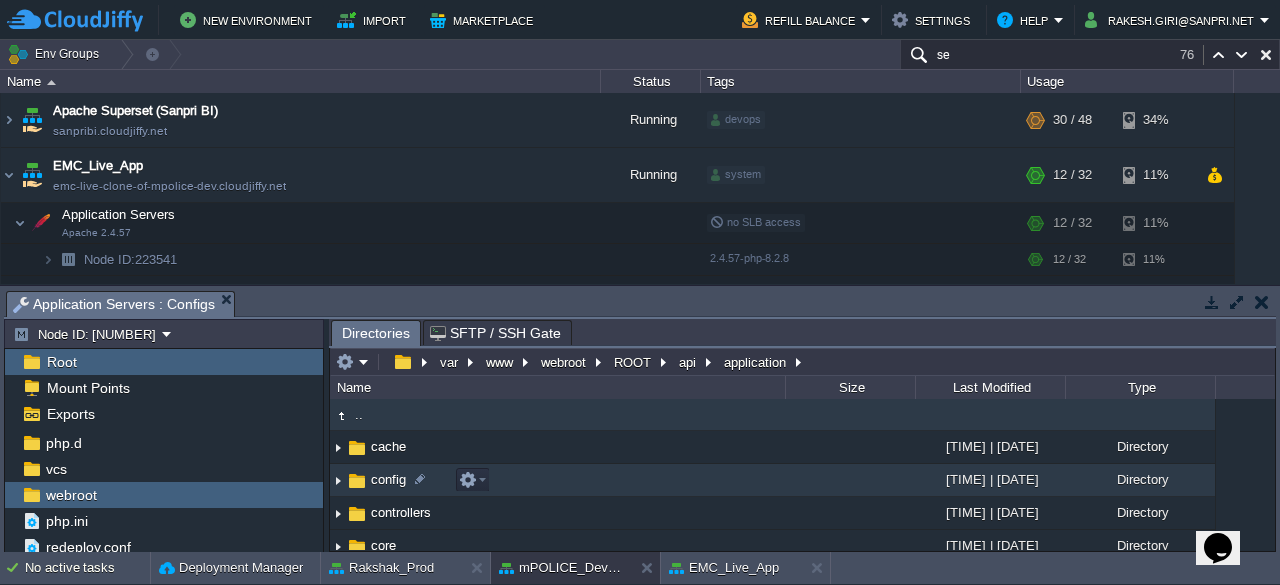 click on "config" at bounding box center (388, 479) 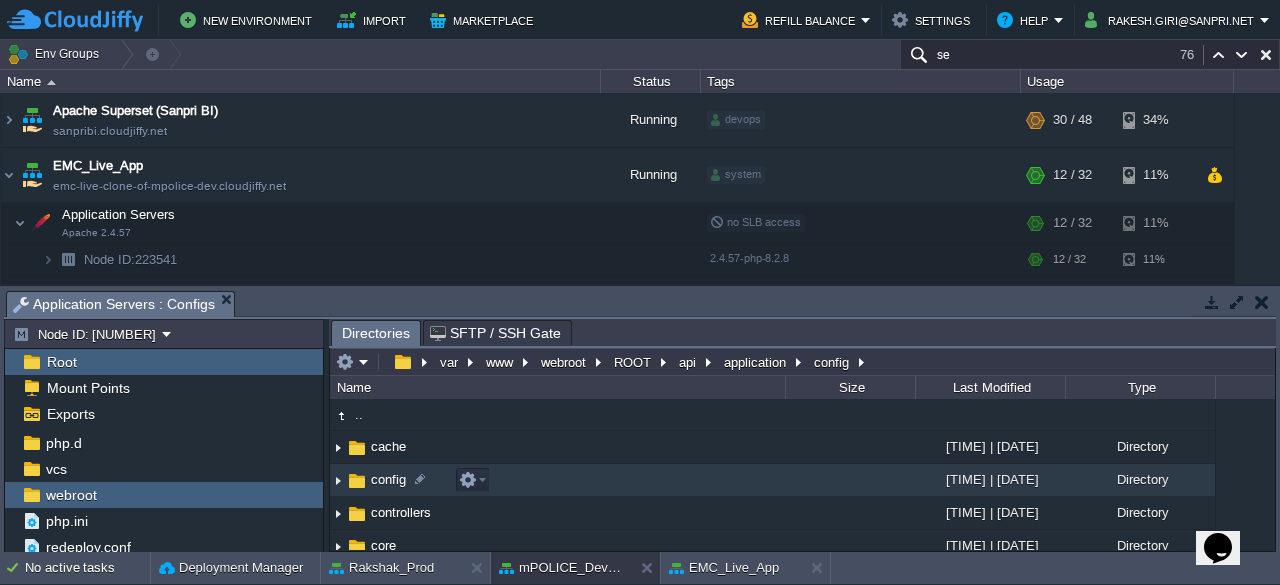 click on "config" at bounding box center [388, 479] 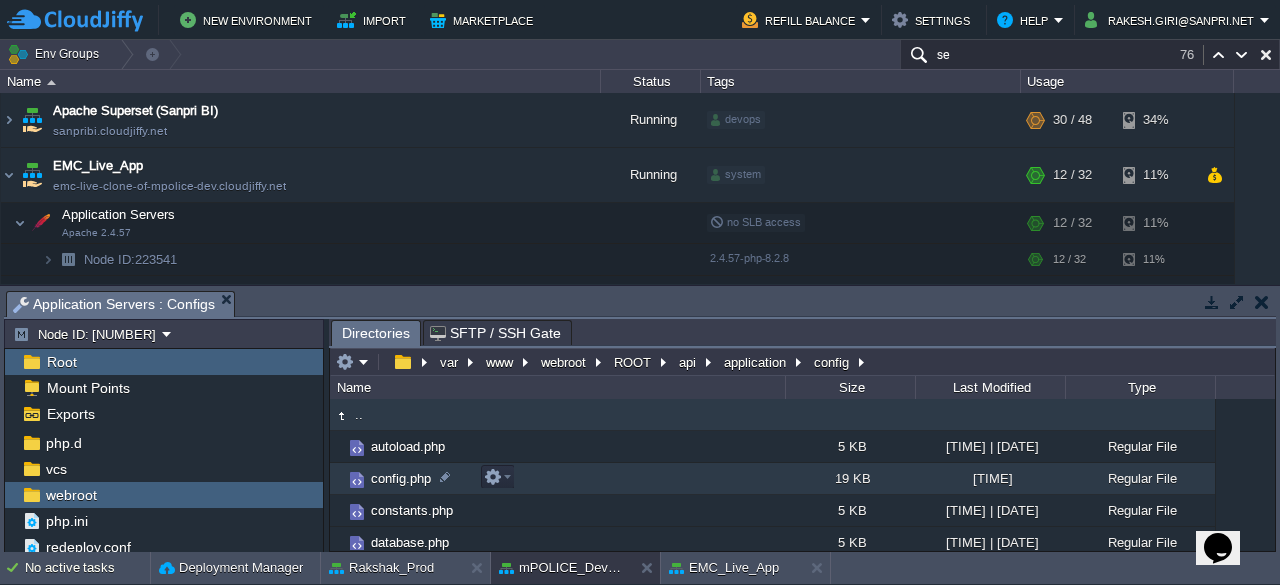 click on "config.php" at bounding box center [401, 478] 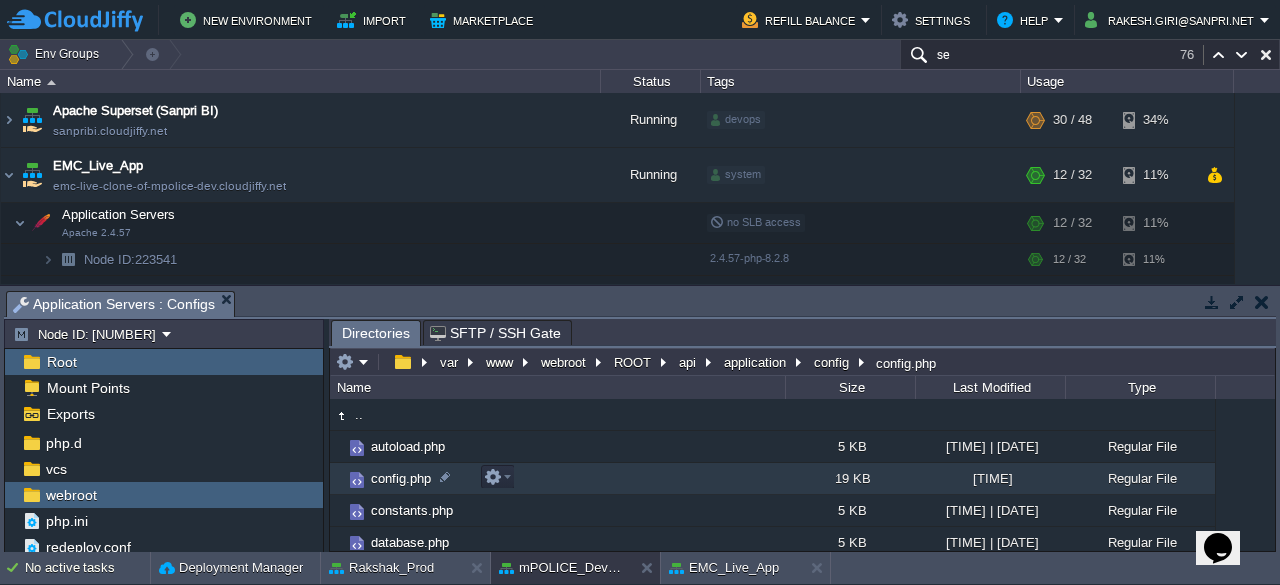 click on "config.php" at bounding box center (401, 478) 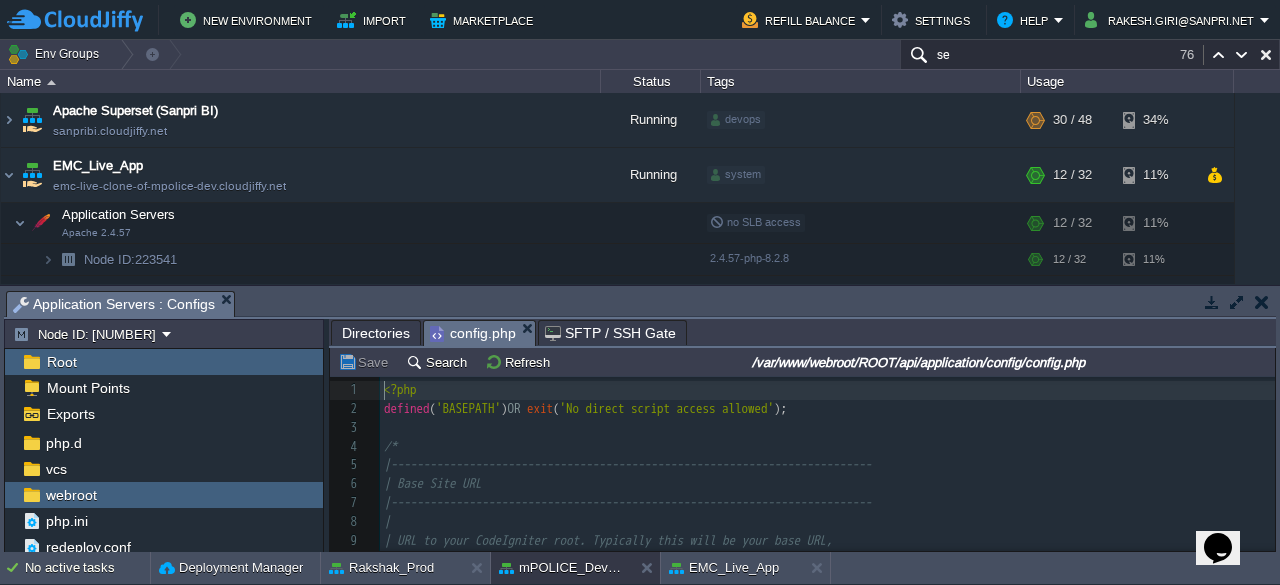 scroll, scrollTop: 6, scrollLeft: 0, axis: vertical 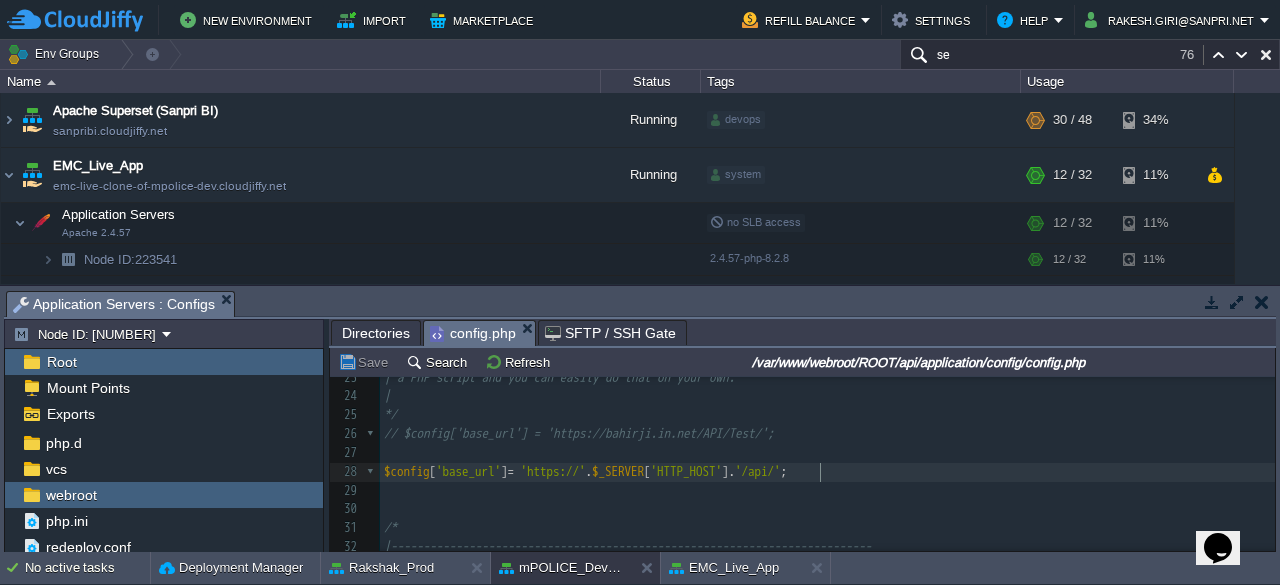 click on "10409525" at bounding box center (827, 340) 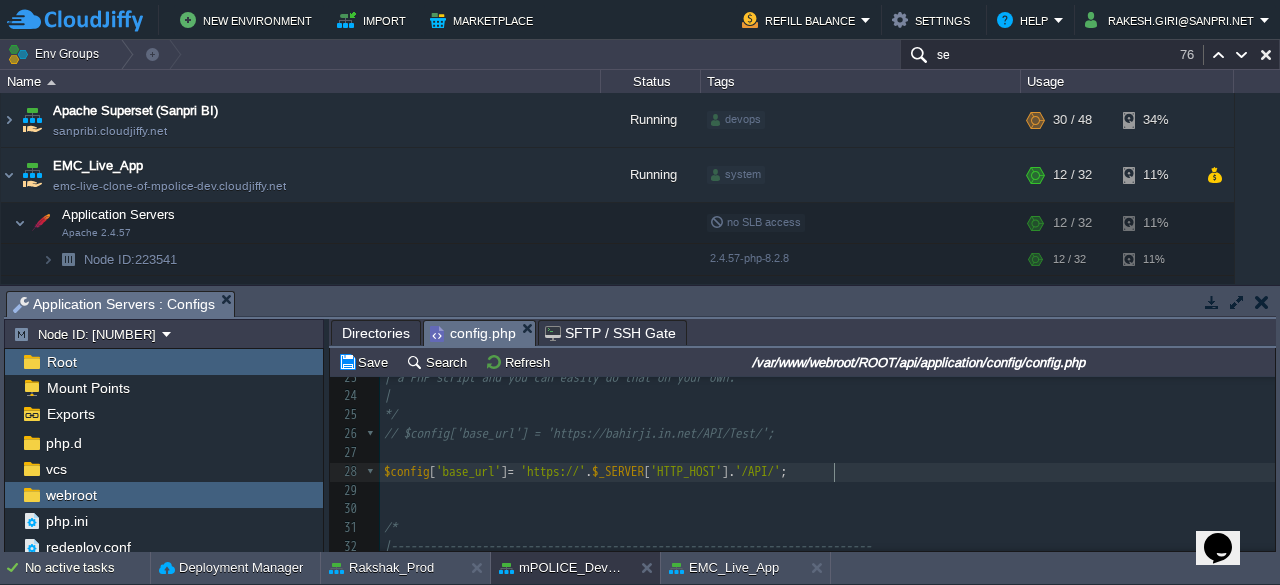 scroll, scrollTop: 6, scrollLeft: 20, axis: both 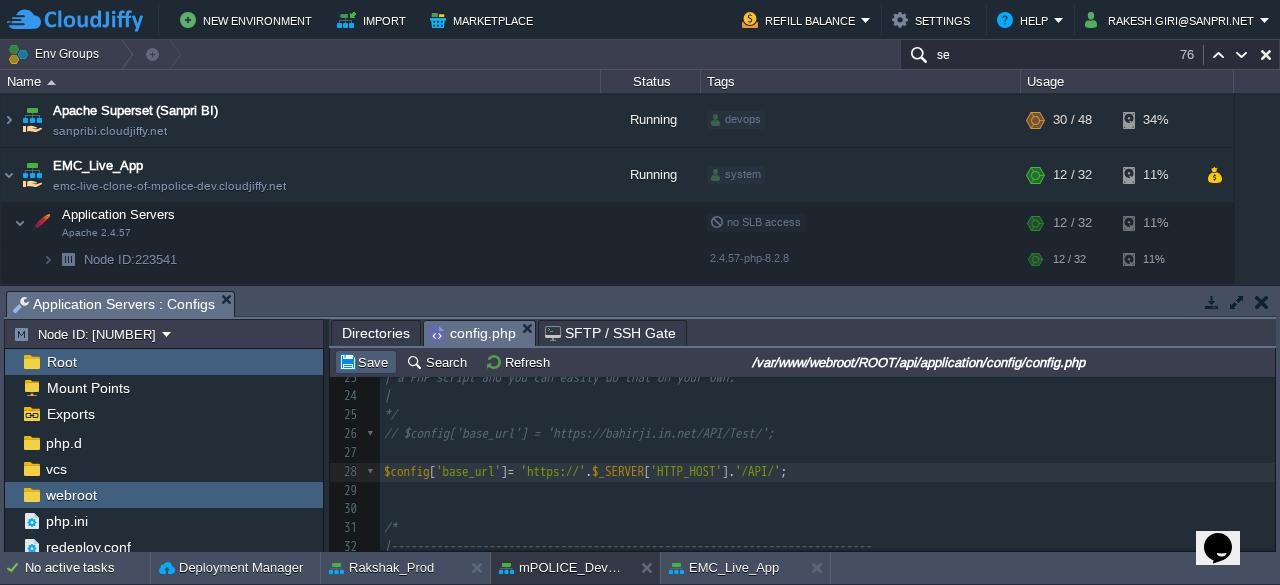 type on "API" 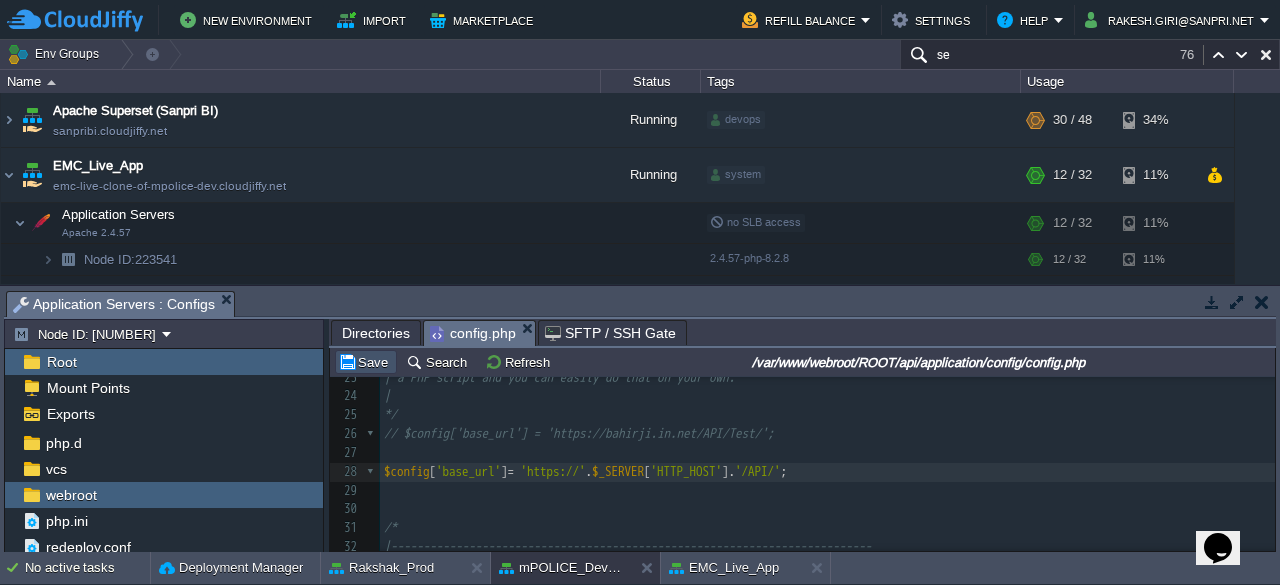 click on "Save" at bounding box center [366, 362] 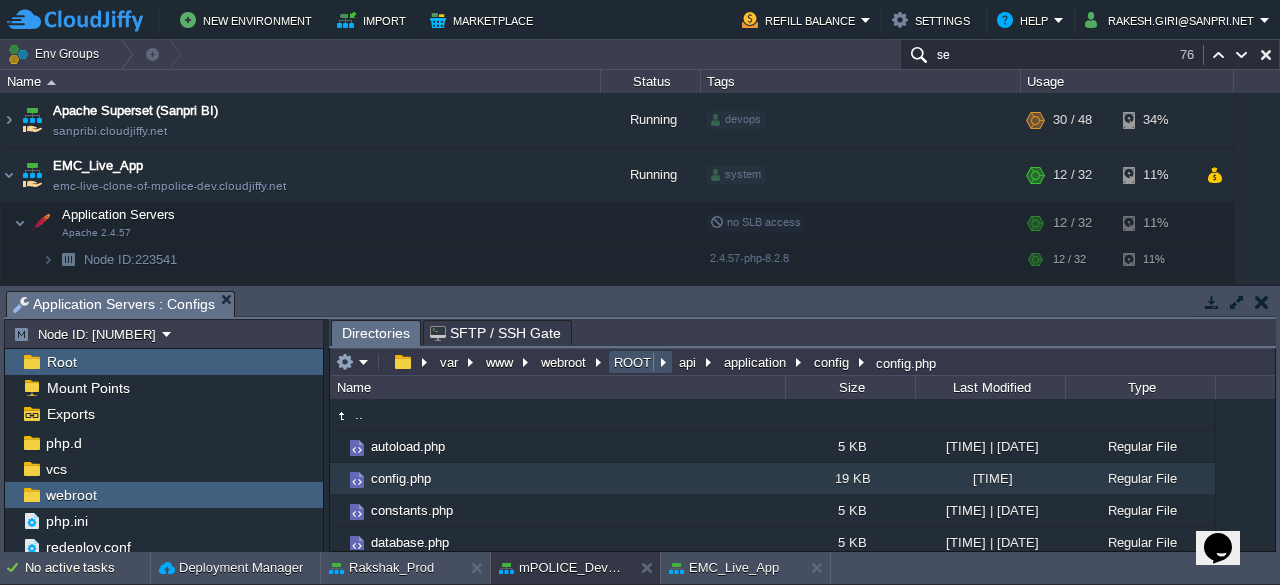 click on "ROOT" at bounding box center (633, 362) 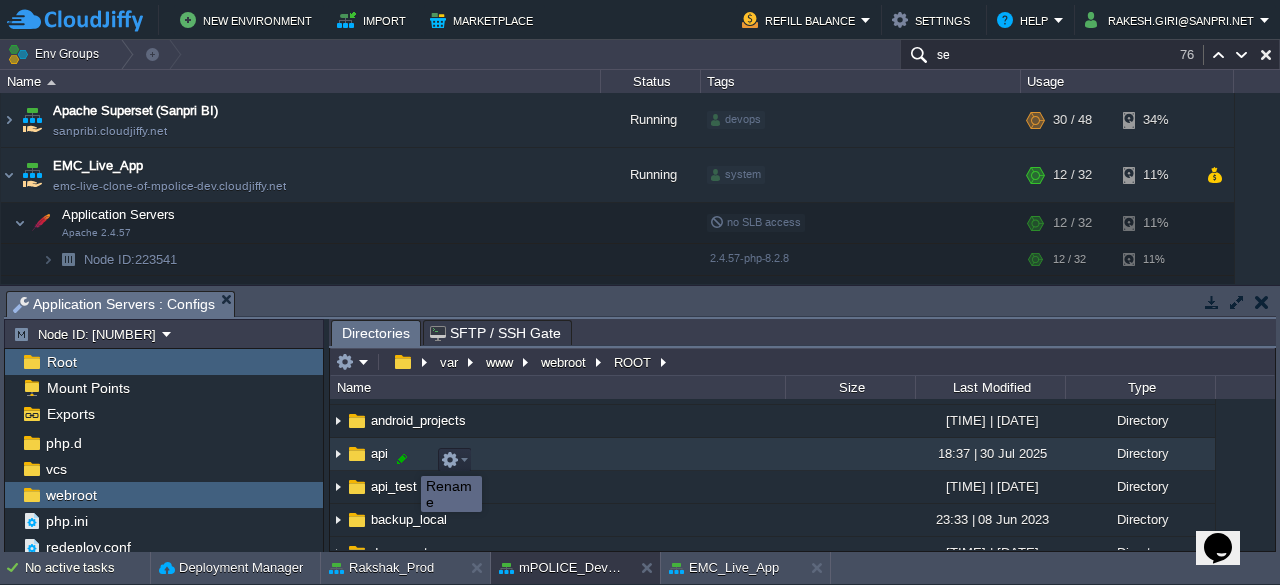 click at bounding box center (402, 459) 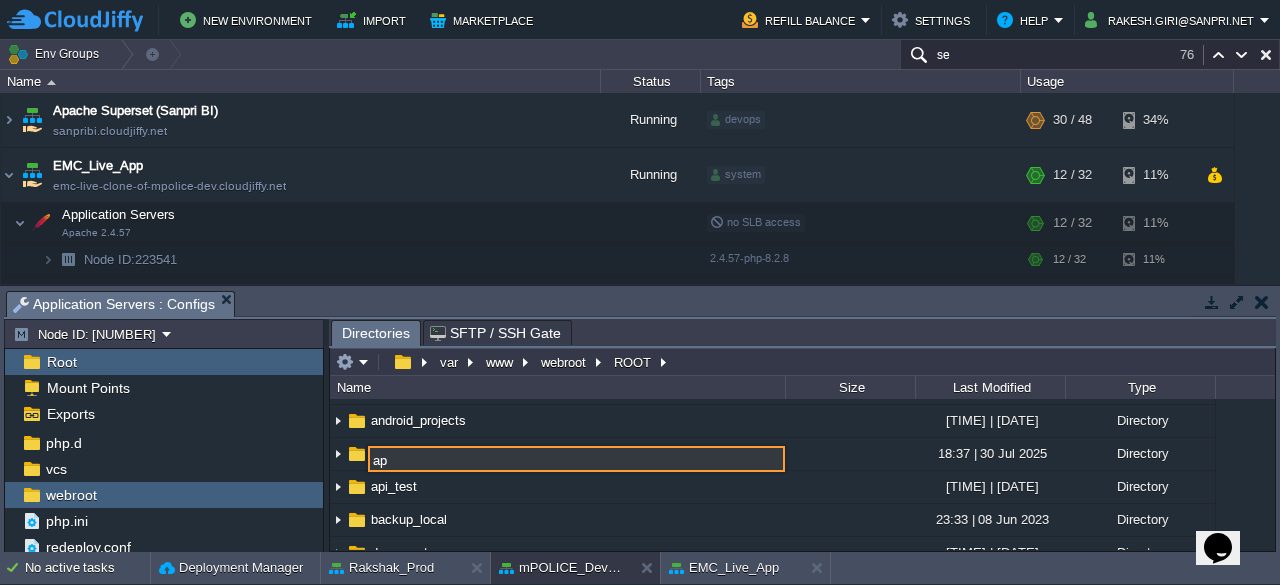 type on "a" 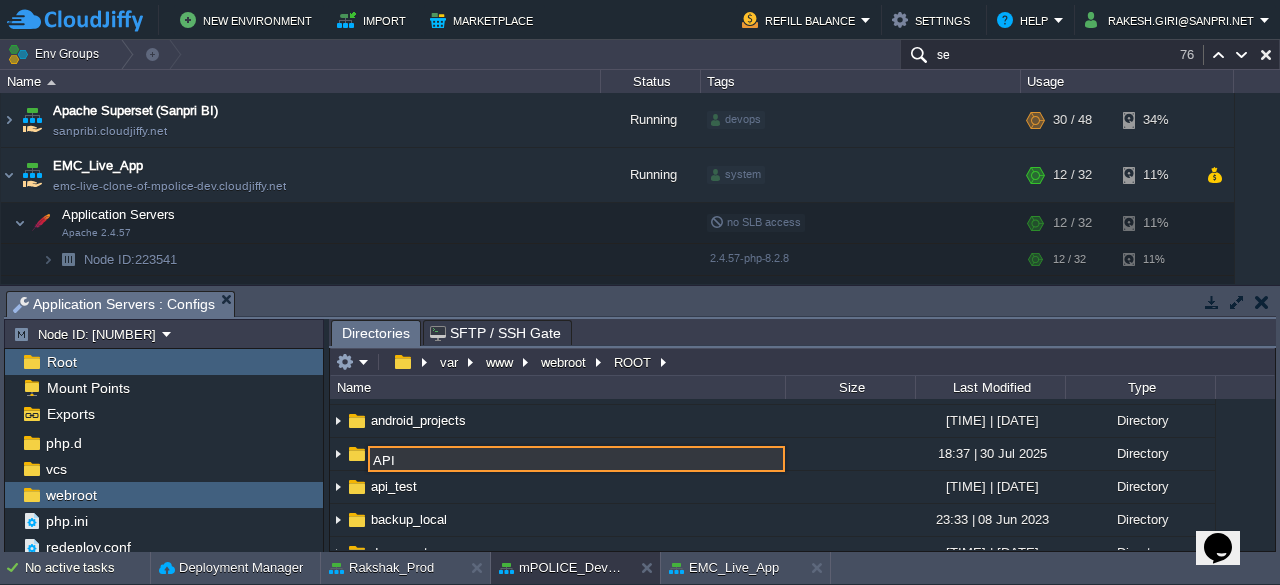 type on "API" 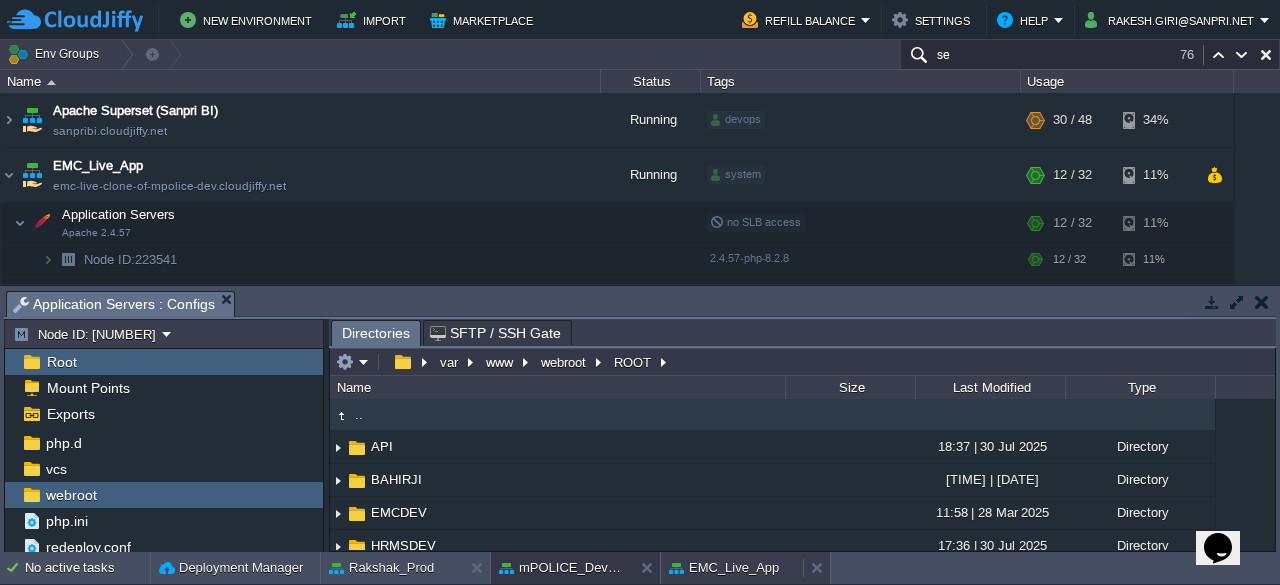 click on "EMC_Live_App" at bounding box center [724, 568] 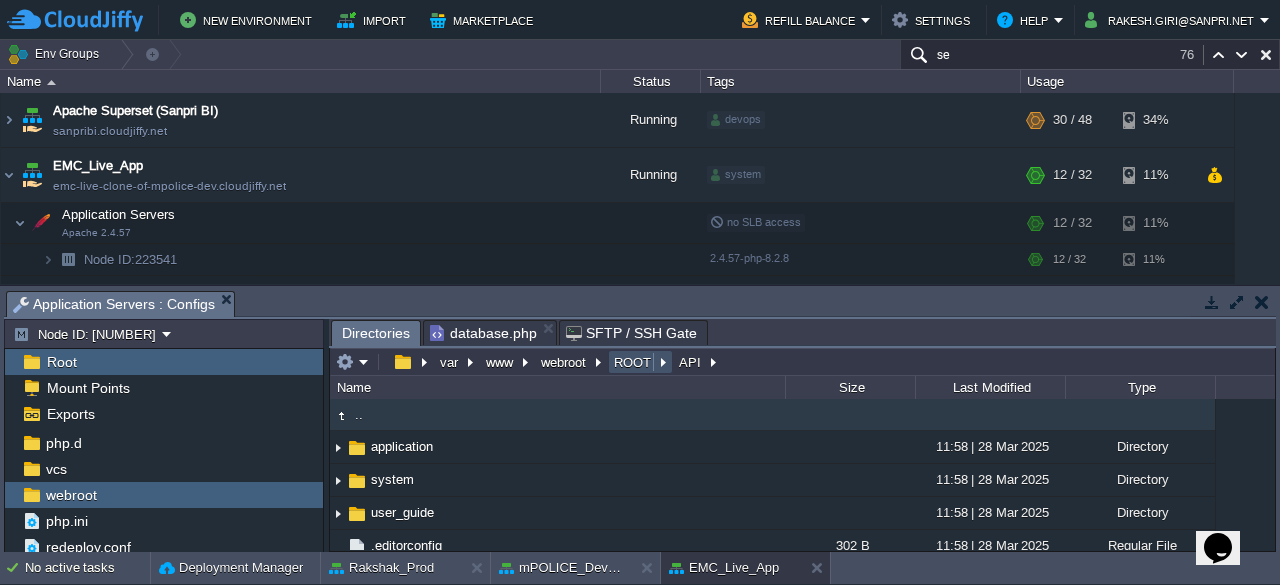 click on "ROOT" at bounding box center [633, 362] 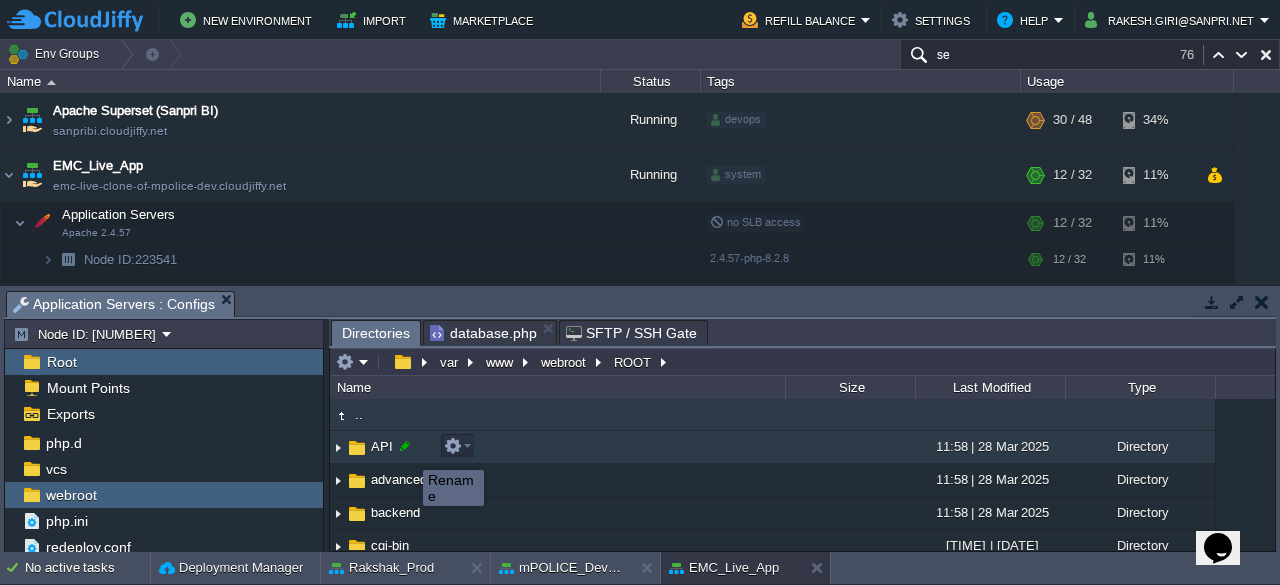 click at bounding box center [405, 446] 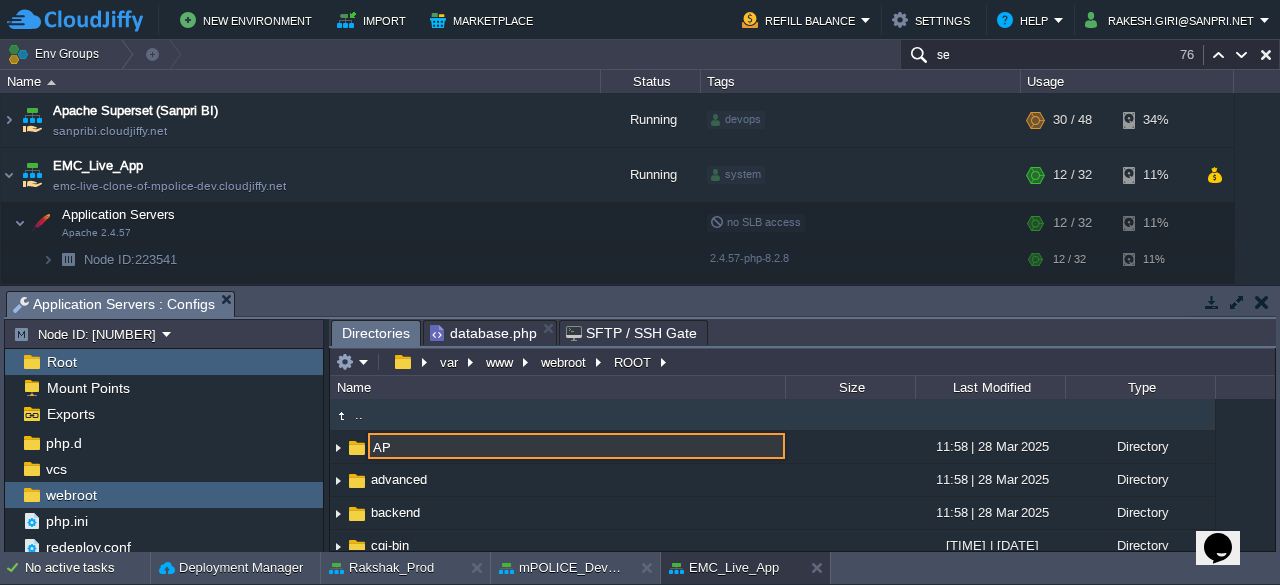 type on "A" 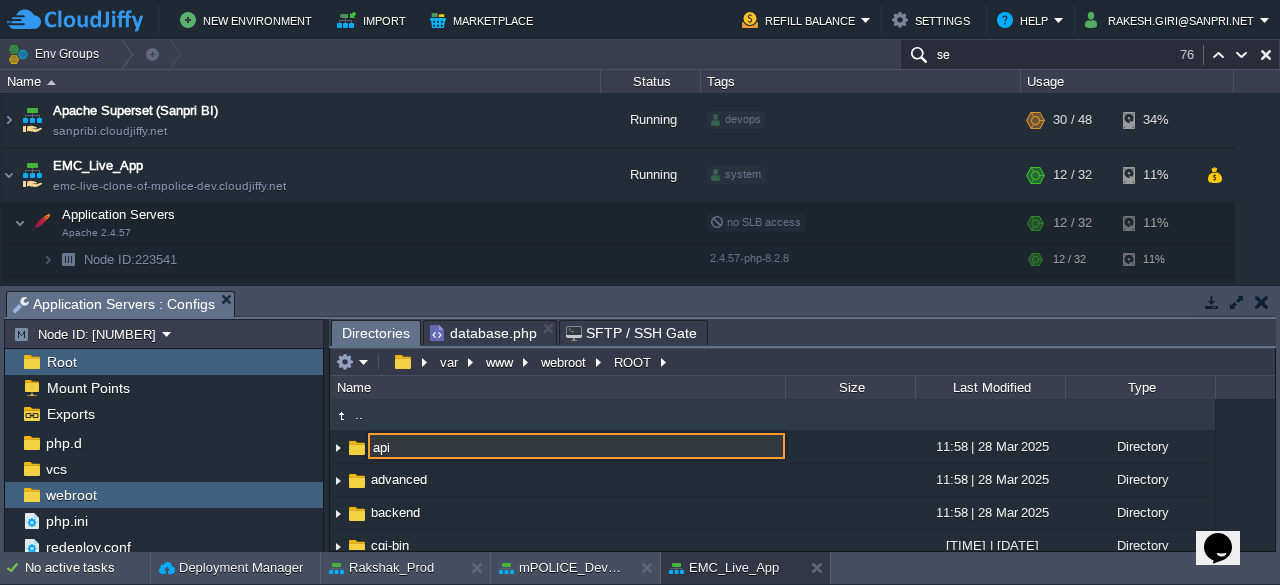 type on "api" 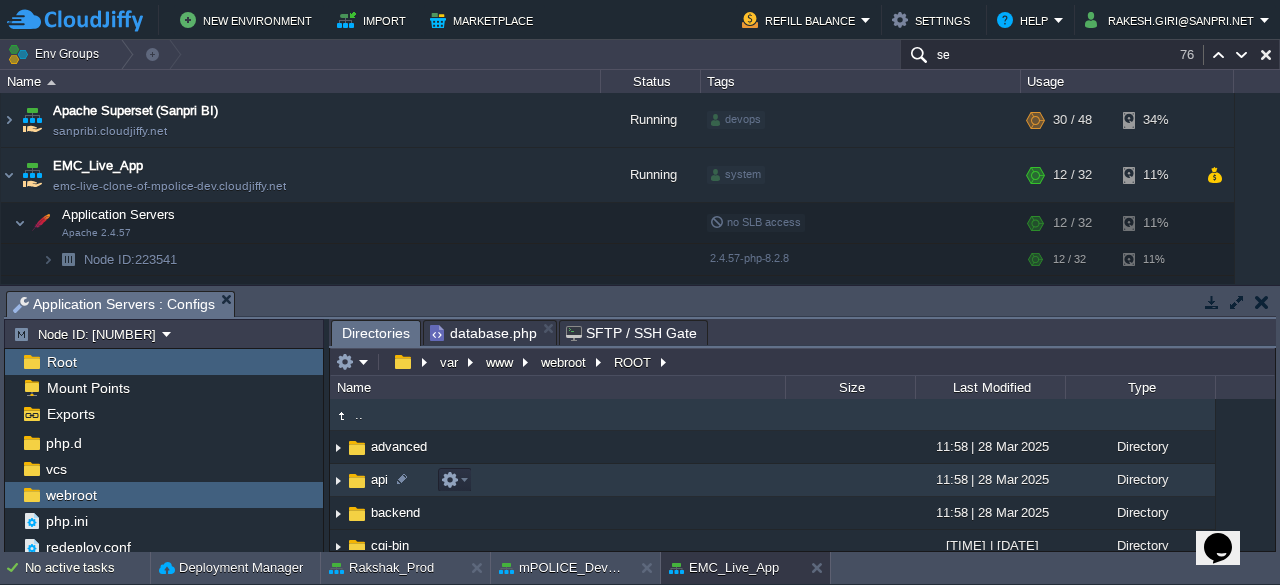 click on "api" at bounding box center [379, 479] 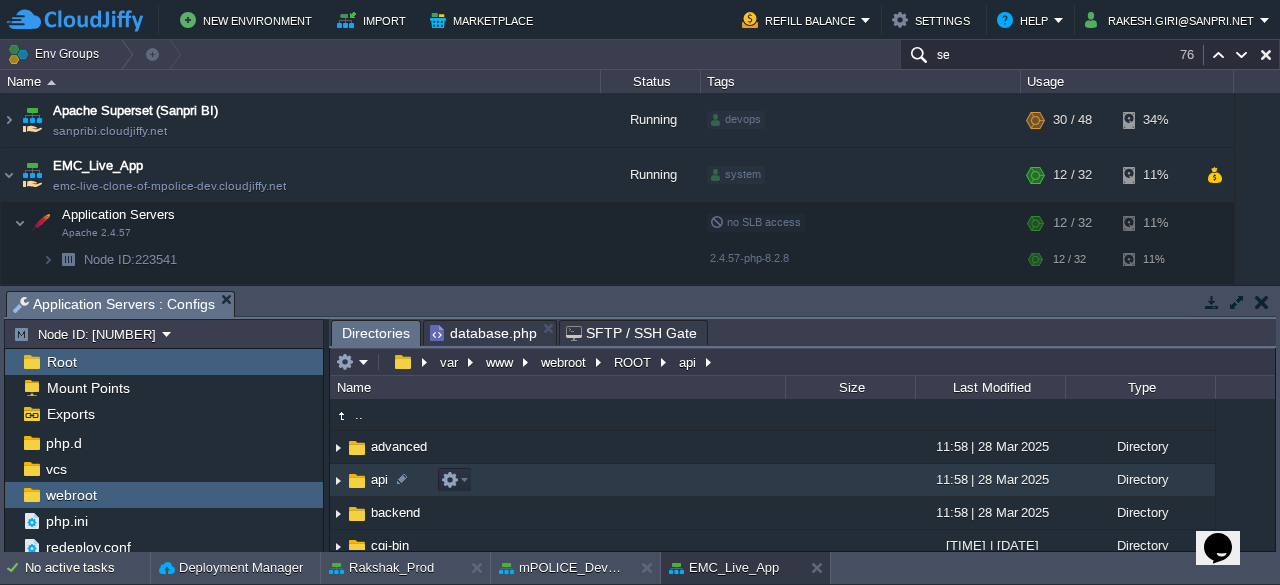 click on "api" at bounding box center (379, 479) 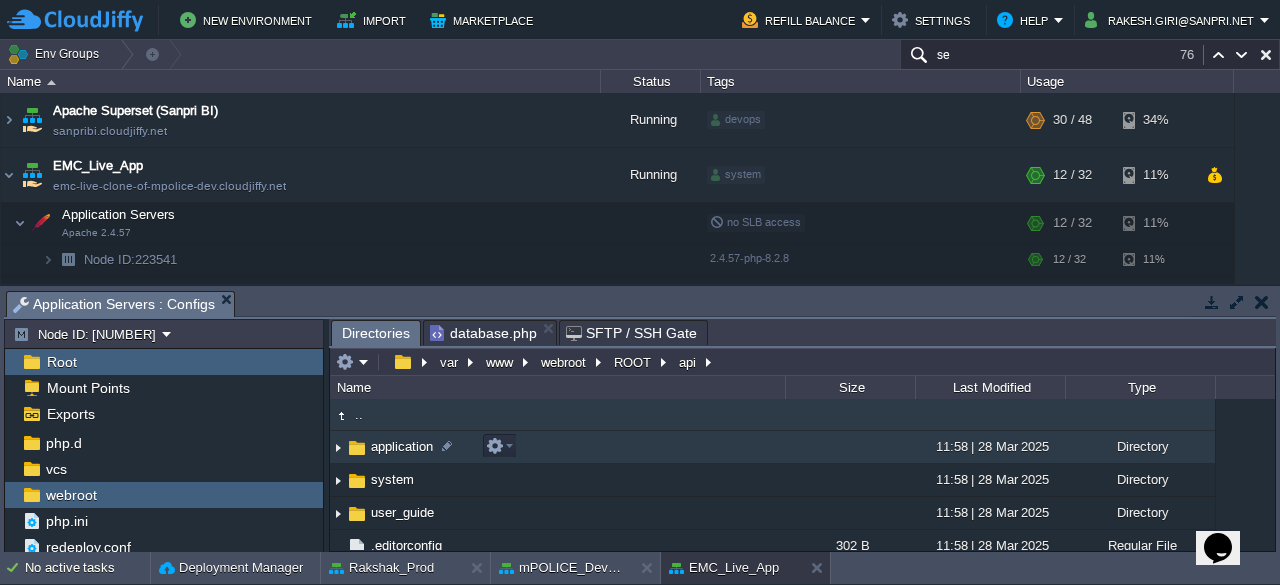 click on "application" at bounding box center (402, 446) 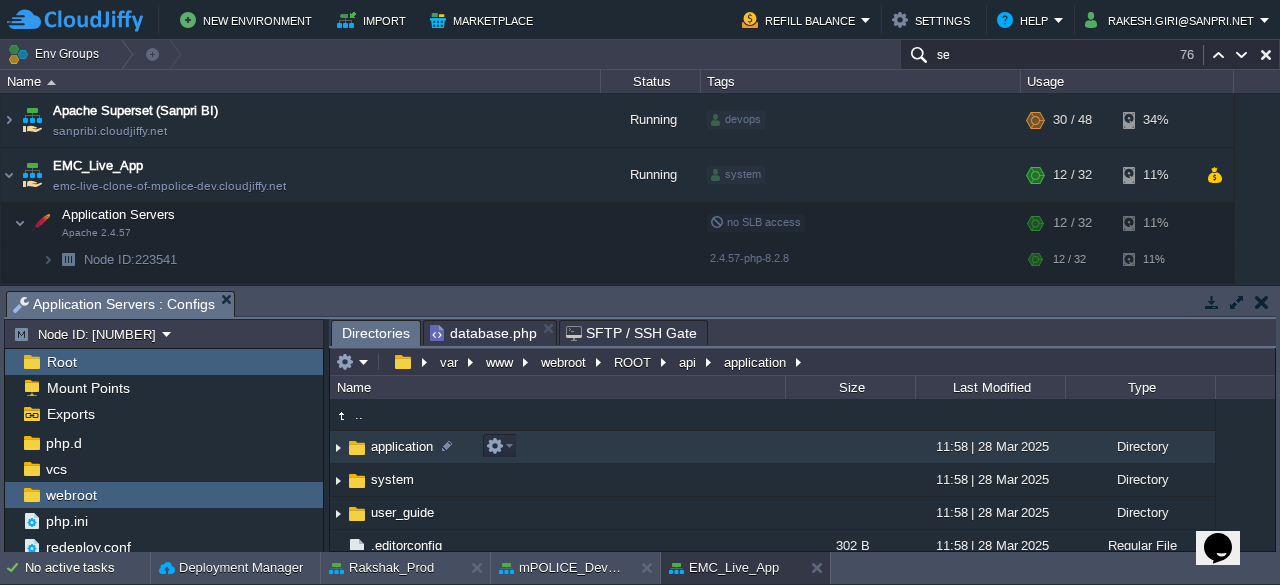 click on "application" at bounding box center (402, 446) 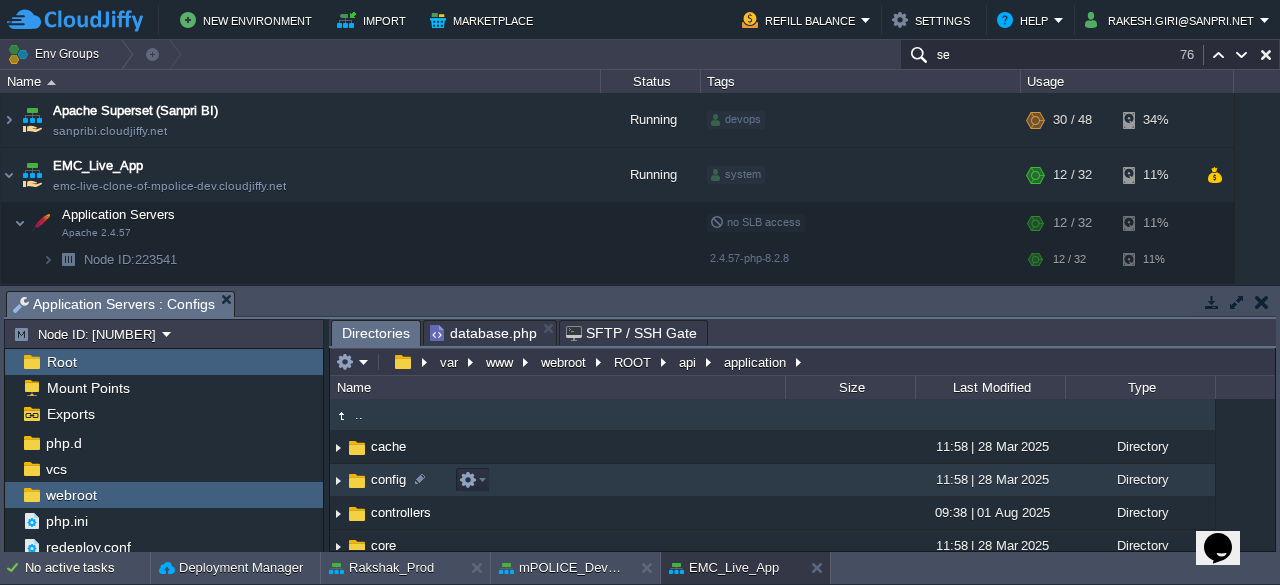 click on "config" at bounding box center (557, 480) 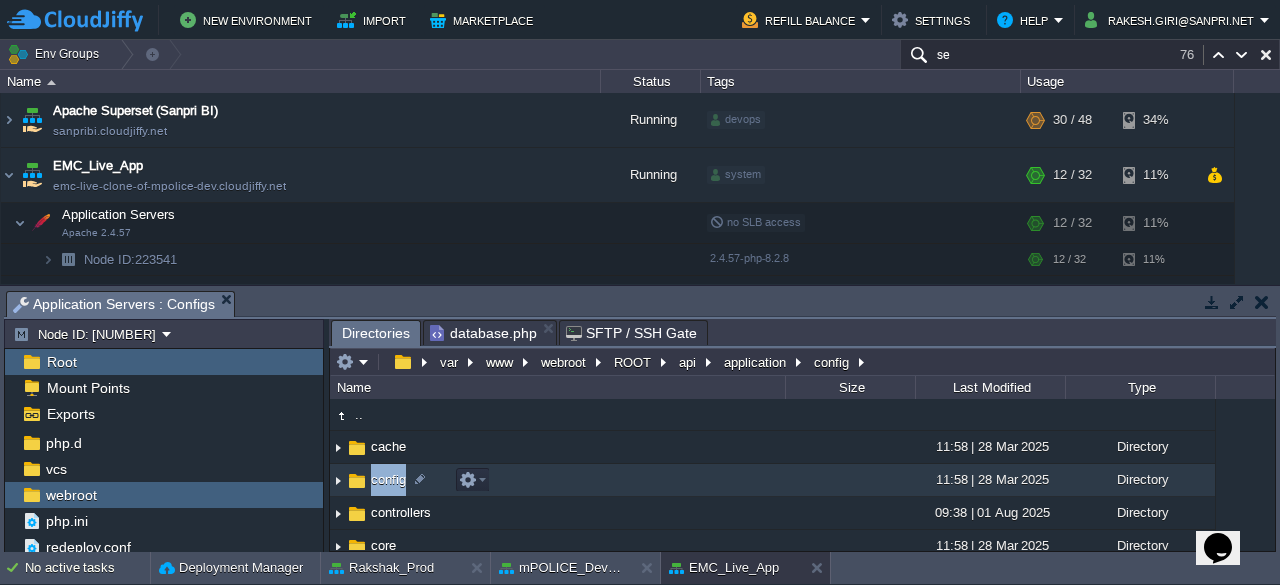 click on "config" at bounding box center (557, 480) 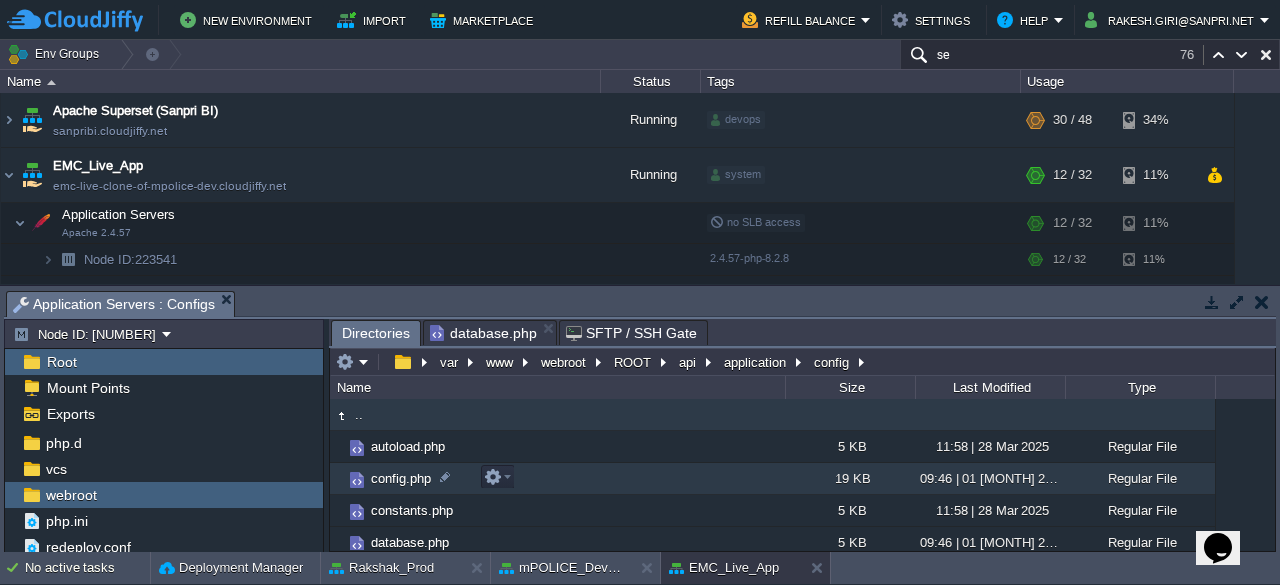 click on "config.php" at bounding box center (401, 478) 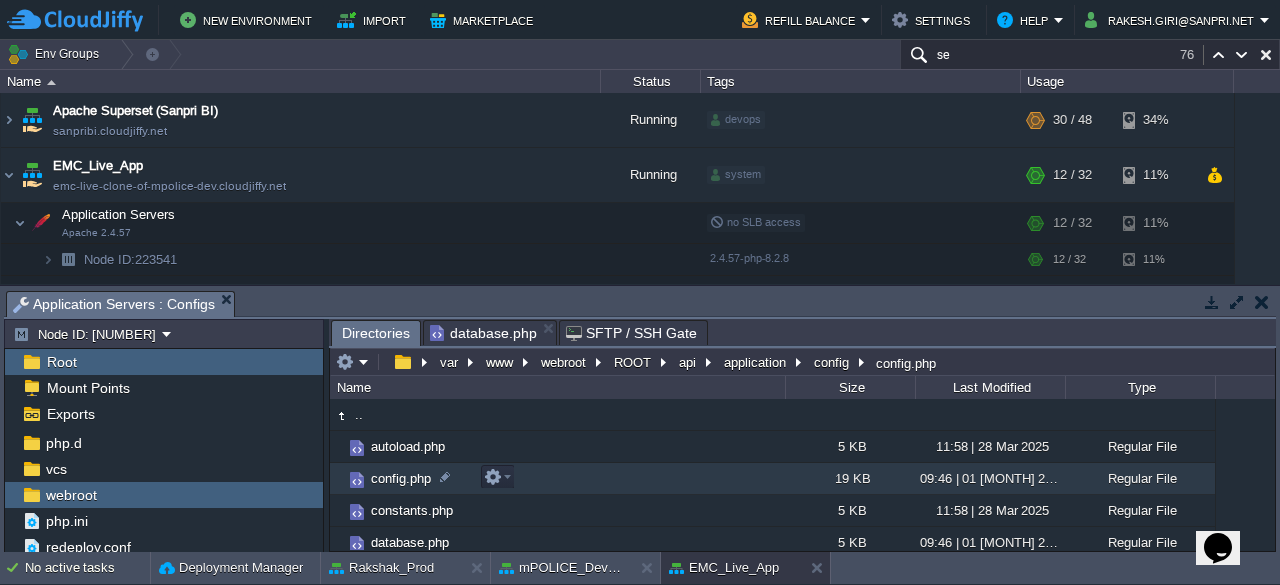 click on "config.php" at bounding box center (401, 478) 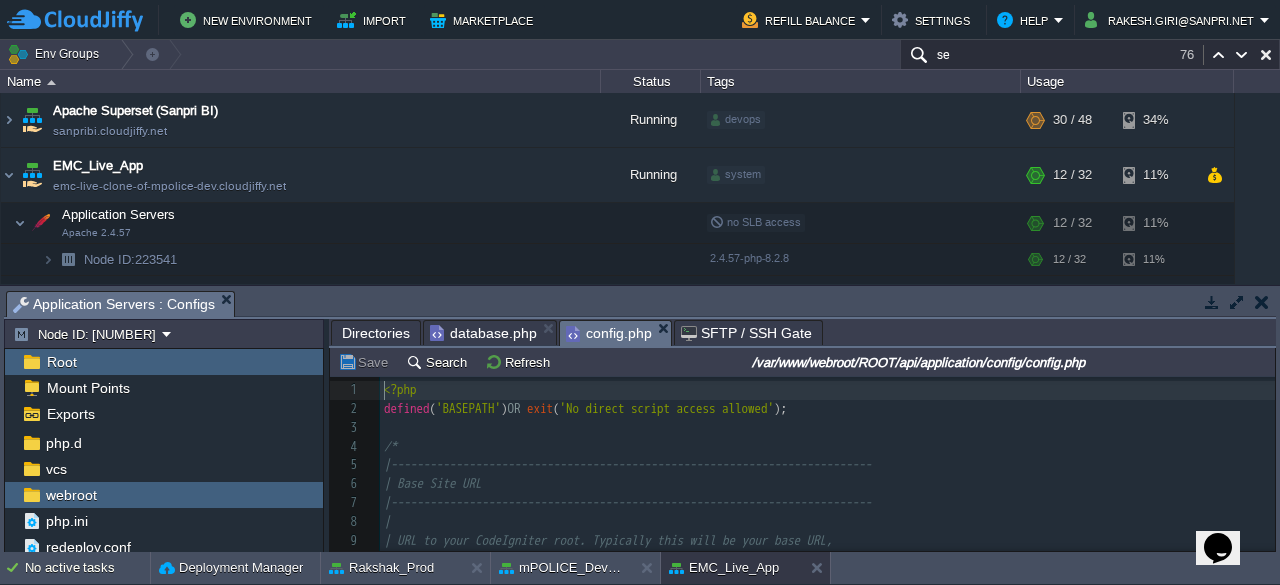 scroll, scrollTop: 6, scrollLeft: 0, axis: vertical 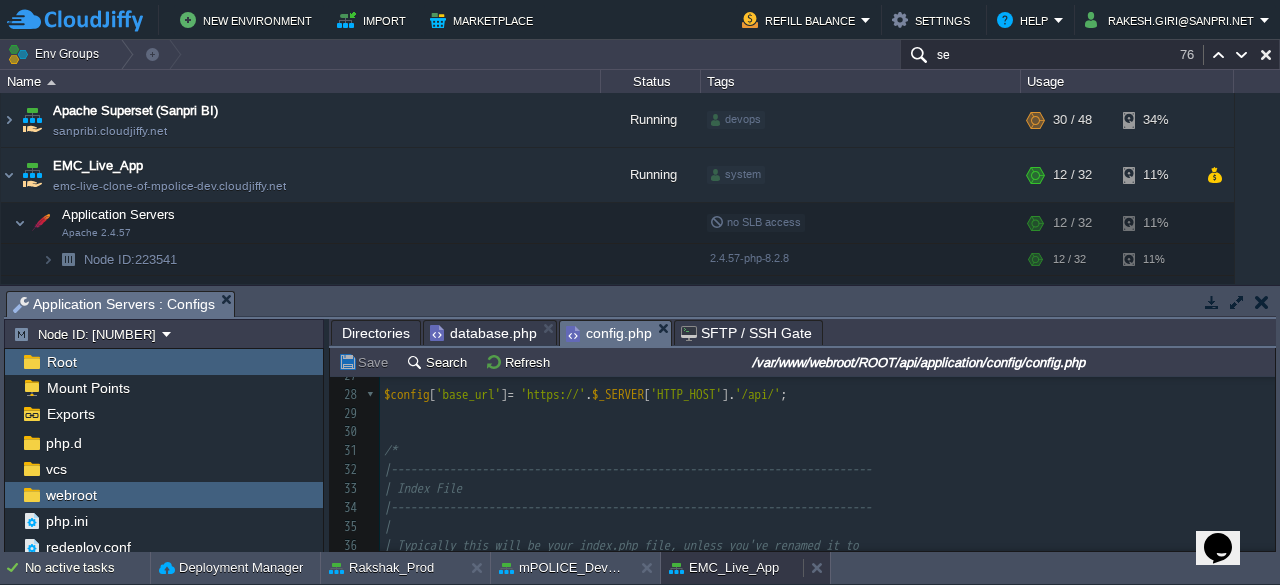 click on "EMC_Live_App" at bounding box center [724, 568] 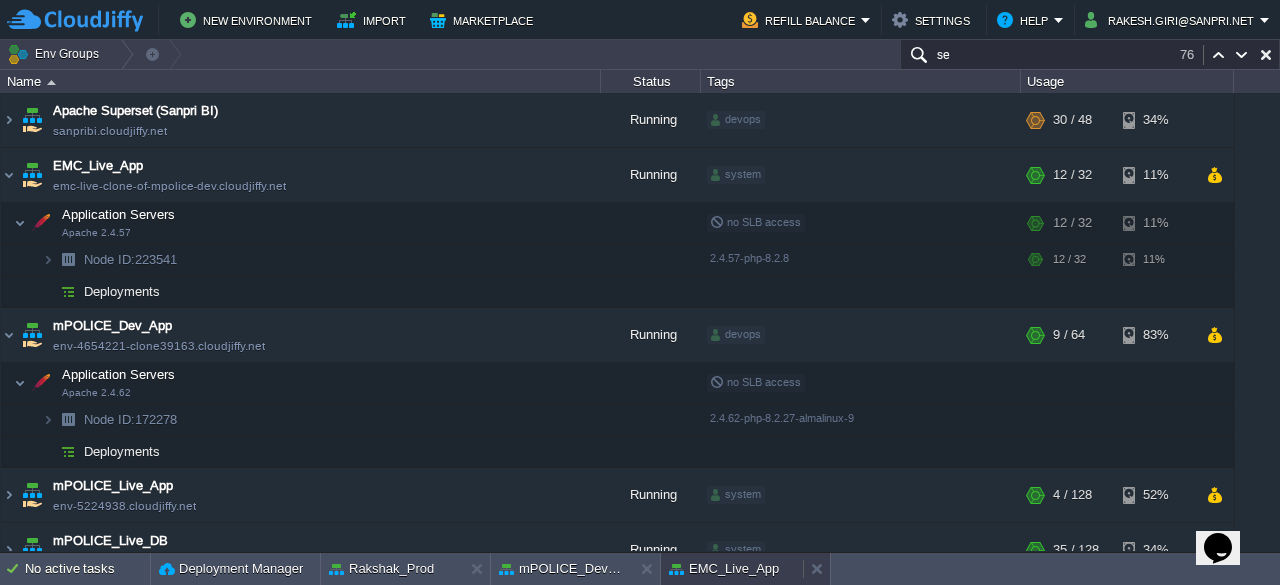 click on "EMC_Live_App" at bounding box center (724, 569) 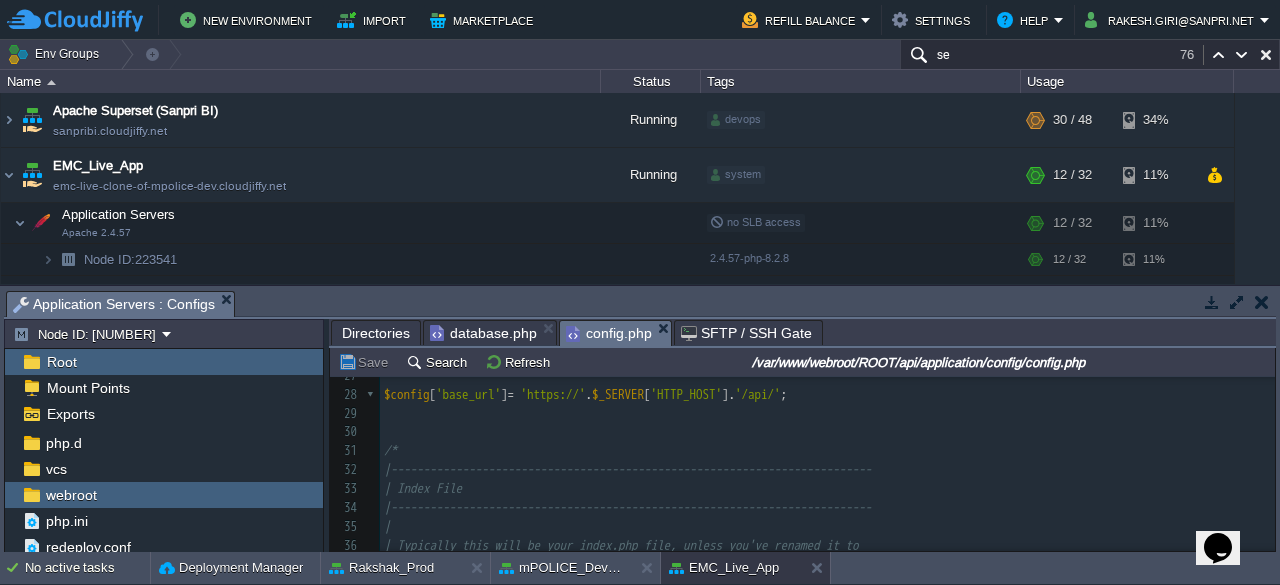 scroll, scrollTop: 442, scrollLeft: 0, axis: vertical 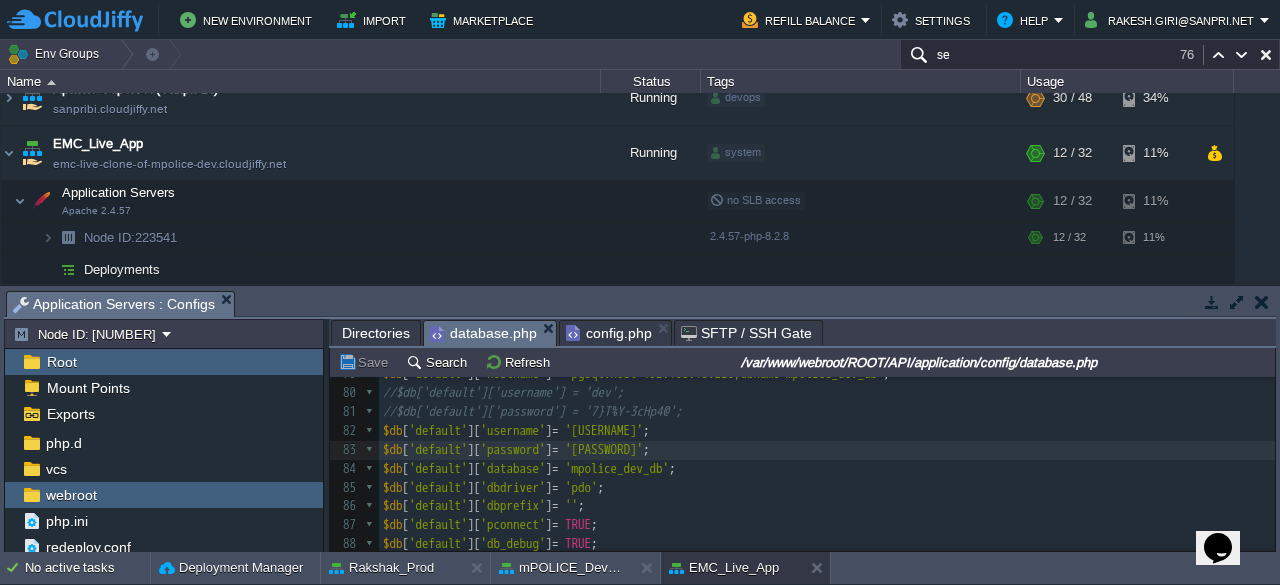click on "database.php" at bounding box center (483, 333) 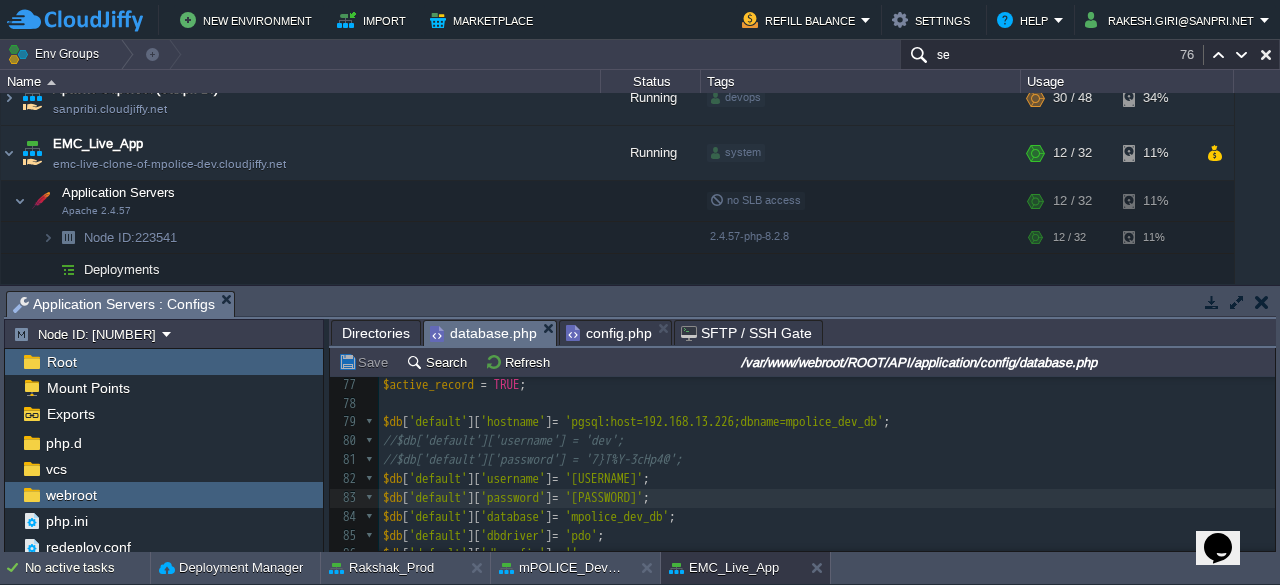scroll, scrollTop: 1416, scrollLeft: 0, axis: vertical 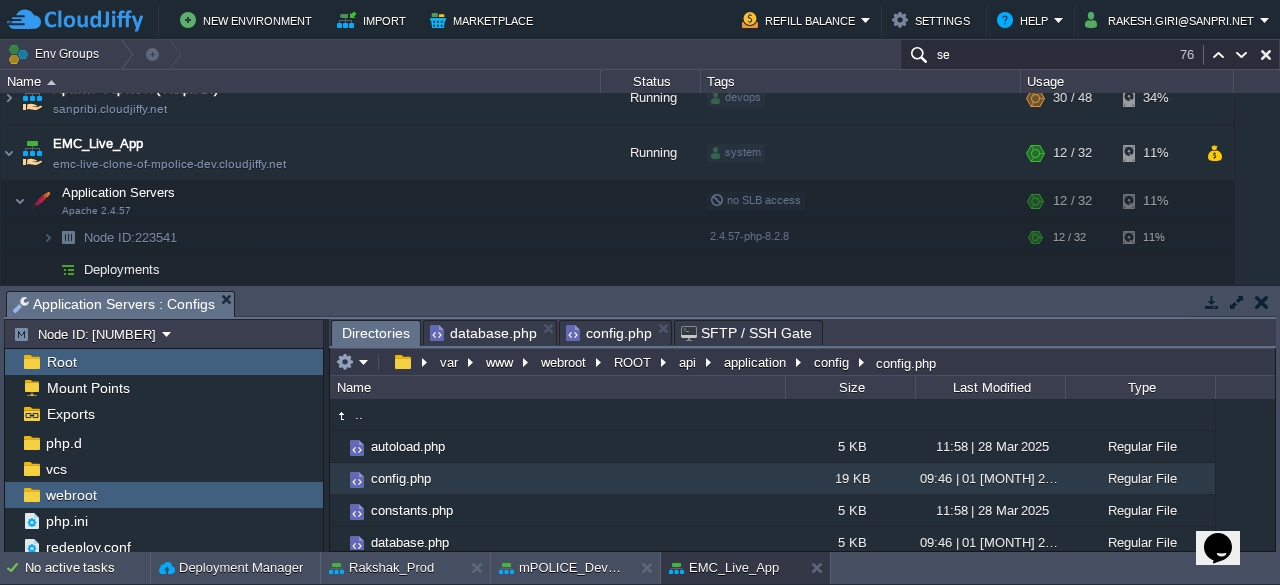 click on "Directories" at bounding box center (376, 333) 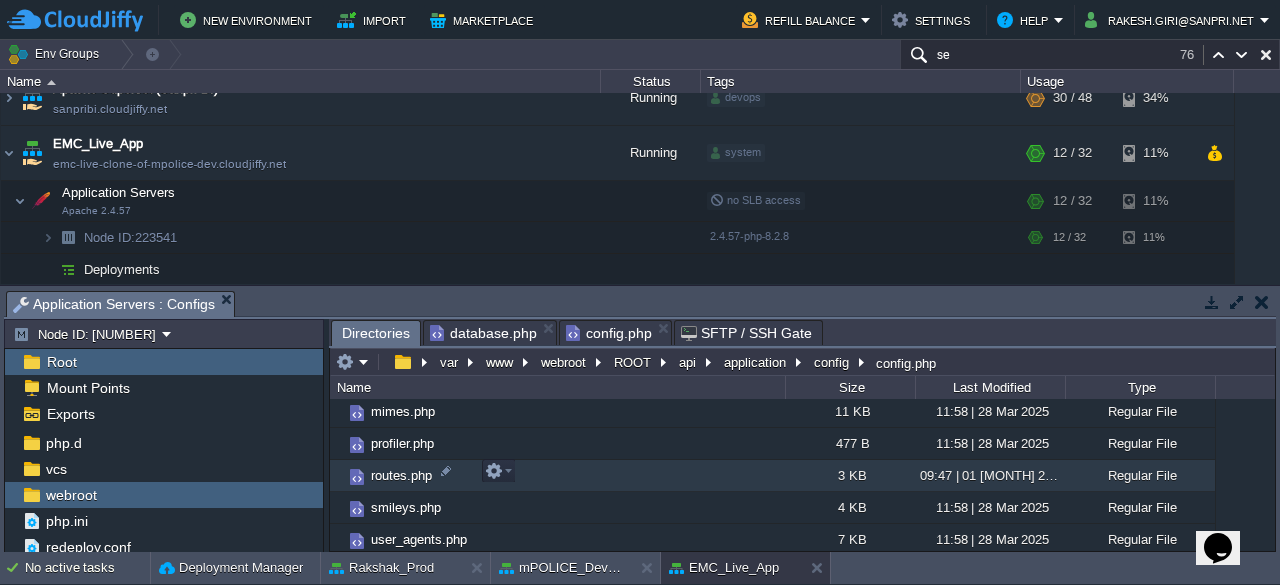 click on "routes.php" at bounding box center (401, 475) 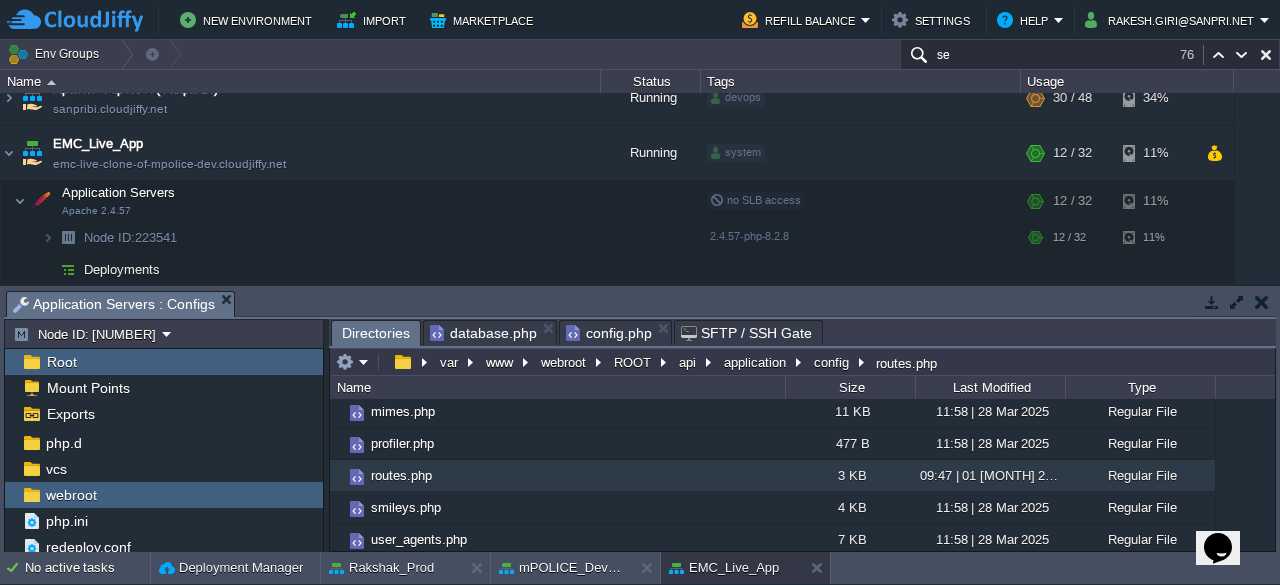click on "Directories" at bounding box center [376, 333] 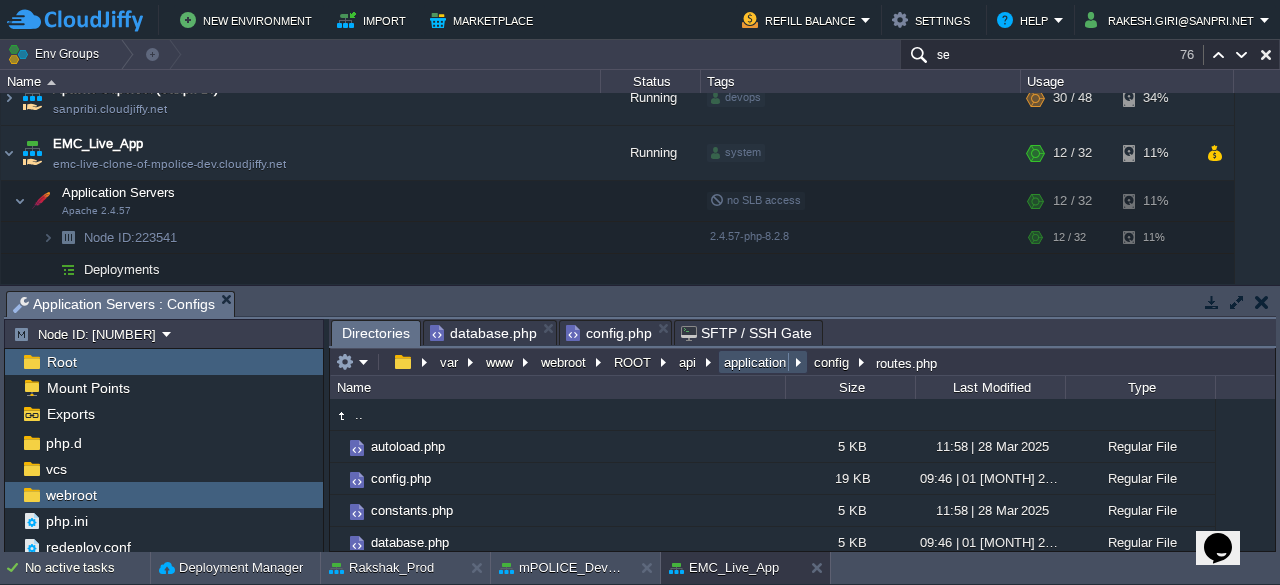 click on "application" at bounding box center [756, 362] 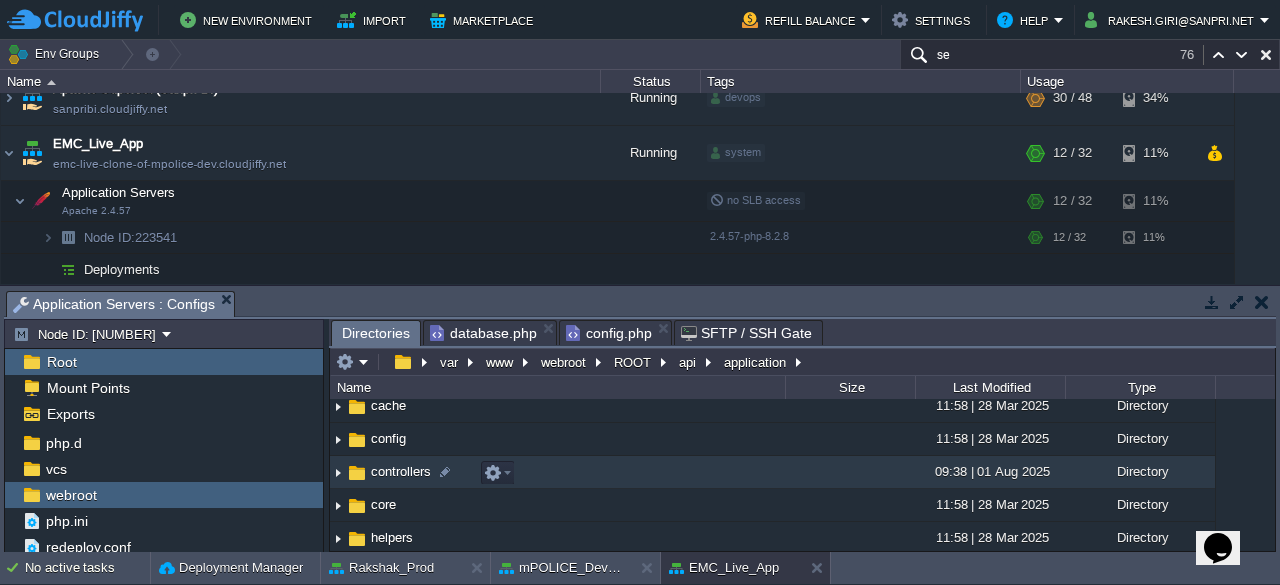 click on "controllers" at bounding box center [401, 471] 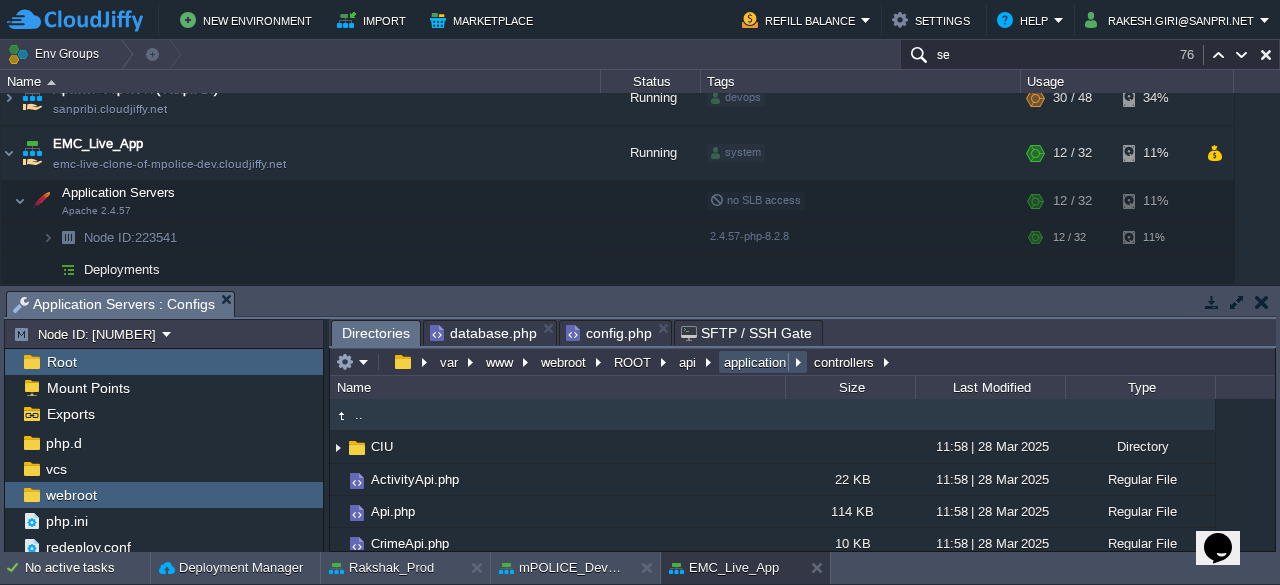 click on "application" at bounding box center (756, 362) 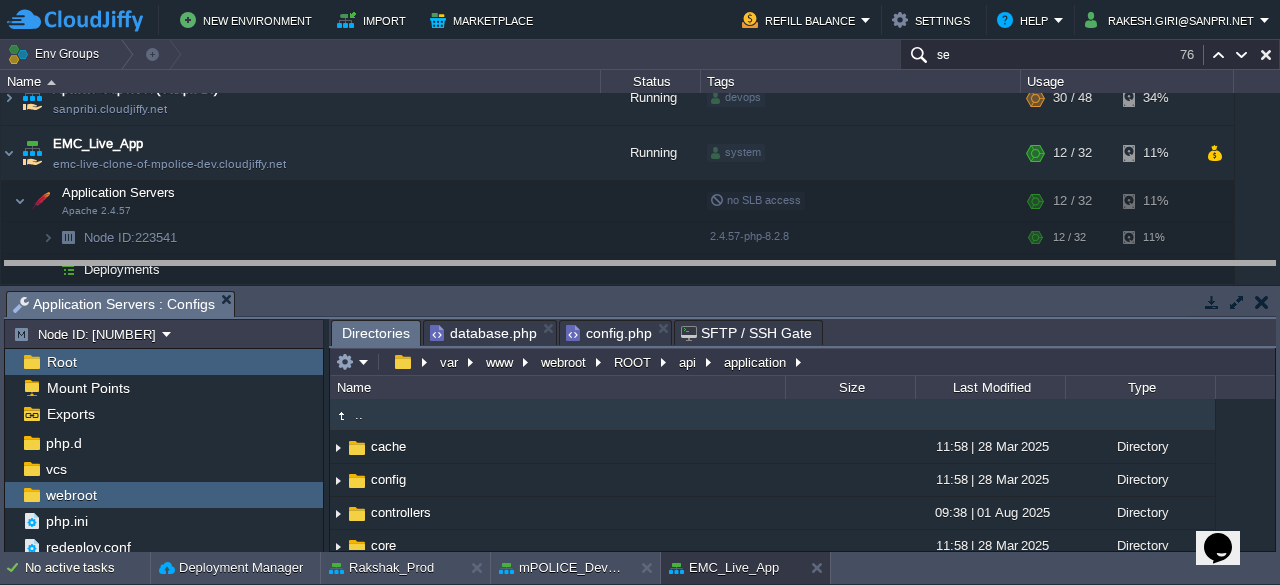 drag, startPoint x: 929, startPoint y: 315, endPoint x: 922, endPoint y: 285, distance: 30.805843 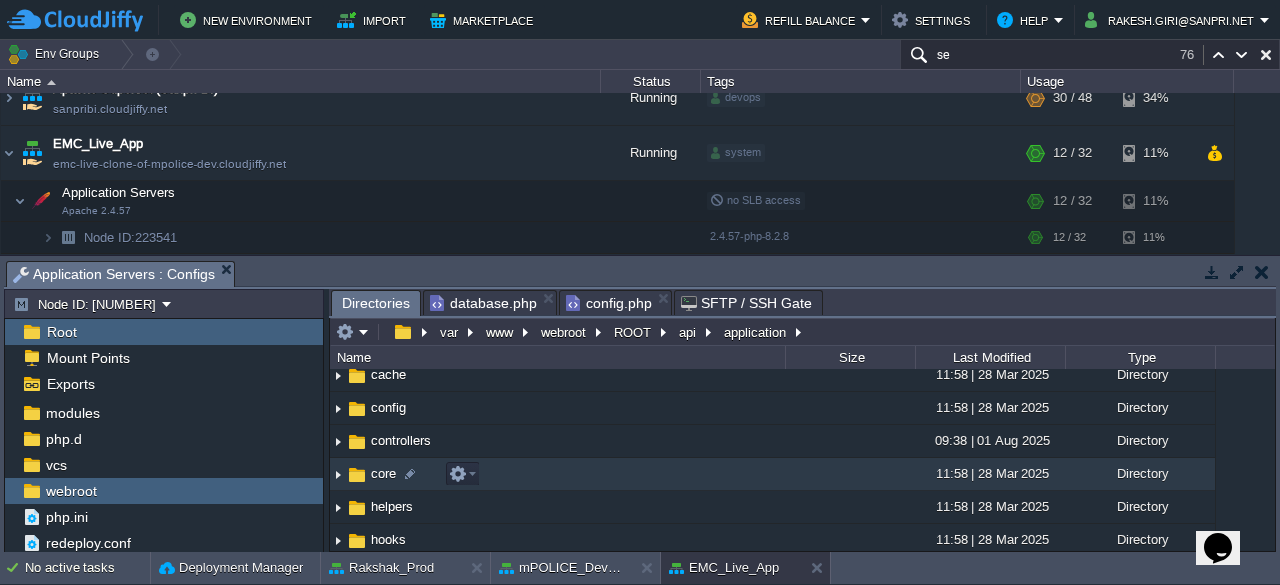 scroll, scrollTop: 0, scrollLeft: 0, axis: both 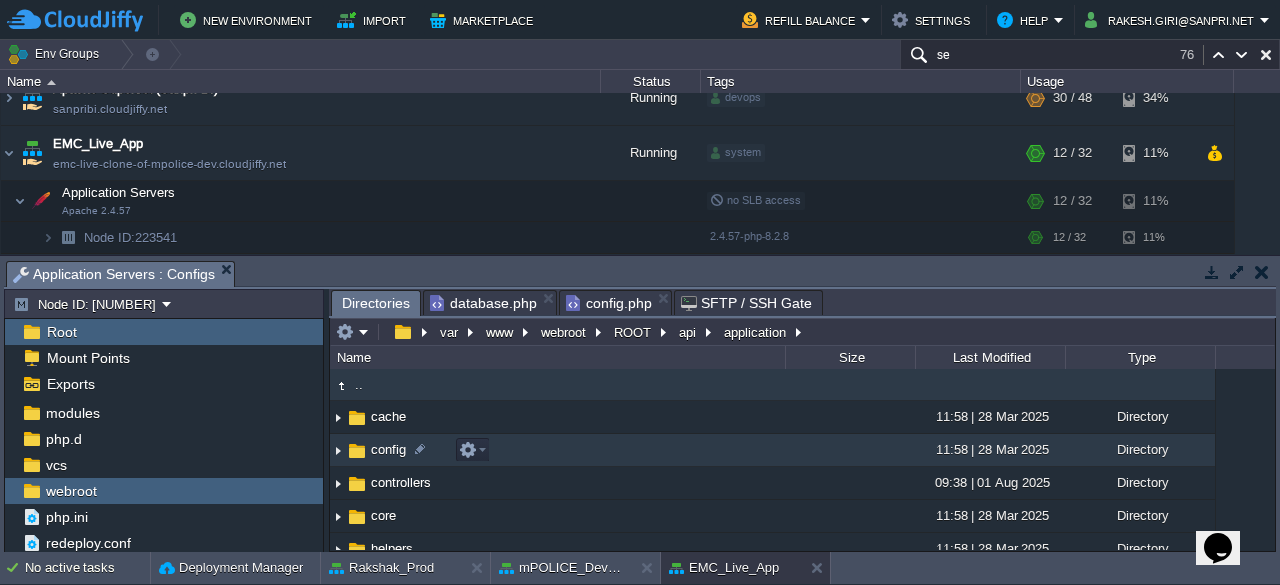 click on "config" at bounding box center (388, 449) 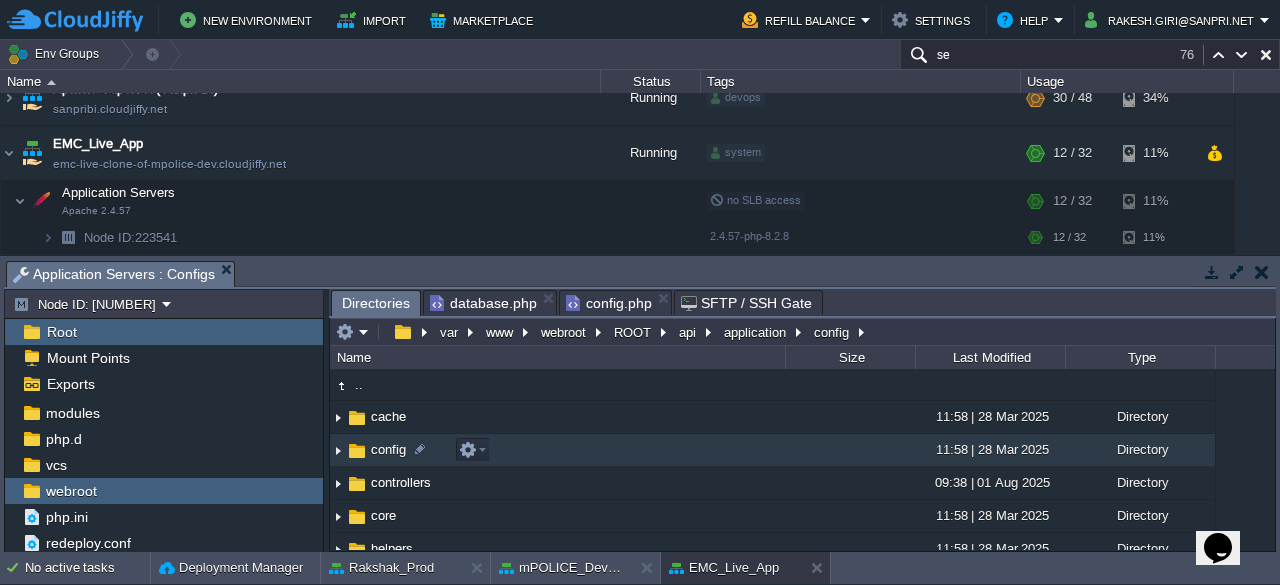 click on "config" at bounding box center (388, 449) 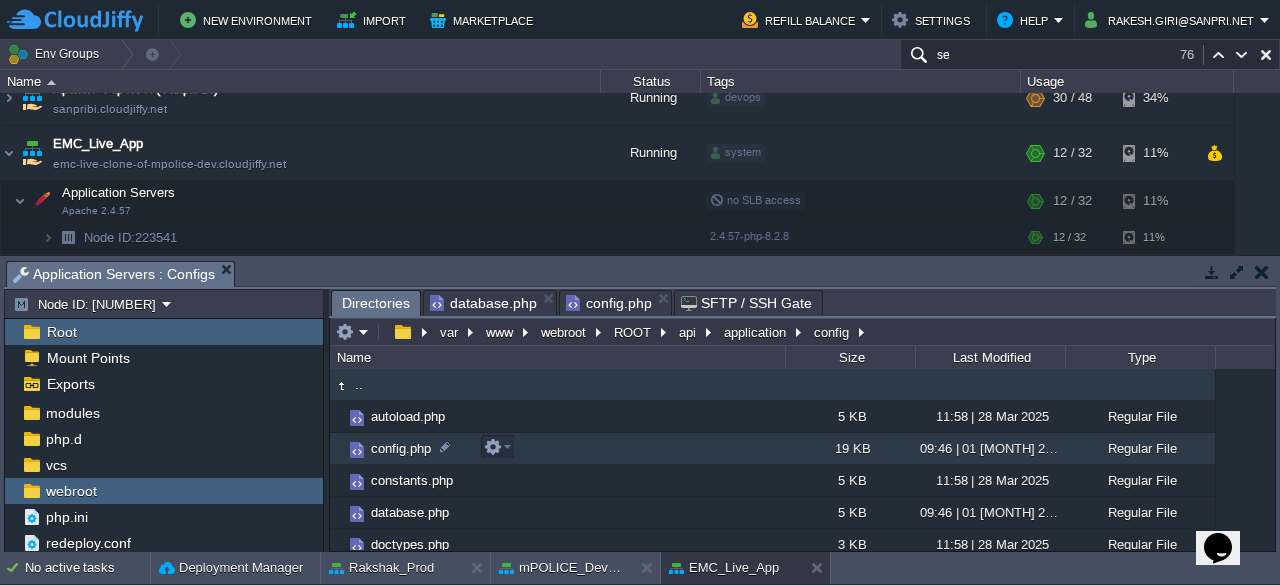 click on "config.php" at bounding box center [401, 448] 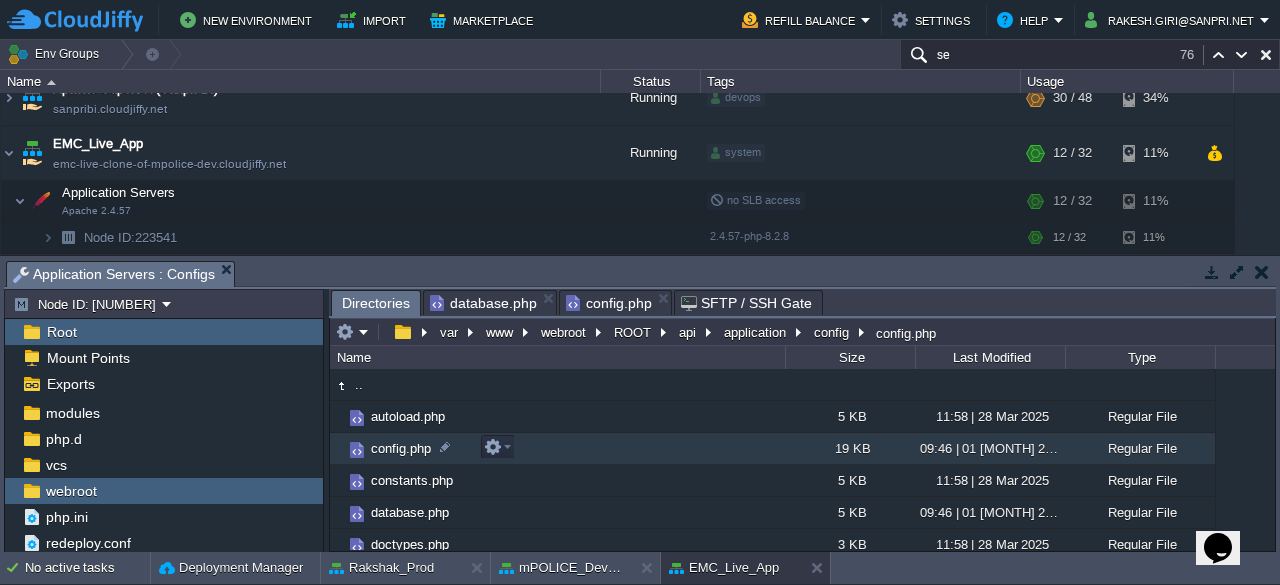 click on "config.php" at bounding box center (401, 448) 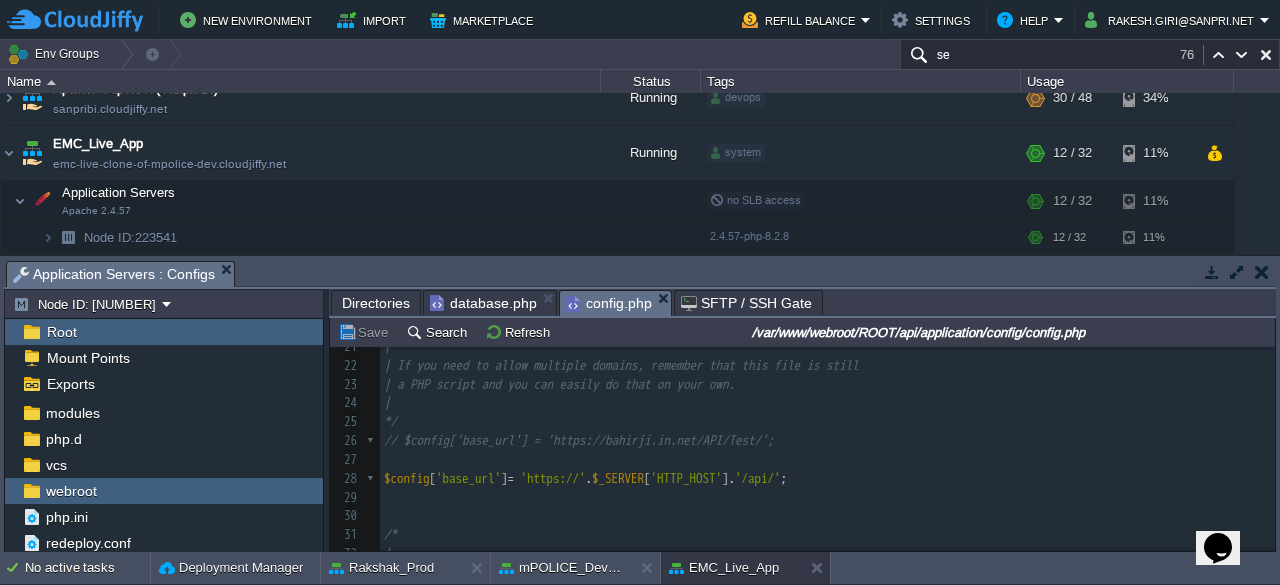 scroll, scrollTop: 0, scrollLeft: 0, axis: both 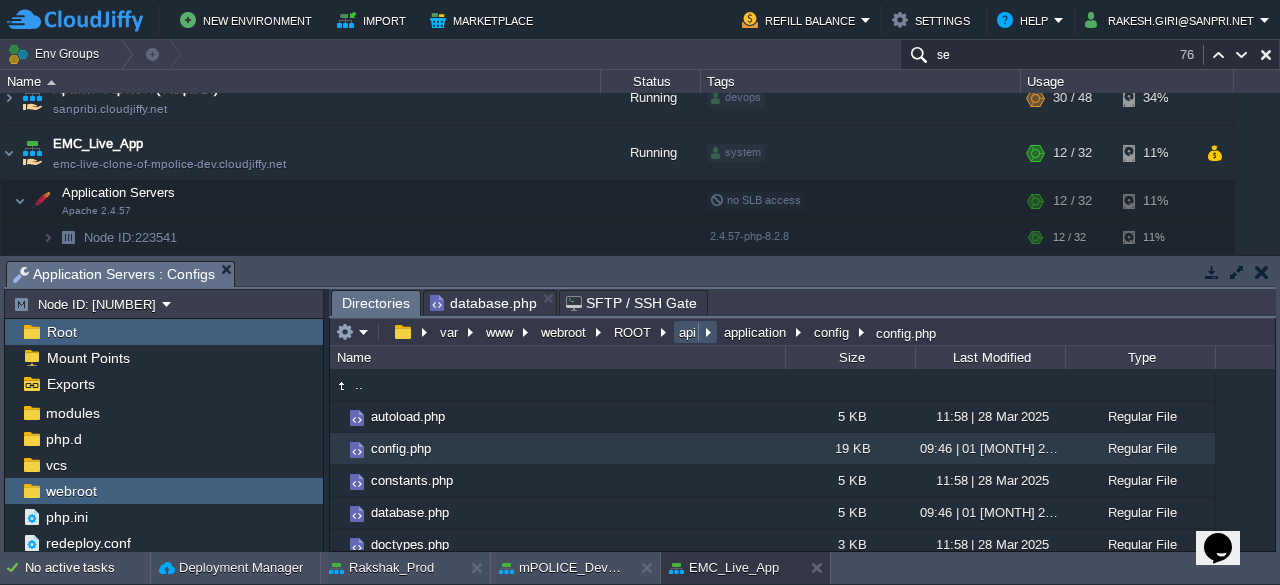 click on "api" at bounding box center (688, 332) 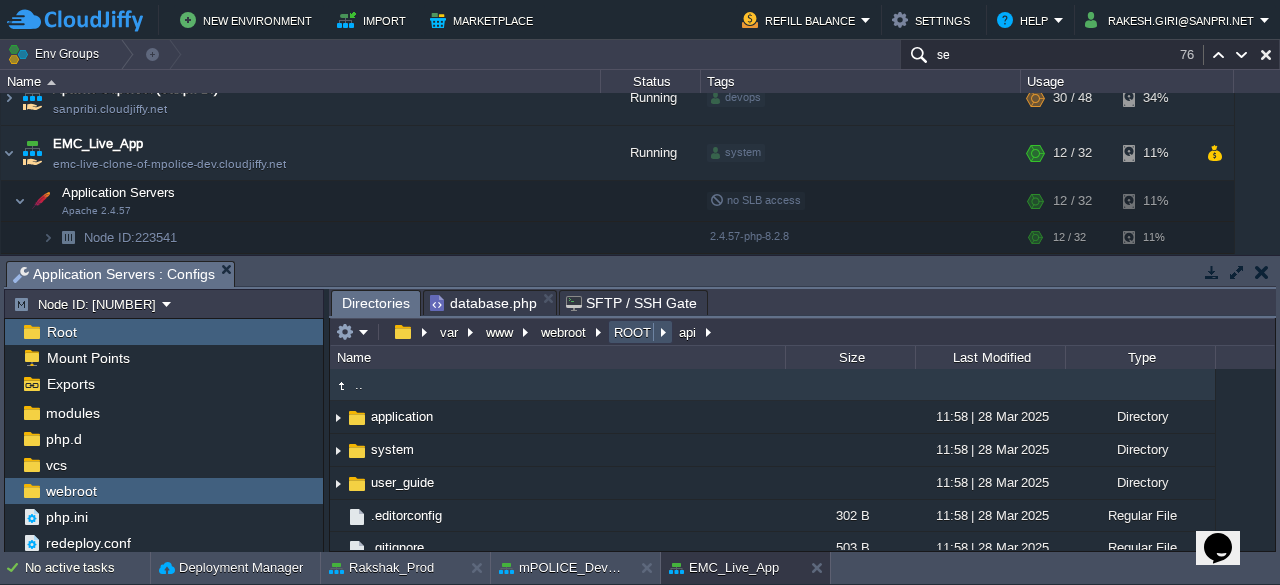 click on "ROOT" at bounding box center (633, 332) 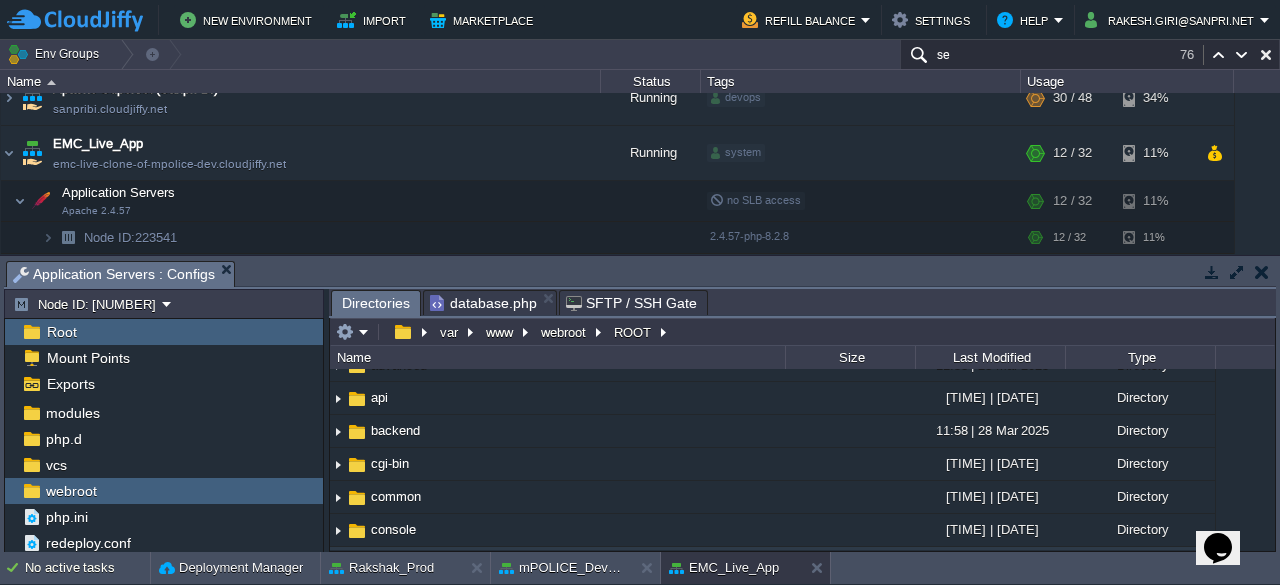 scroll, scrollTop: 0, scrollLeft: 0, axis: both 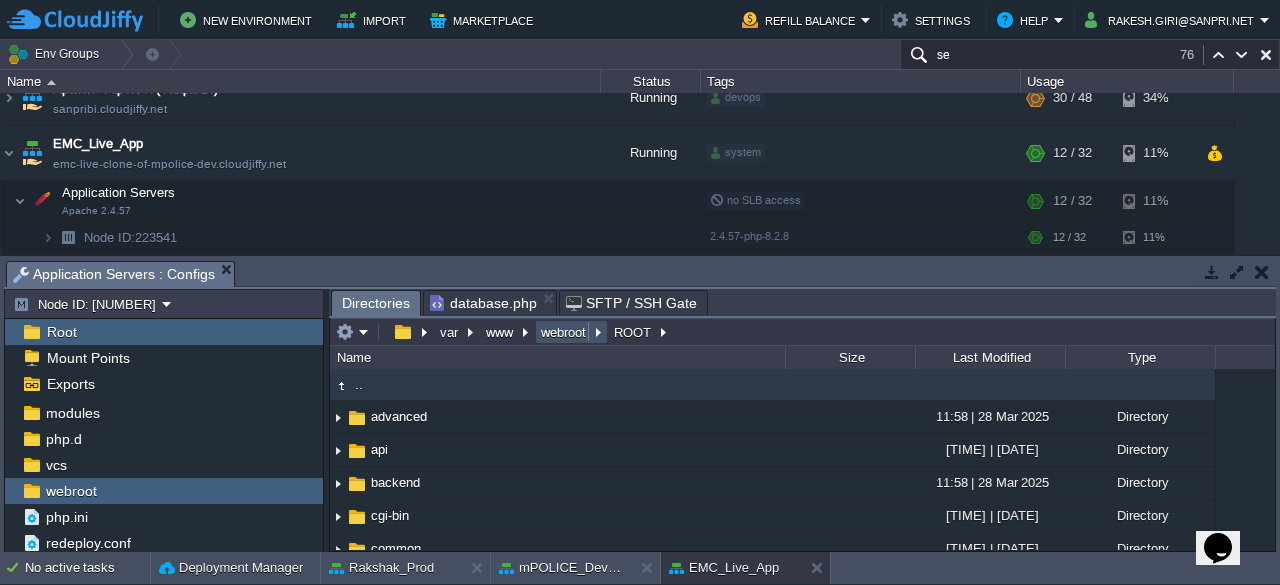 click on "webroot" at bounding box center (564, 332) 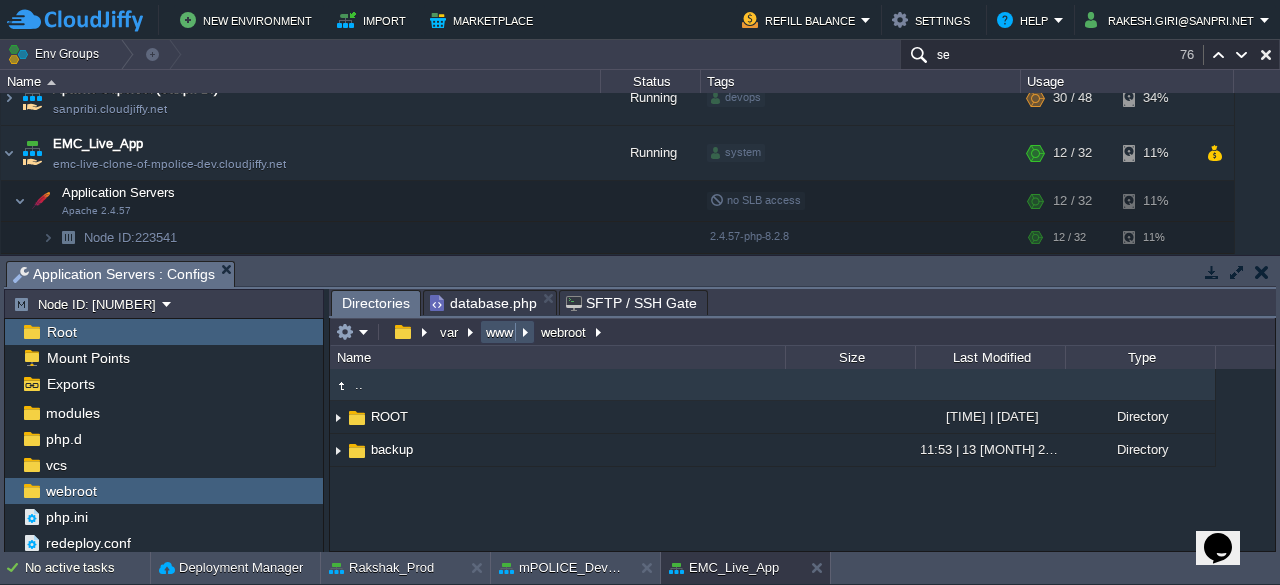 click on "www" at bounding box center [500, 332] 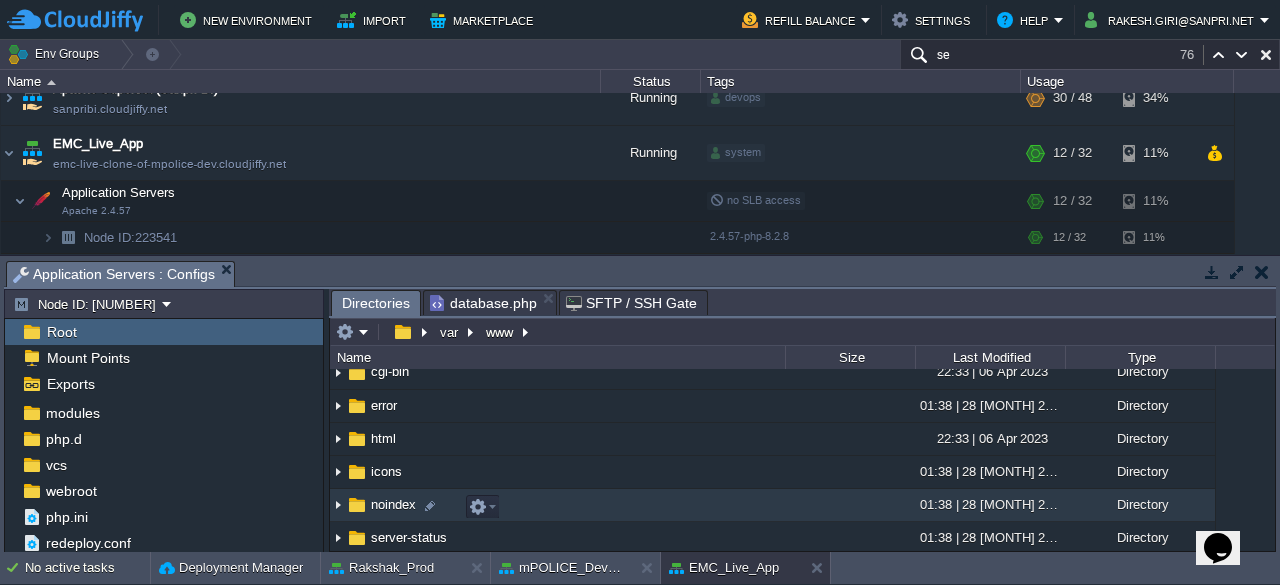 scroll, scrollTop: 244, scrollLeft: 0, axis: vertical 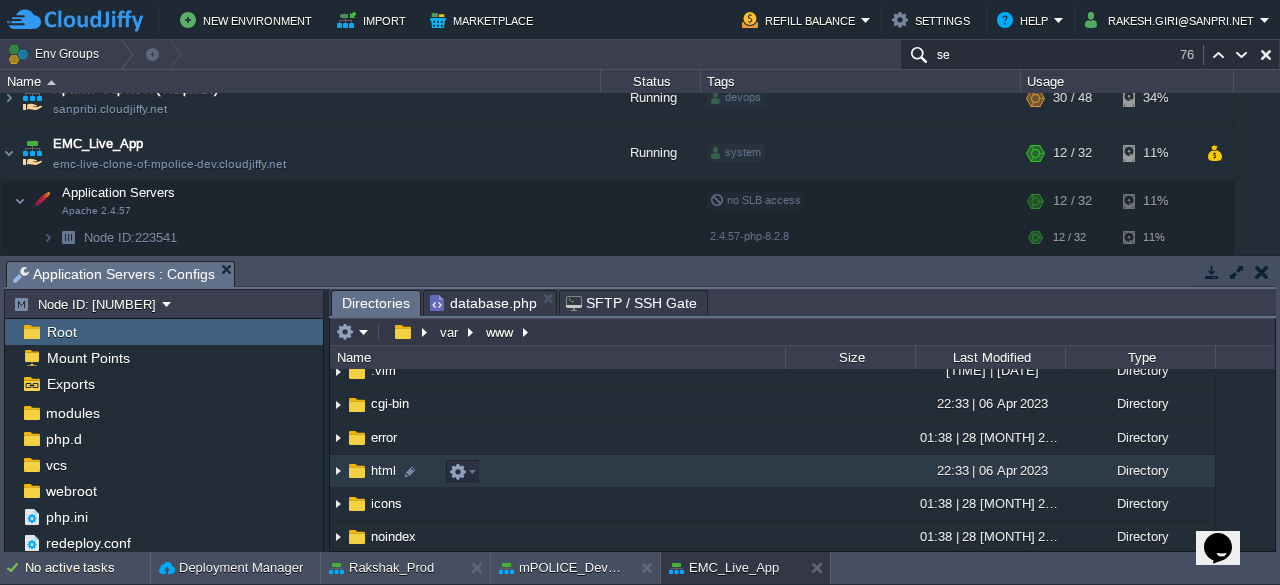 click on "html" at bounding box center [383, 470] 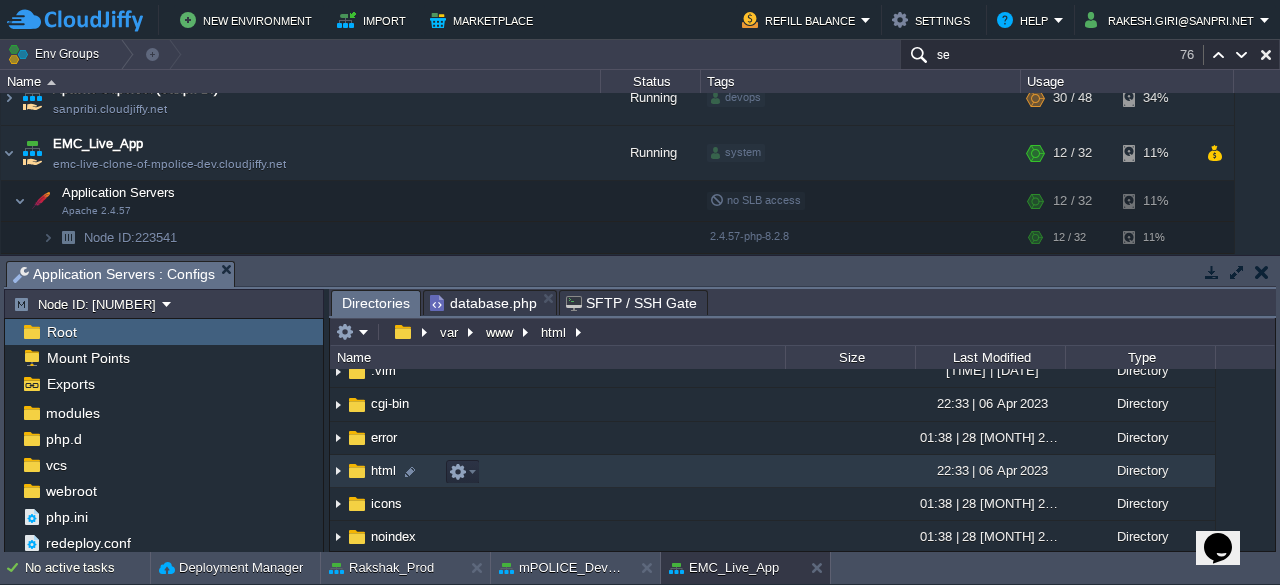 click on "html" at bounding box center [383, 470] 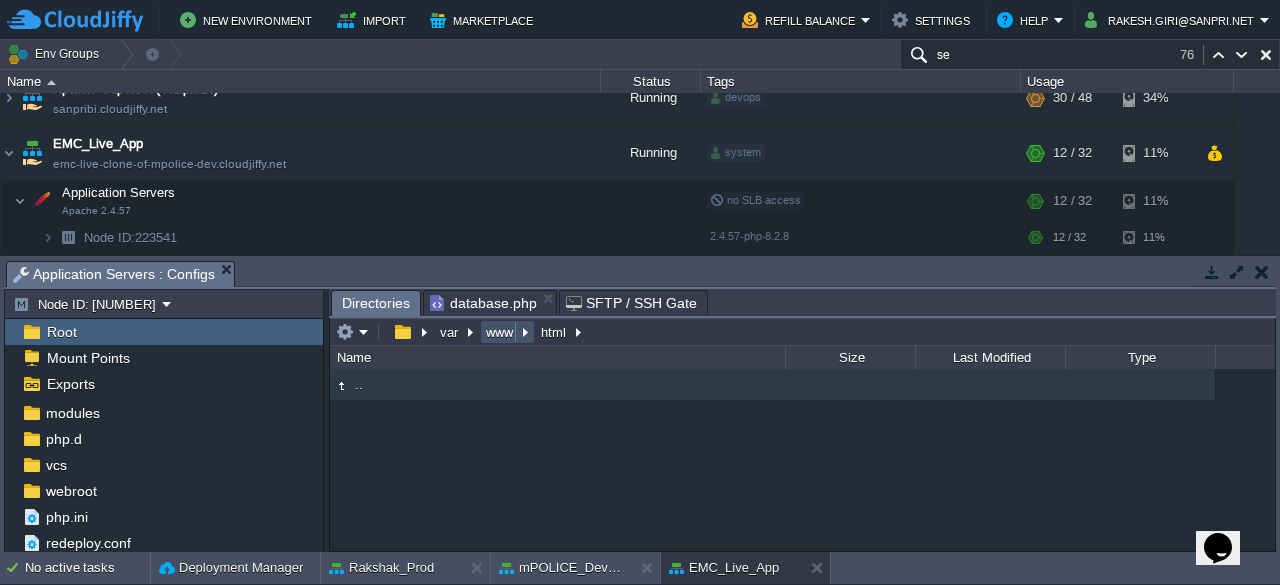 click on "www" at bounding box center [500, 332] 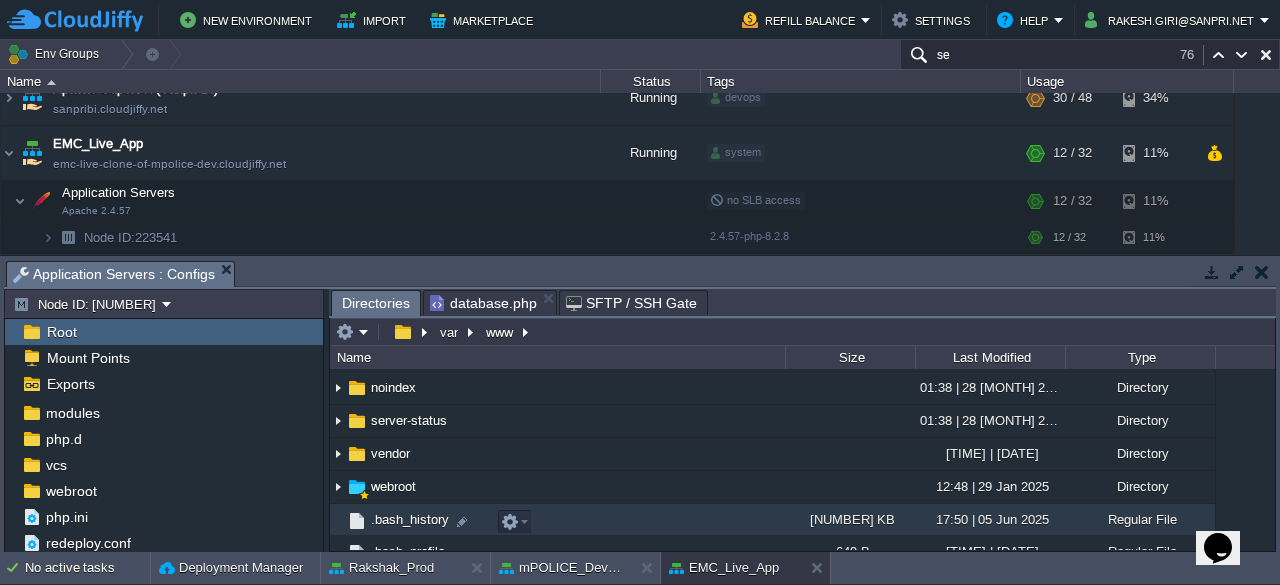 scroll, scrollTop: 394, scrollLeft: 0, axis: vertical 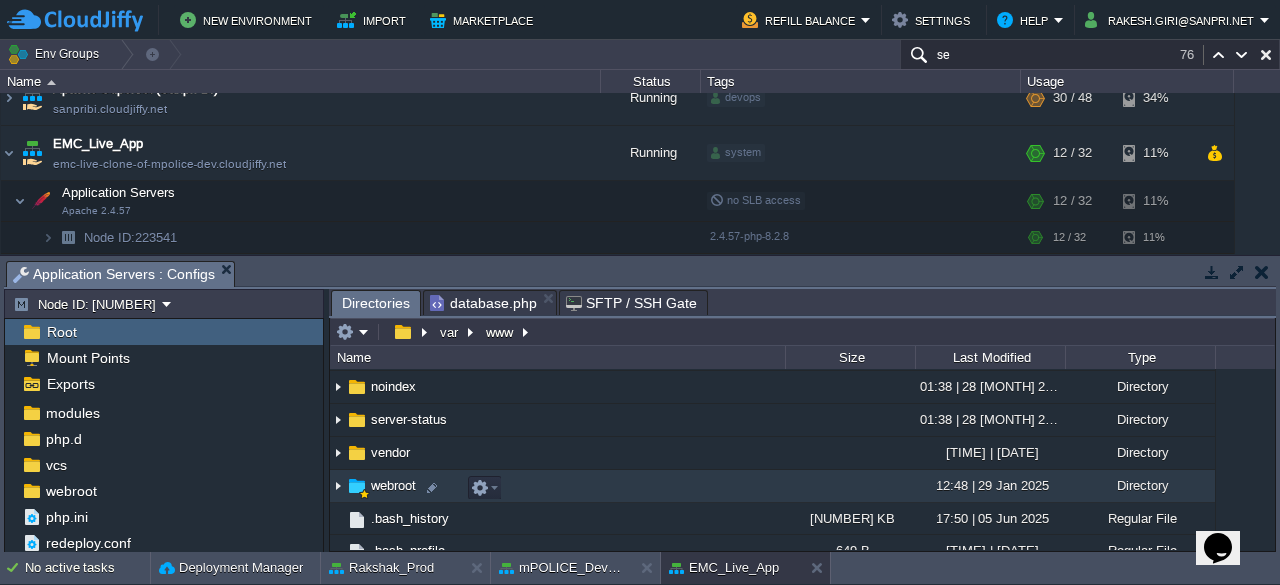 click at bounding box center [357, 486] 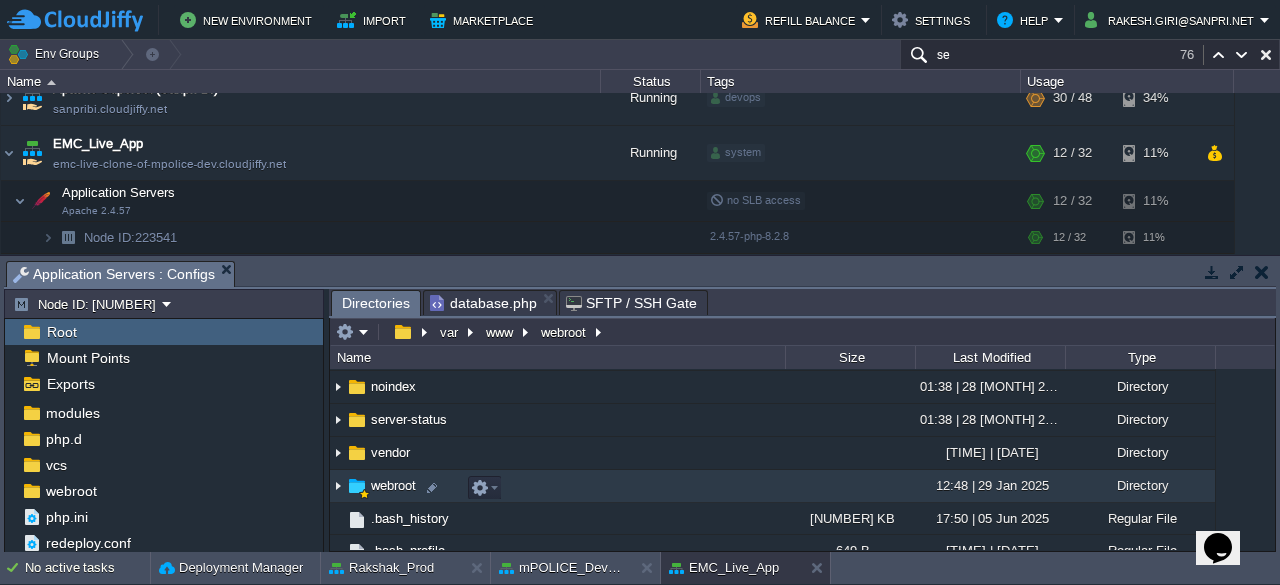click at bounding box center (357, 486) 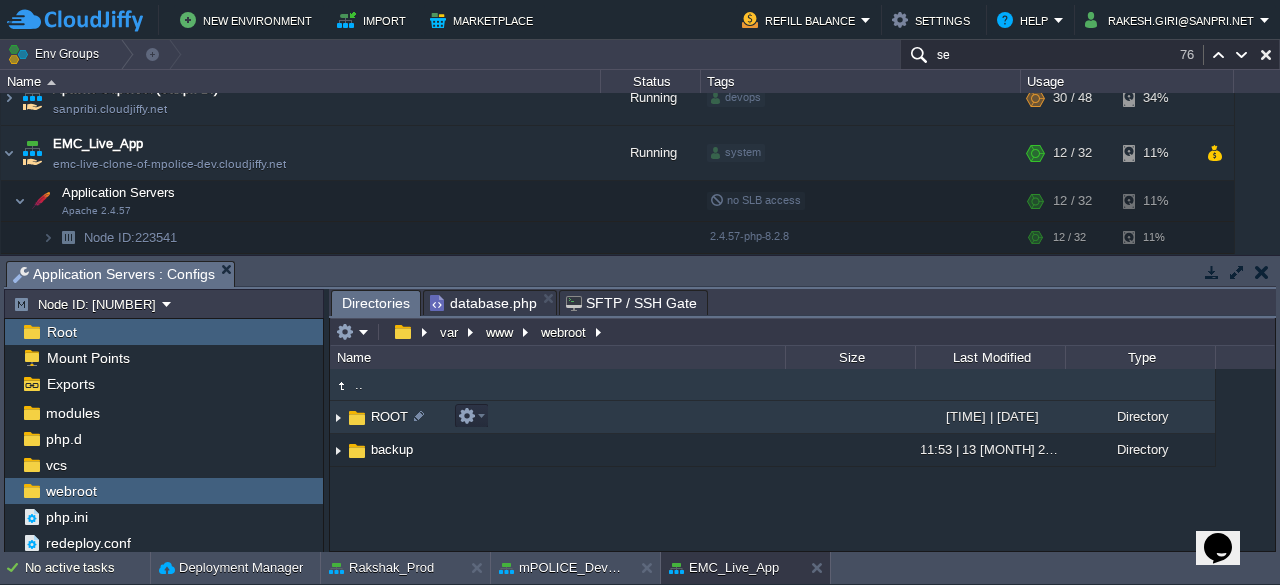 click on "ROOT" at bounding box center (389, 416) 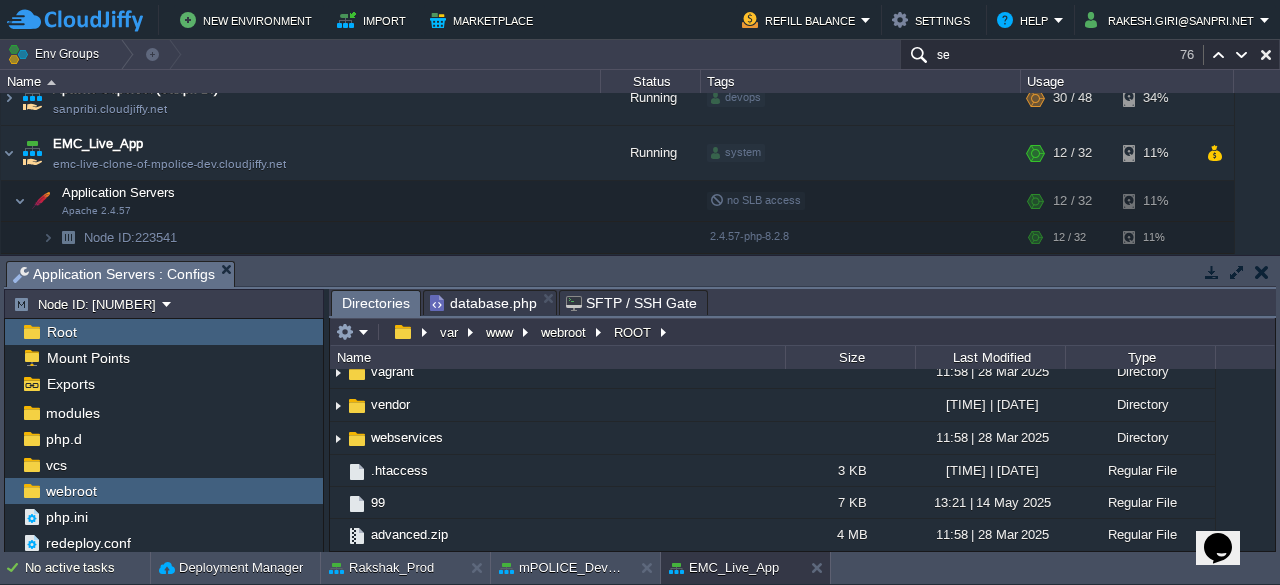 scroll, scrollTop: 0, scrollLeft: 0, axis: both 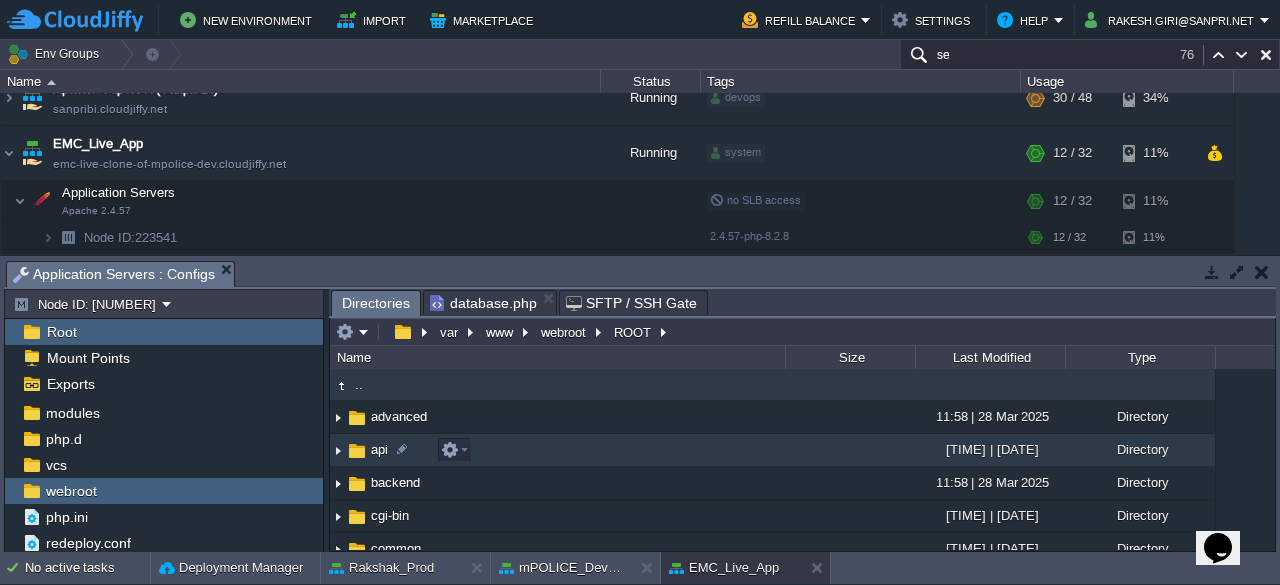 click at bounding box center [357, 451] 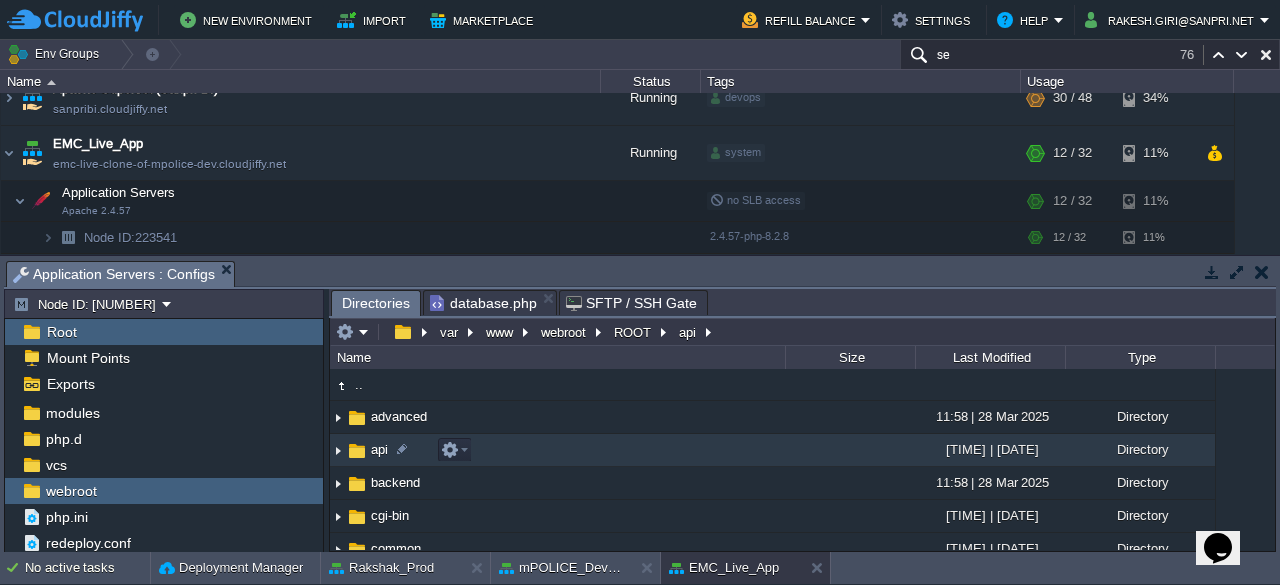 click at bounding box center (357, 451) 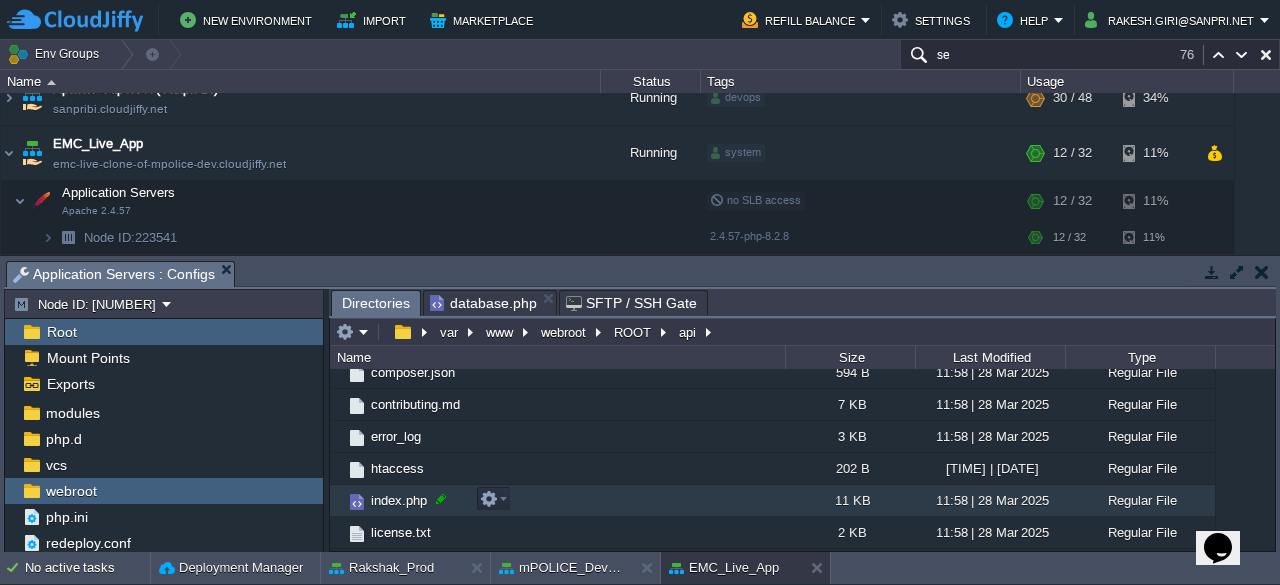 scroll, scrollTop: 298, scrollLeft: 0, axis: vertical 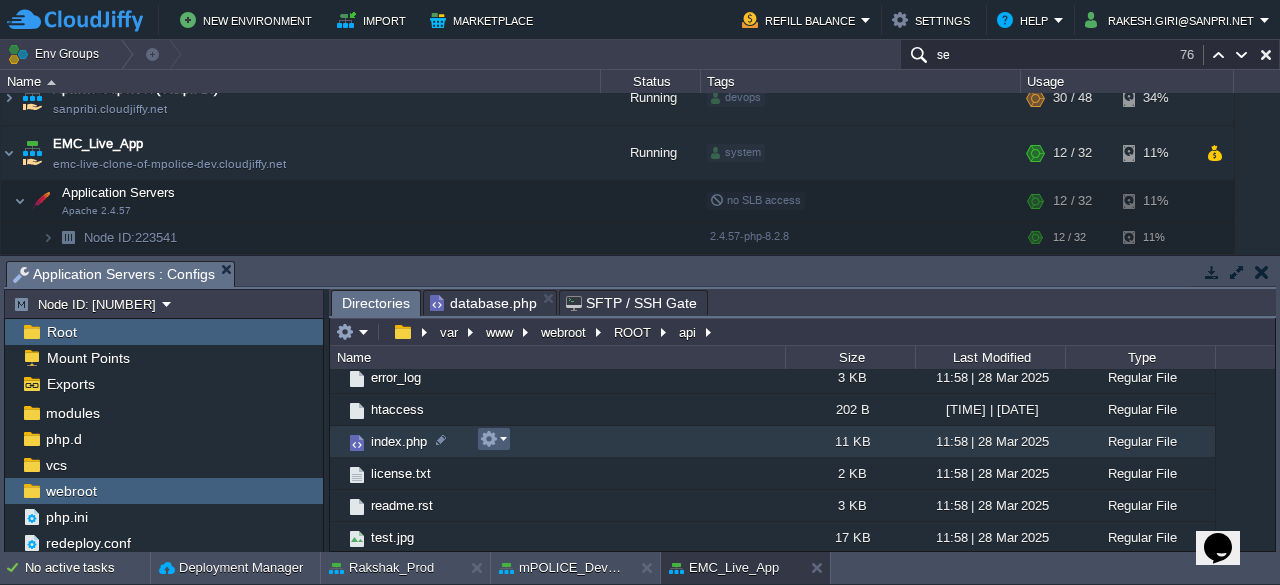 click at bounding box center [493, 439] 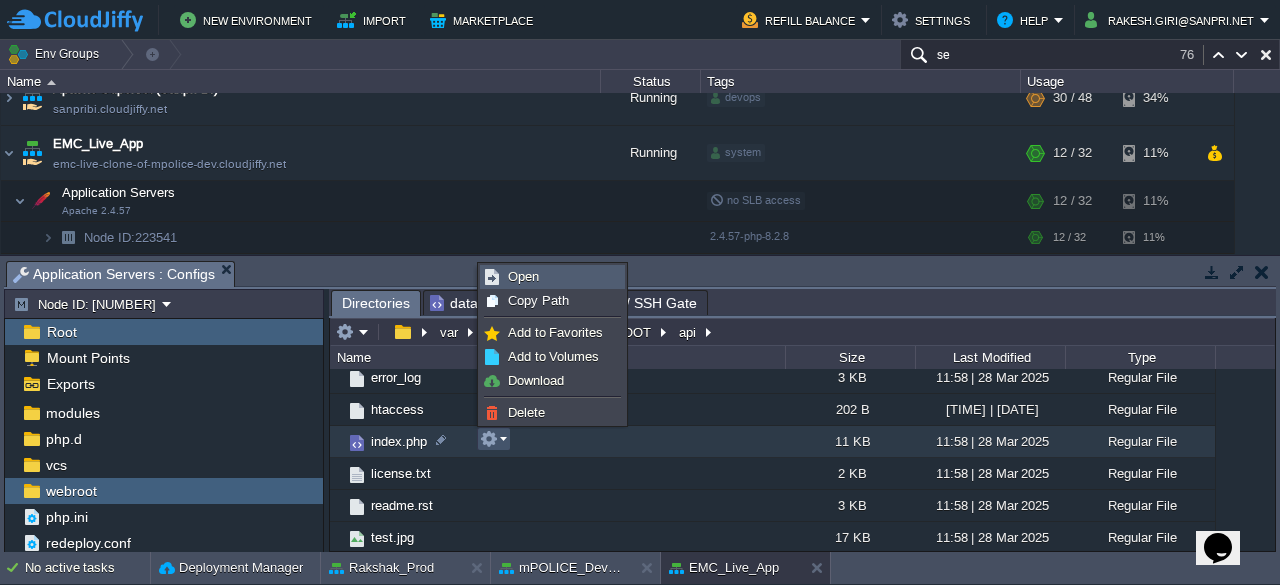 click on "Open" at bounding box center (523, 276) 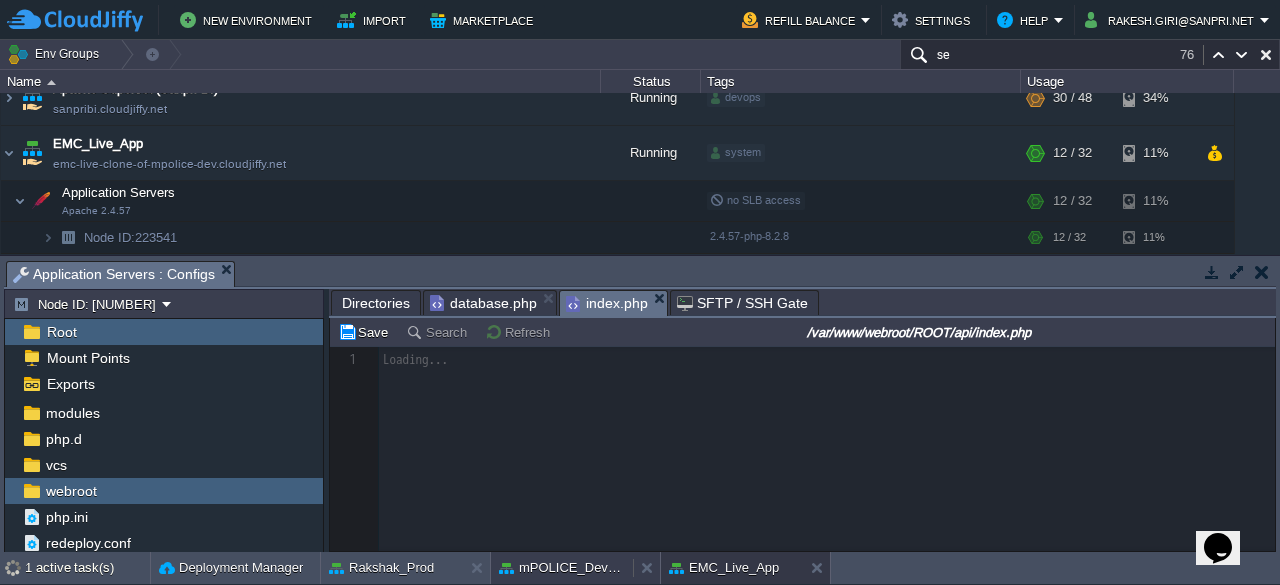 click on "mPOLICE_Dev_App" at bounding box center (562, 568) 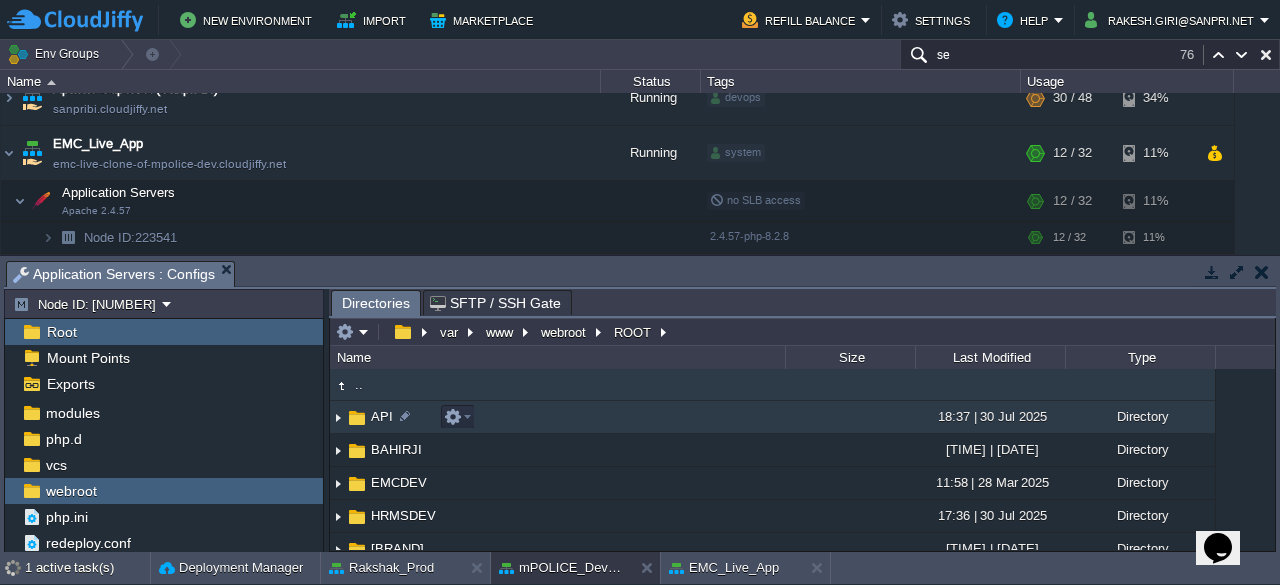 click on "API" at bounding box center [382, 416] 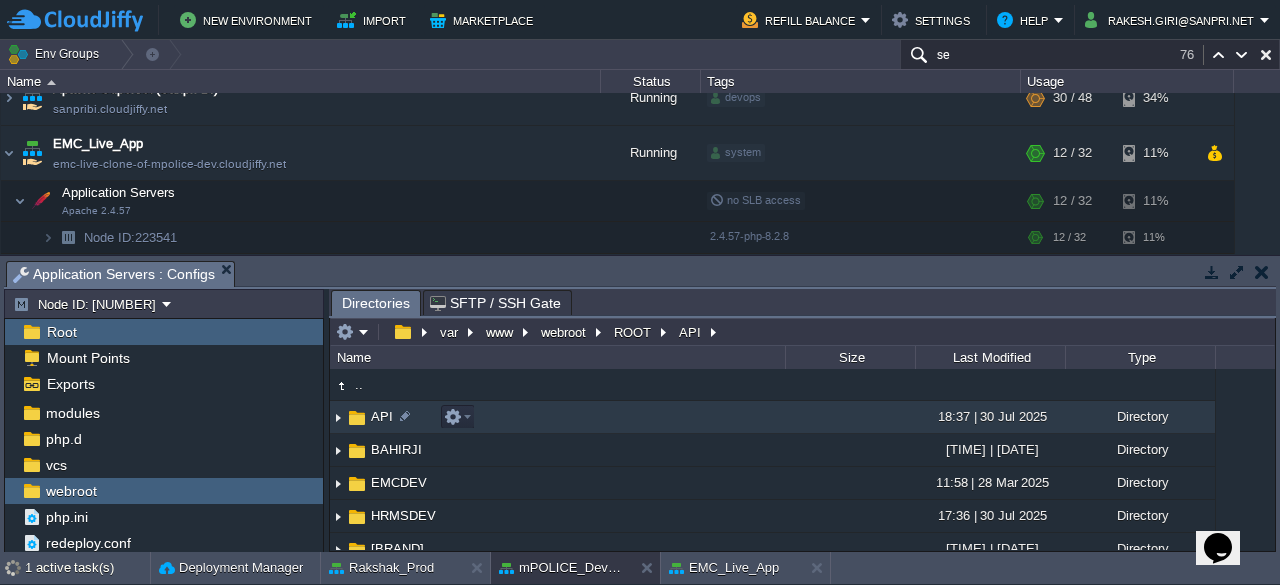 click on "API" at bounding box center [382, 416] 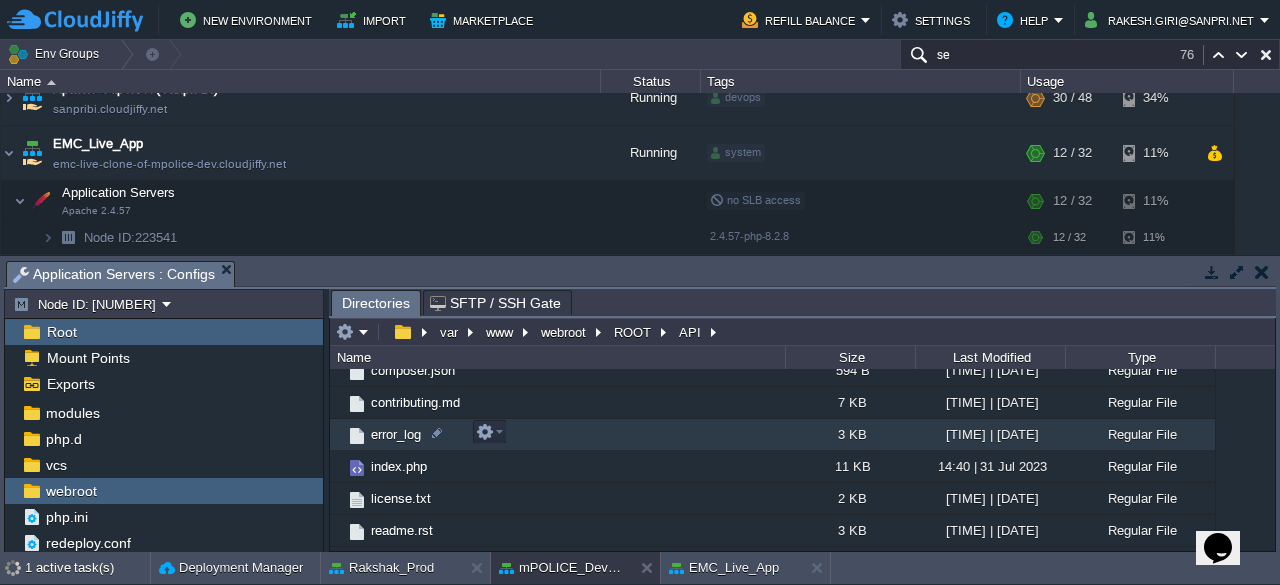 scroll, scrollTop: 298, scrollLeft: 0, axis: vertical 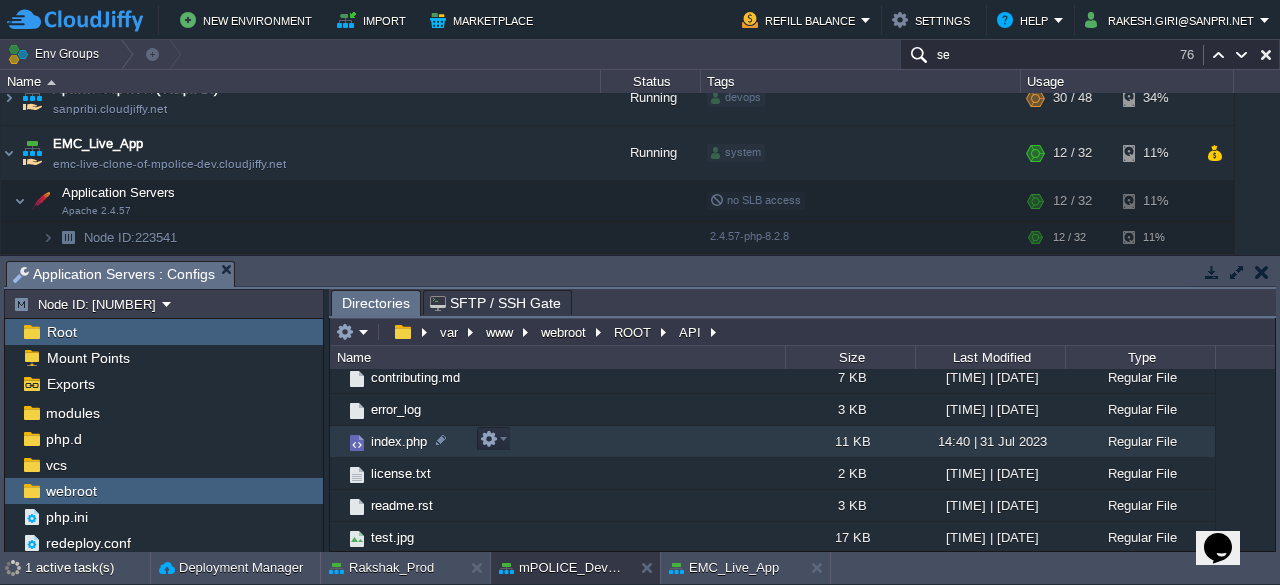 click on "index.php" at bounding box center (399, 441) 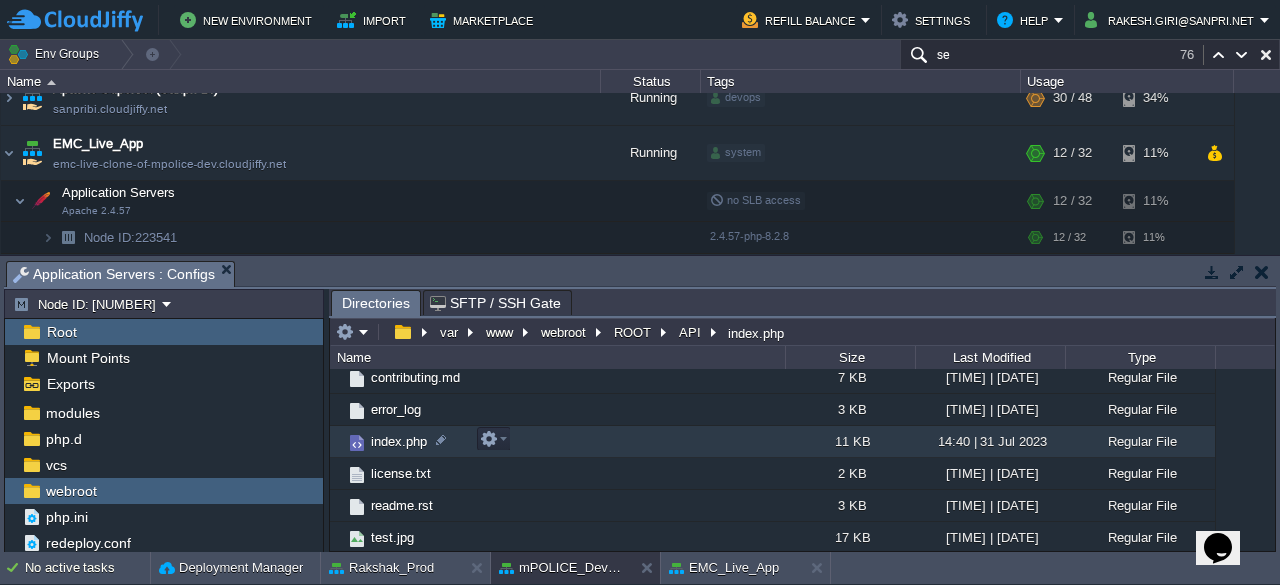click on "index.php" at bounding box center (399, 441) 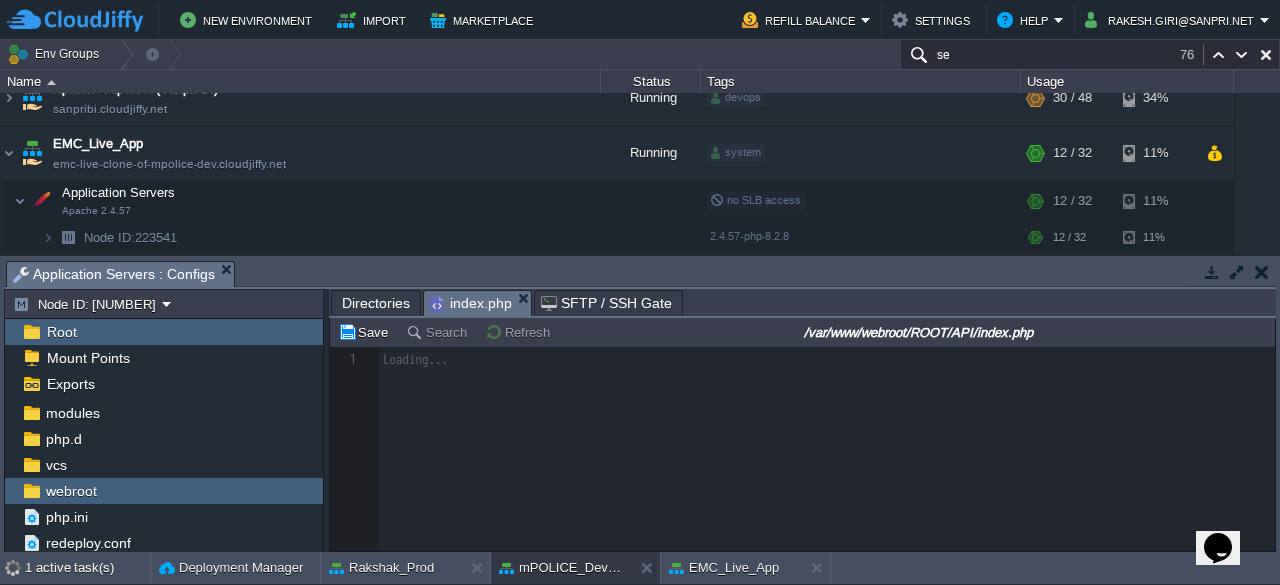 scroll, scrollTop: 6, scrollLeft: 0, axis: vertical 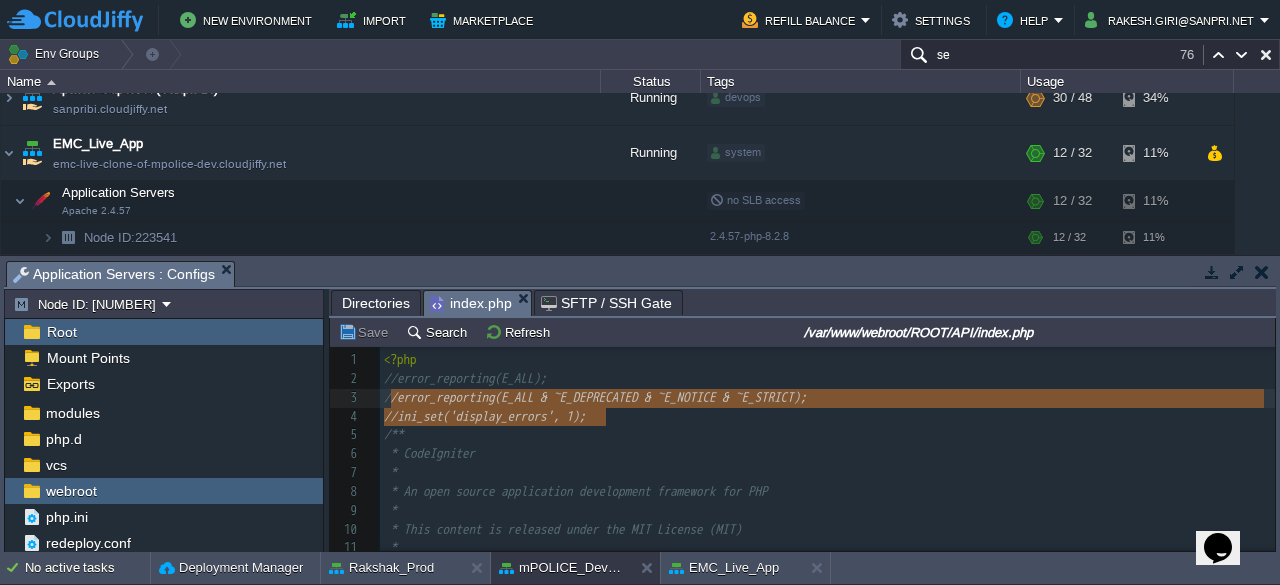 type on "//error_reporting(E_ALL);
//error_reporting(E_ALL & ~E_DEPRECATED & ~E_NOTICE & ~E_STRICT);
//ini_set('display_errors', 1);" 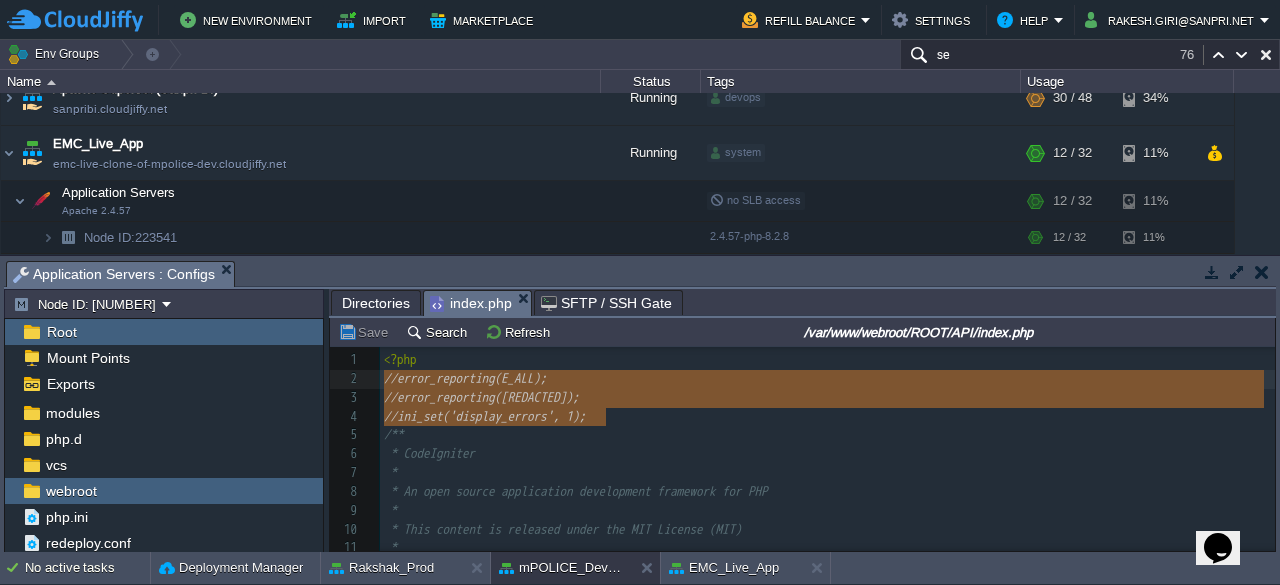 drag, startPoint x: 606, startPoint y: 418, endPoint x: 376, endPoint y: 383, distance: 232.6478 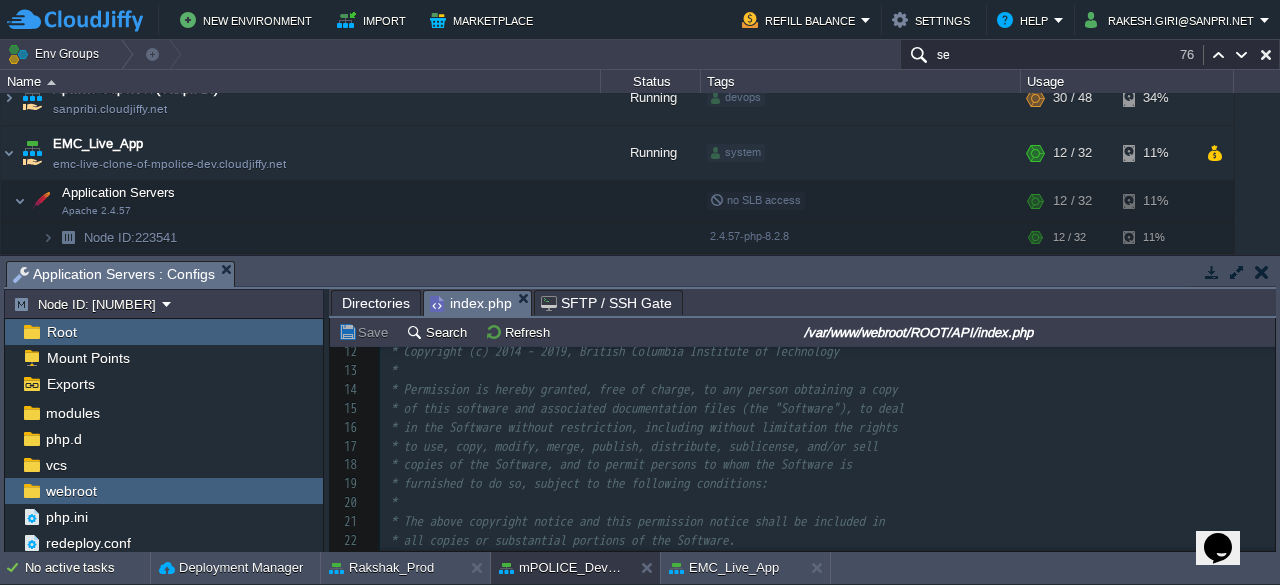 scroll, scrollTop: 218, scrollLeft: 0, axis: vertical 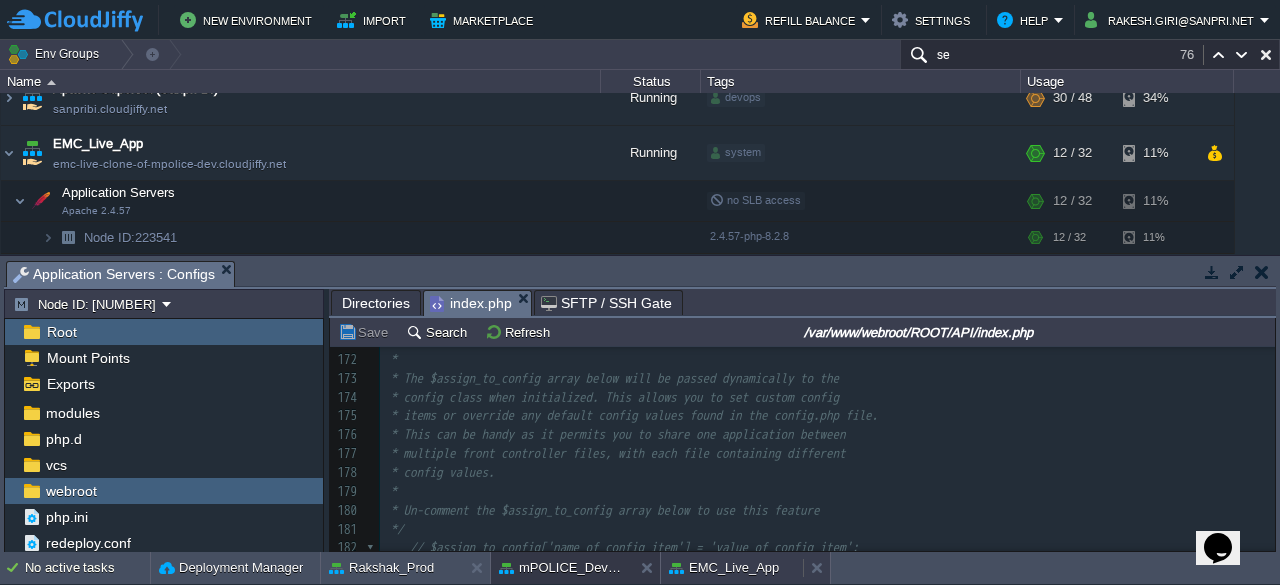 click on "EMC_Live_App" at bounding box center (724, 568) 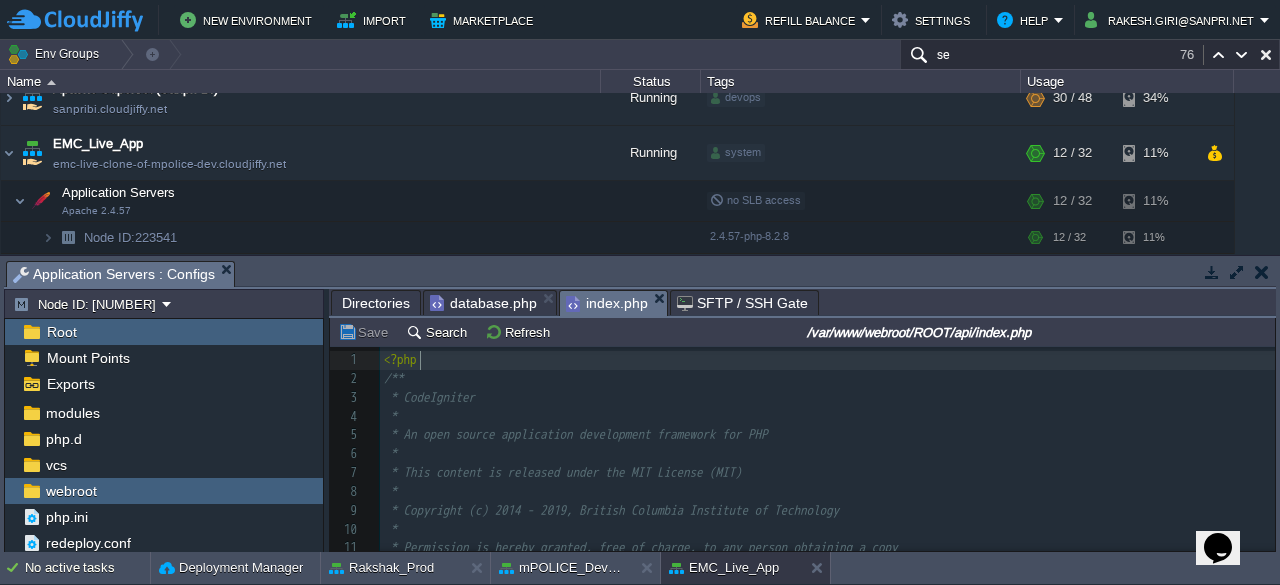 click on "<?php" at bounding box center (827, 360) 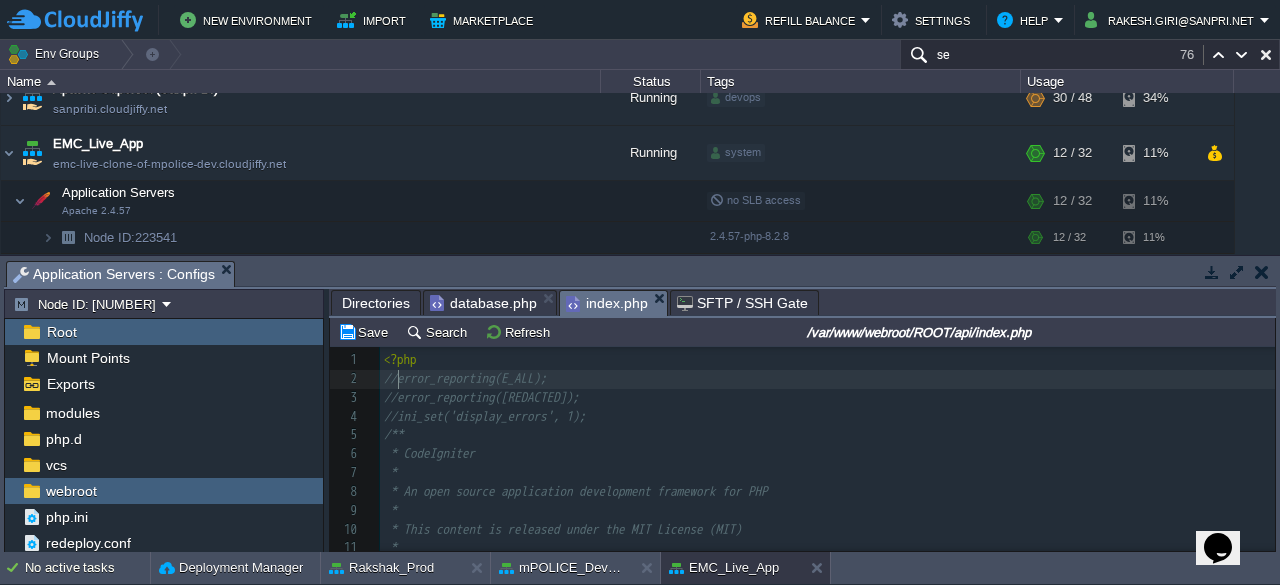 click on "xxxxxxxxxx   1 <?php 2 //error_reporting([REDACTED]); 3 //error_reporting([REDACTED]); 4 //ini_set('display_errors', 1); 5 /** 6   * CodeIgniter 7   * 8   * An open source application development framework for PHP 9   * 10   * This content is released under the MIT License (MIT) 11   * 12   * Copyright (c) 2014 - 2019, British Columbia Institute of Technology 13   * 14   * Permission is hereby granted, free of charge, to any person obtaining a copy 15   * of this software and associated documentation files (the "Software"), to deal 16   * in the Software without restriction, including without limitation the rights 17   * to use, copy, modify, merge, publish, distribute, sublicense, and/or sell 18   * copies of the Software, and to permit persons to whom the Software is 19   * furnished to do so, subject to the following conditions: 20   * 21   * The above copyright notice and this permission notice shall be included in 22   * all copies or substantial portions of the Software." at bounding box center (827, 567) 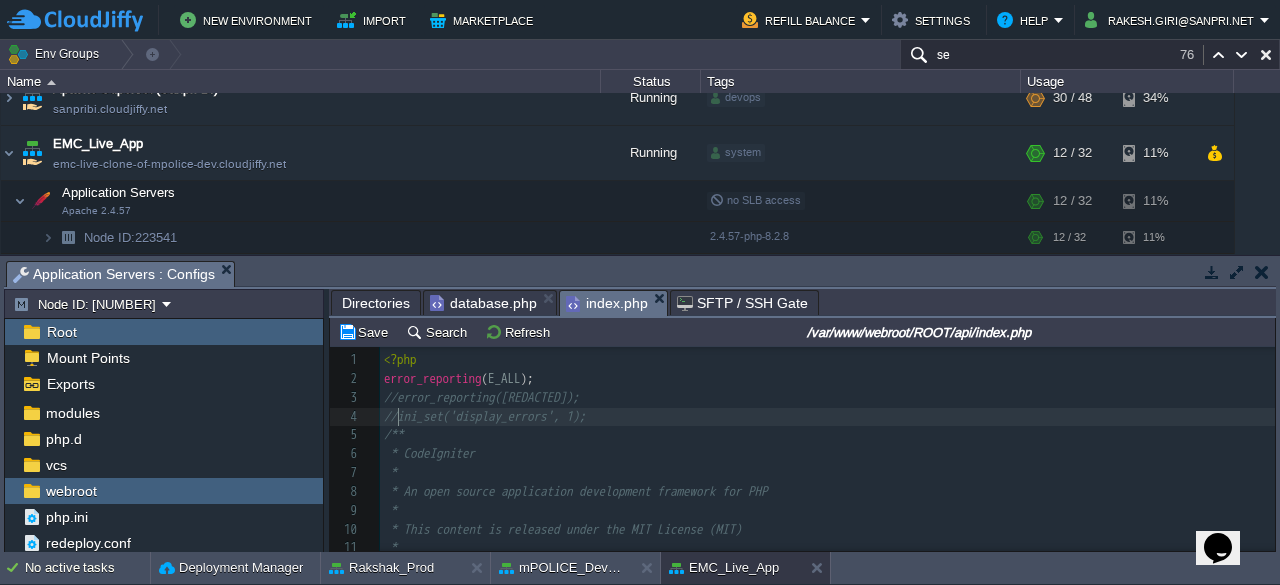 click on "xxxxxxxxxx   1 <?php 2 error_reporting ( E_ALL ); 3 //error_reporting(E_ALL & ~E_DEPRECATED & ~E_NOTICE & ~E_STRICT); 4 //ini_set('display_errors', 1); 5 /** 6   * CodeIgniter 7   * 8   * An open source application development framework for PHP 9   * 10   * This content is released under the MIT License (MIT) 11   * 12   * Copyright (c) 2014 - 2019, British Columbia Institute of Technology 13   * 14   * Permission is hereby granted, free of charge, to any person obtaining a copy 15   * of this software and associated documentation files (the "Software"), to deal 16   * in the Software without restriction, including without limitation the rights 17   * to use, copy, modify, merge, publish, distribute, sublicense, and/or sell 18   * copies of the Software, and to permit persons to whom the Software is 19   * furnished to do so, subject to the following conditions: 20   * 21   * The above copyright notice and this permission notice shall be included in 22   * all copies or substantial portions of the Software." at bounding box center [827, 567] 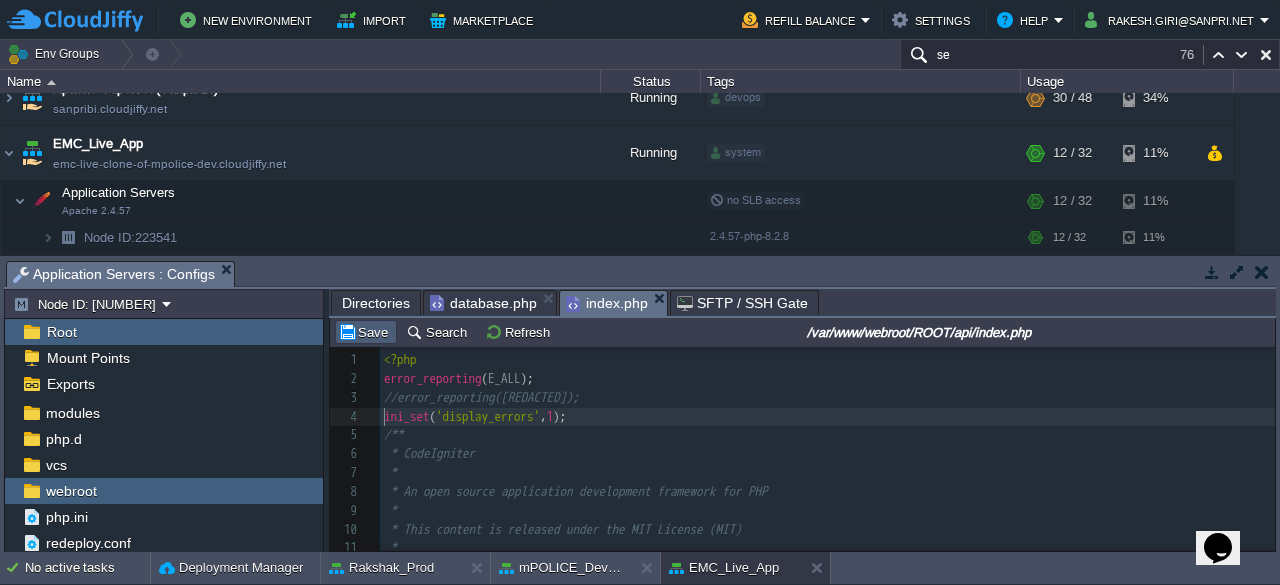 click on "Save" at bounding box center [366, 332] 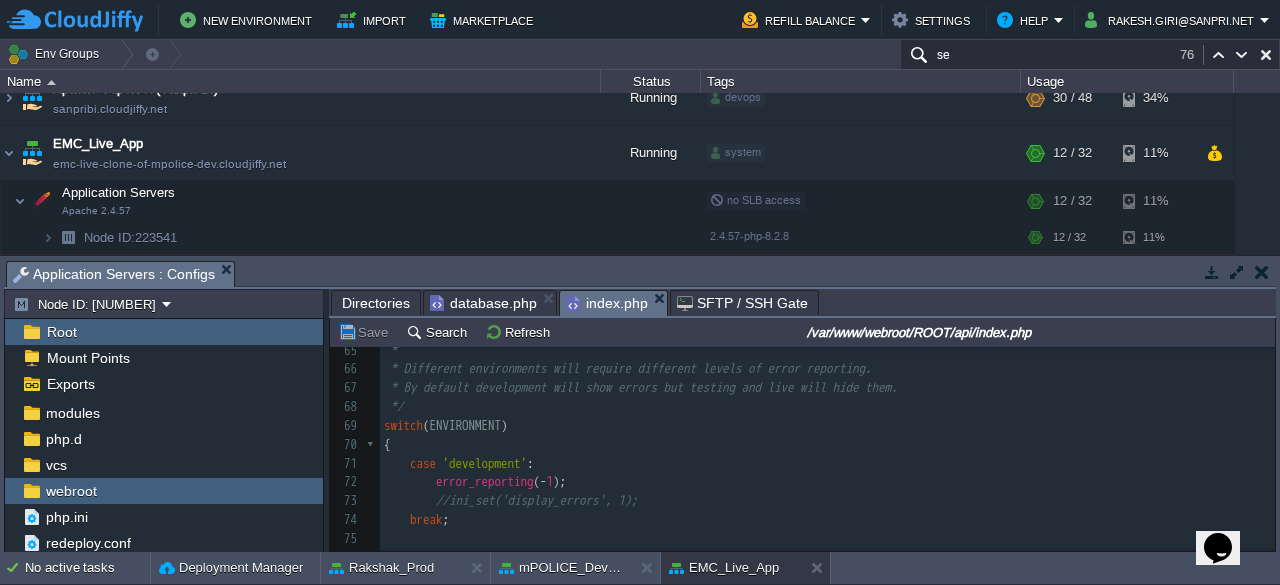 scroll, scrollTop: 1048, scrollLeft: 0, axis: vertical 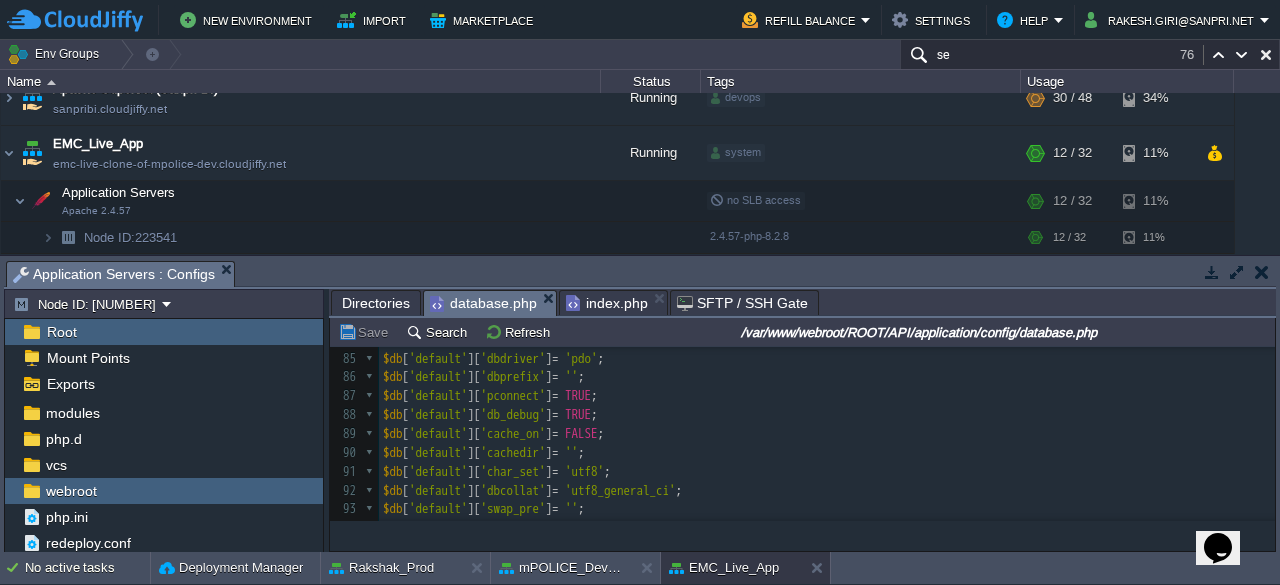 click on "database.php" at bounding box center (483, 303) 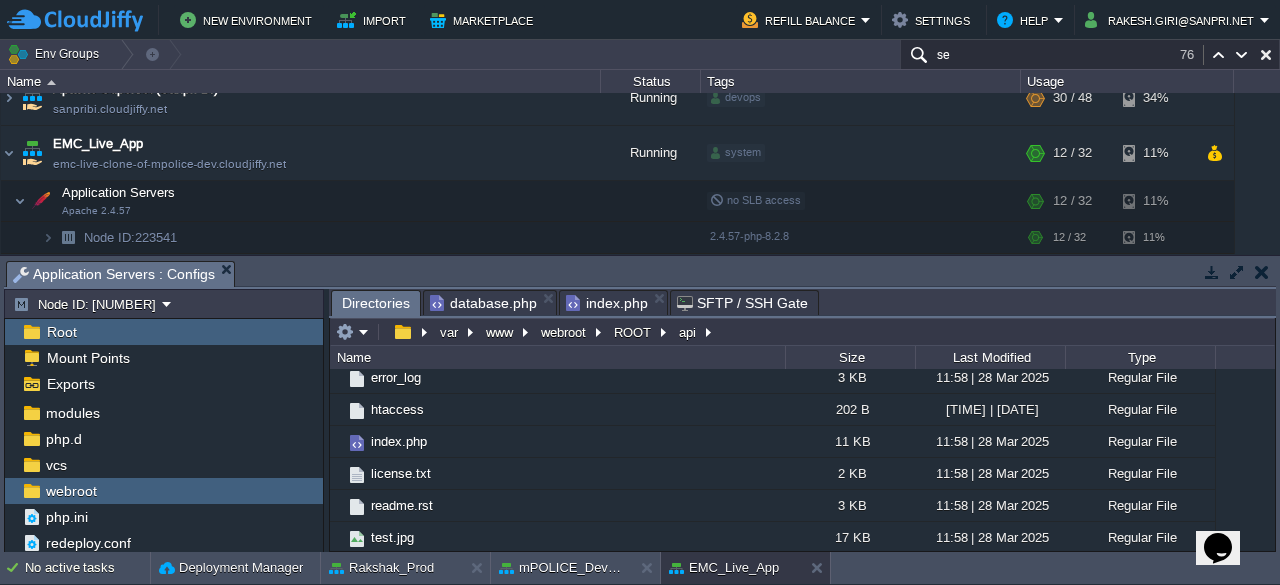 click on "Directories" at bounding box center [376, 303] 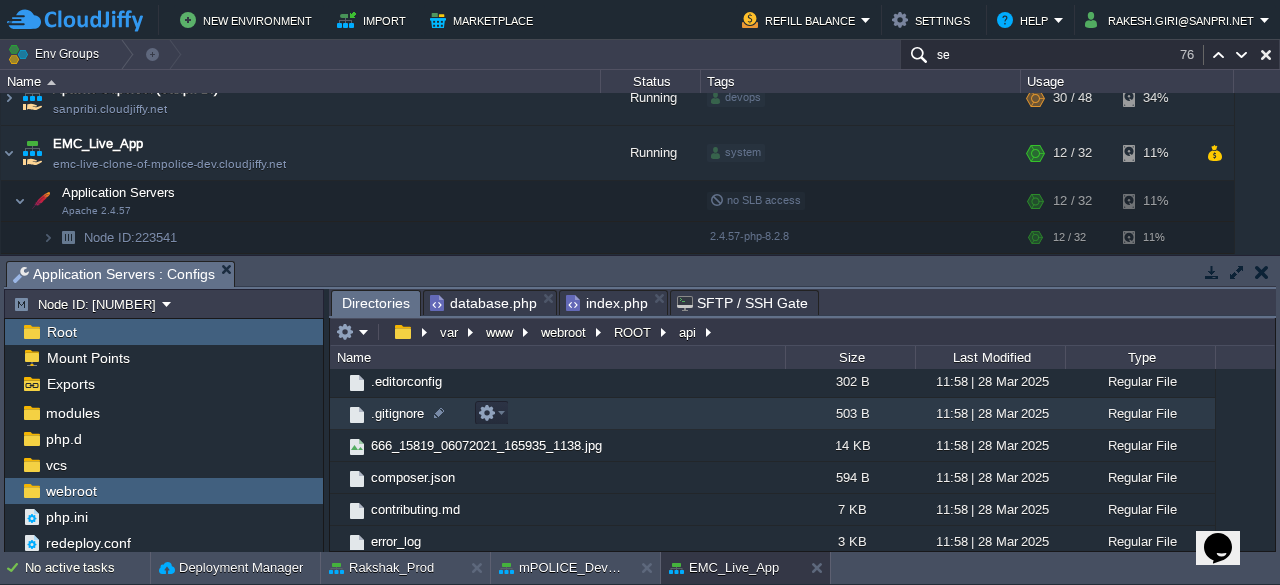 scroll, scrollTop: 0, scrollLeft: 0, axis: both 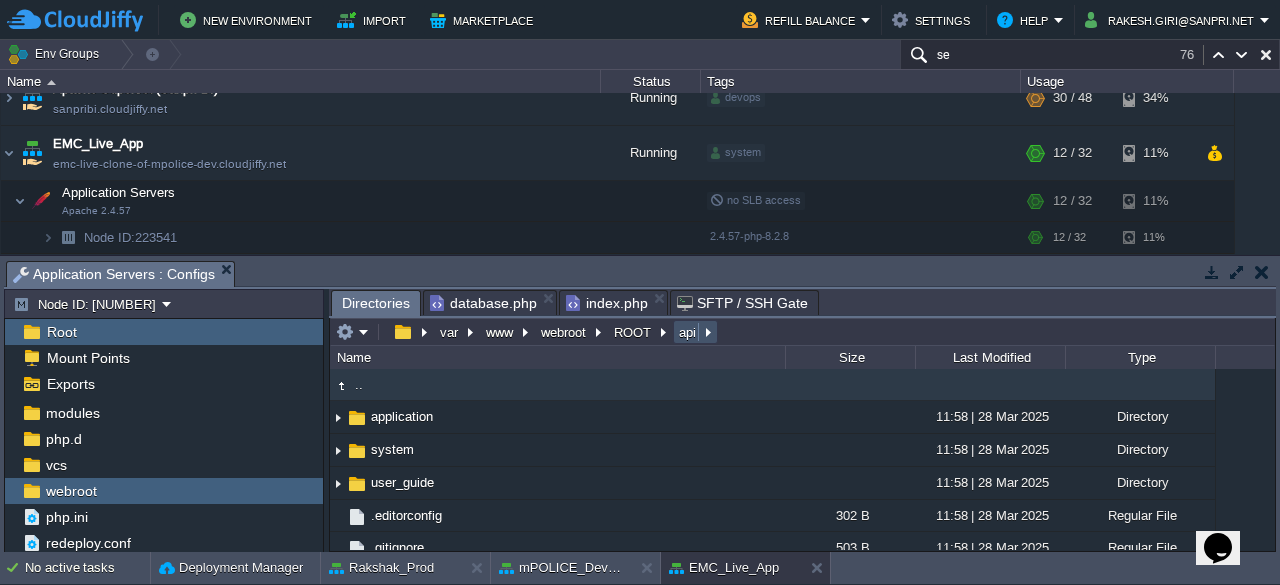 click on "api" at bounding box center (688, 332) 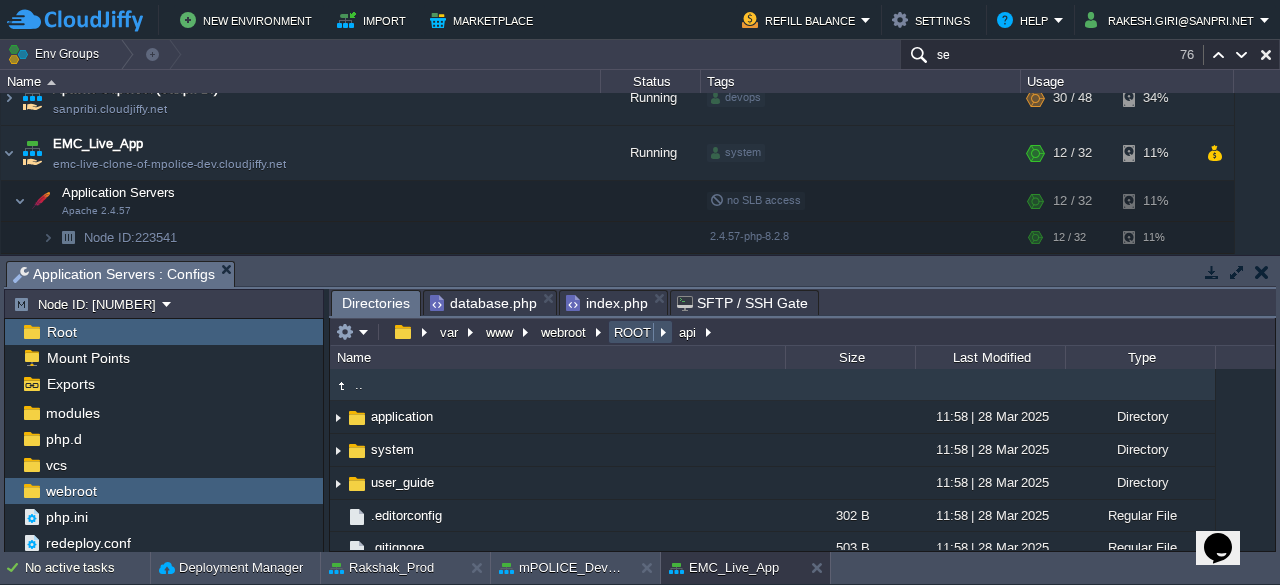 click on "ROOT" at bounding box center [633, 332] 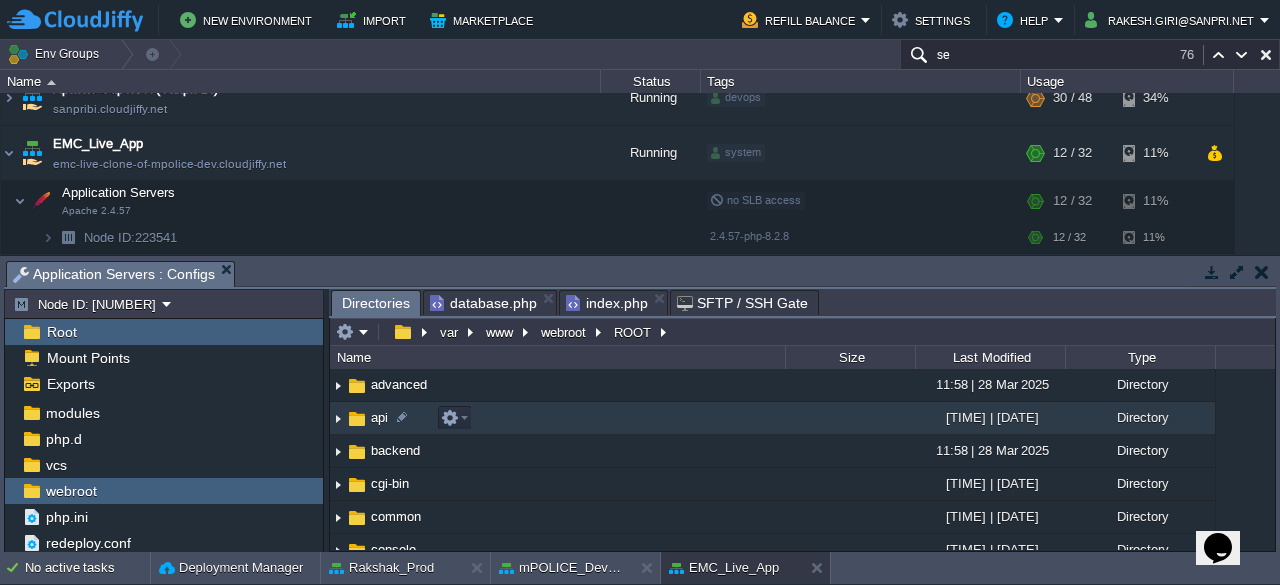 click on "api" at bounding box center (379, 417) 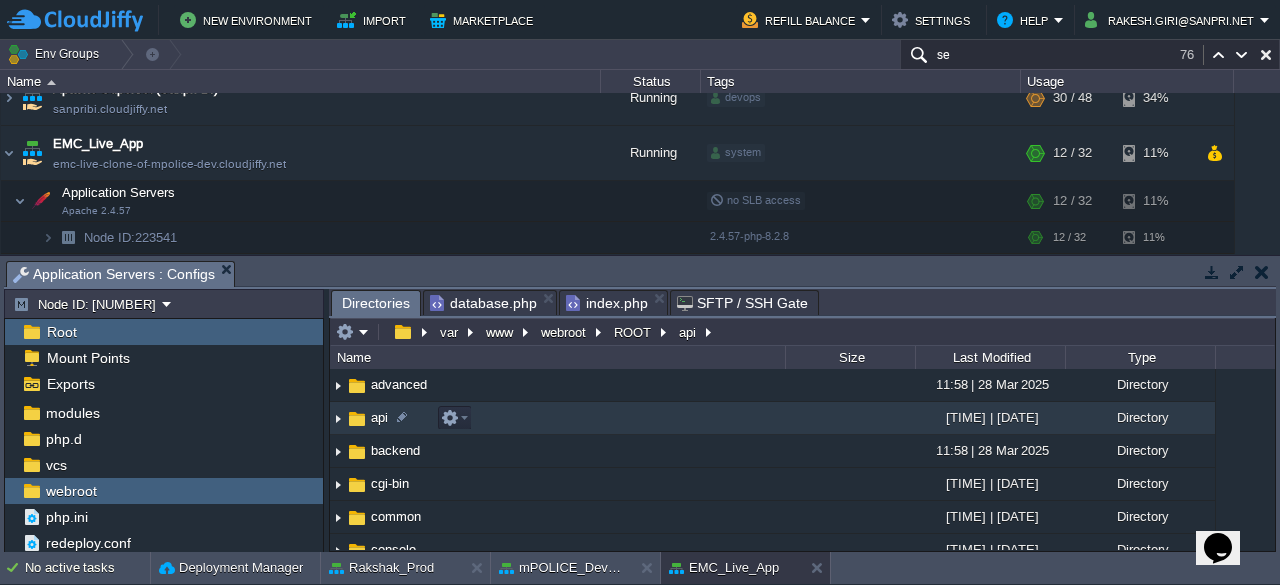 click on "api" at bounding box center (379, 417) 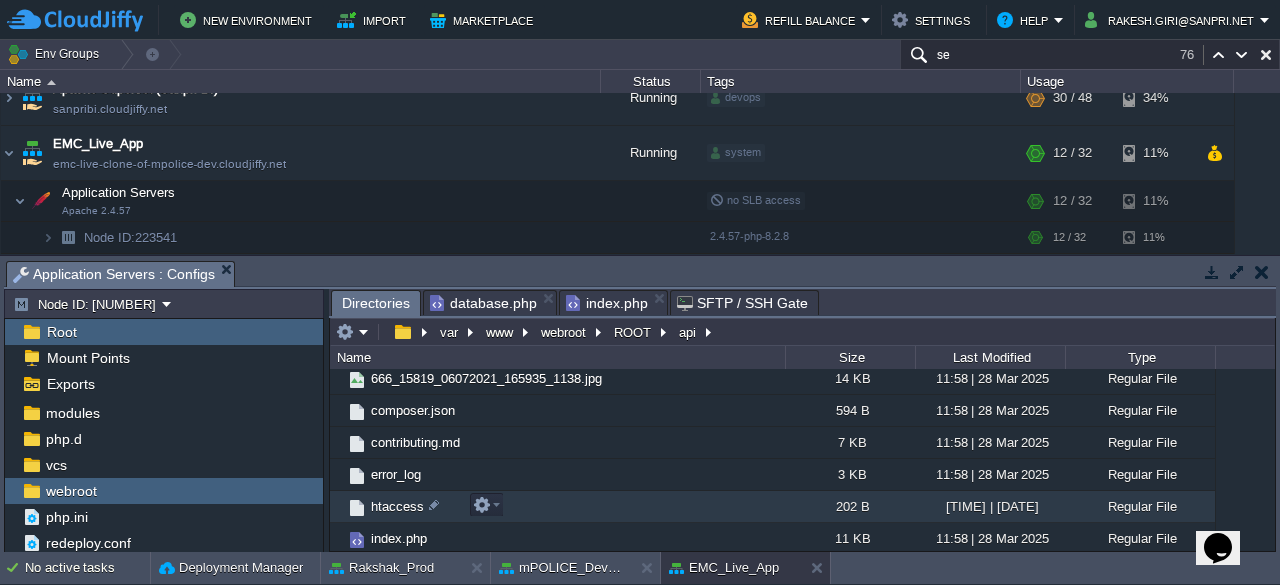 click on "htaccess" at bounding box center [397, 506] 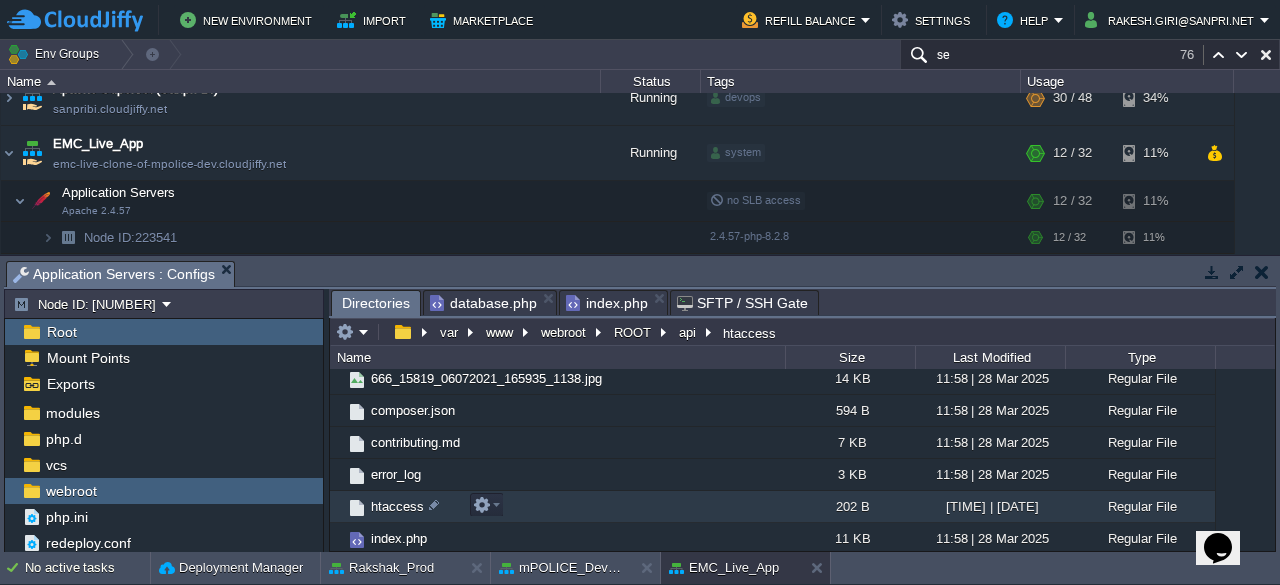 click on "htaccess" at bounding box center [397, 506] 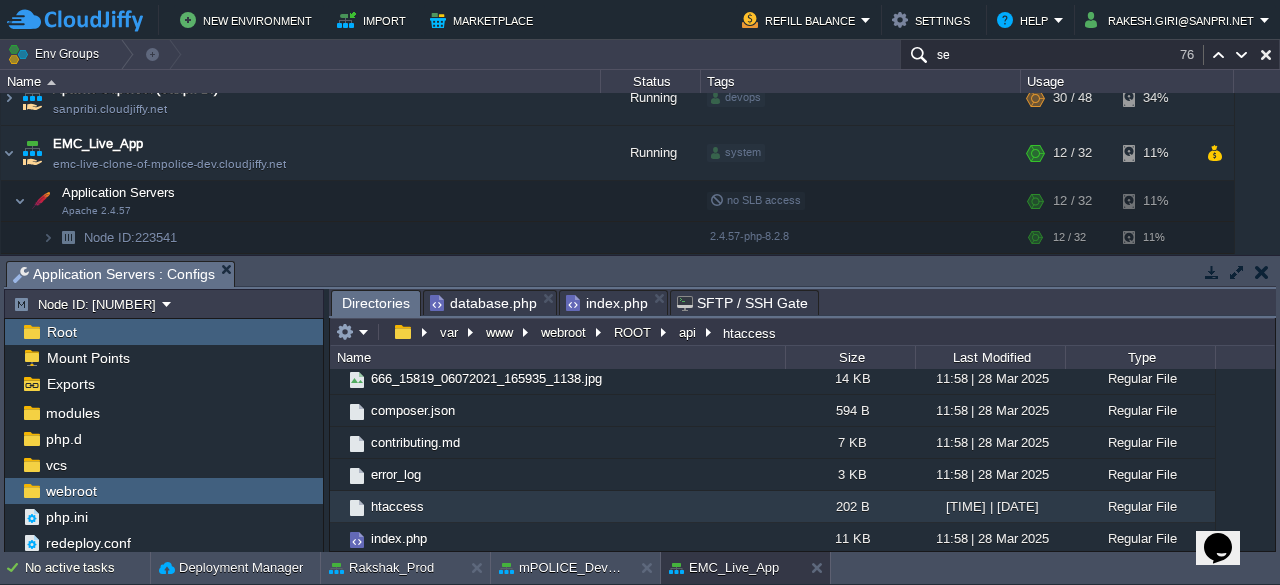click on "index.php" at bounding box center (607, 303) 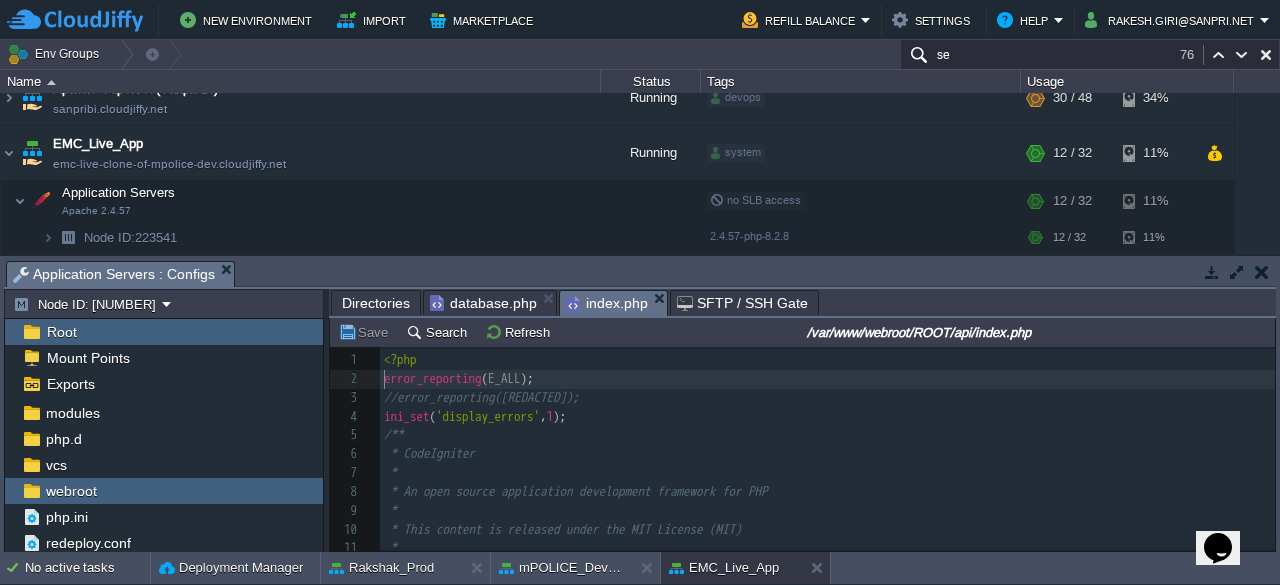 click on "error_reporting ( E_ALL );" at bounding box center [827, 379] 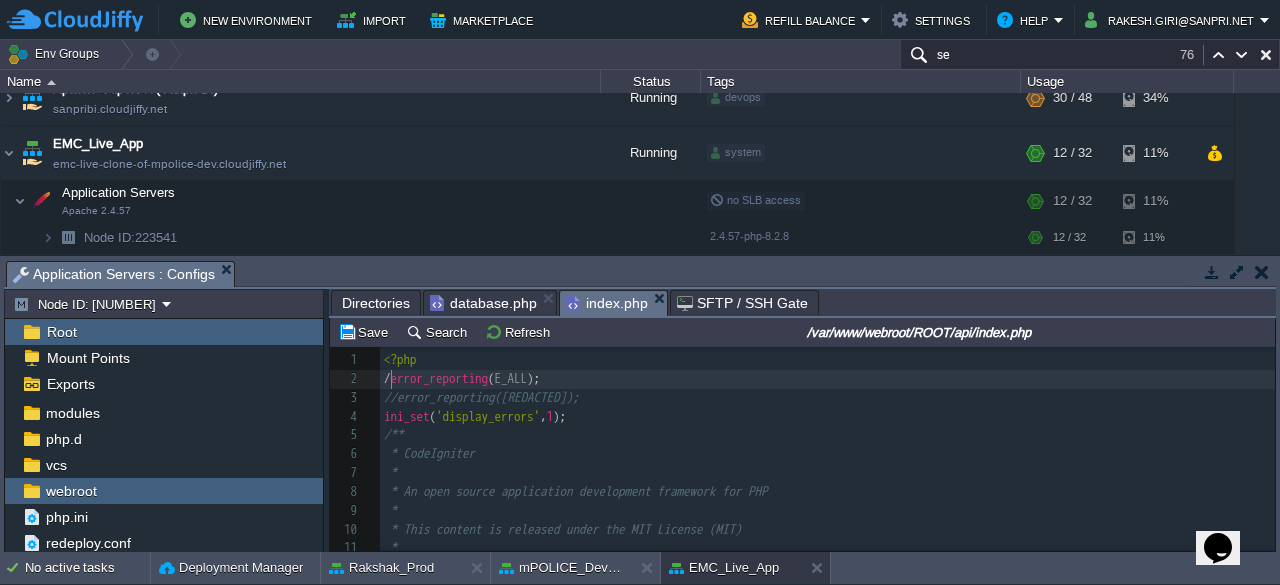 type on "//" 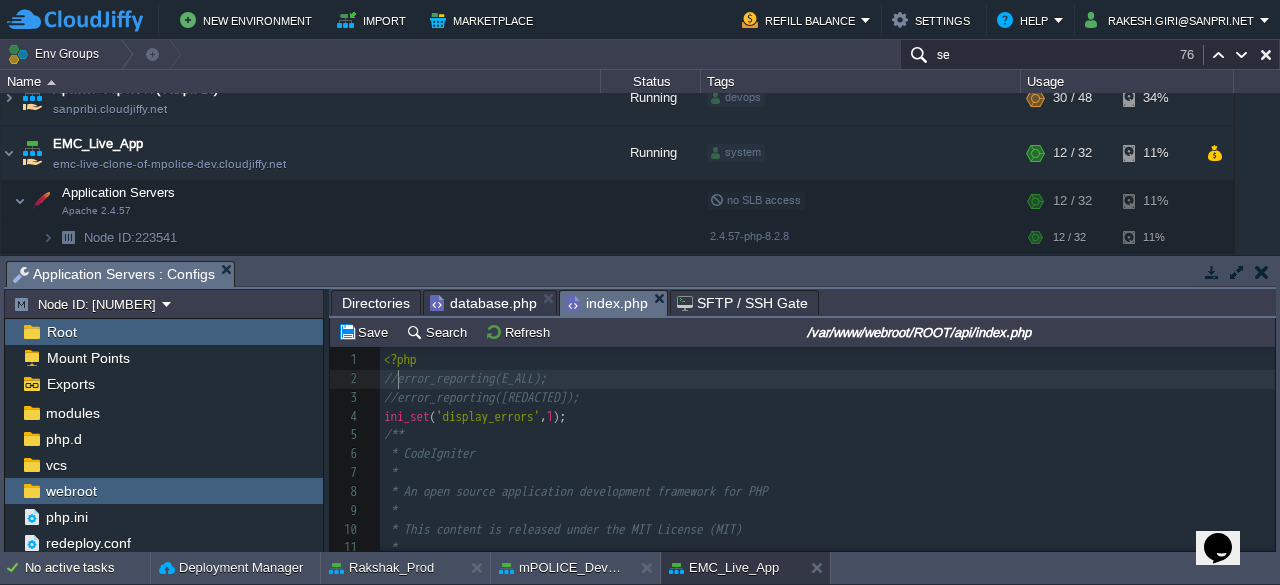 scroll, scrollTop: 6, scrollLeft: 13, axis: both 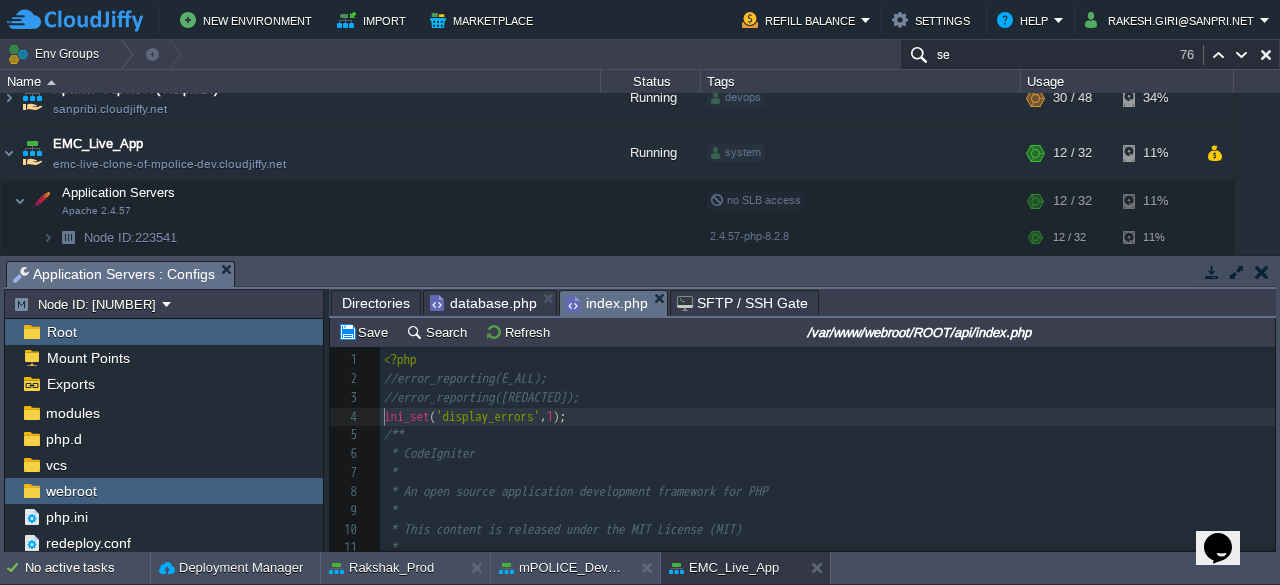 click on "xxxxxxxxxx   1 <?php 2 //error_reporting(E_ALL); 3 //error_reporting(E_ALL & ~E_DEPRECATED & ~E_NOTICE & ~E_STRICT); 4 ini_set ( 'display_errors' ,  1 ); 5 /** 6   * CodeIgniter 7   * 8   * An open source application development framework for PHP 9   * 10   * This content is released under the MIT License (MIT) 11   * 12   * Copyright (c) 2014 - 2019, British Columbia Institute of Technology 13   * 14   * Permission is hereby granted, free of charge, to any person obtaining a copy 15   * of this software and associated documentation files (the "Software"), to deal 16   * in the Software without restriction, including without limitation the rights 17   * to use, copy, modify, merge, publish, distribute, sublicense, and/or sell 18   * copies of the Software, and to permit persons to whom the Software is 19   * furnished to do so, subject to the following conditions: 20   * 21   * The above copyright notice and this permission notice shall be included in 22   * all copies or substantial portions of the Software. 23   * 24   * 25   * 26   * 27   * 28   * 29   * 30   * 31   * 32" at bounding box center (827, 709) 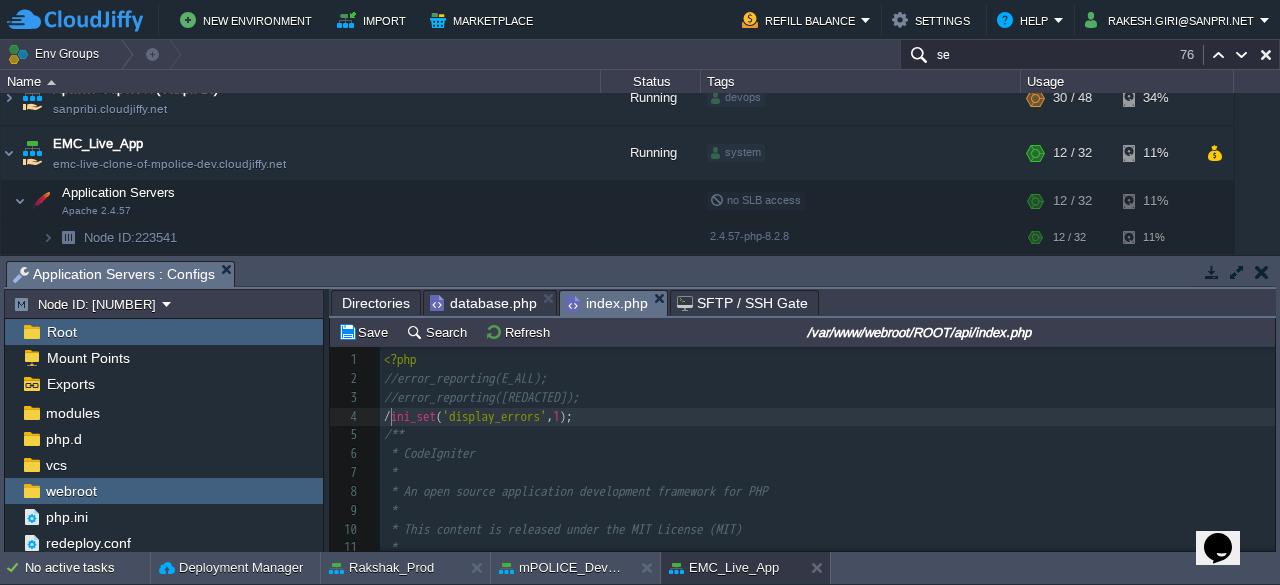 scroll, scrollTop: 6, scrollLeft: 13, axis: both 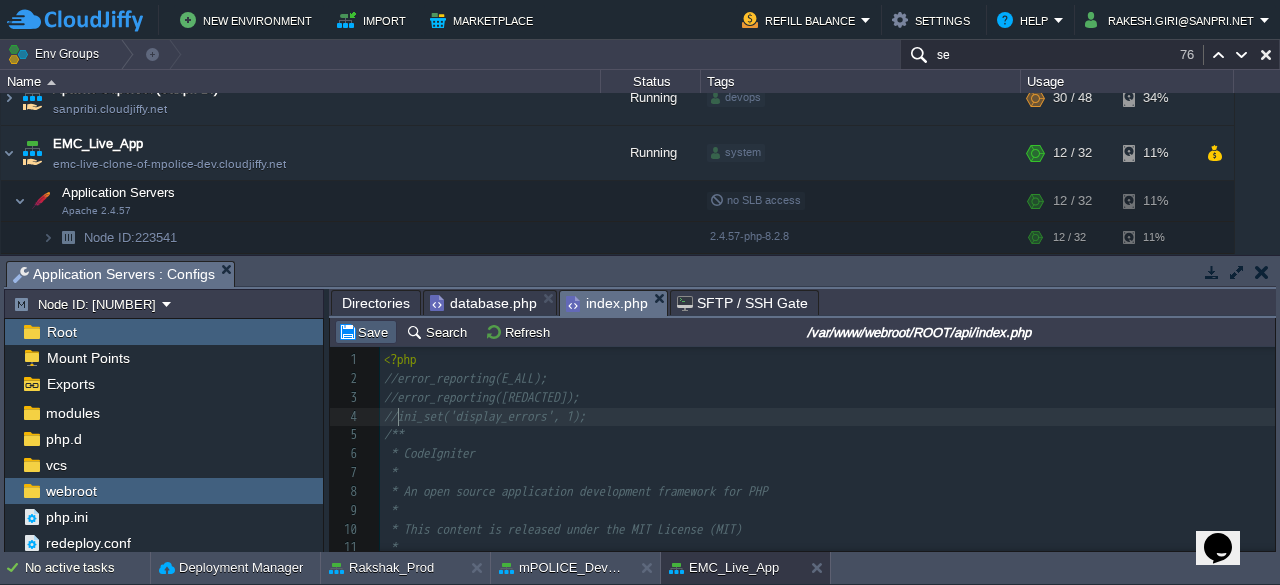 type on "//" 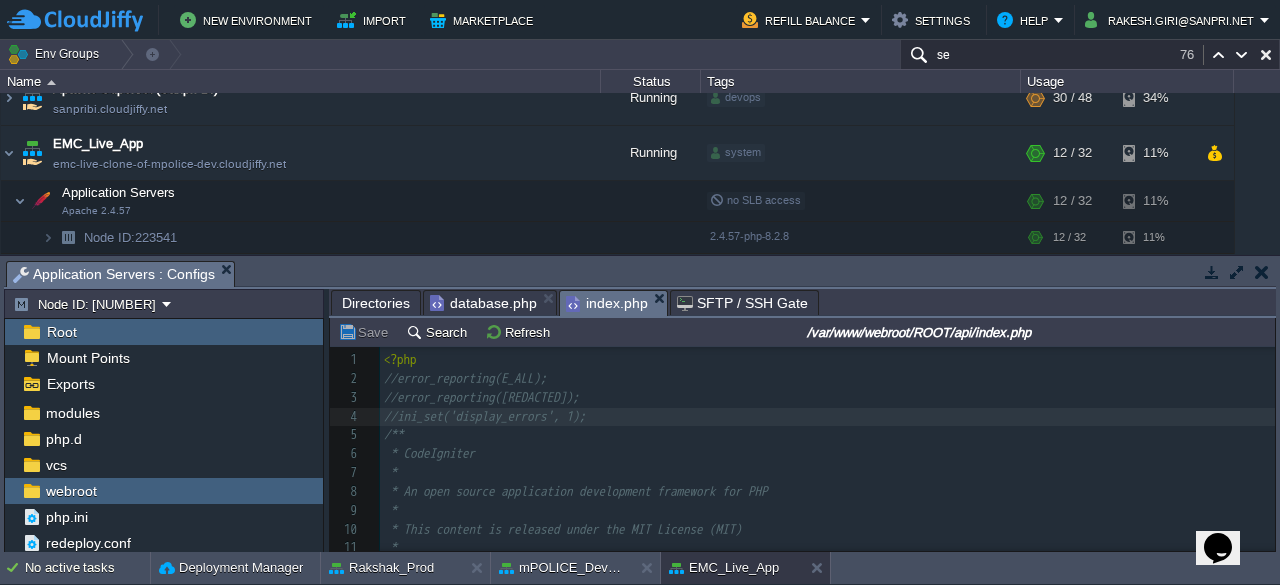 type 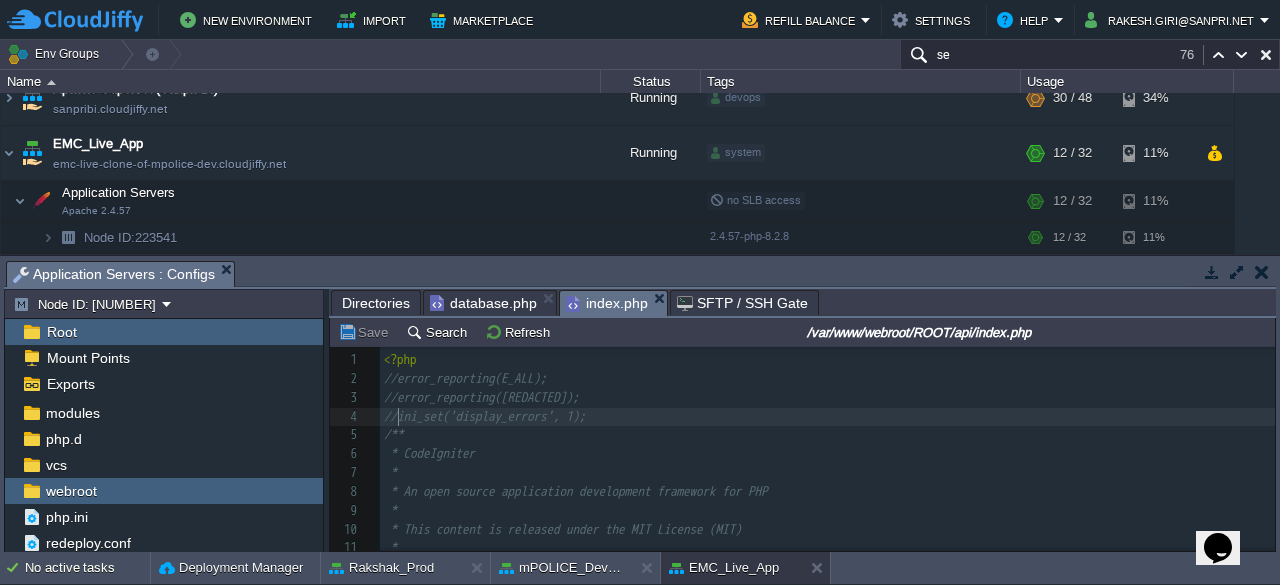 click on "xxxxxxxxxx   1 <?php 2 //error_reporting([REDACTED]); 3 //error_reporting([REDACTED]); 4 //ini_set('display_errors', 1); 5 /** 6   * CodeIgniter 7   * 8   * An open source application development framework for PHP 9   * 10   * This content is released under the MIT License (MIT) 11   * 12   * Copyright (c) 2014 - 2019, British Columbia Institute of Technology 13   * 14   * Permission is hereby granted, free of charge, to any person obtaining a copy 15   * of this software and associated documentation files (the "Software"), to deal 16   * in the Software without restriction, including without limitation the rights 17   * to use, copy, modify, merge, publish, distribute, sublicense, and/or sell 18   * copies of the Software, and to permit persons to whom the Software is 19   * furnished to do so, subject to the following conditions: 20   * 21   * The above copyright notice and this permission notice shall be included in 22   * all copies or substantial portions of the Software." at bounding box center (827, 709) 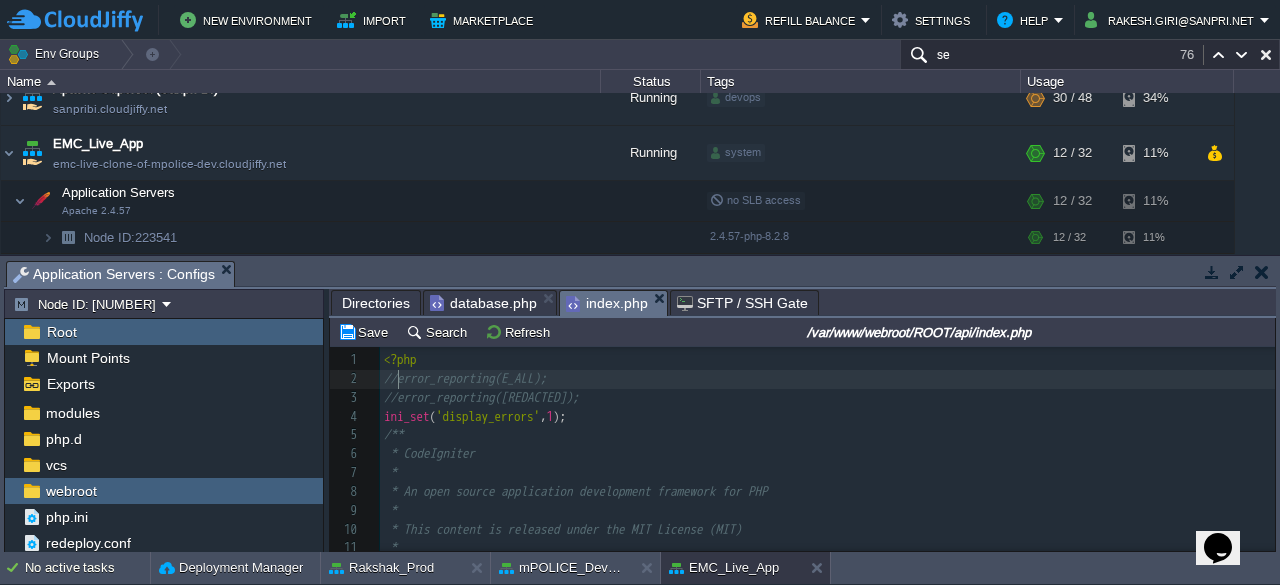 click on "xxxxxxxxxx   1 <?php 2 //error_reporting(E_ALL); 3 //error_reporting(E_ALL & ~E_DEPRECATED & ~E_NOTICE & ~E_STRICT); 4 ini_set ( 'display_errors' ,  1 ); 5 /** 6   * CodeIgniter 7   * 8   * An open source application development framework for PHP 9   * 10   * This content is released under the MIT License (MIT) 11   * 12   * Copyright (c) 2014 - 2019, British Columbia Institute of Technology 13   * 14   * Permission is hereby granted, free of charge, to any person obtaining a copy 15   * of this software and associated documentation files (the "Software"), to deal 16   * in the Software without restriction, including without limitation the rights 17   * to use, copy, modify, merge, publish, distribute, sublicense, and/or sell 18   * copies of the Software, and to permit persons to whom the Software is 19   * furnished to do so, subject to the following conditions: 20   * 21   * The above copyright notice and this permission notice shall be included in 22   * all copies or substantial portions of the Software. 23   * 24   * 25   * 26   * 27   * 28   * 29   * 30   * 31   * 32" at bounding box center [827, 709] 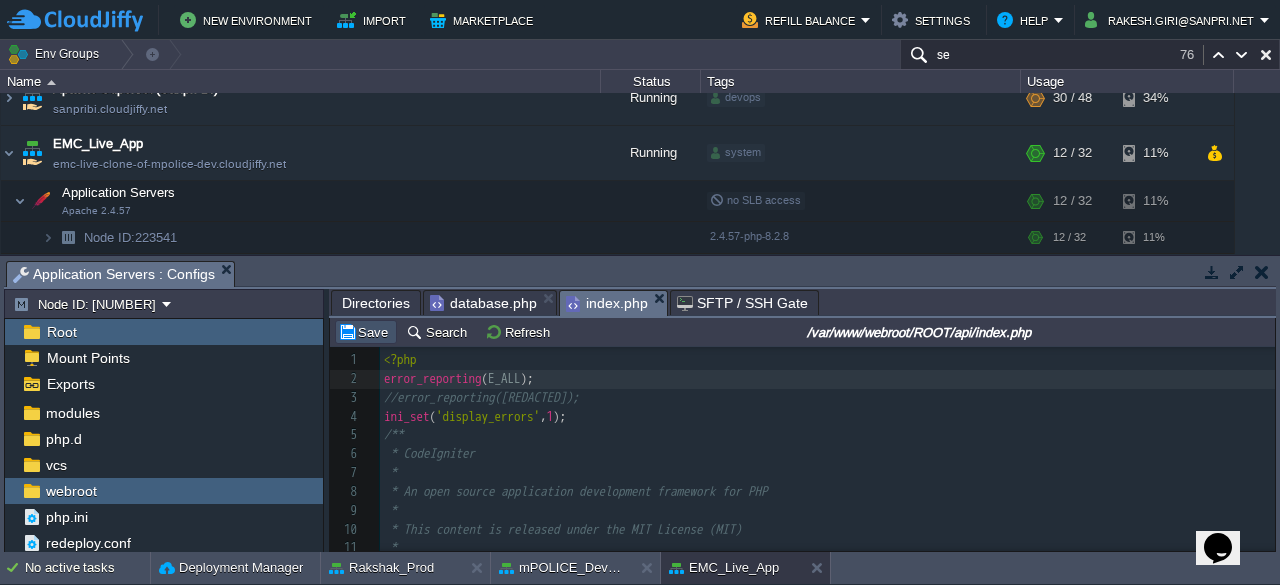 click on "Save" at bounding box center (366, 332) 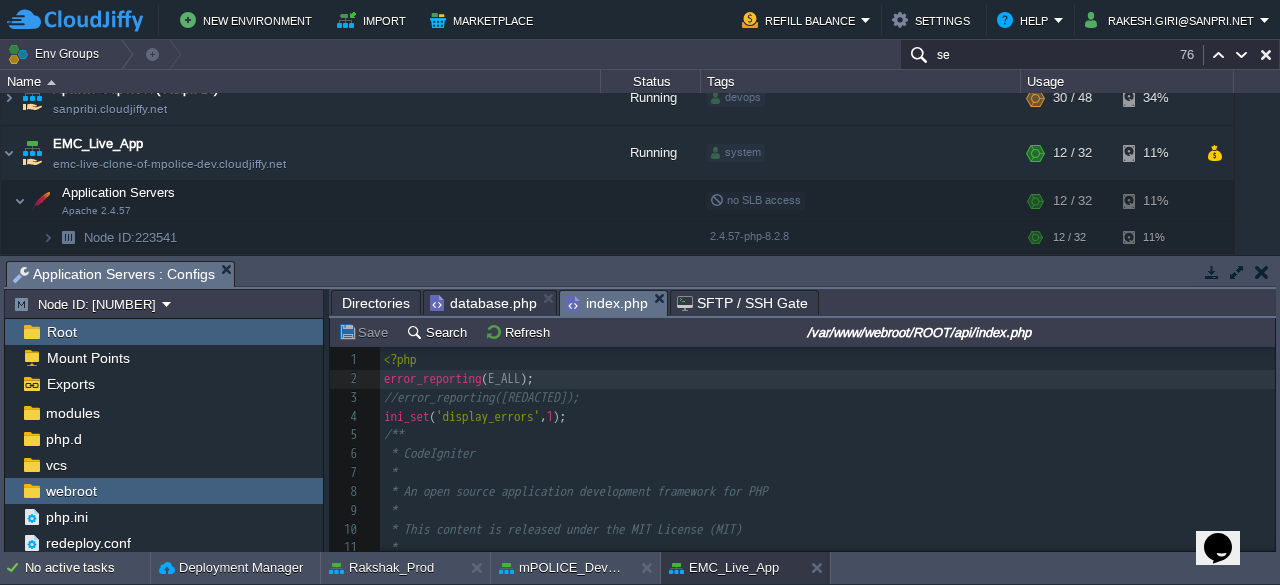 click on "Directories" at bounding box center [376, 303] 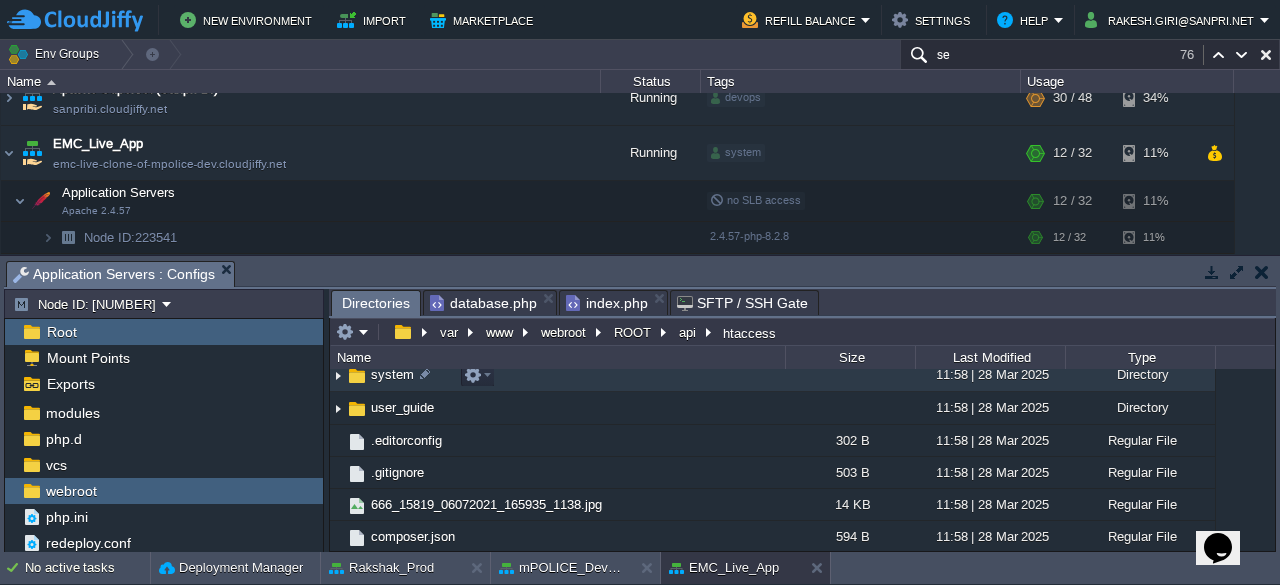 scroll, scrollTop: 0, scrollLeft: 0, axis: both 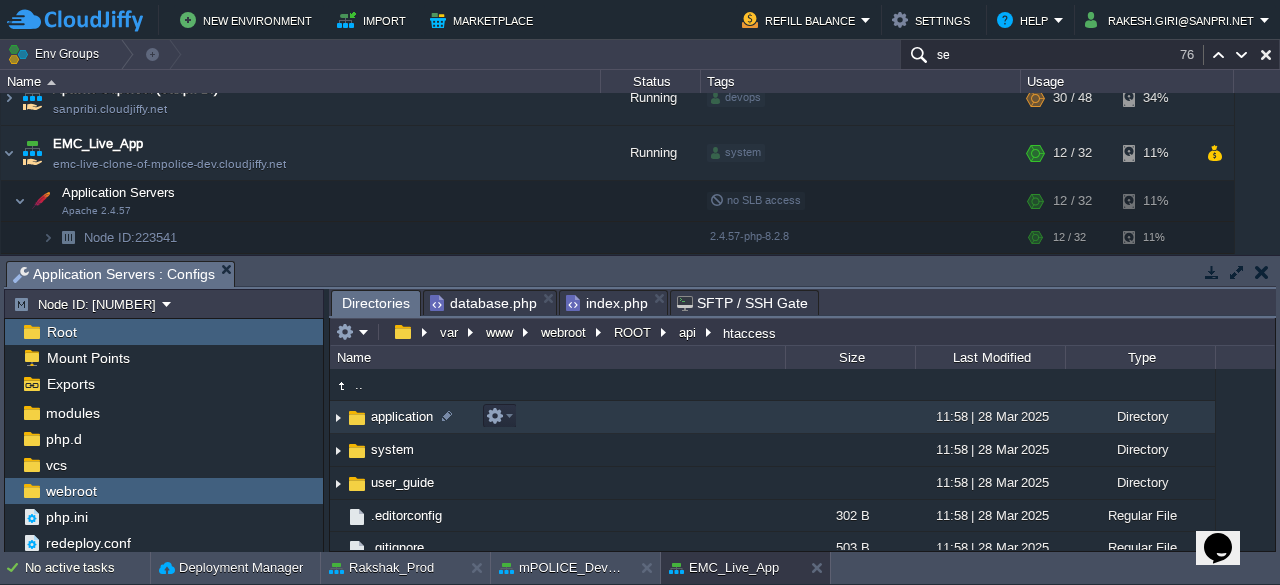 click on "application" at bounding box center (402, 416) 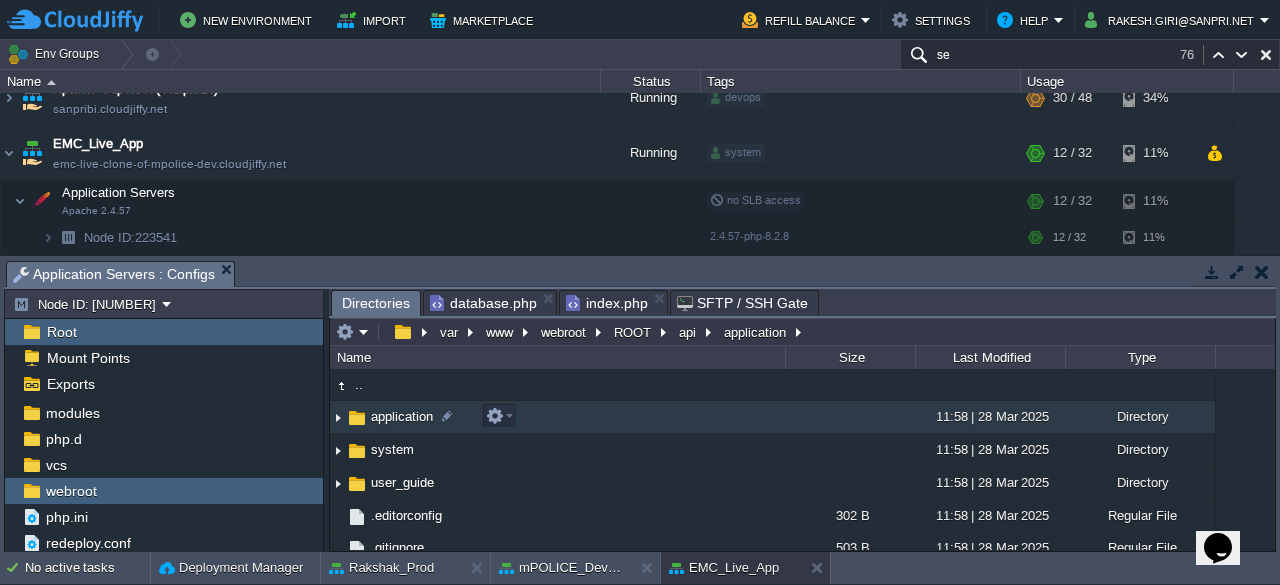 click on "application" at bounding box center [402, 416] 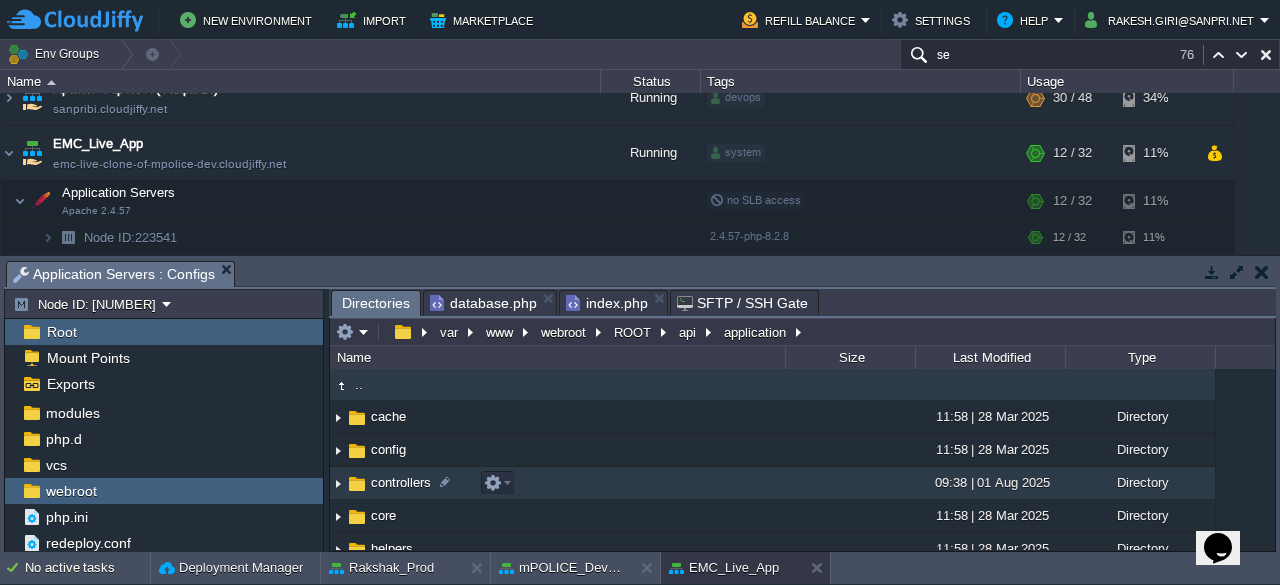 click on "controllers" at bounding box center (401, 482) 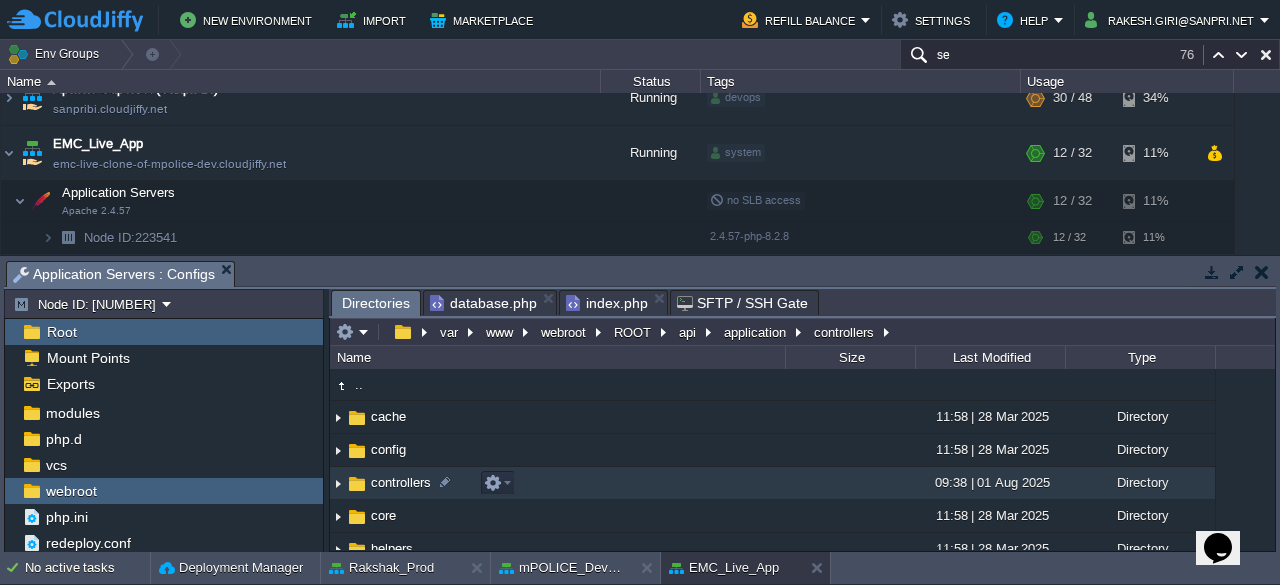 click on "controllers" at bounding box center [401, 482] 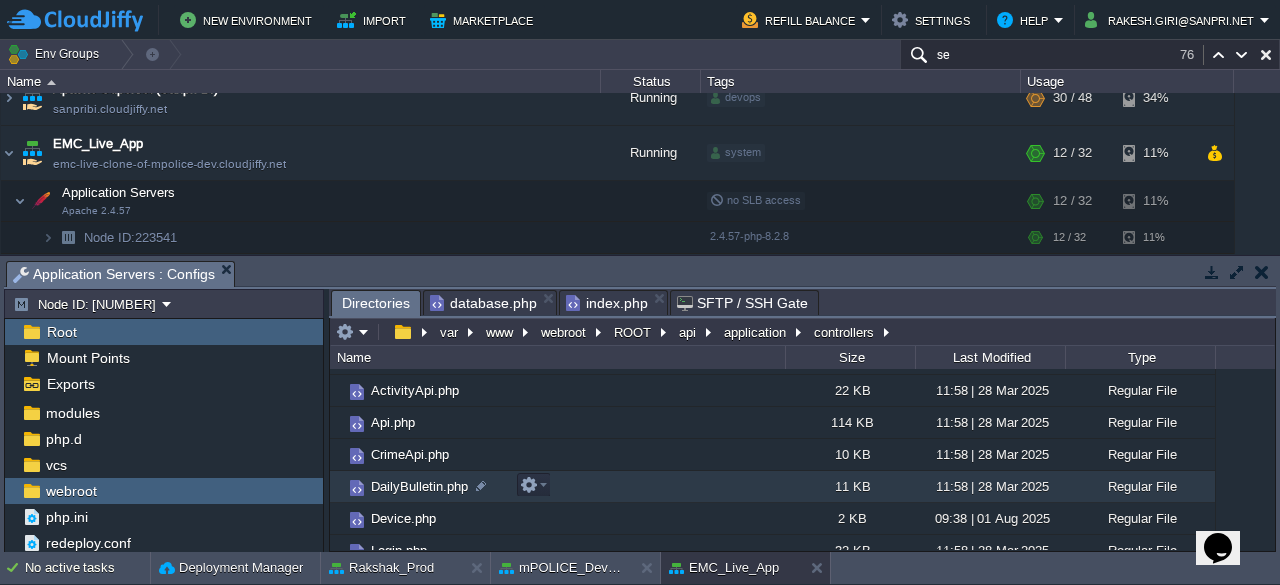 scroll, scrollTop: 73, scrollLeft: 0, axis: vertical 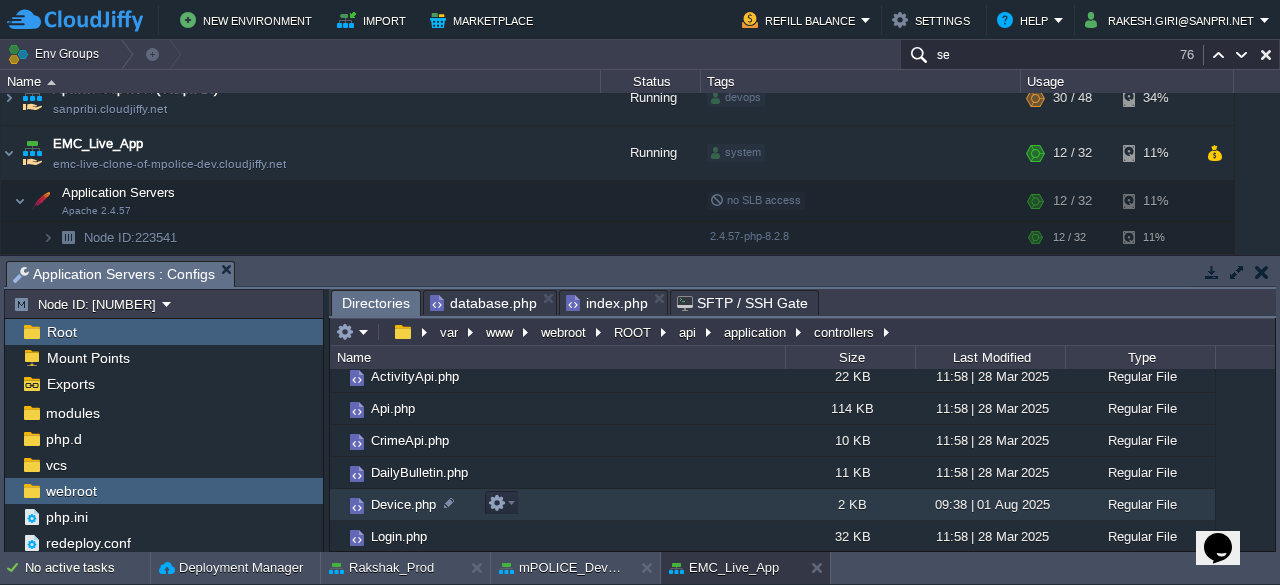 click on "Device.php" at bounding box center (403, 504) 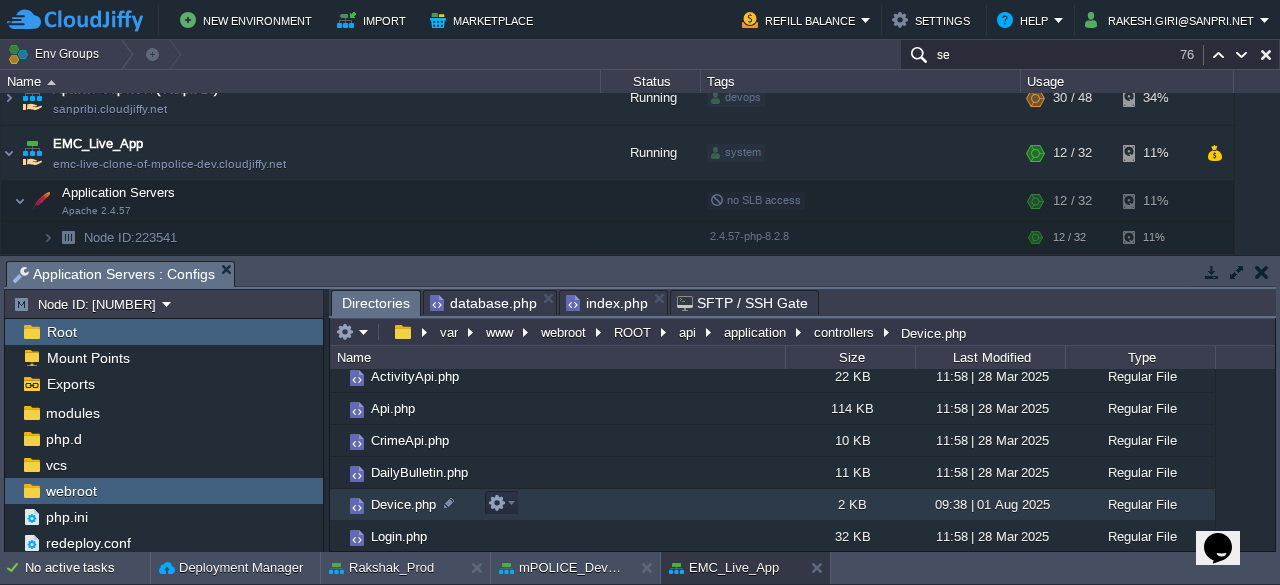 click on "Device.php" at bounding box center [403, 504] 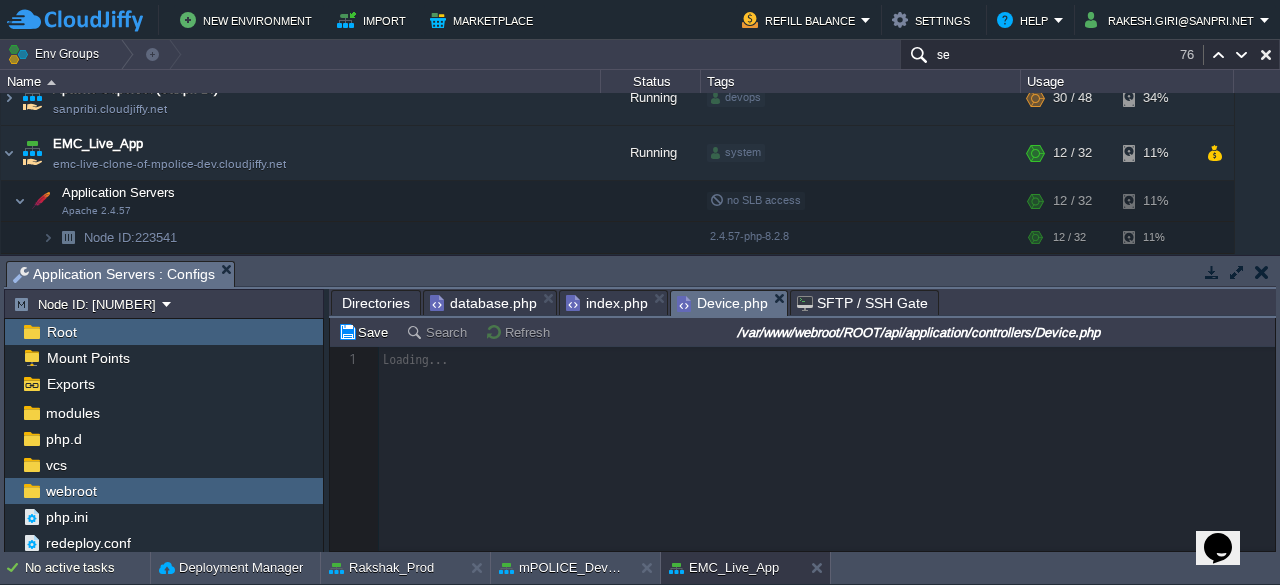 scroll, scrollTop: 6, scrollLeft: 0, axis: vertical 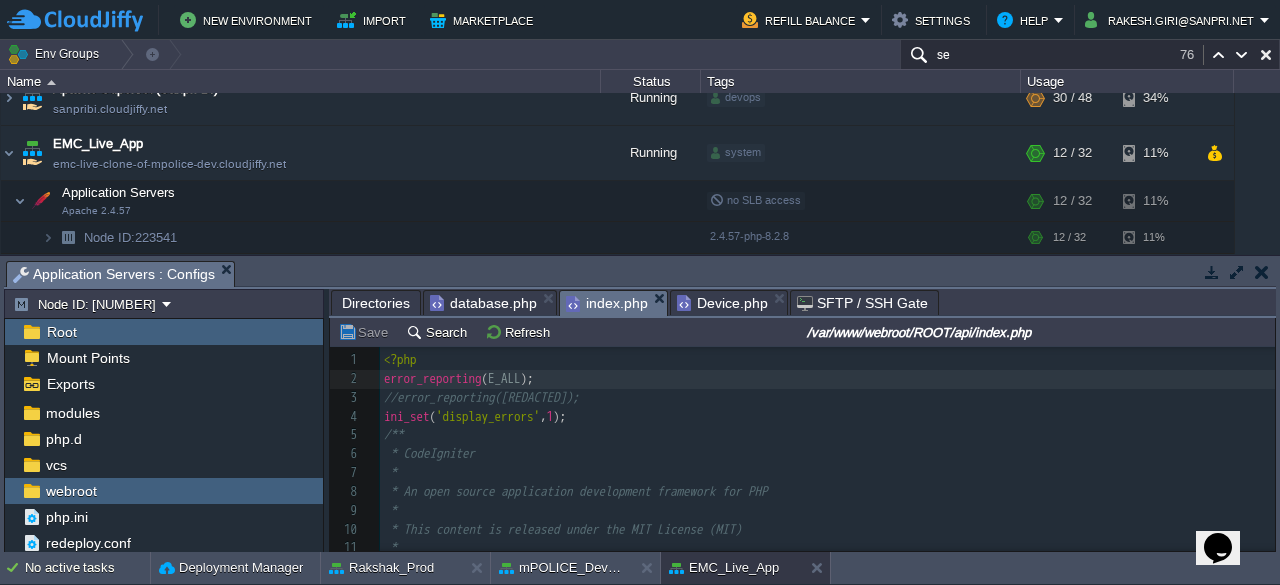 click on "index.php" at bounding box center (607, 303) 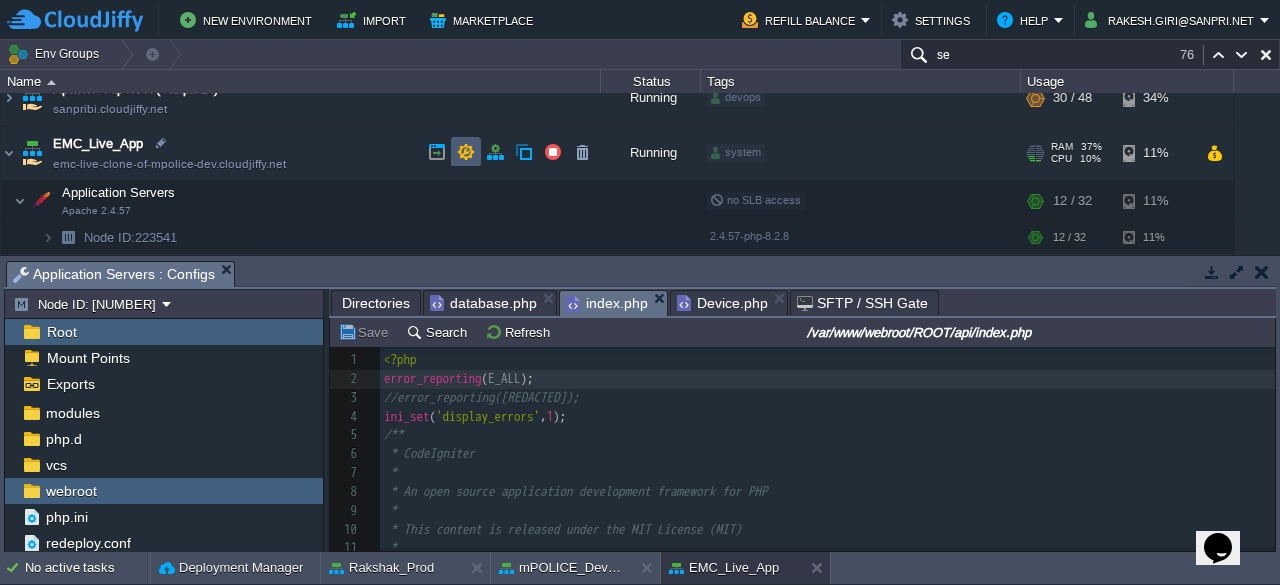 click at bounding box center [466, 152] 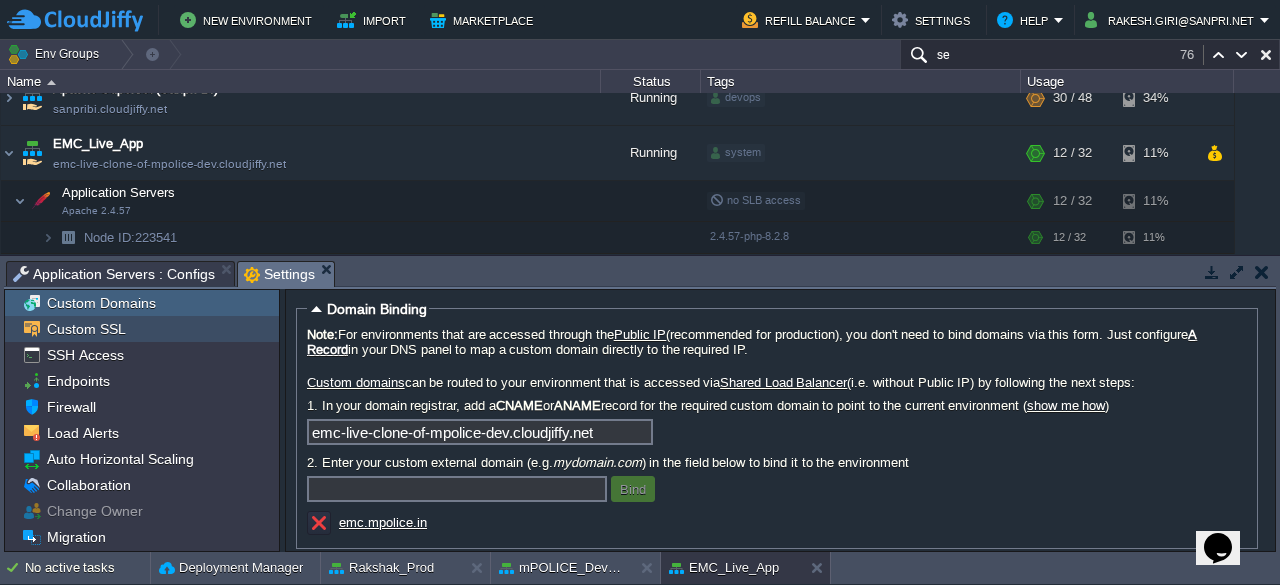 click on "Custom SSL" at bounding box center [86, 329] 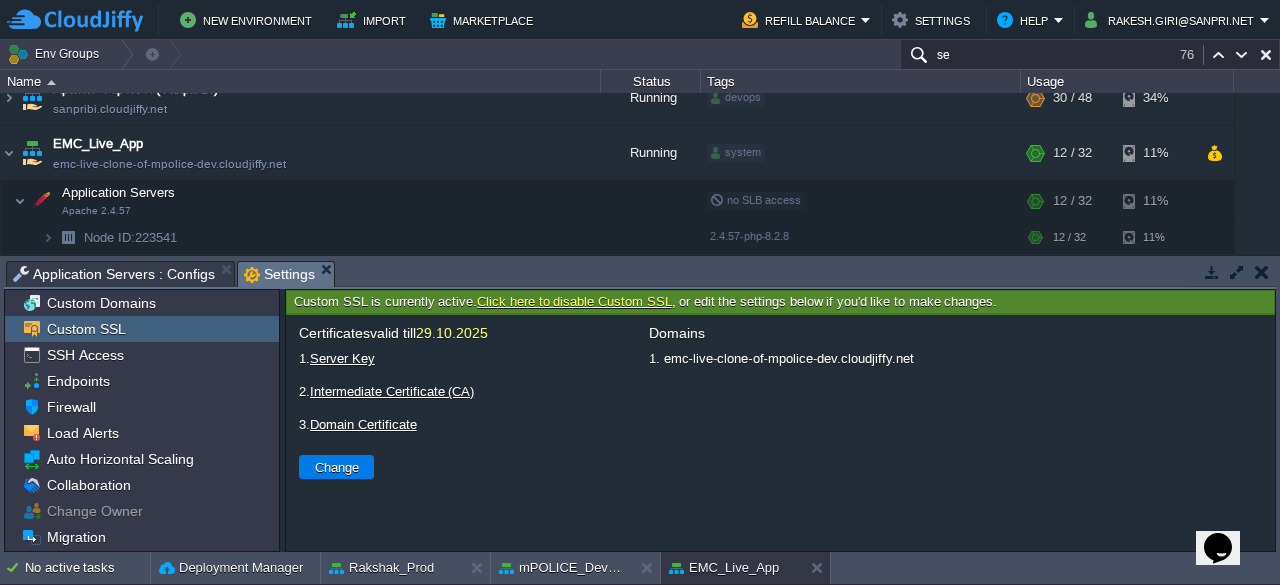 click on "Click here to disable Custom SSL" at bounding box center [574, 301] 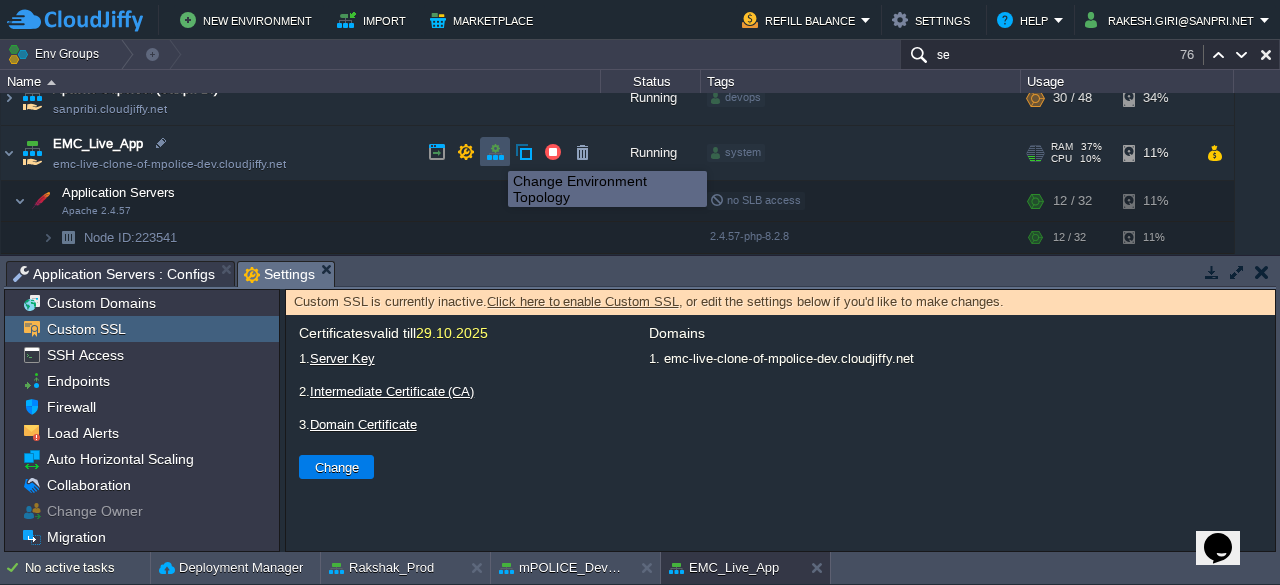click at bounding box center (495, 152) 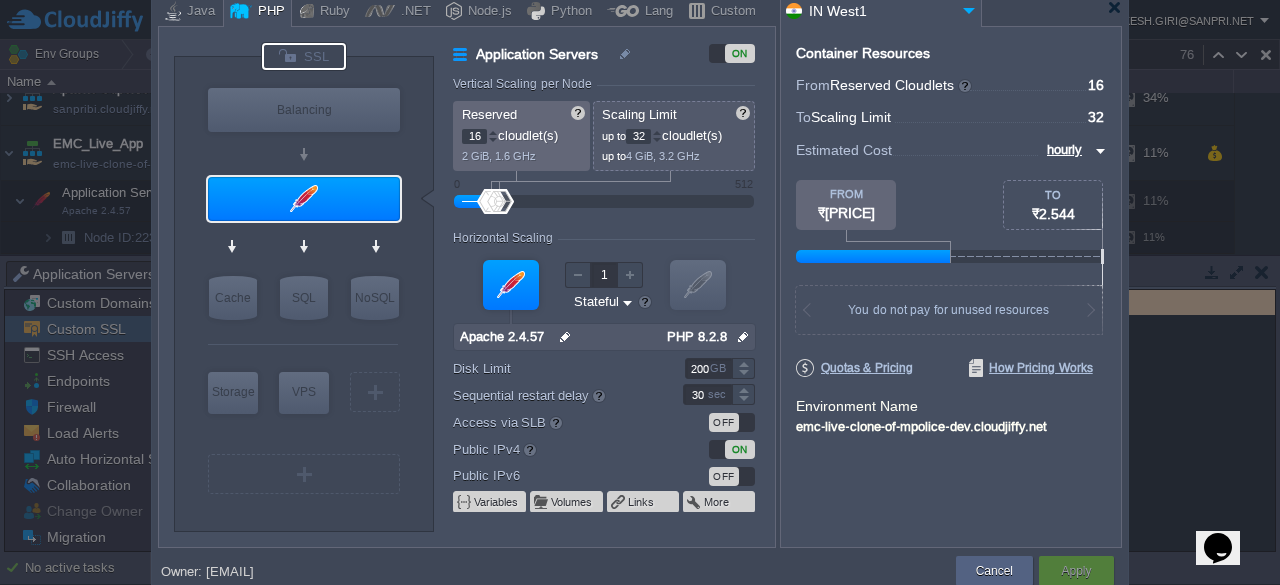 click at bounding box center [304, 56] 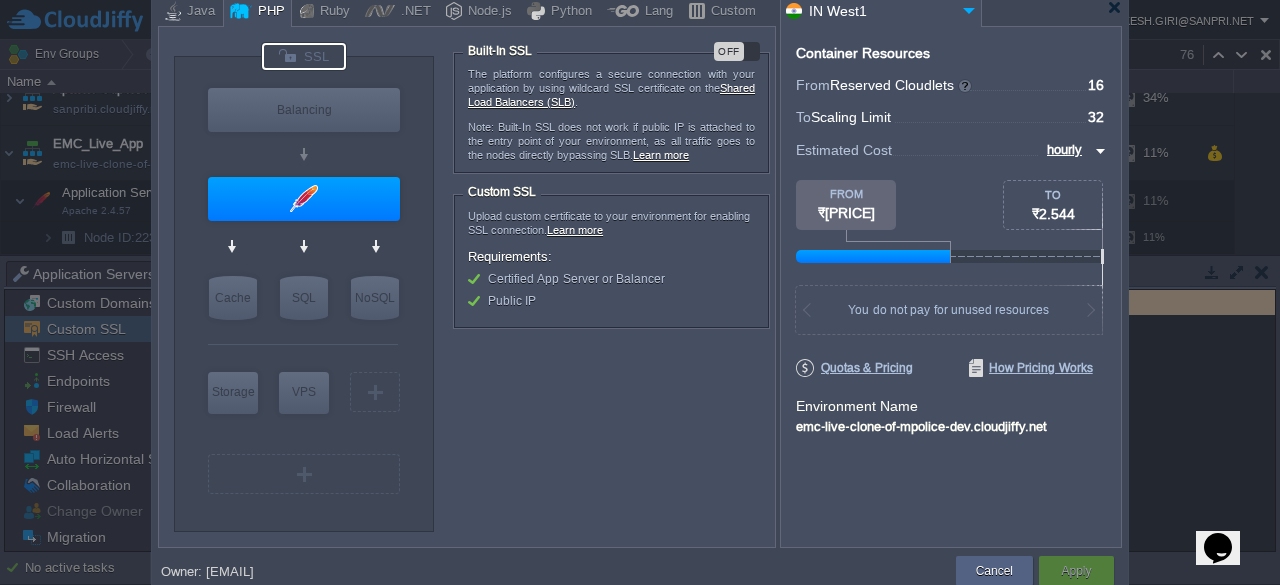 click on "OFF" at bounding box center (729, 51) 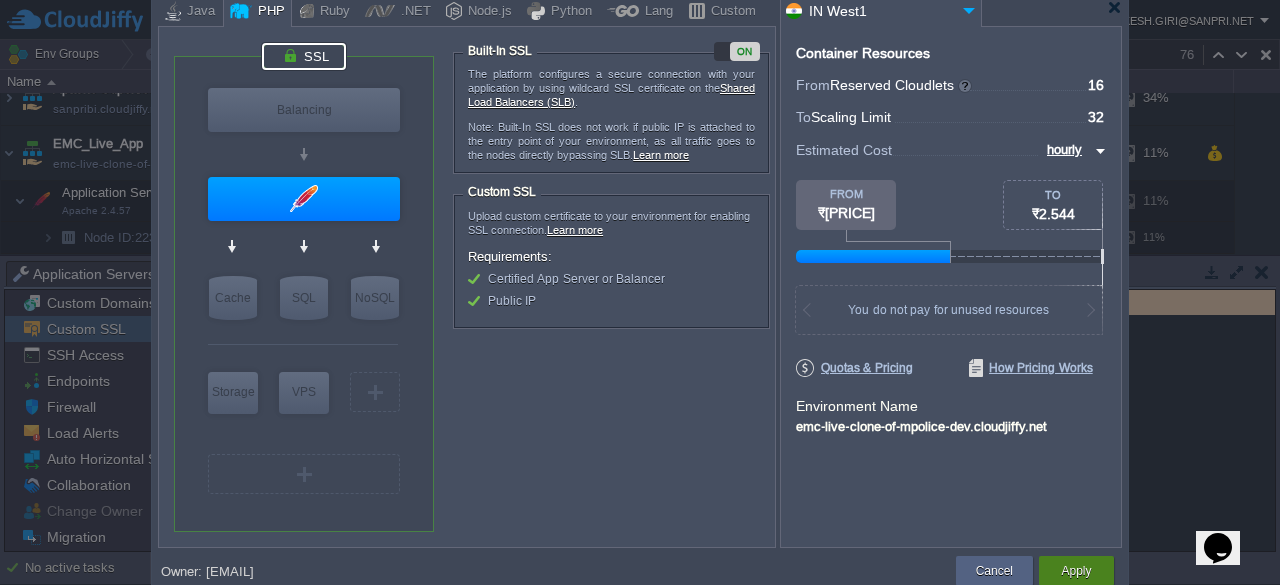 click on "Apply" at bounding box center [1076, 571] 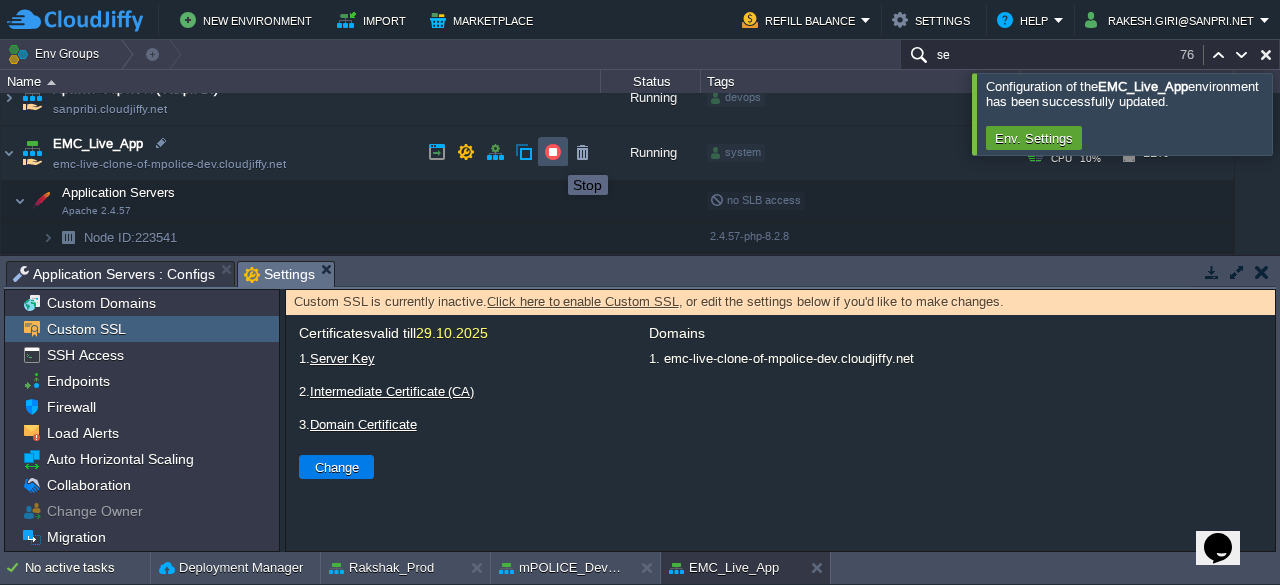 click at bounding box center [553, 152] 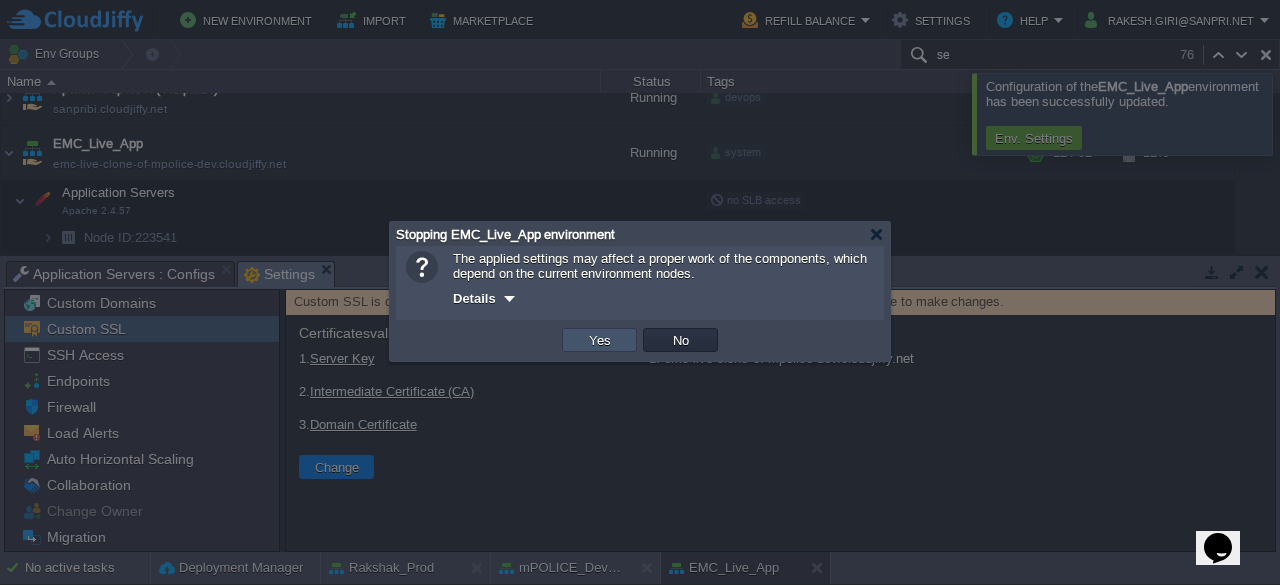 click on "Yes" at bounding box center [600, 340] 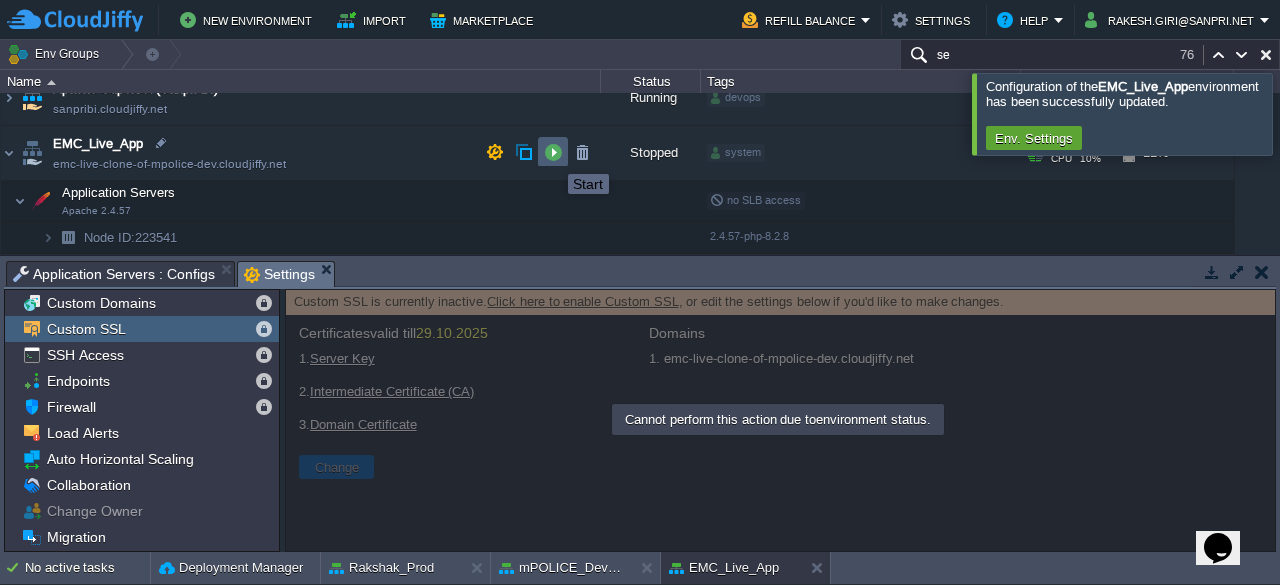 click at bounding box center (553, 152) 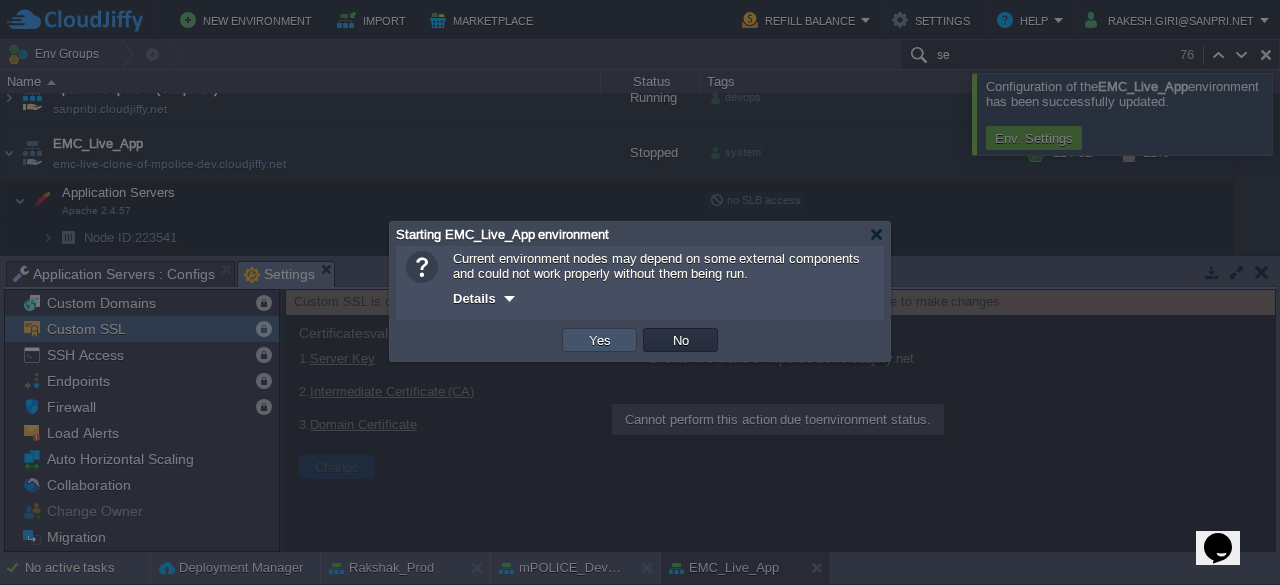 click on "Yes" at bounding box center (600, 340) 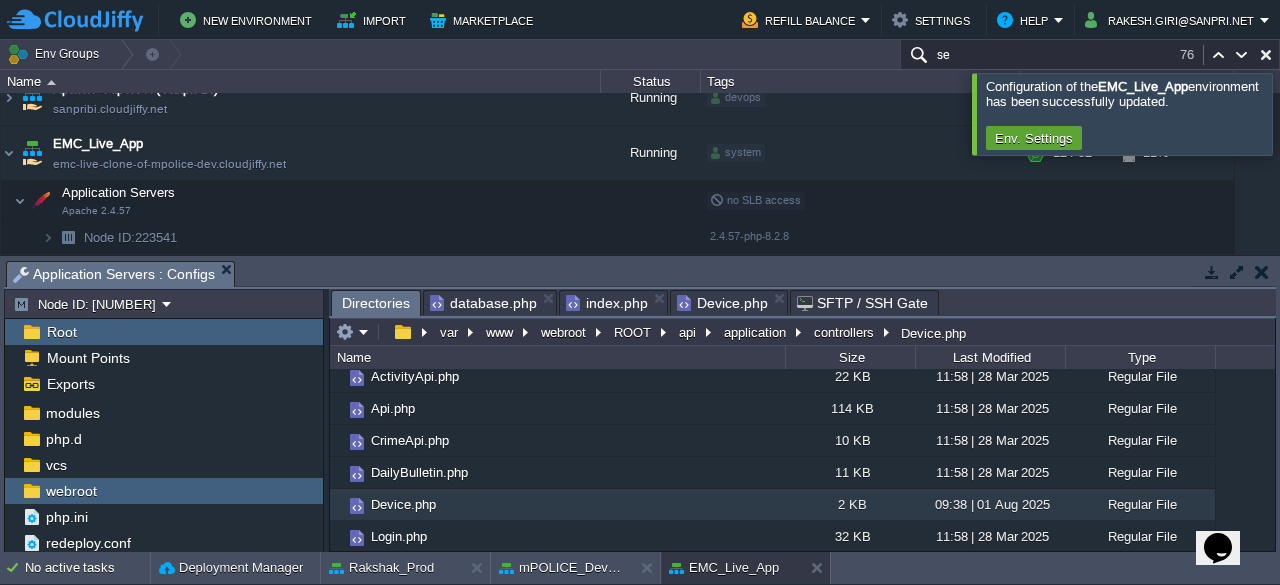 click on "Directories" at bounding box center [376, 303] 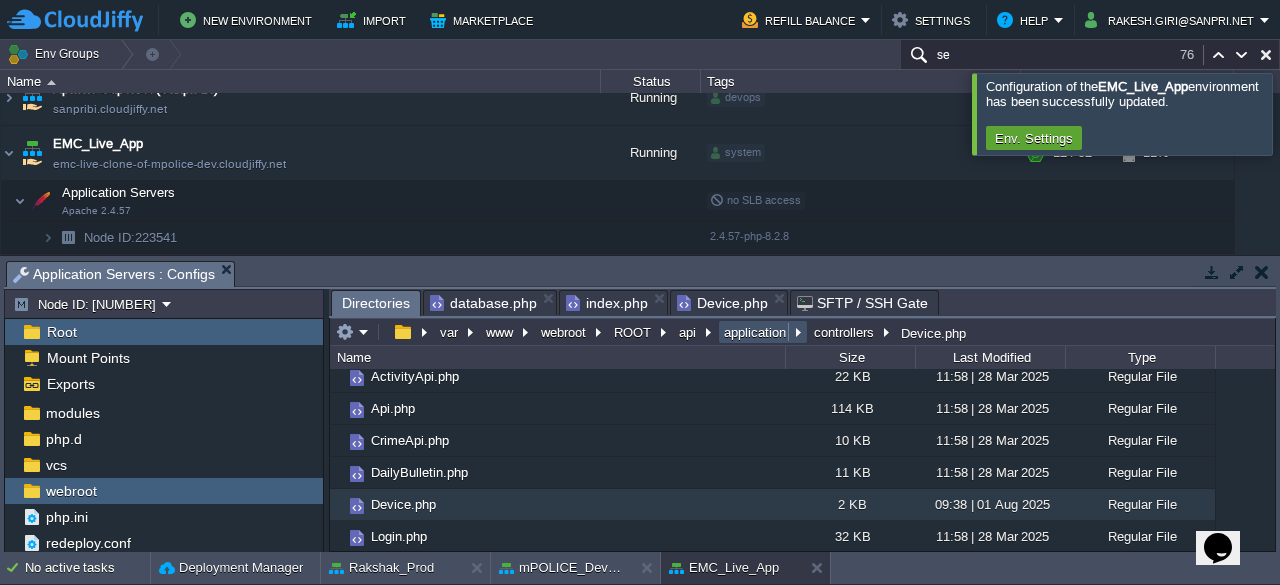 click on "application" at bounding box center (756, 332) 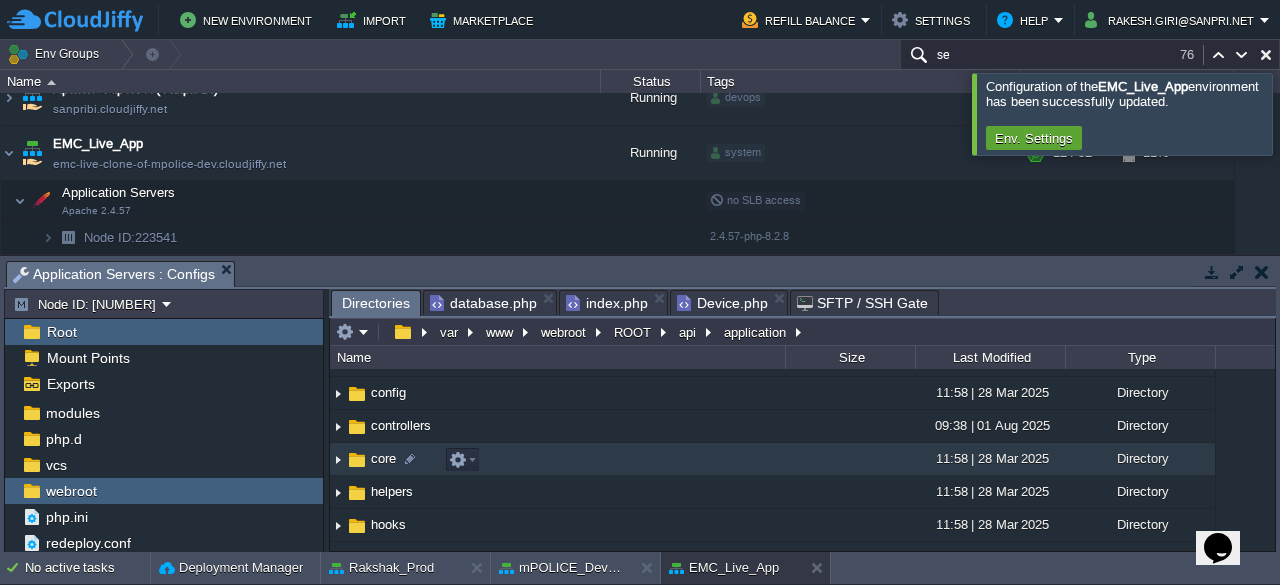 scroll, scrollTop: 67, scrollLeft: 0, axis: vertical 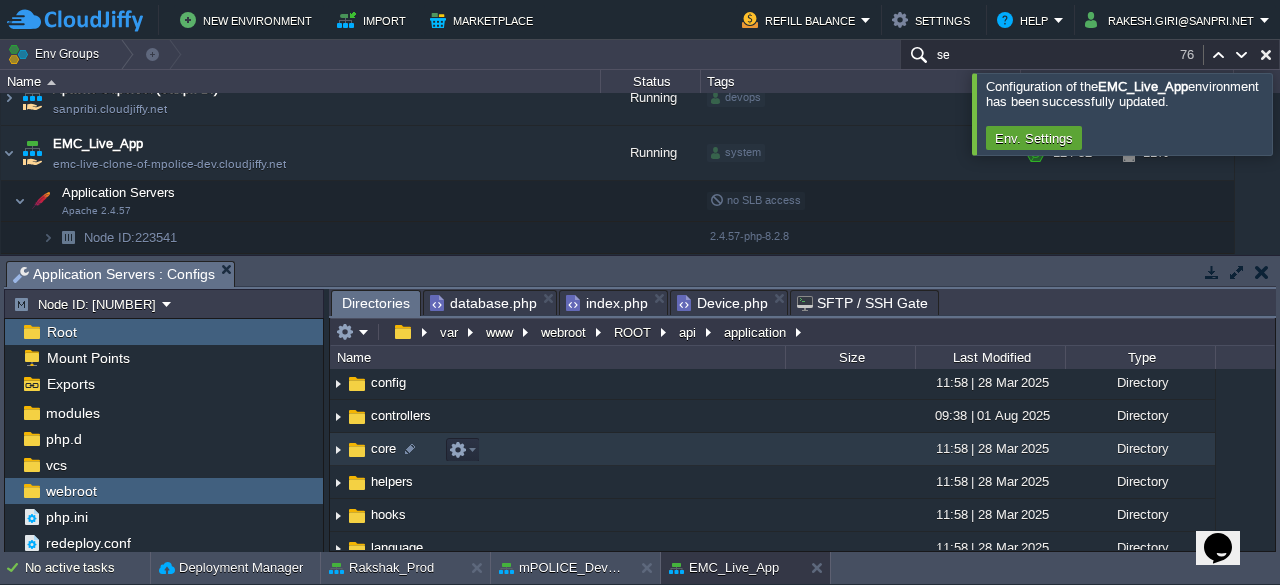 click on "core" at bounding box center (383, 448) 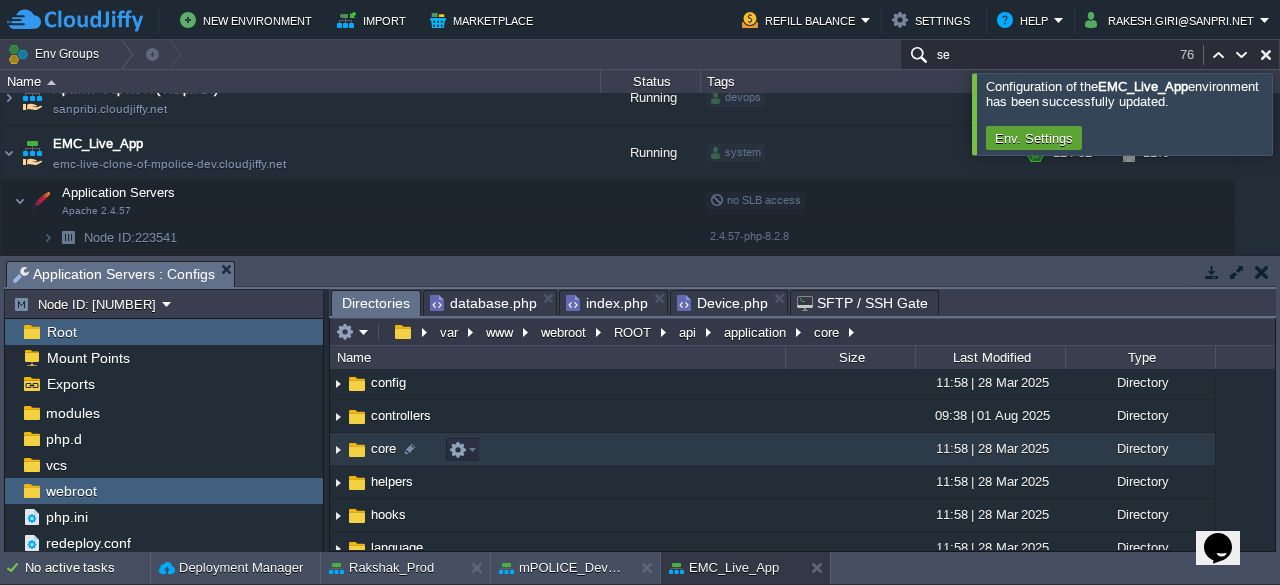 click on "core" at bounding box center [383, 448] 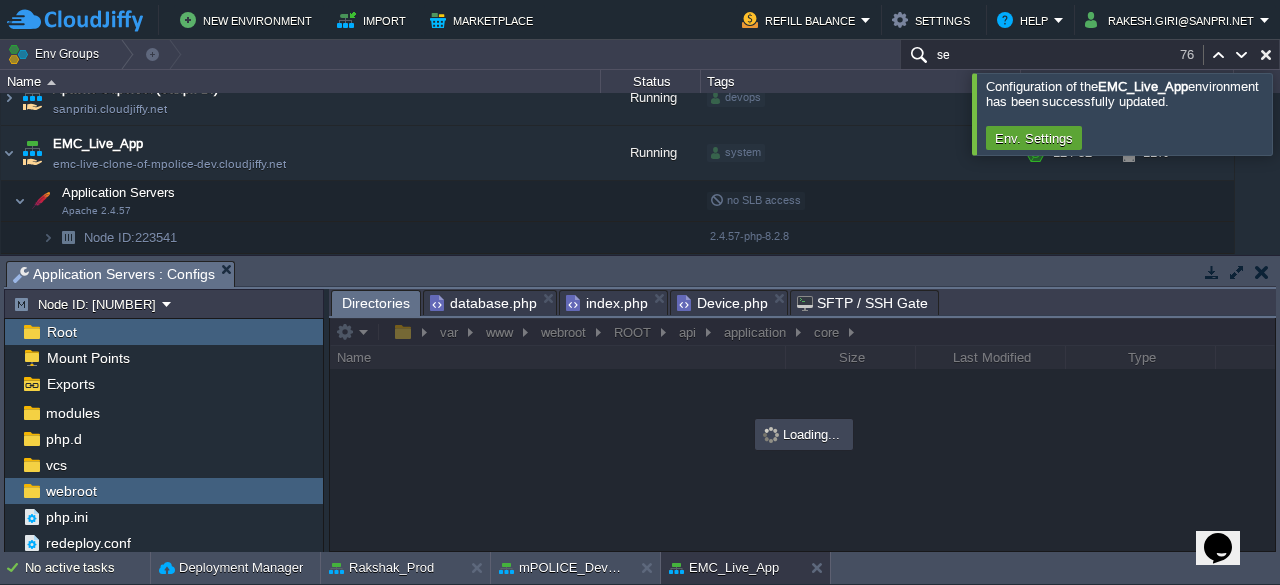scroll, scrollTop: 0, scrollLeft: 0, axis: both 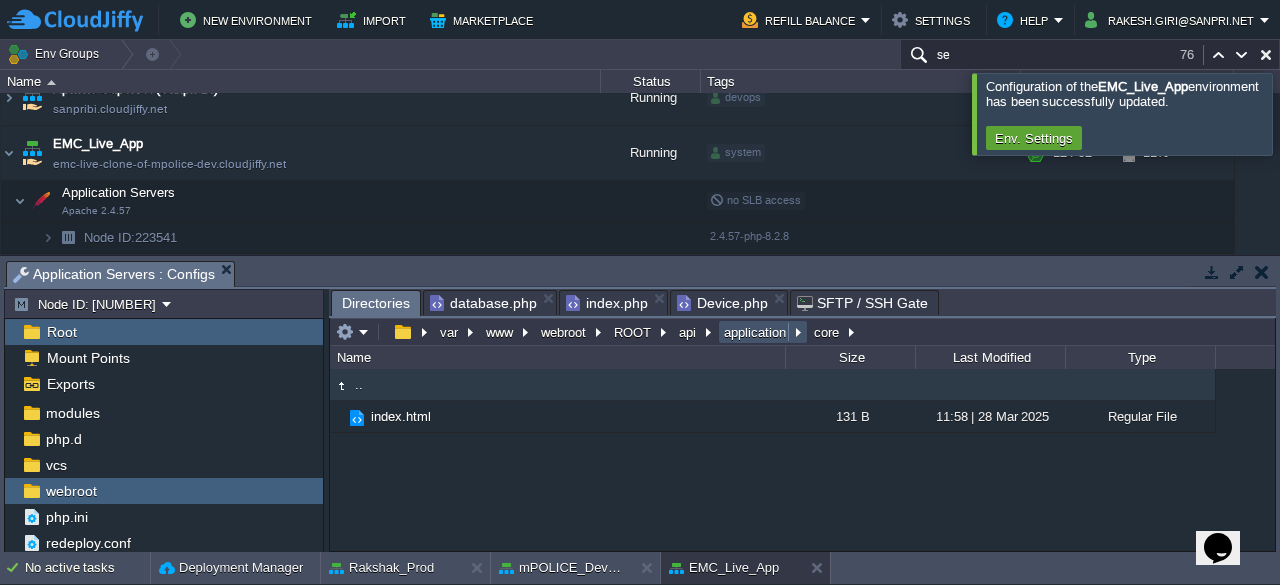 click on "application" at bounding box center [756, 332] 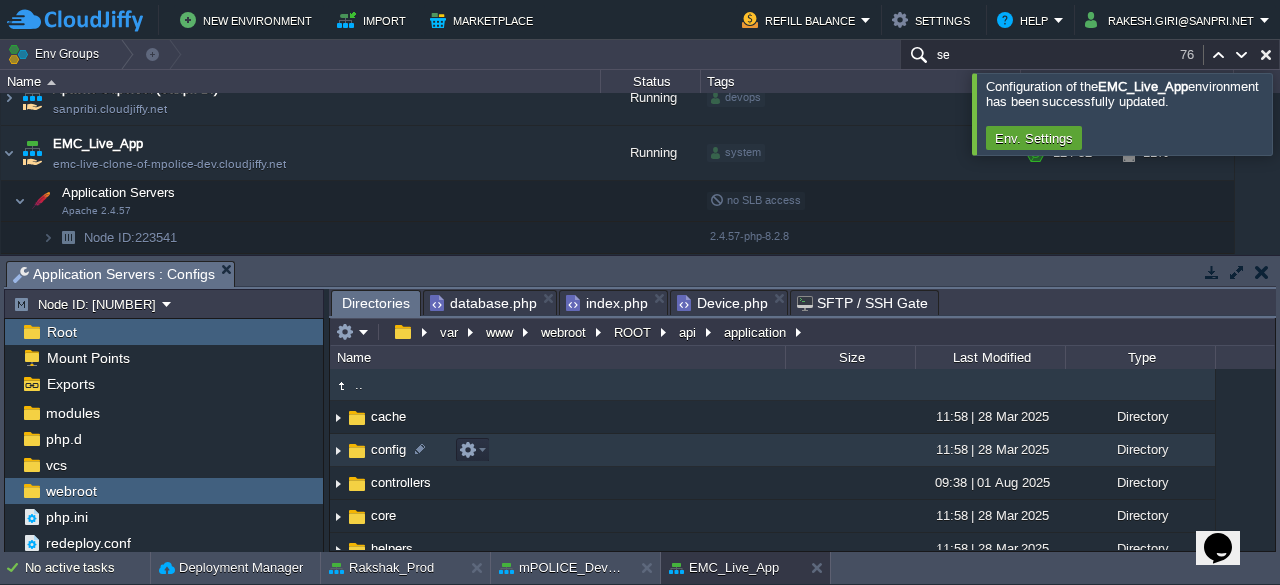 click on "config" at bounding box center [388, 449] 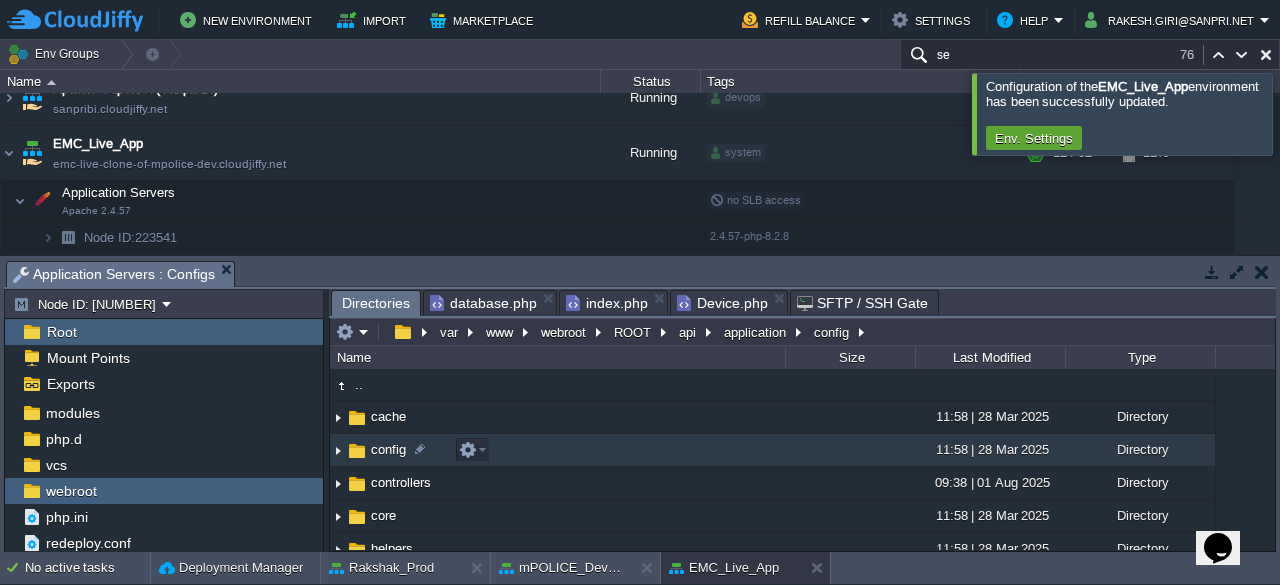 click on "config" at bounding box center [388, 449] 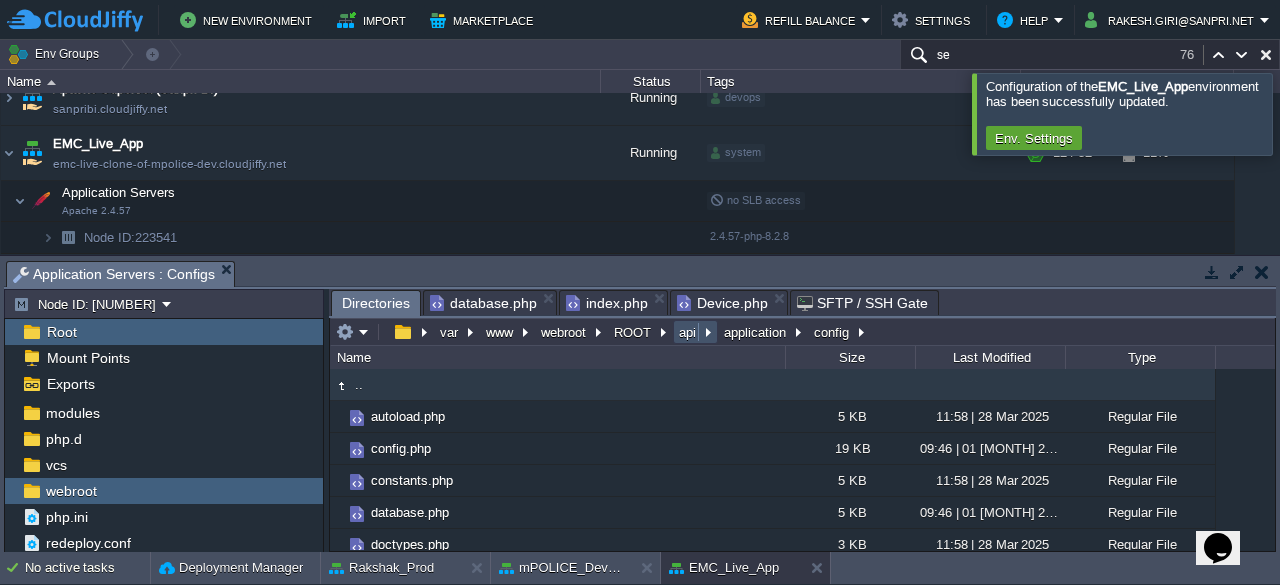 click on "api" at bounding box center [688, 332] 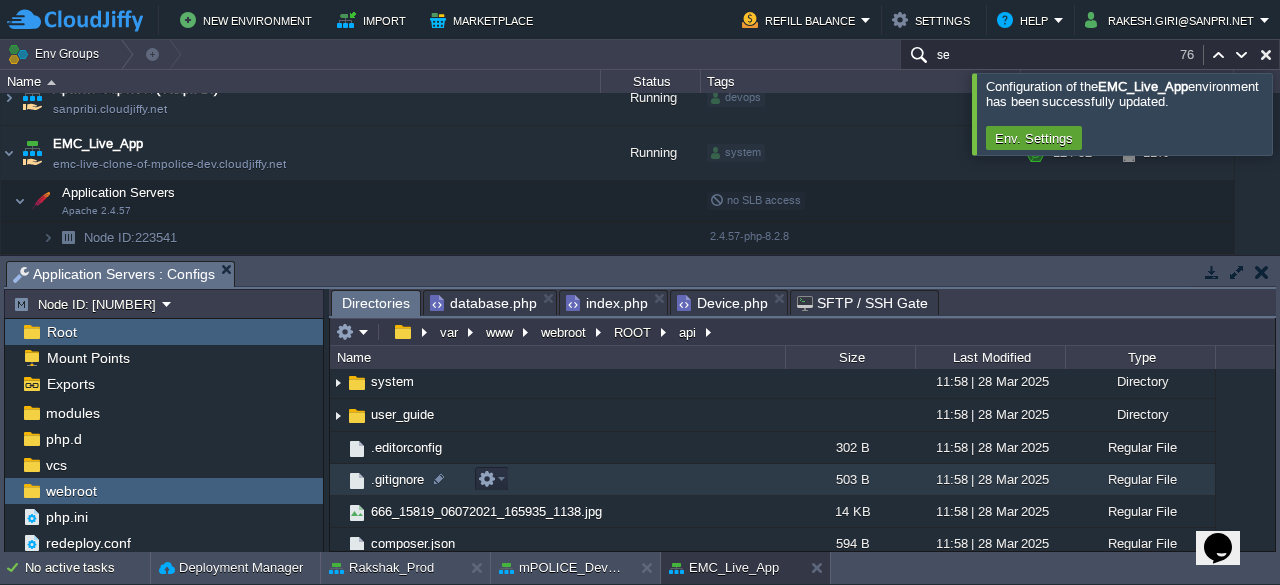 scroll, scrollTop: 0, scrollLeft: 0, axis: both 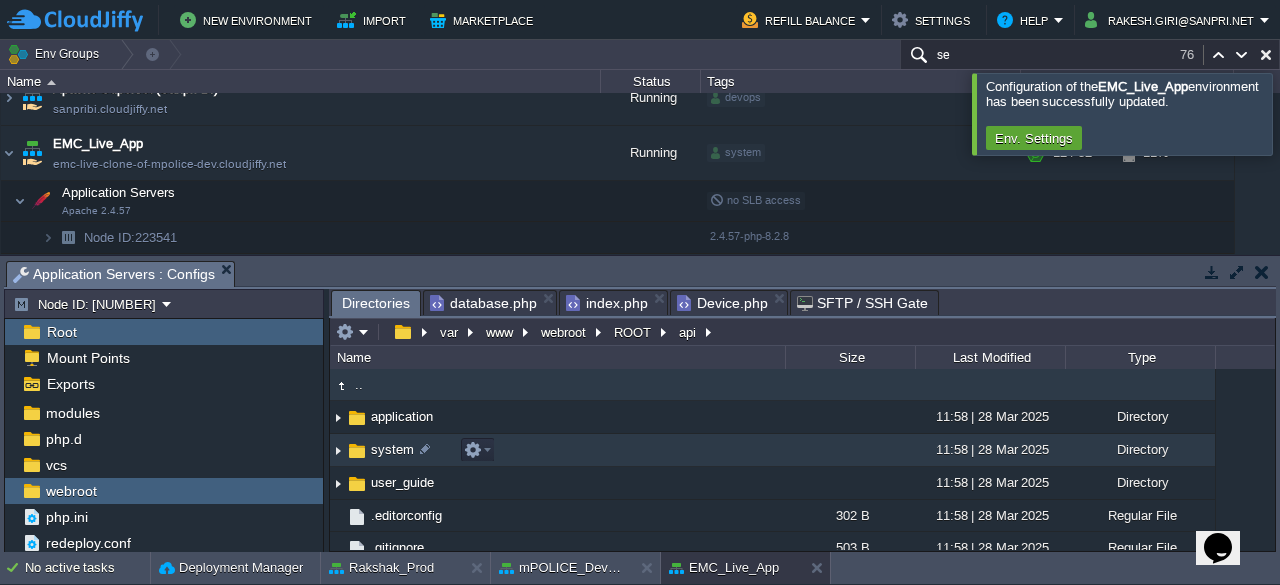 click on "system" at bounding box center [392, 449] 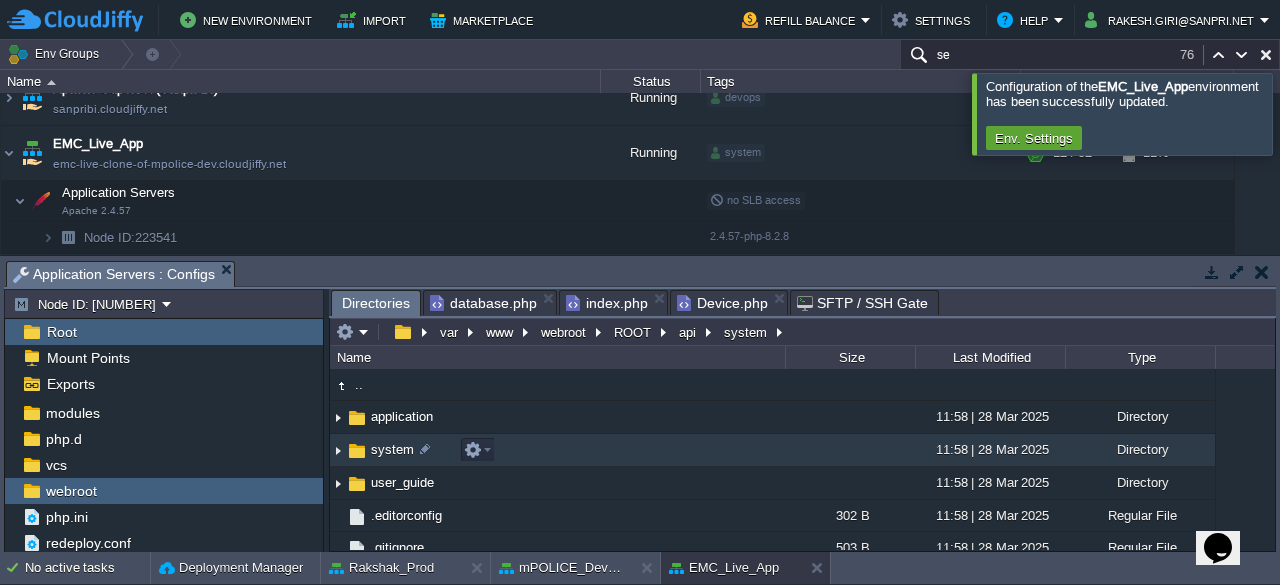 click on "system" at bounding box center [392, 449] 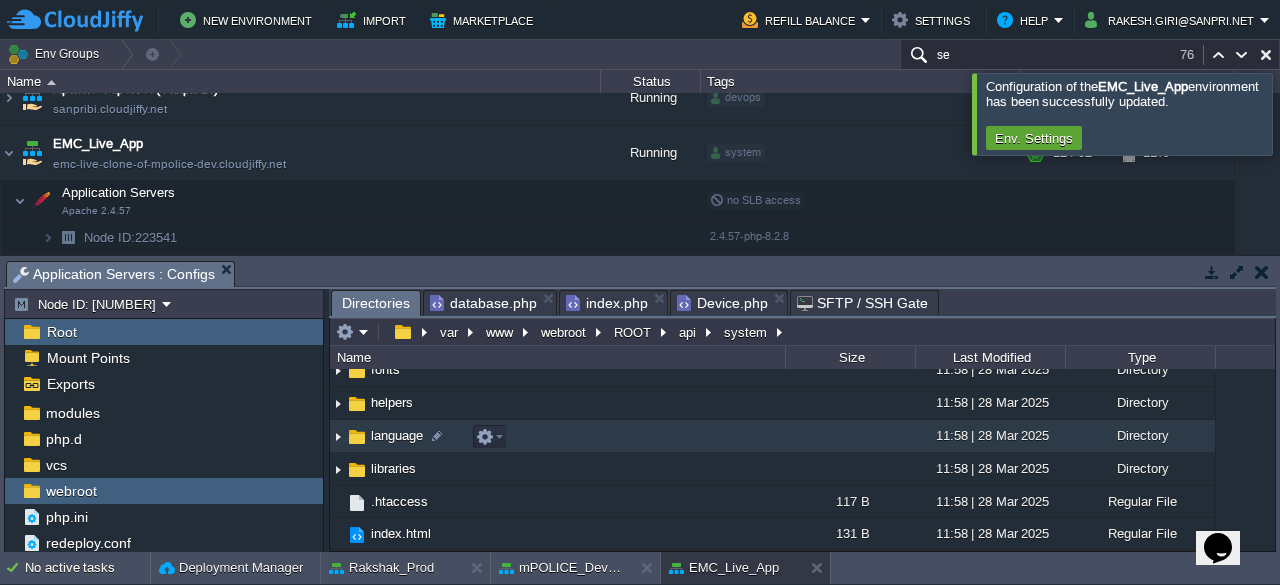 scroll, scrollTop: 0, scrollLeft: 0, axis: both 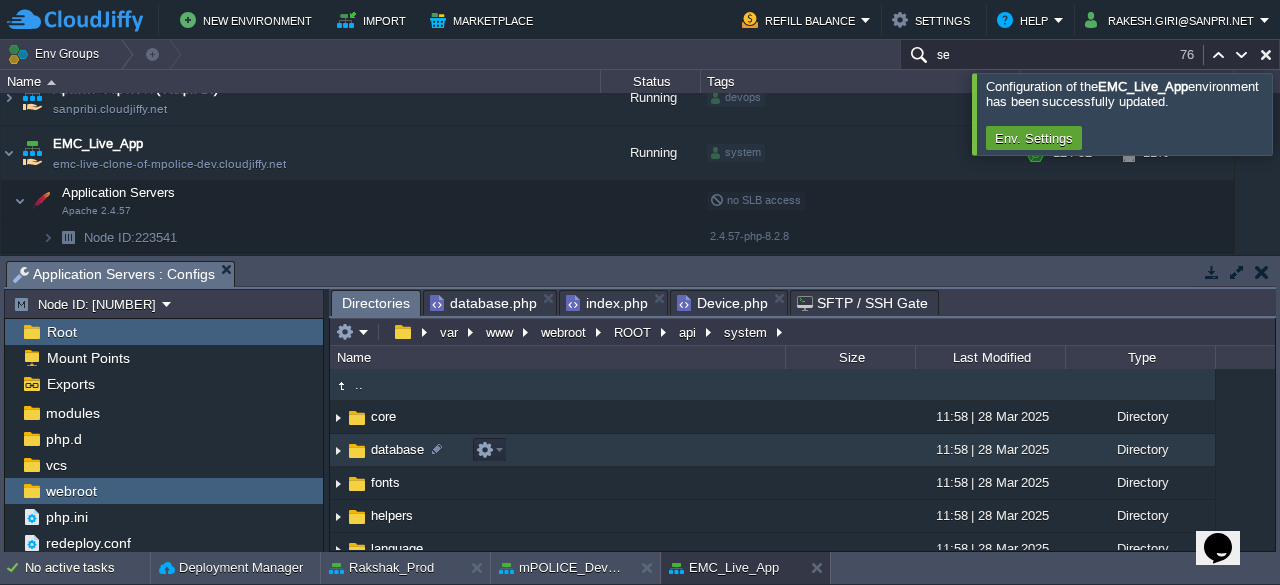 click on "database" at bounding box center (397, 449) 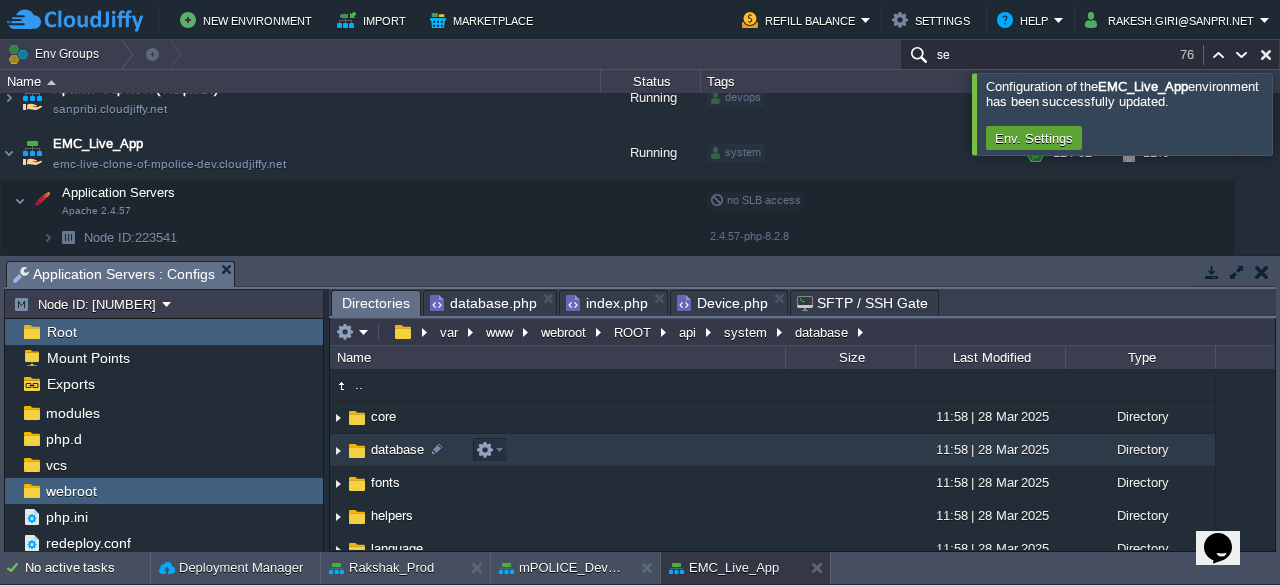 click on "database" at bounding box center (397, 449) 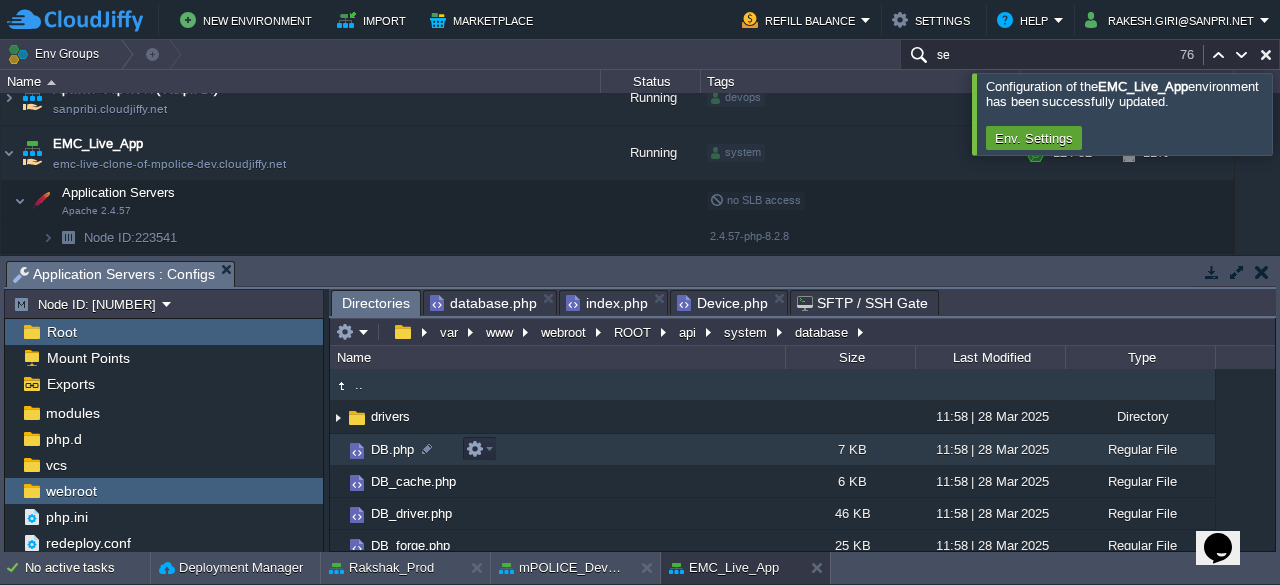 click on "DB.php" at bounding box center (392, 449) 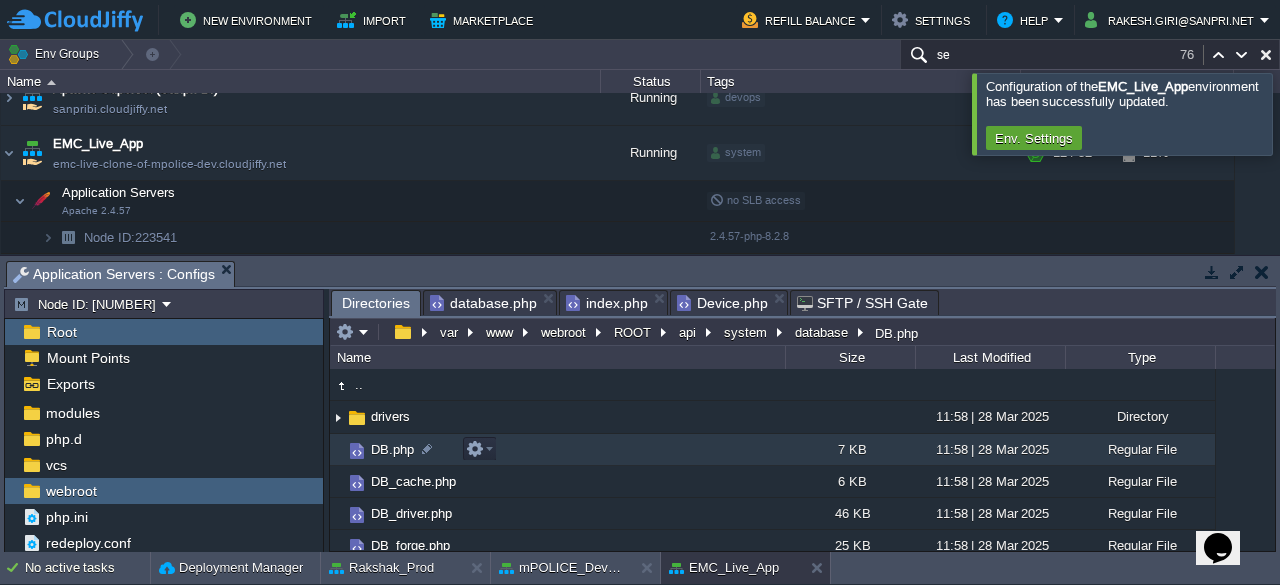 click on "DB.php" at bounding box center [392, 449] 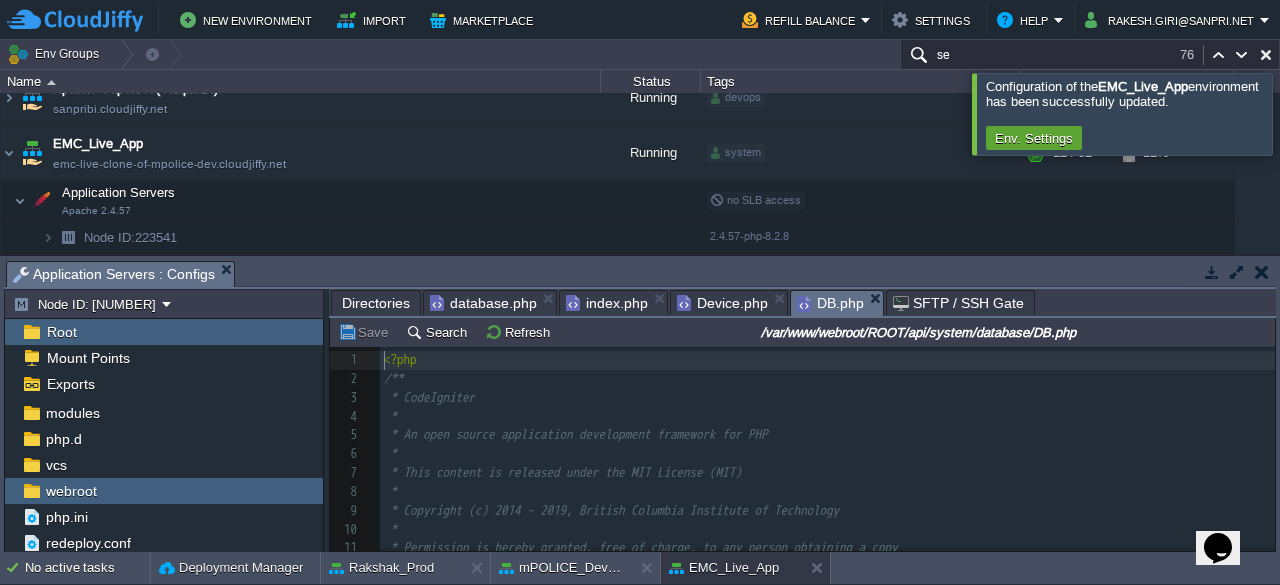 scroll, scrollTop: 6, scrollLeft: 0, axis: vertical 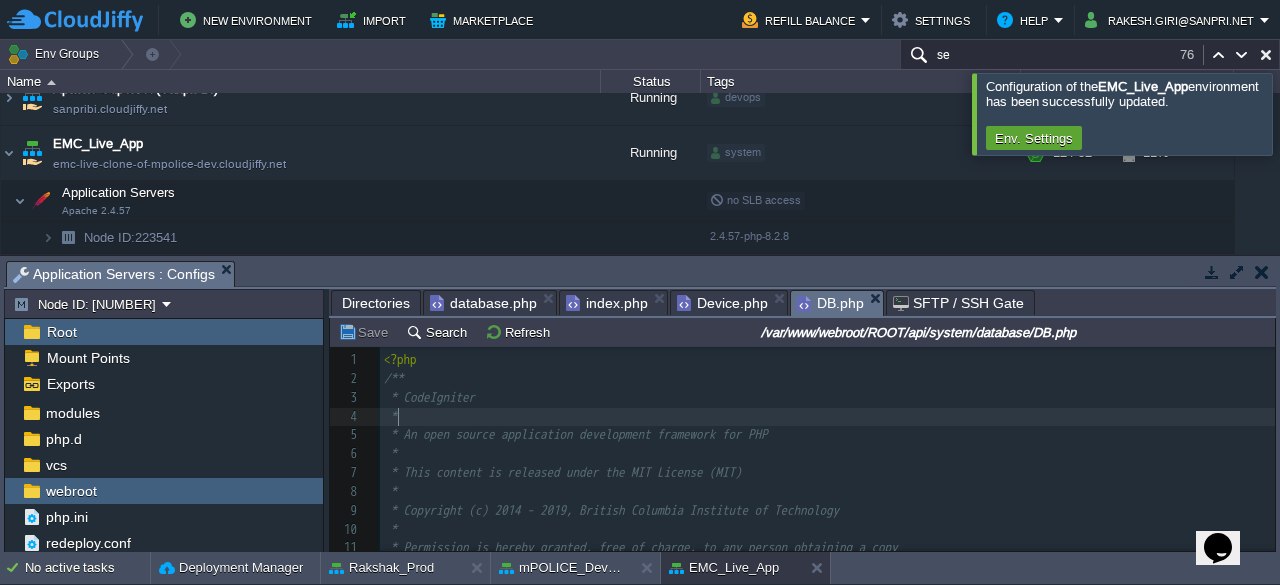 click on "*" at bounding box center [827, 417] 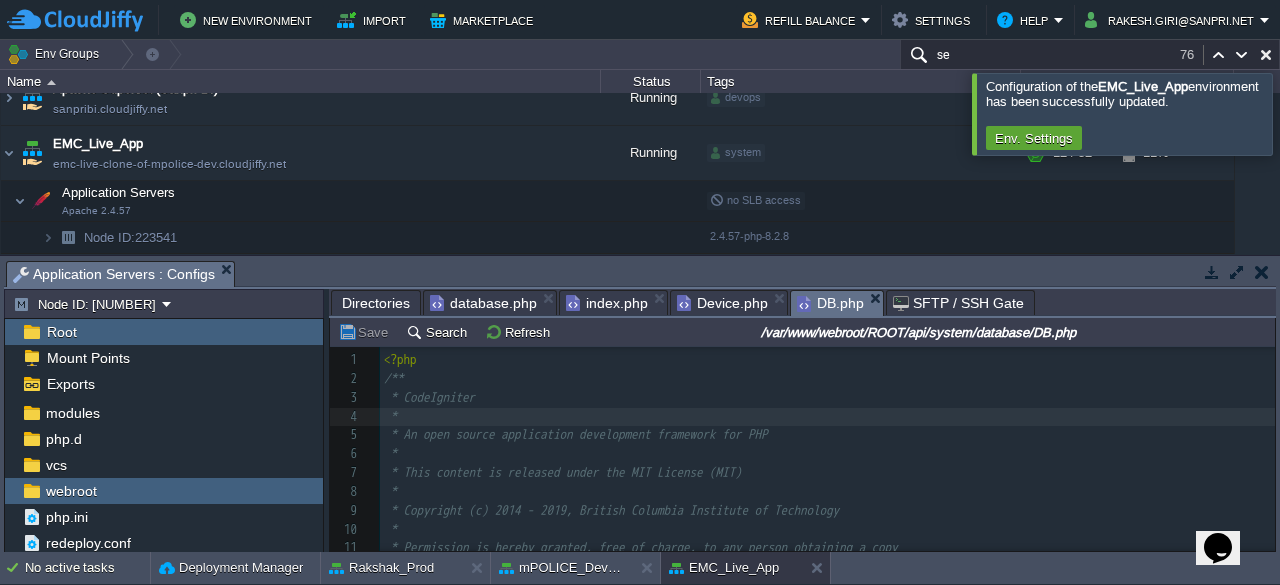 scroll, scrollTop: 29, scrollLeft: 0, axis: vertical 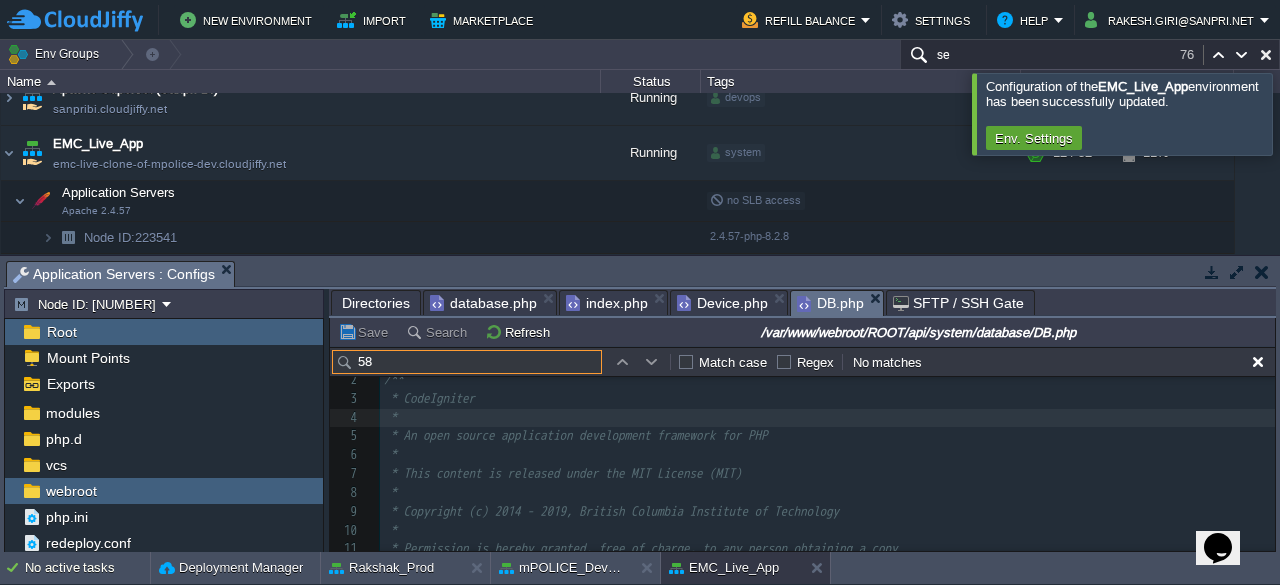 type on "5" 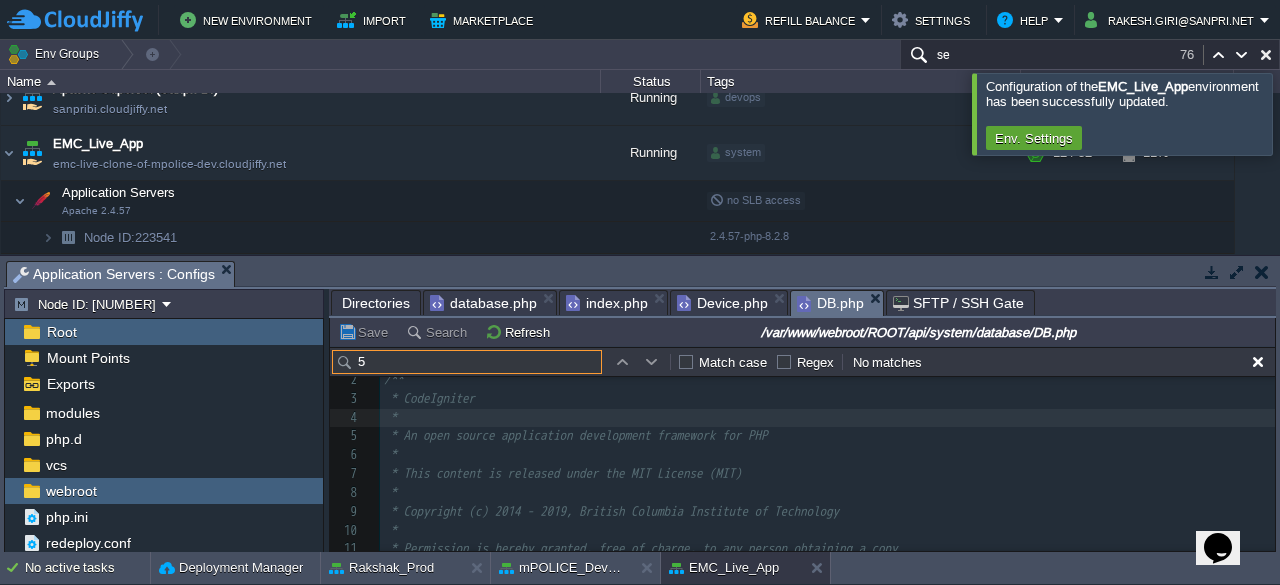 type 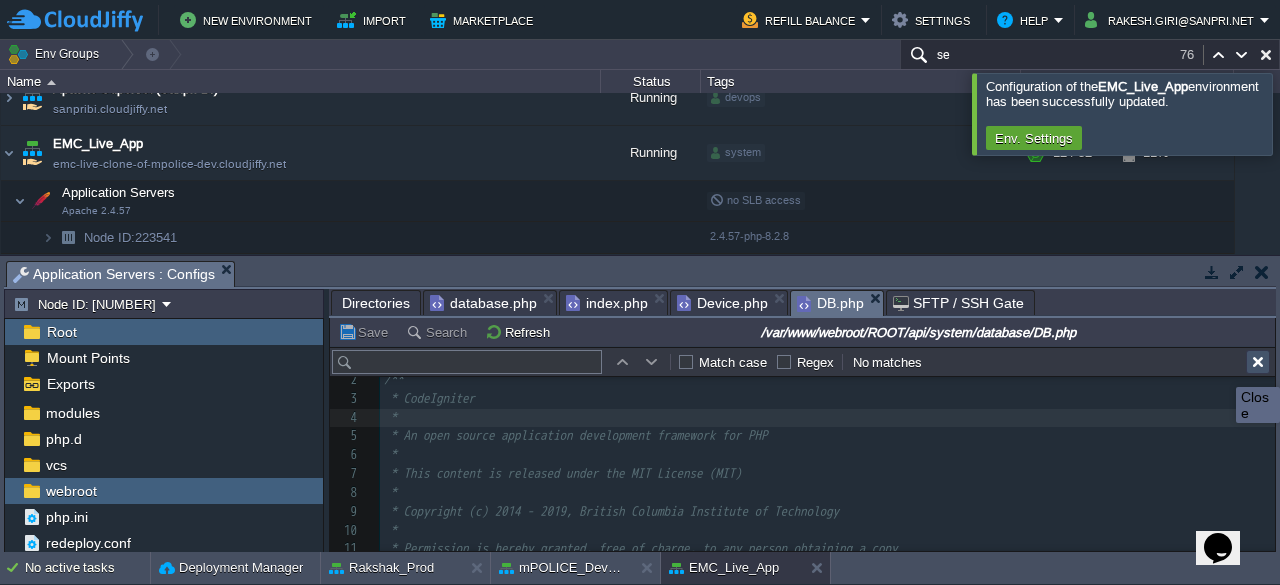 click at bounding box center (1258, 362) 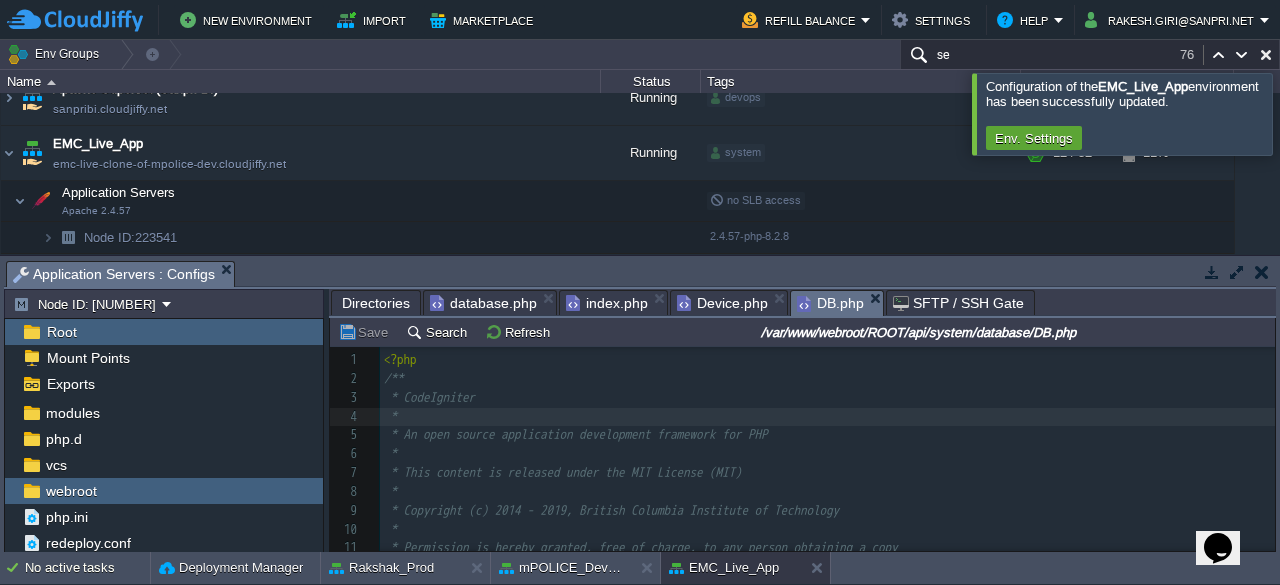 scroll, scrollTop: 250, scrollLeft: 0, axis: vertical 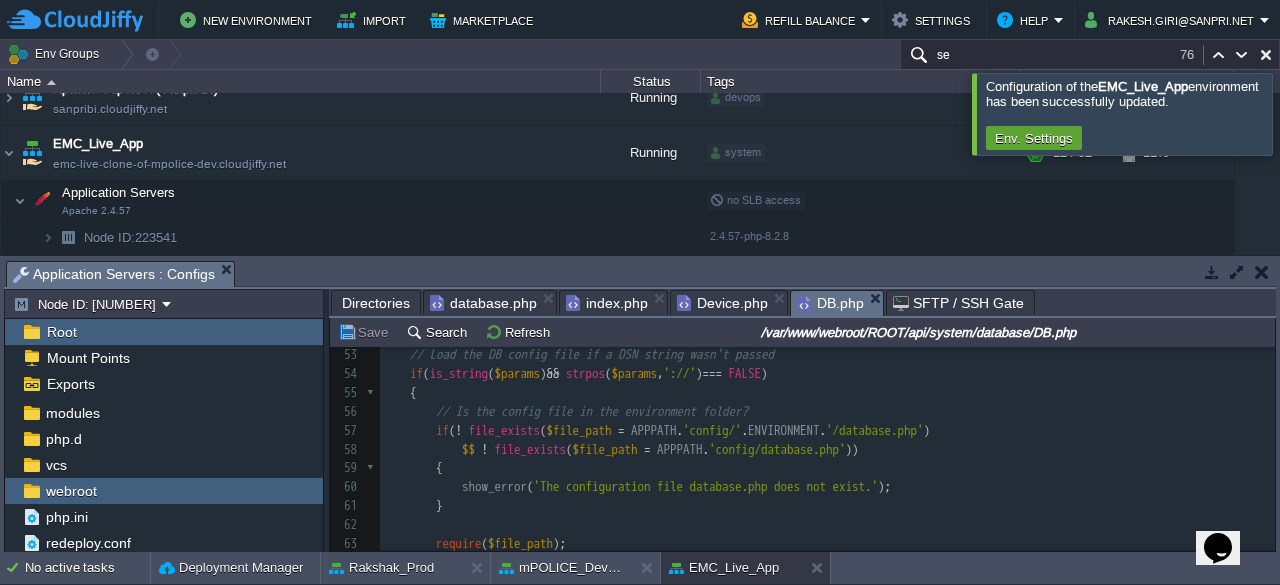 click on "19:20   *   48   * @param     bool           $query_builder_override 49   *                   Determines if query builder should be used or not 50   */ 51 function   & DB ( $params   =   '' ,  $query_builder_override   =   NULL ) 52 { 53      // Load the DB config file if a DSN string wasn't passed 54      if  ( is_string ( $params )  &&   strpos ( $params ,  '://' )  ===   FALSE ) 55      { 56           // Is the config file in the environment folder? 57           if  (  !   file_exists ( $file_path   =   APPPATH . 'config/' . ENVIRONMENT . '/database.php' ) 58                $$   !   file_exists ( $file_path   =   APPPATH . 'config/database.php' )) 59           { 60                show_error ( 'The configuration file database.php does not exist.' ); 61           } 62 ​ 63           require ( $file_path ); 64 ​ 65           // Make packages contain database config files, 66           // given that the controller instance already exists 67           if  ( class_exists ( 'CI_Controller' ,  FALSE )) 68" at bounding box center [827, 610] 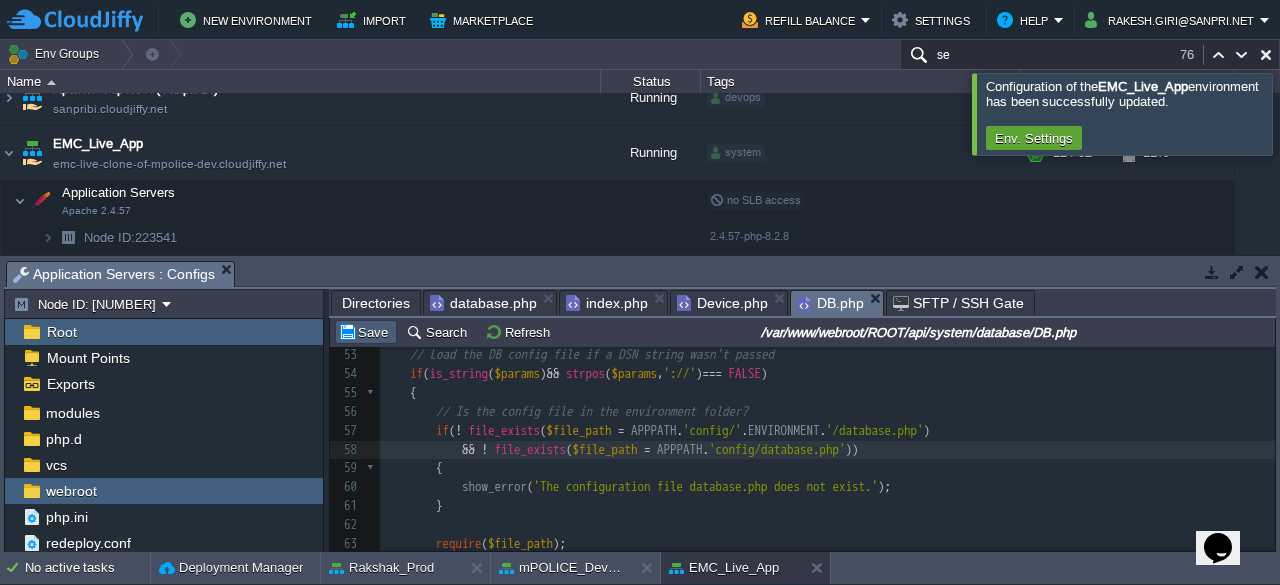 type on "&&" 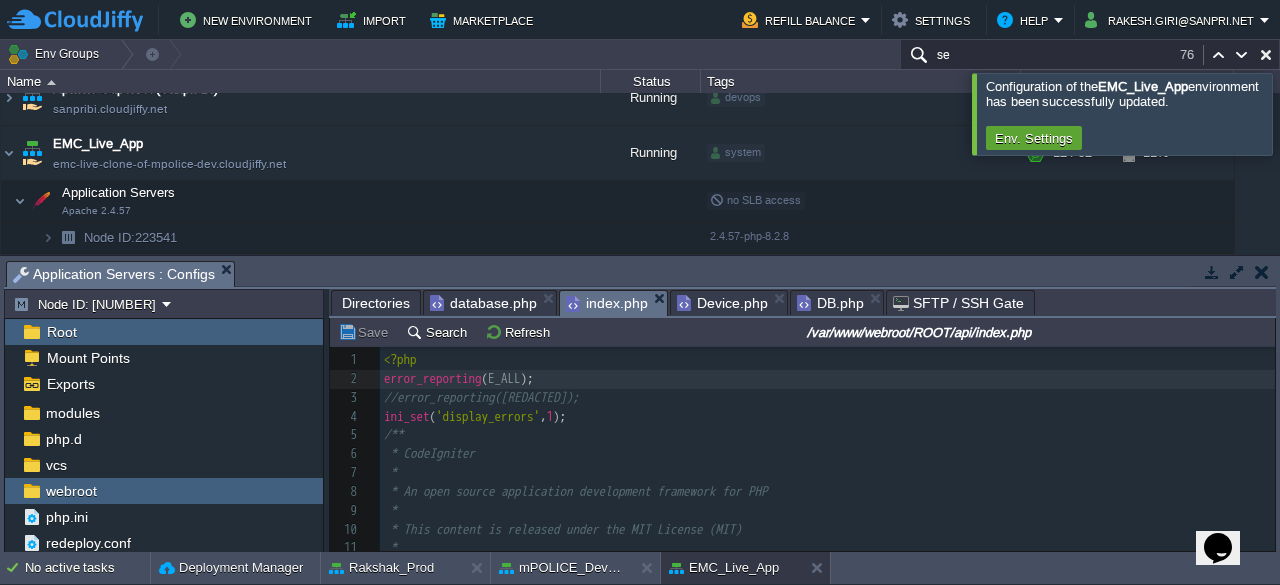 click on "index.php" at bounding box center (607, 303) 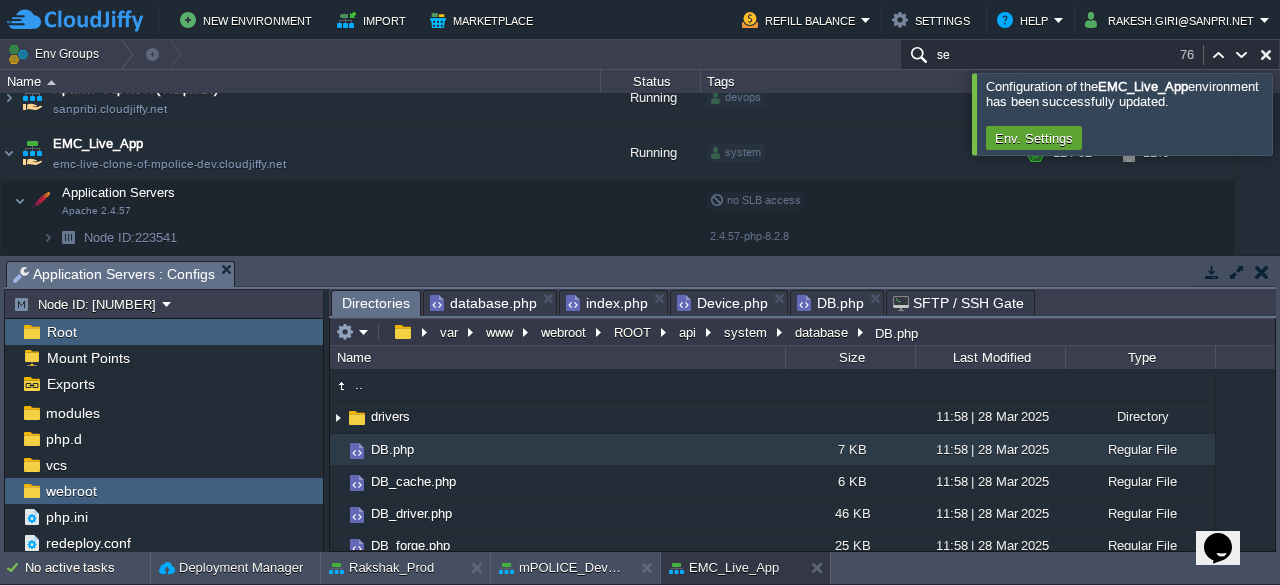 click on "Directories" at bounding box center (376, 303) 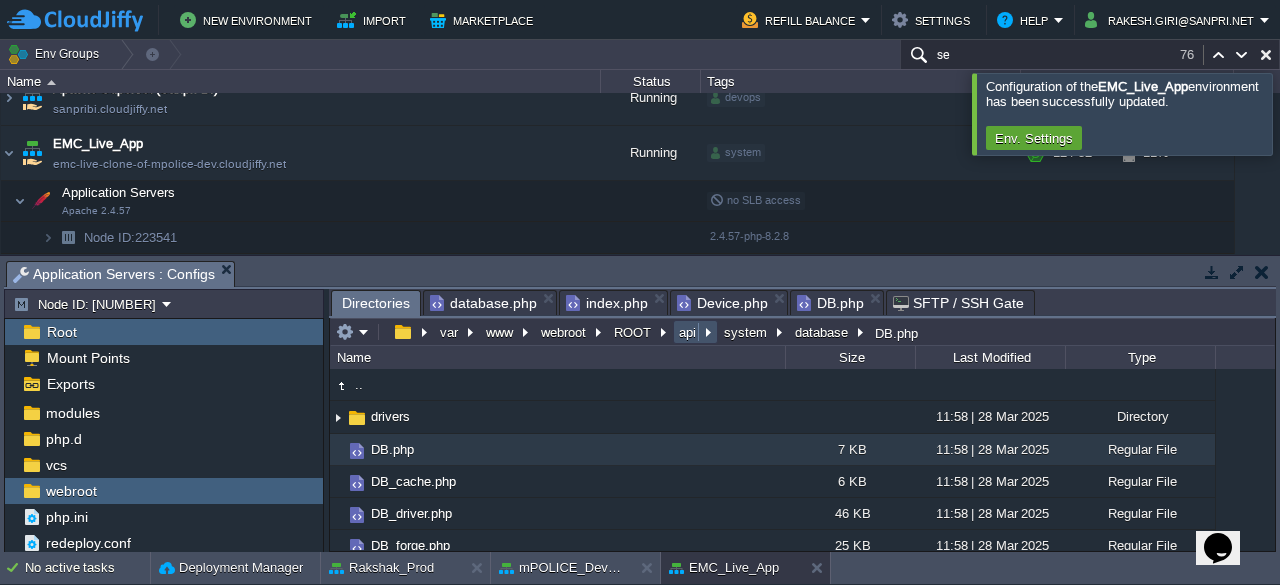 click on "api" at bounding box center [688, 332] 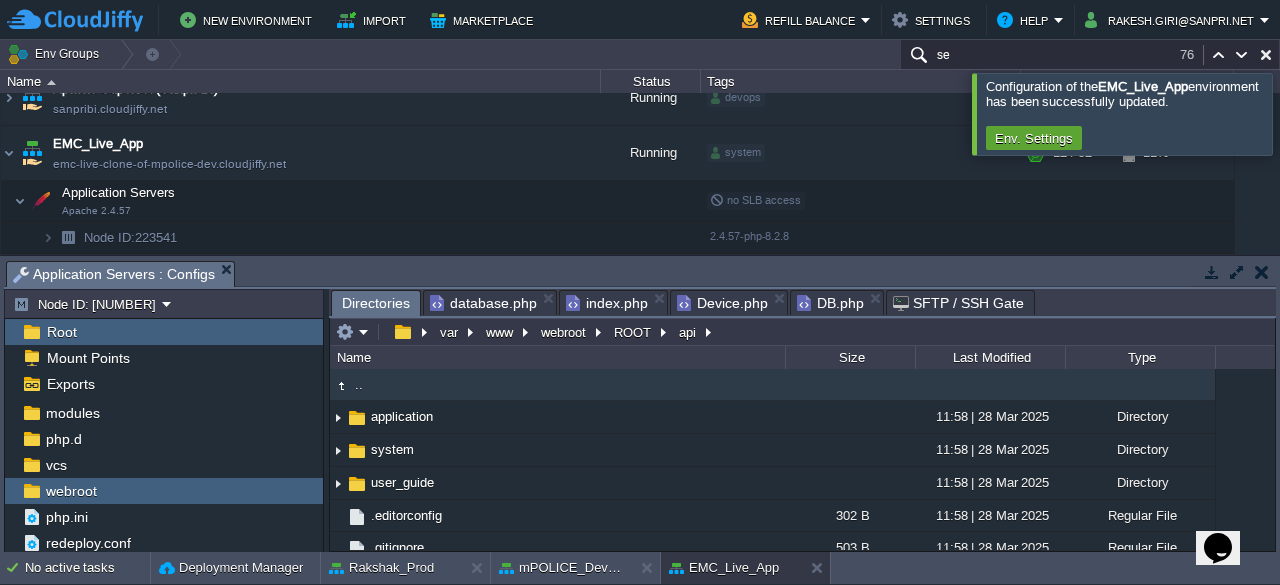 click at bounding box center [1304, 113] 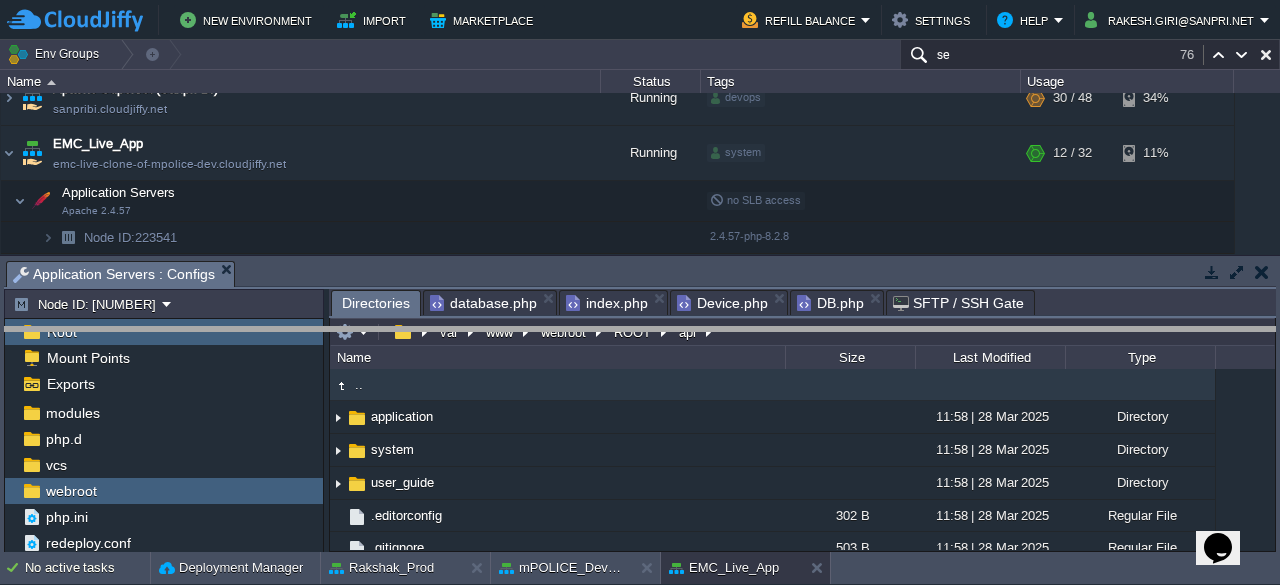 drag, startPoint x: 1041, startPoint y: 272, endPoint x: 1066, endPoint y: 316, distance: 50.606323 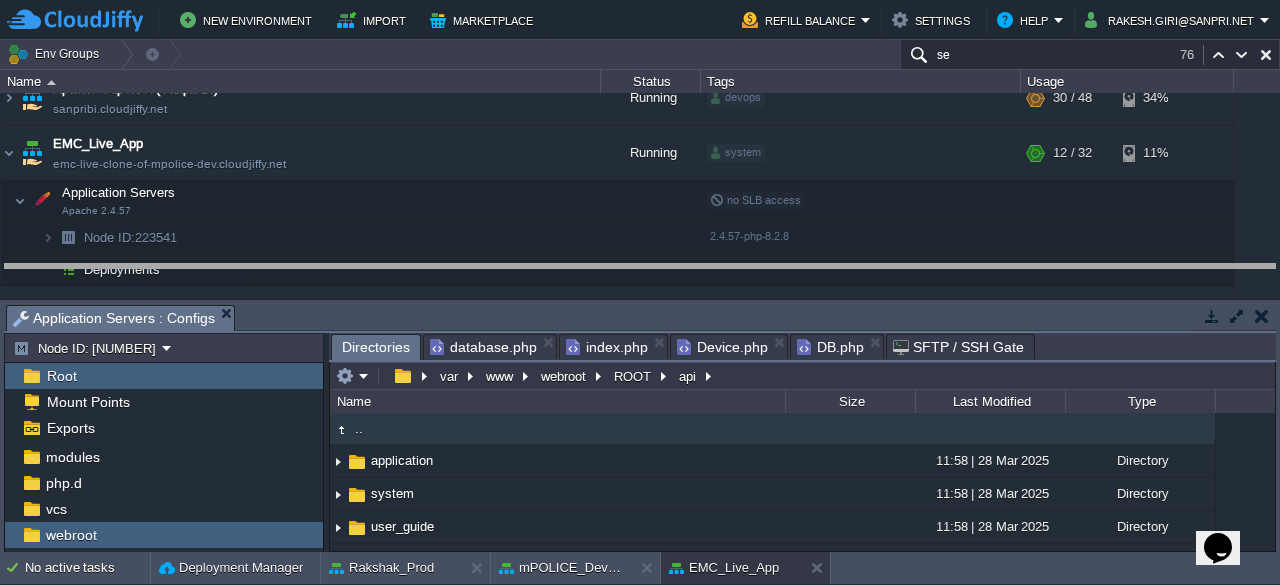 drag, startPoint x: 1042, startPoint y: 319, endPoint x: 1033, endPoint y: 278, distance: 41.976185 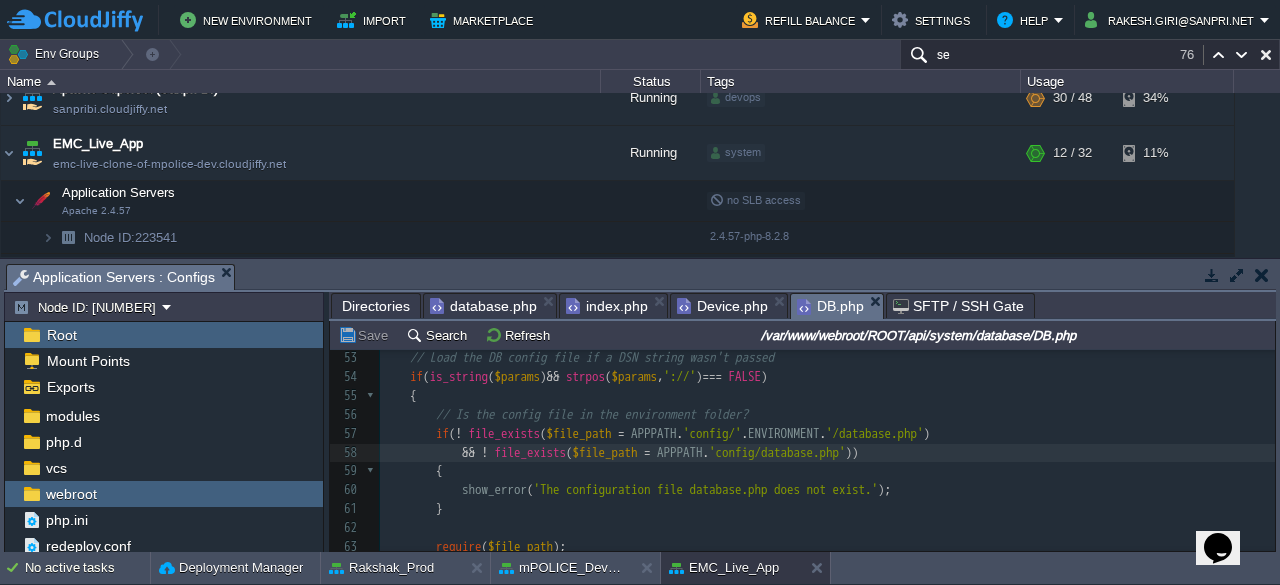 click on "DB.php" at bounding box center (830, 306) 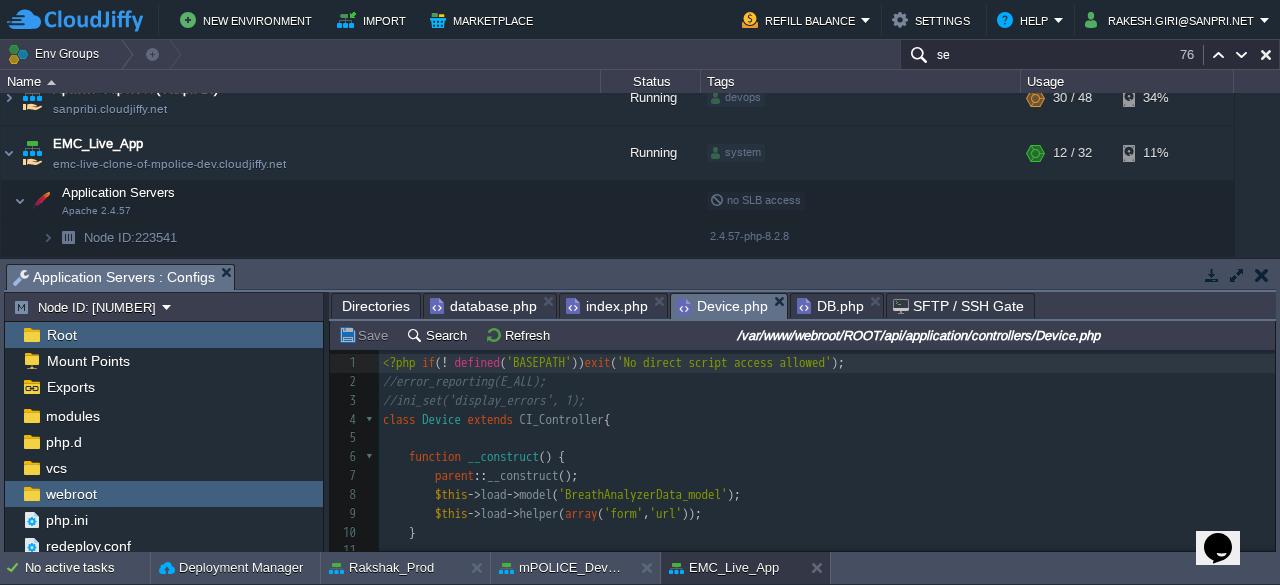click on "Device.php" at bounding box center (722, 306) 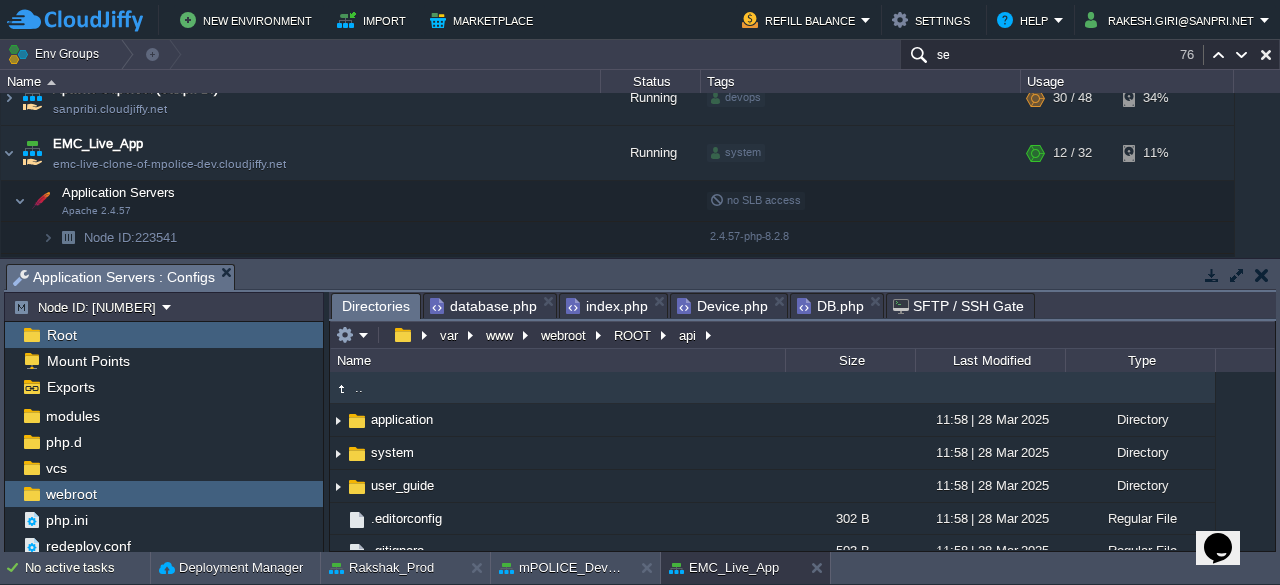 click on "Directories" at bounding box center [376, 306] 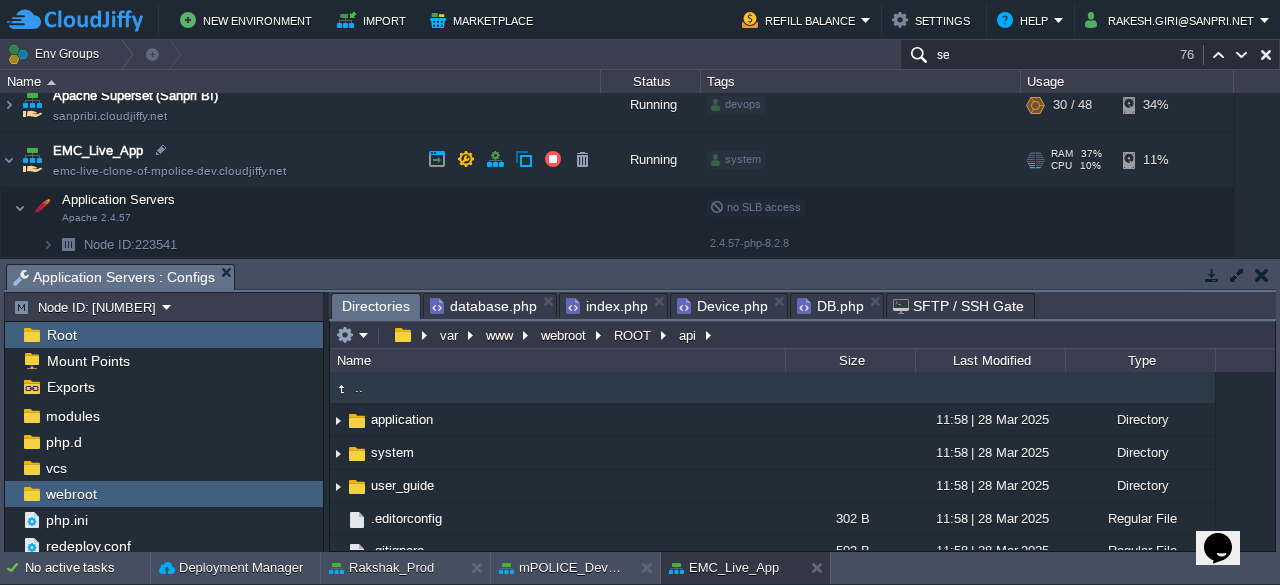 scroll, scrollTop: 12, scrollLeft: 0, axis: vertical 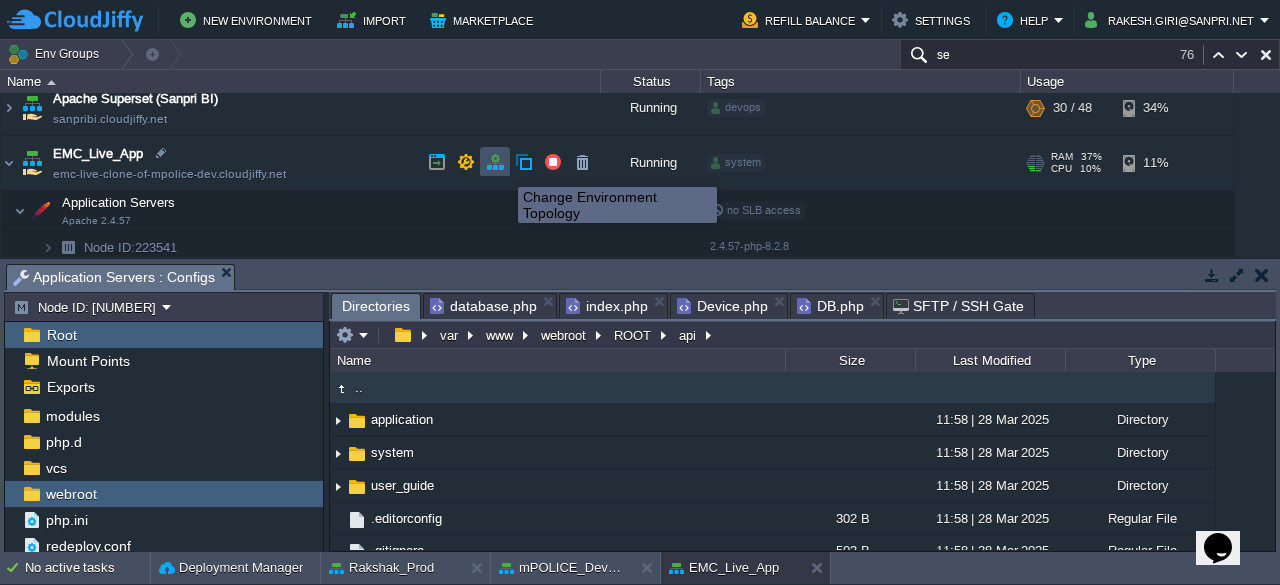 click at bounding box center (495, 162) 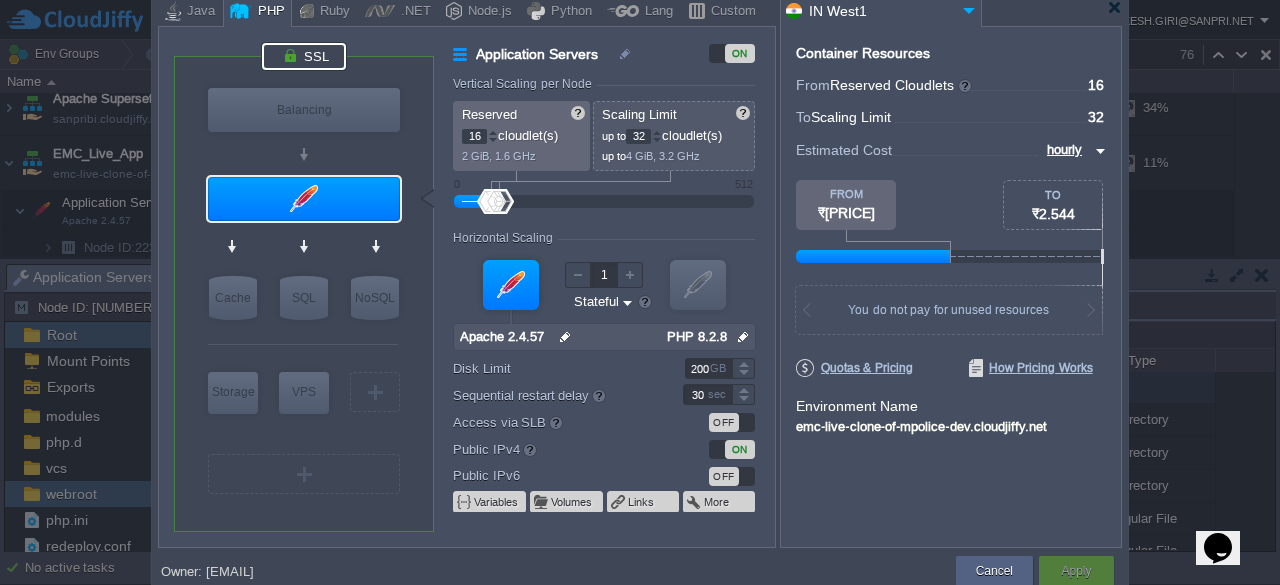 click at bounding box center (304, 56) 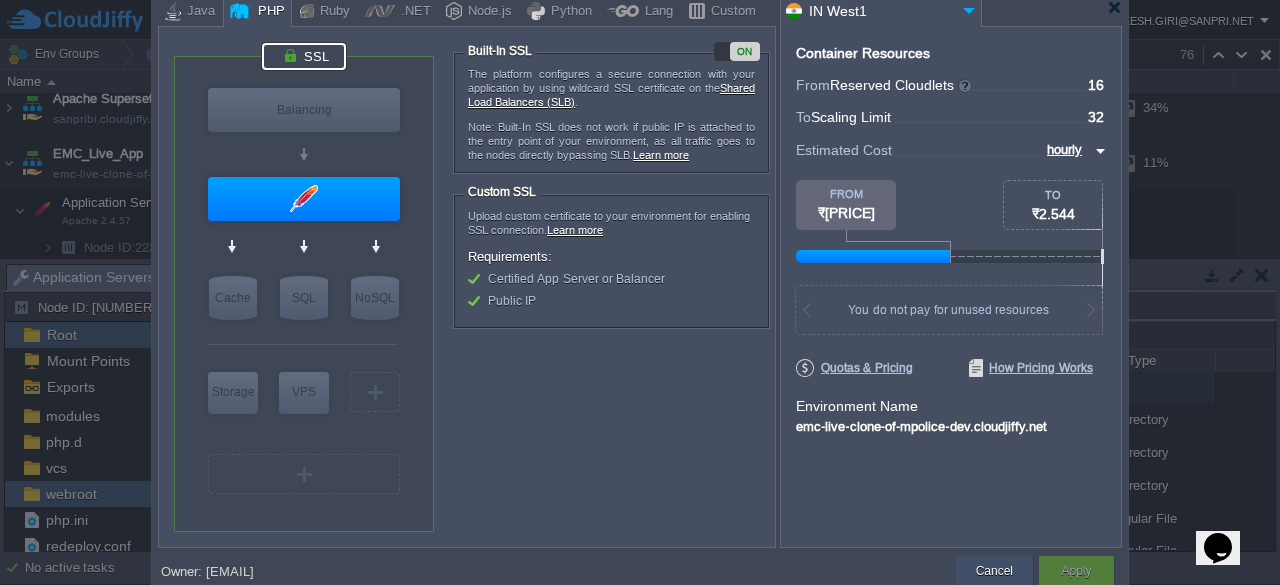 click on "Cancel" at bounding box center (994, 571) 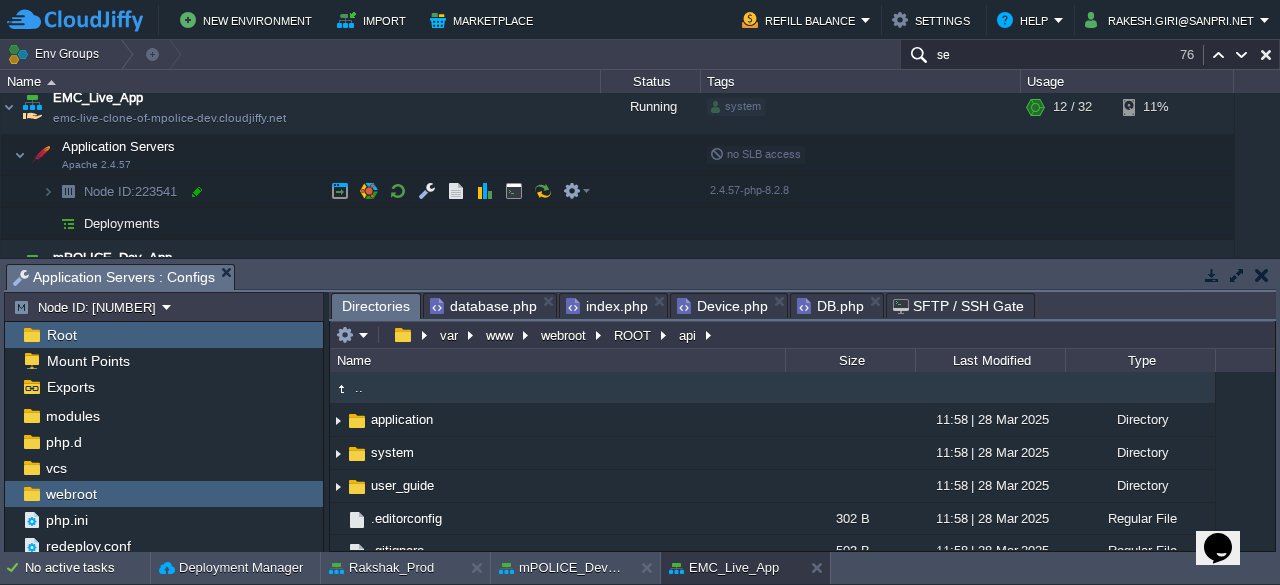 scroll, scrollTop: 65, scrollLeft: 0, axis: vertical 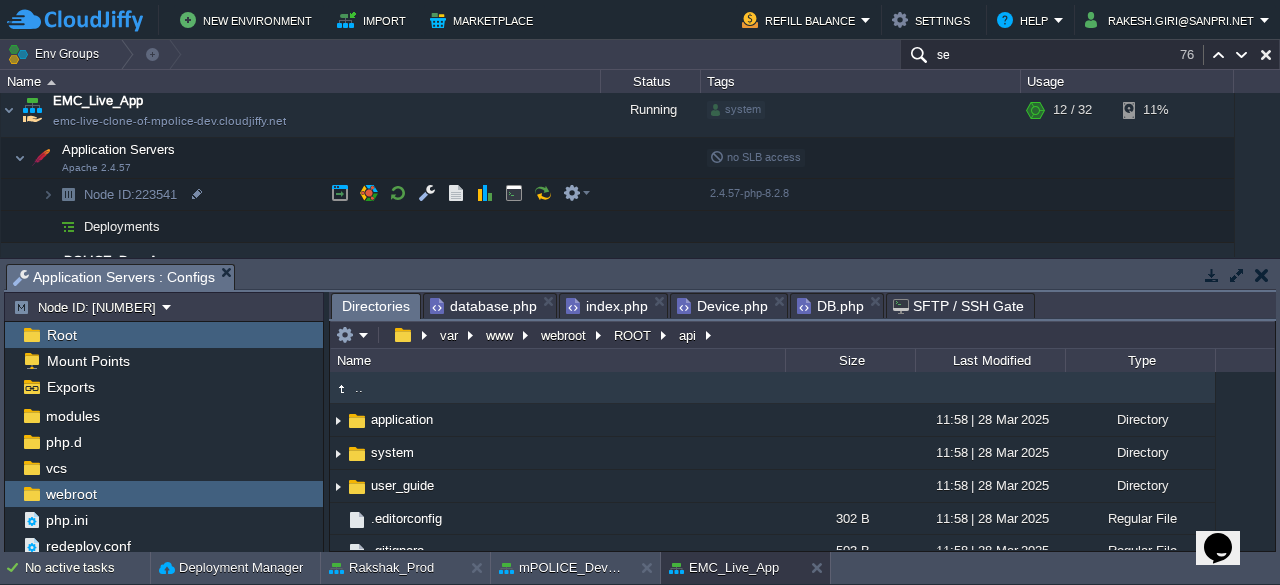 click on "Node ID:  [NODE_ID]" at bounding box center (301, 195) 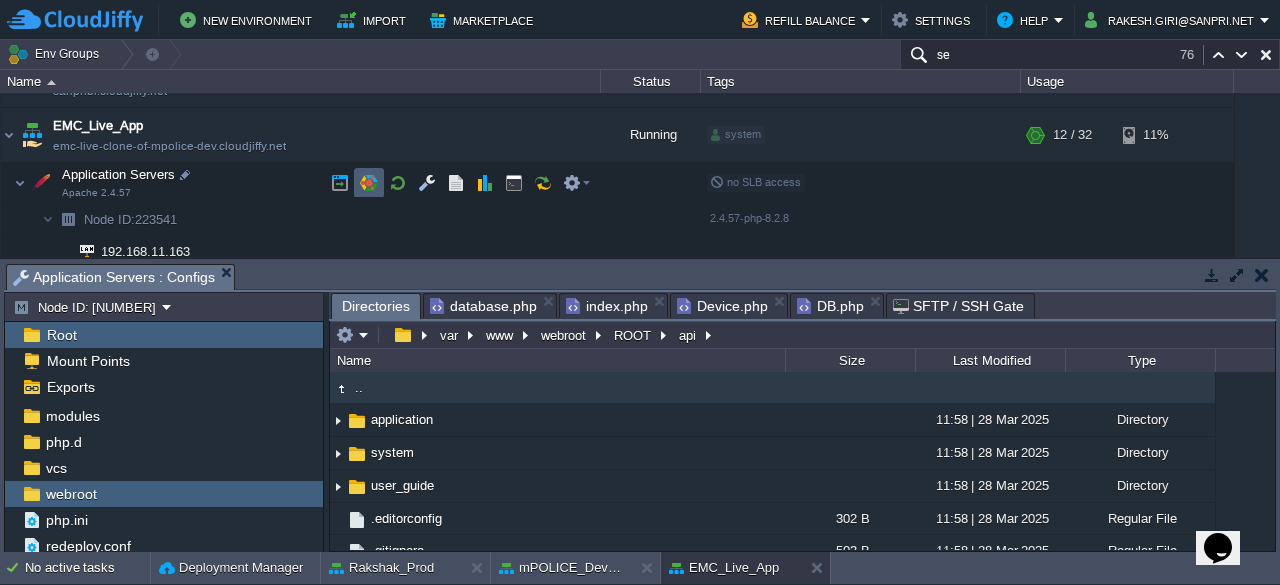scroll, scrollTop: 38, scrollLeft: 0, axis: vertical 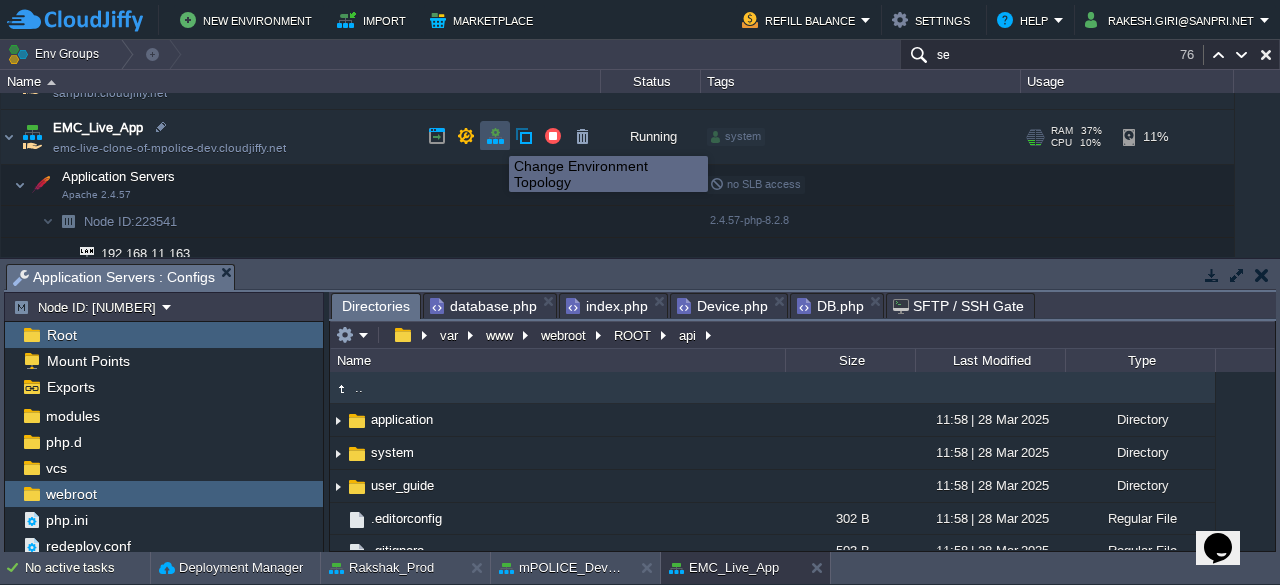 click at bounding box center (495, 136) 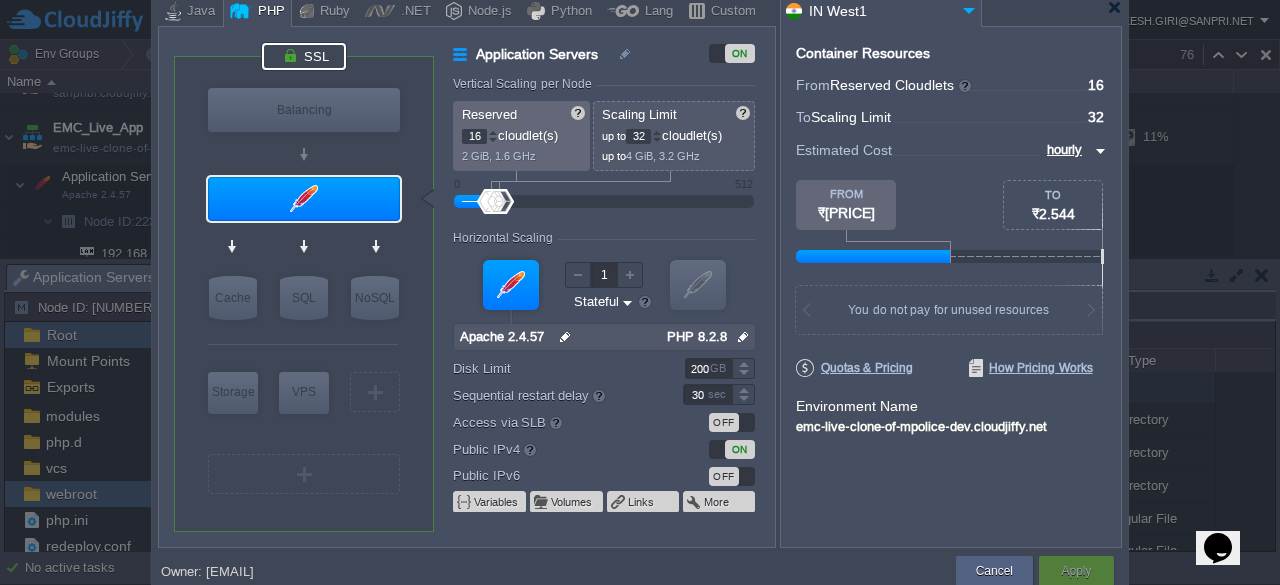 click at bounding box center (304, 56) 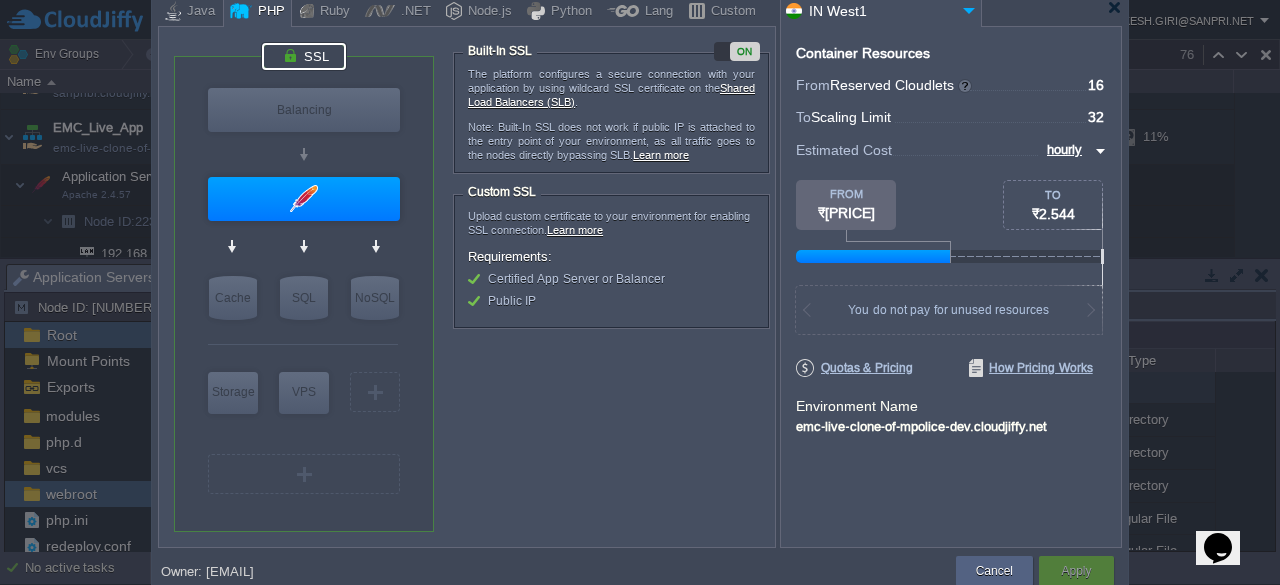 click on "ON" at bounding box center (745, 51) 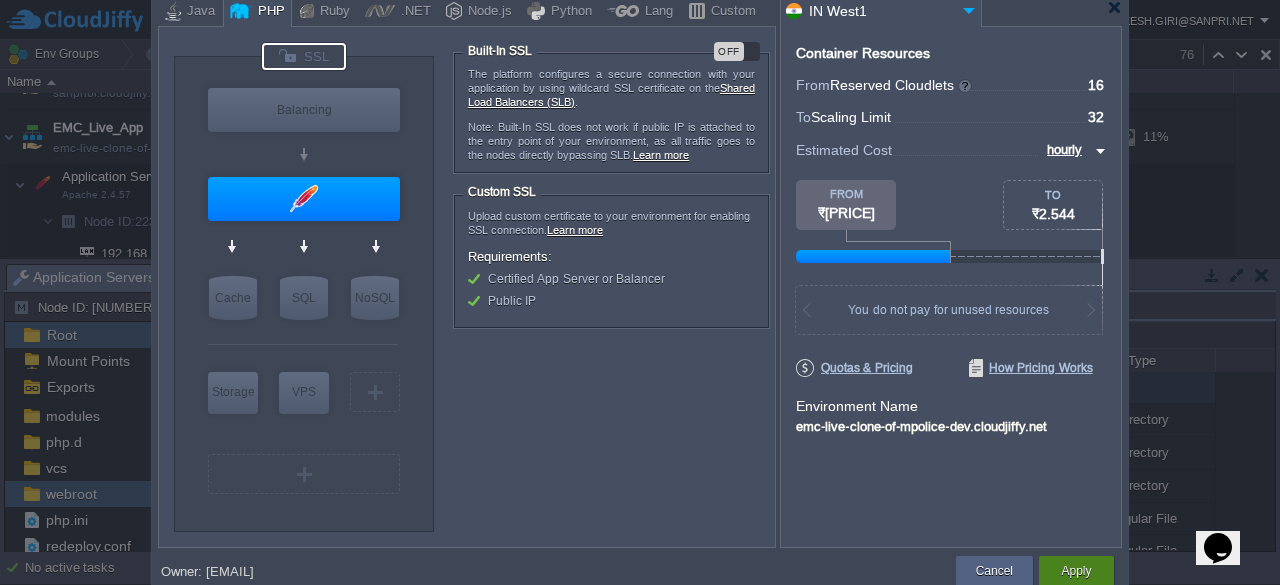 click on "Apply" at bounding box center [1076, 571] 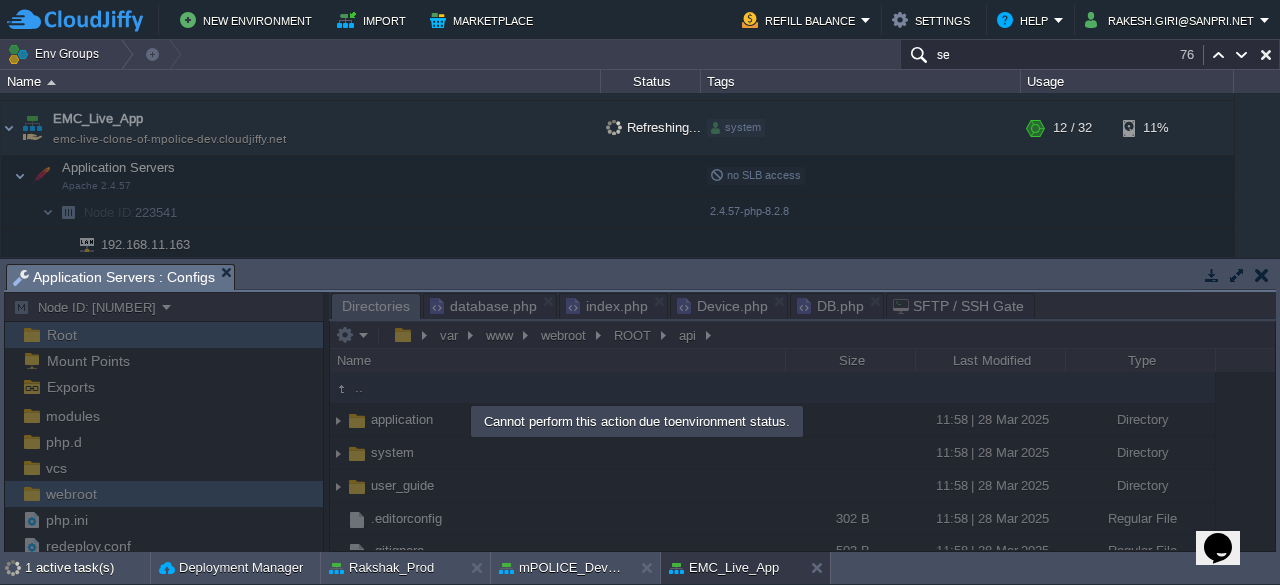 scroll, scrollTop: 42, scrollLeft: 0, axis: vertical 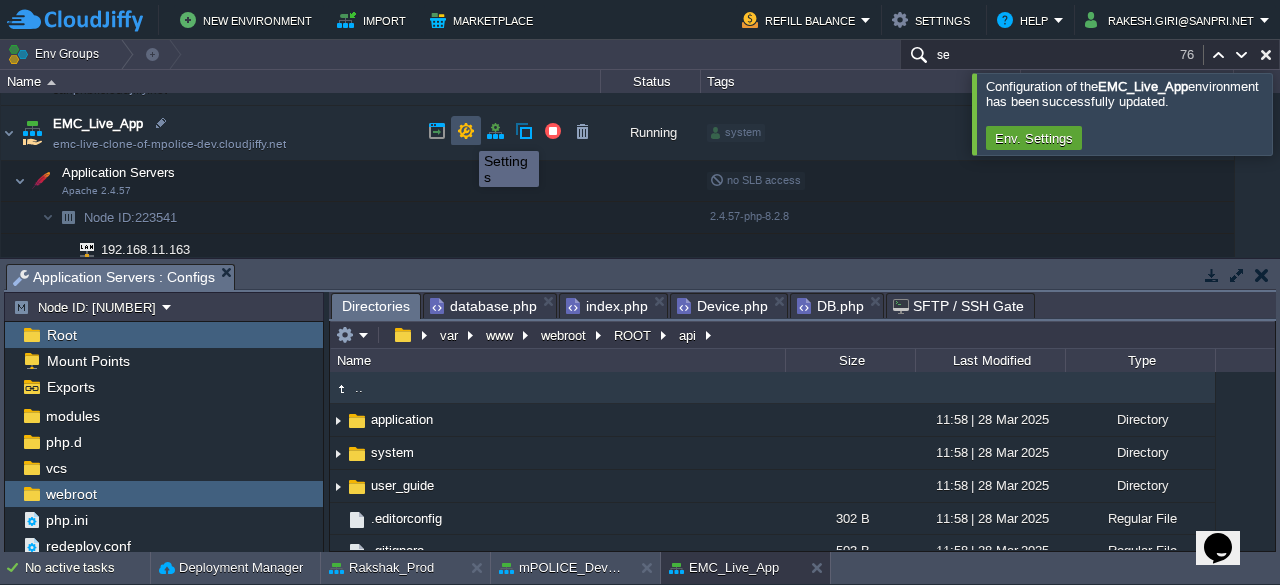 click at bounding box center [466, 131] 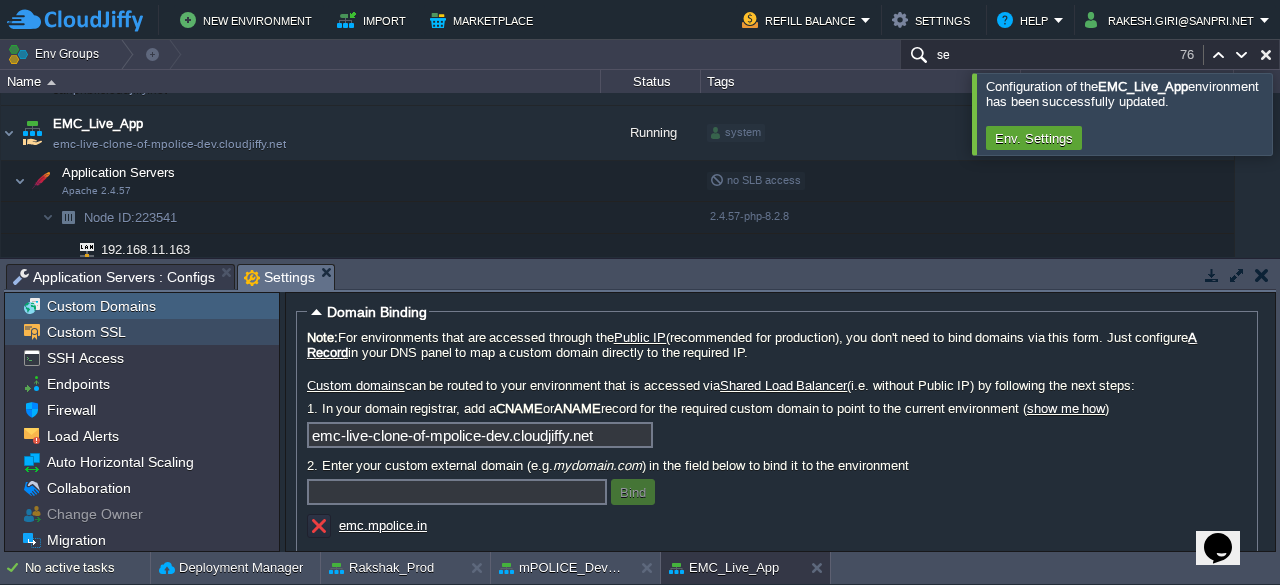 click on "Custom SSL" at bounding box center (86, 332) 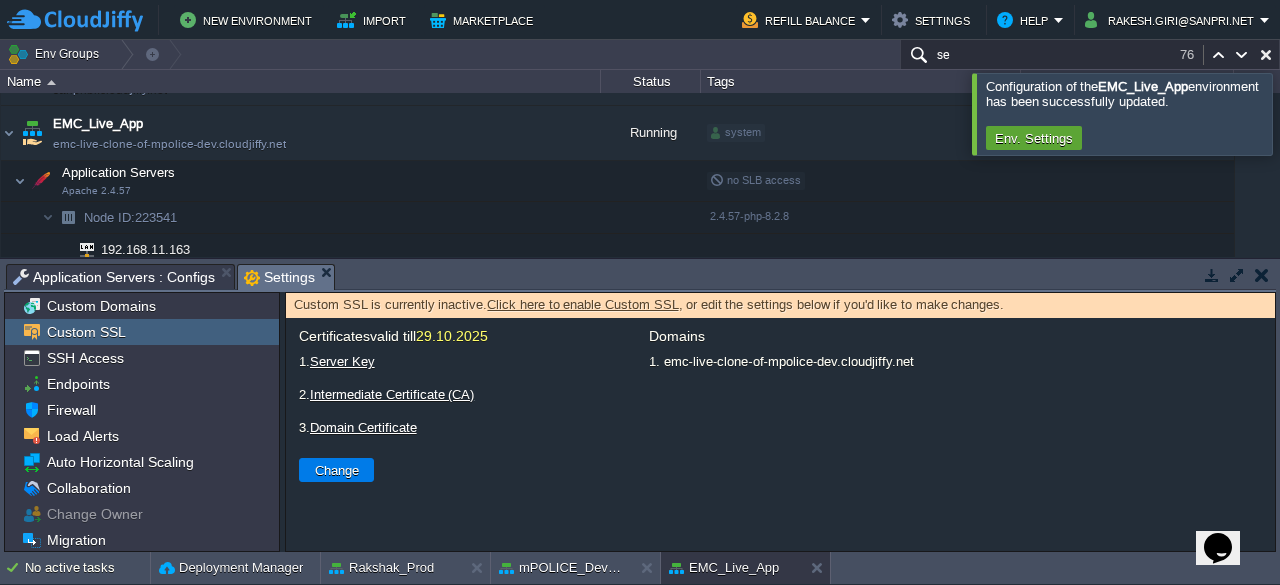 click on "Click here to enable Custom SSL" at bounding box center (582, 304) 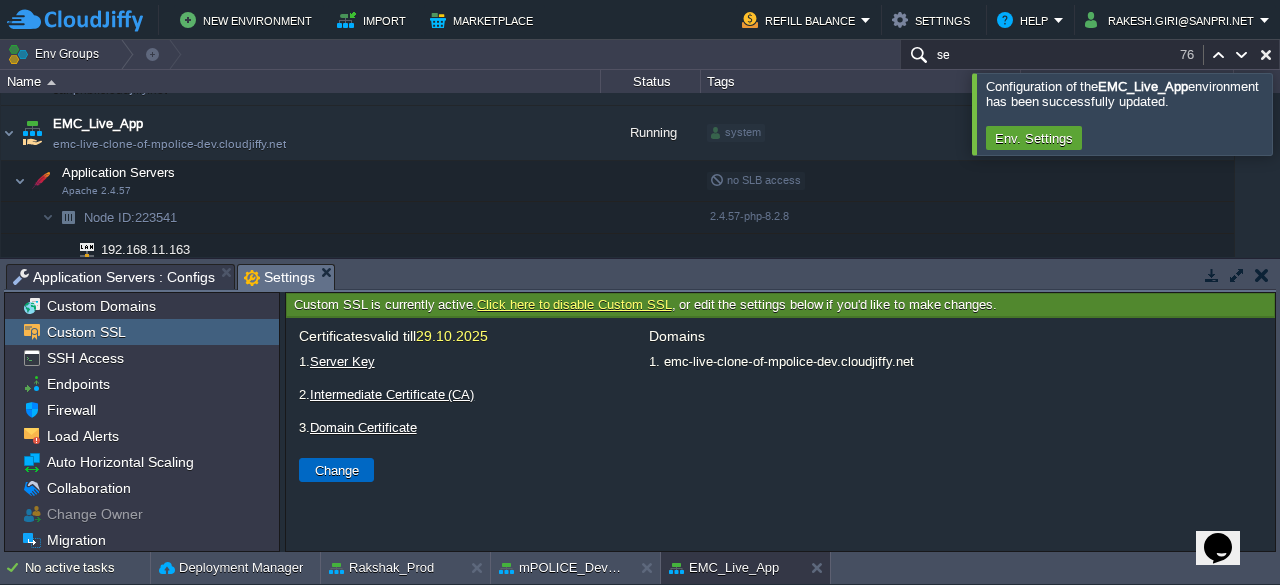 click on "Change" at bounding box center [337, 470] 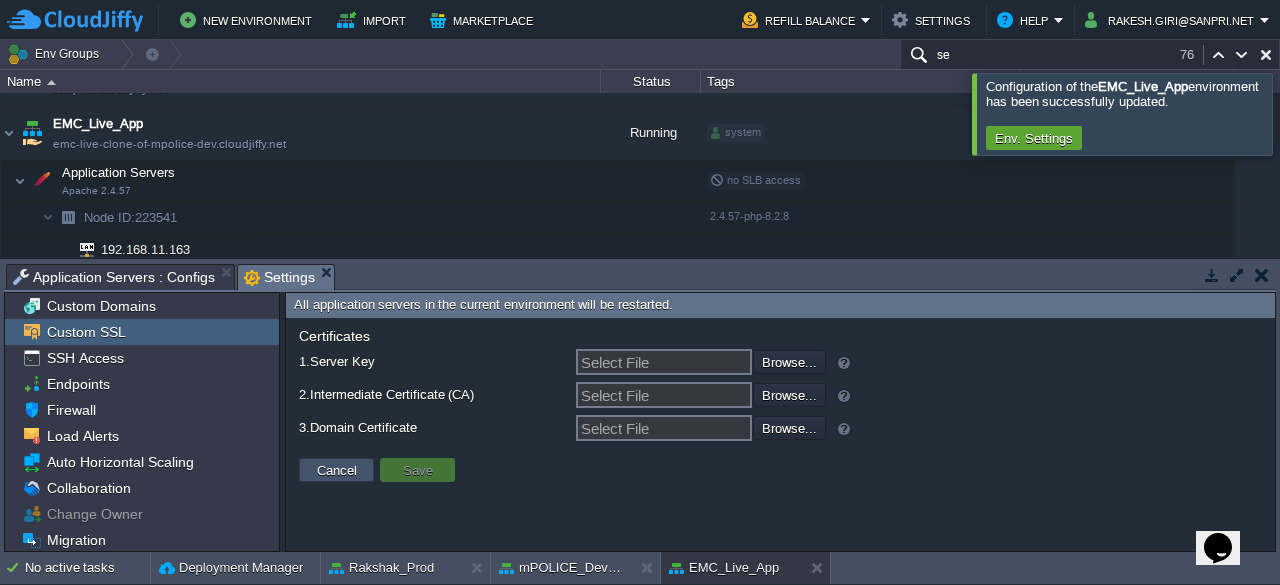 click on "Cancel" at bounding box center (337, 470) 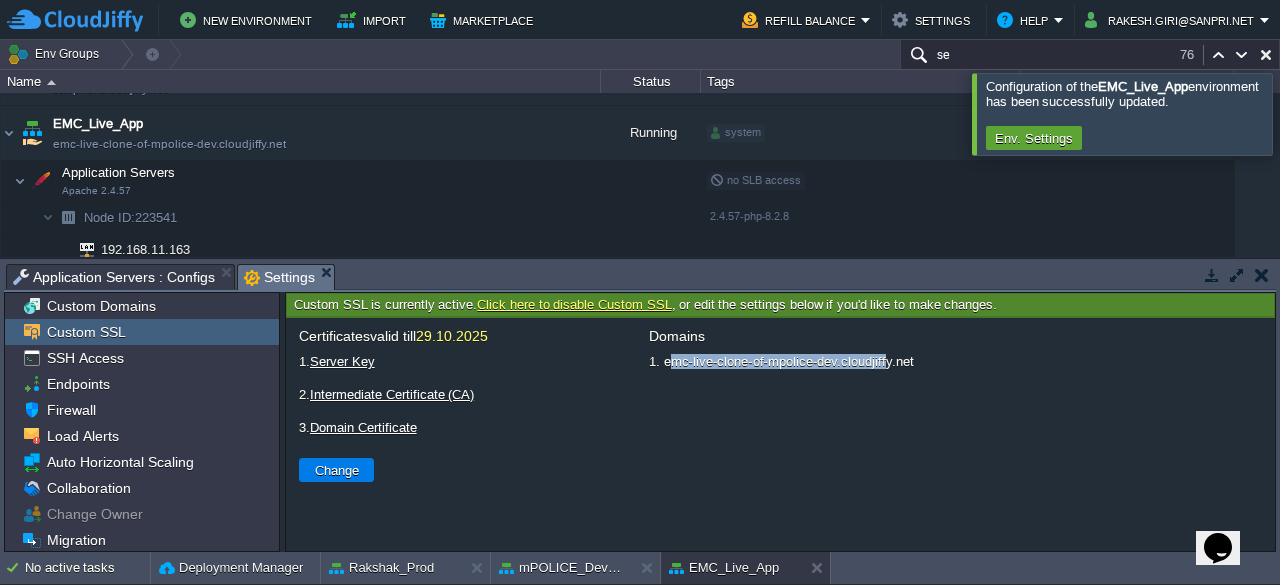drag, startPoint x: 671, startPoint y: 366, endPoint x: 886, endPoint y: 365, distance: 215.00232 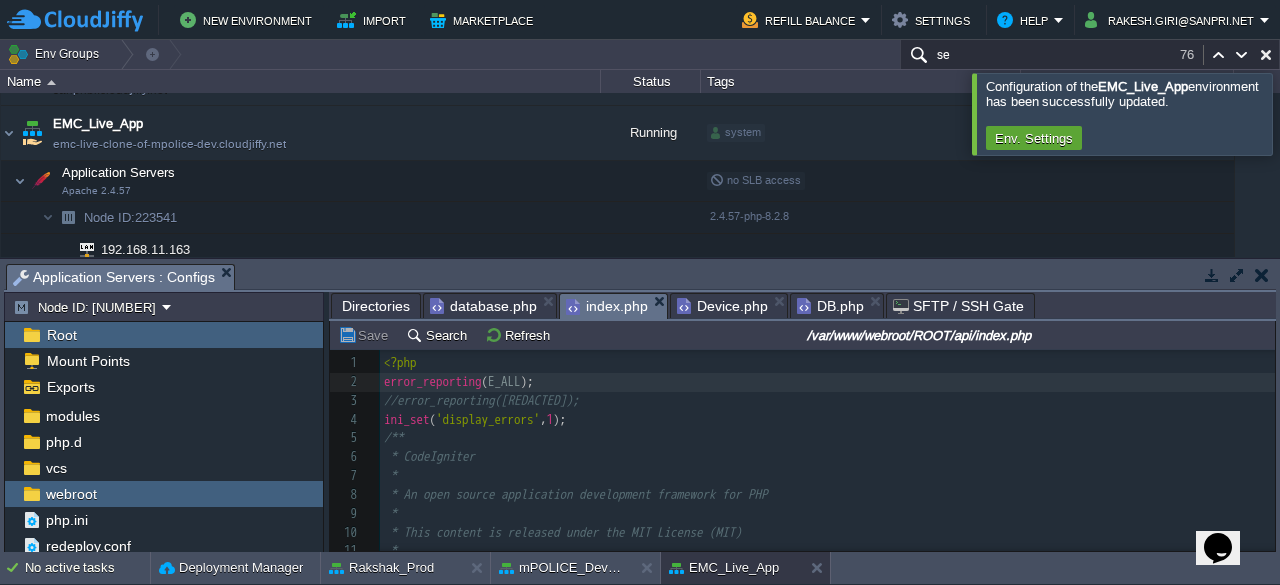 click on "index.php" at bounding box center (607, 306) 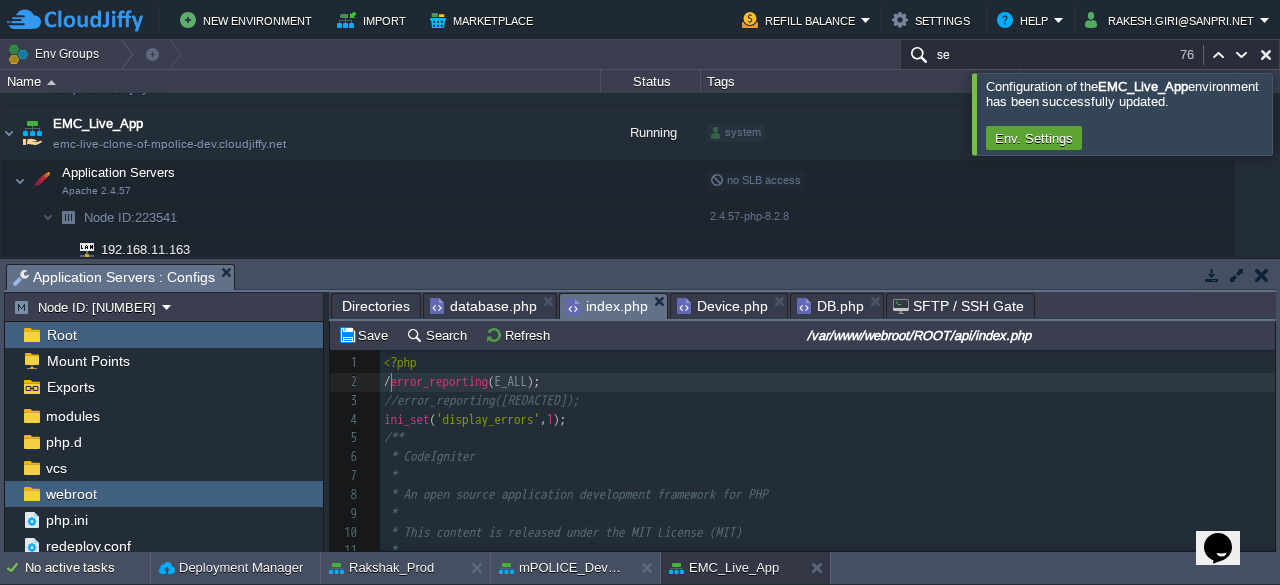 type on "//" 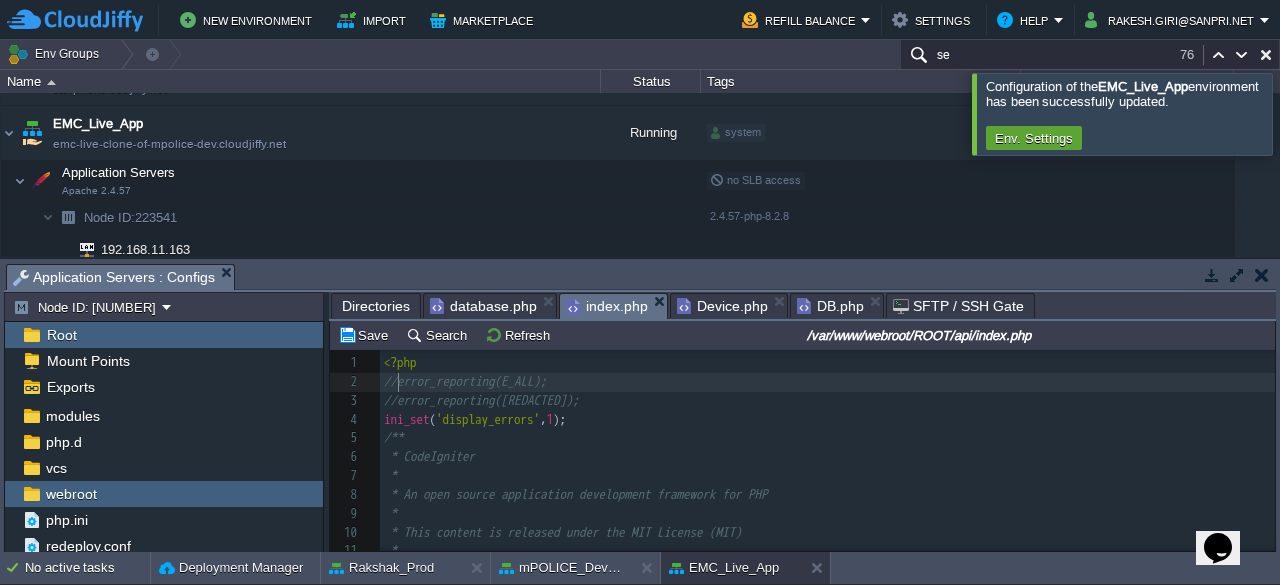 scroll, scrollTop: 6, scrollLeft: 13, axis: both 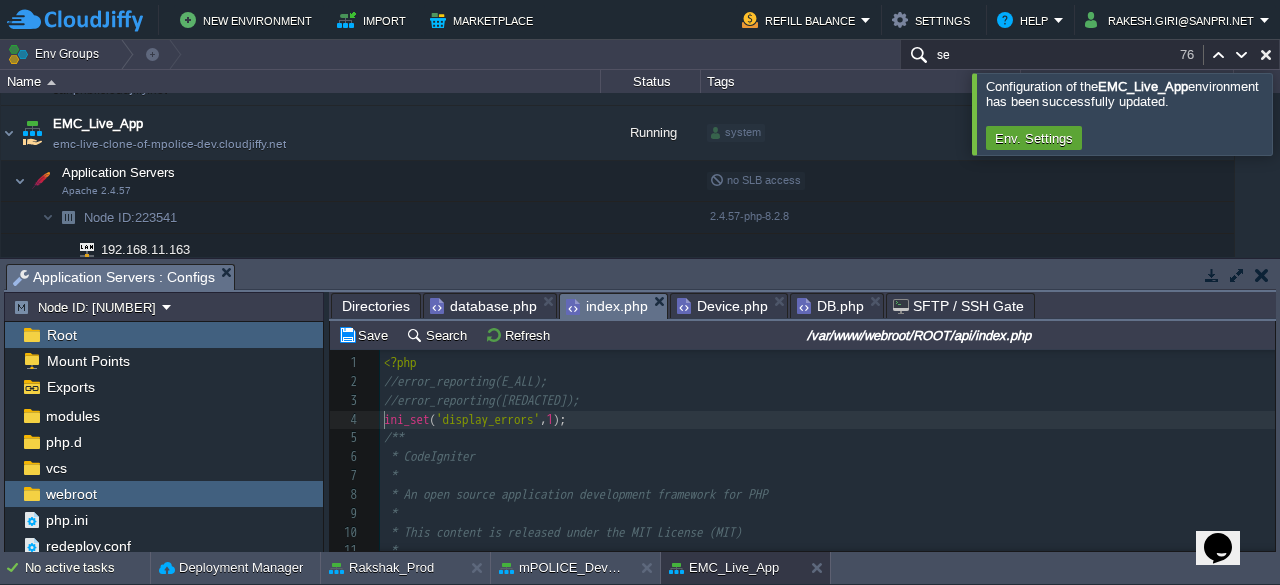click on "xxxxxxxxxx   1 <?php 2 //error_reporting(E_ALL); 3 //error_reporting(E_ALL & ~E_DEPRECATED & ~E_NOTICE & ~E_STRICT); 4 ini_set ( 'display_errors' ,  1 ); 5 /** 6   * CodeIgniter 7   * 8   * An open source application development framework for PHP 9   * 10   * This content is released under the MIT License (MIT) 11   * 12   * Copyright (c) 2014 - 2019, British Columbia Institute of Technology 13   * 14   * Permission is hereby granted, free of charge, to any person obtaining a copy 15   * of this software and associated documentation files (the "Software"), to deal 16   * in the Software without restriction, including without limitation the rights 17   * to use, copy, modify, merge, publish, distribute, sublicense, and/or sell 18   * copies of the Software, and to permit persons to whom the Software is 19   * furnished to do so, subject to the following conditions: 20   * 21   * The above copyright notice and this permission notice shall be included in" at bounding box center [827, 561] 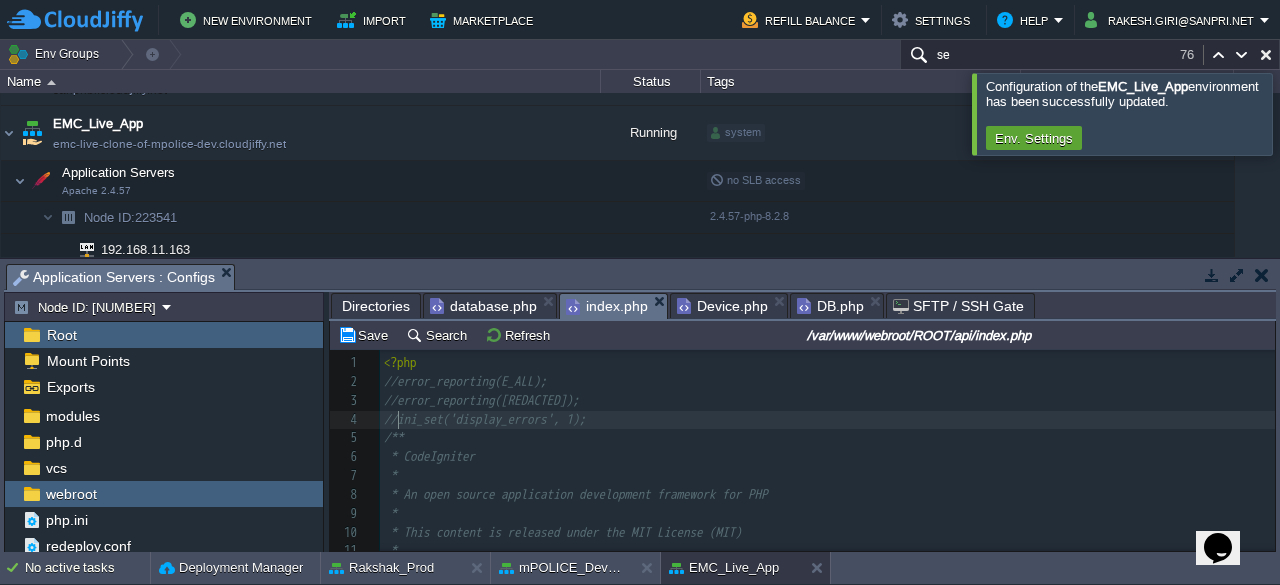 scroll, scrollTop: 6, scrollLeft: 13, axis: both 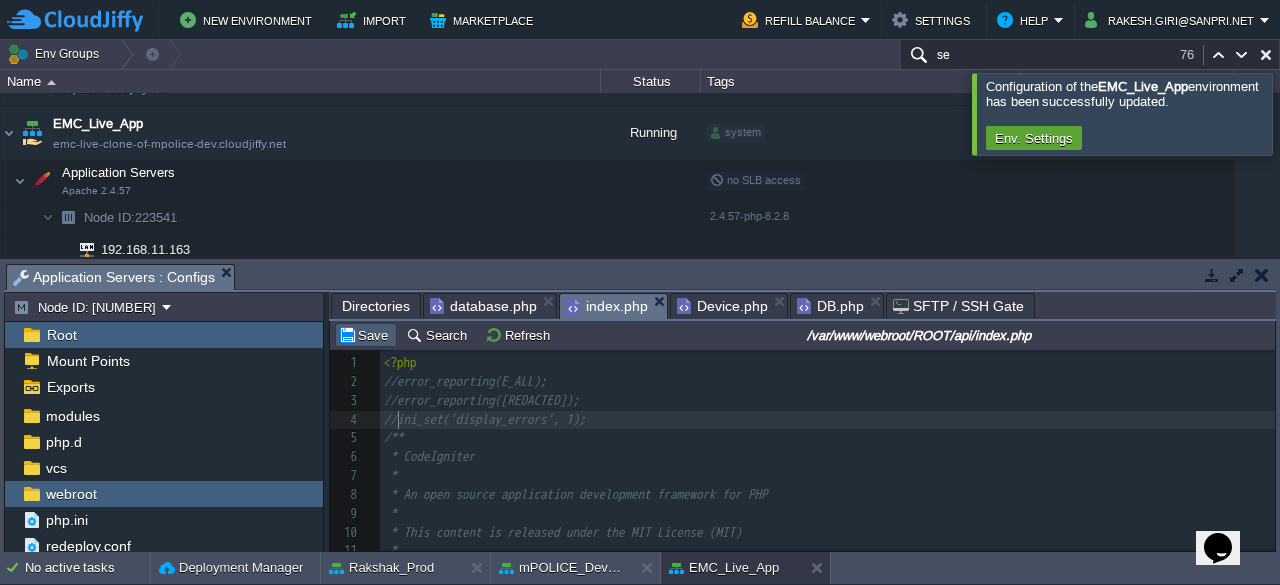 type on "//" 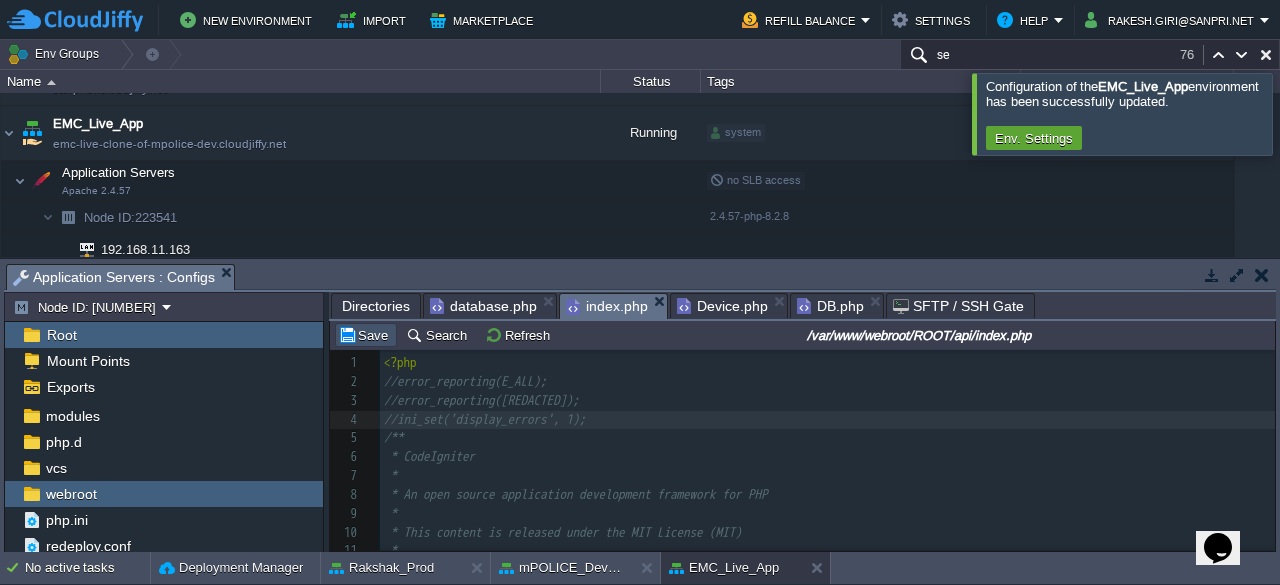click on "Save" at bounding box center [366, 335] 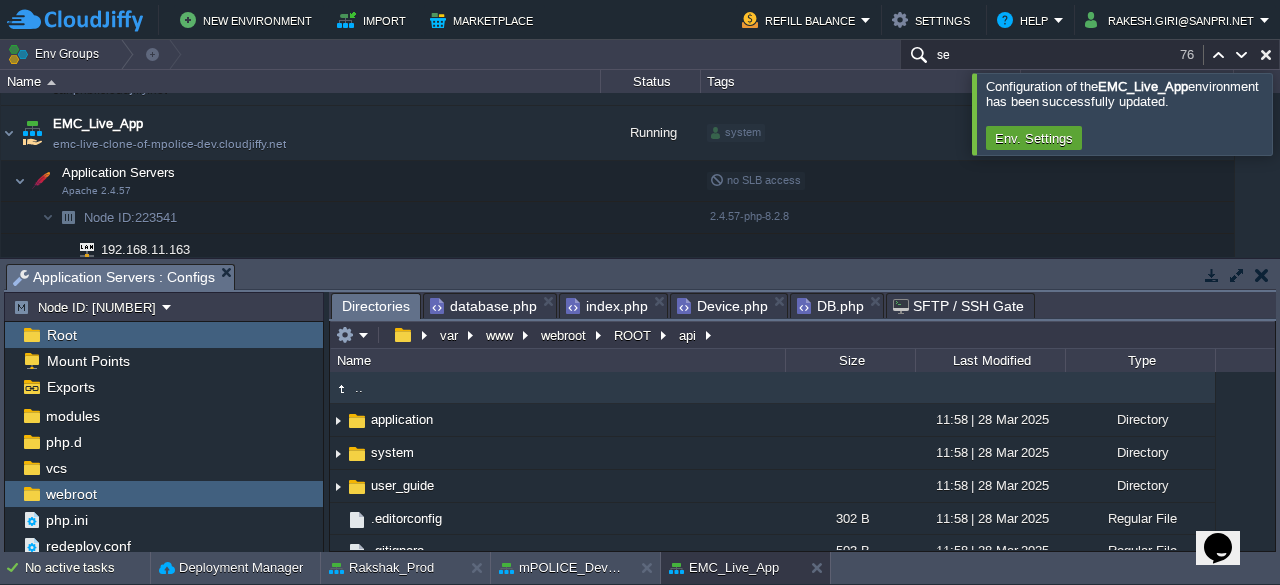 click on "Directories" at bounding box center [376, 306] 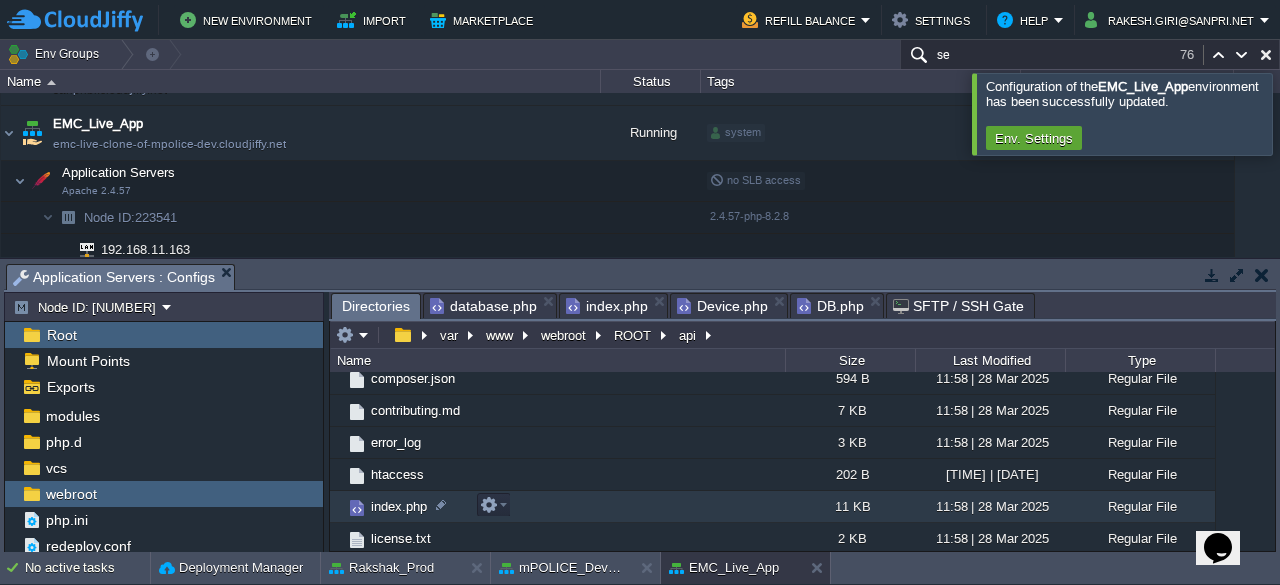 scroll, scrollTop: 252, scrollLeft: 0, axis: vertical 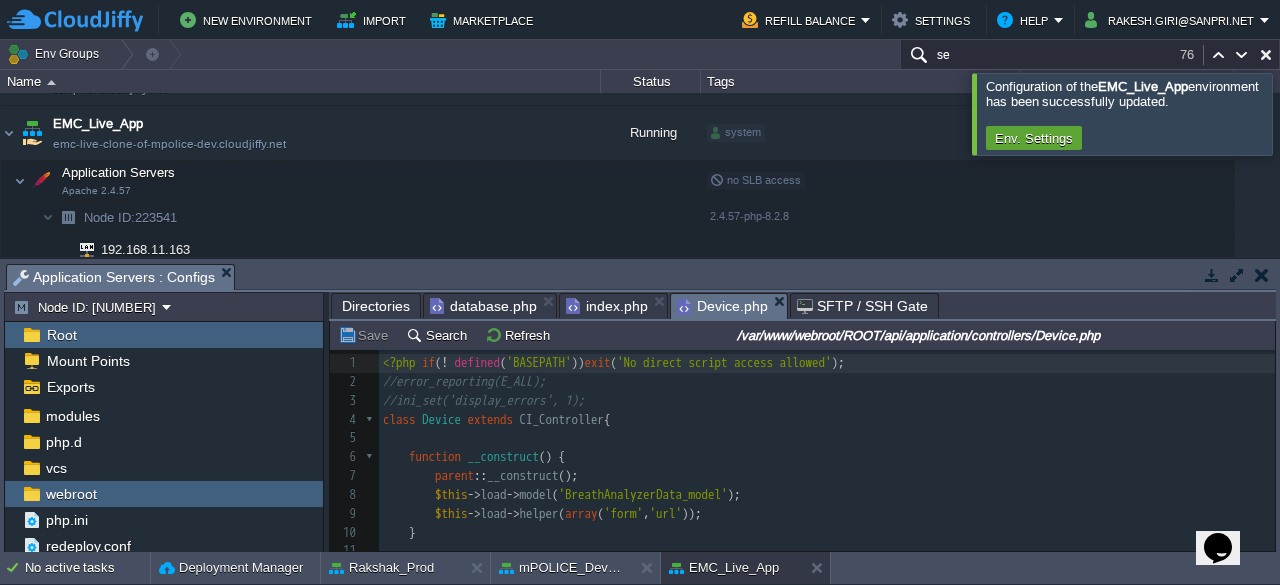 click on "Device.php" at bounding box center (722, 306) 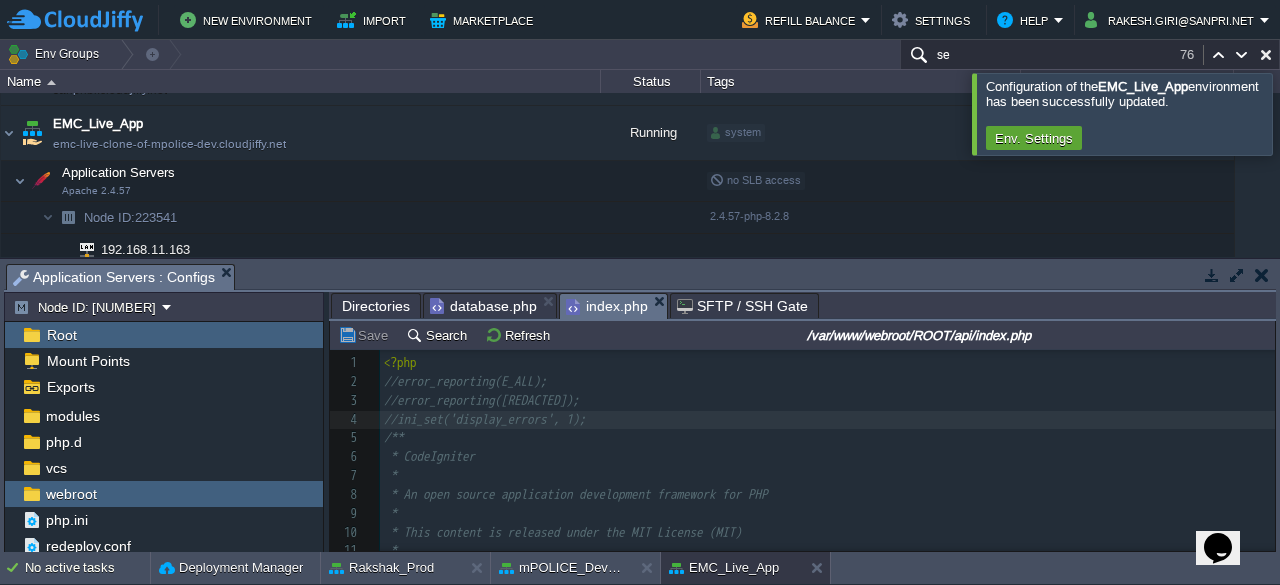 click on "index.php" at bounding box center [607, 306] 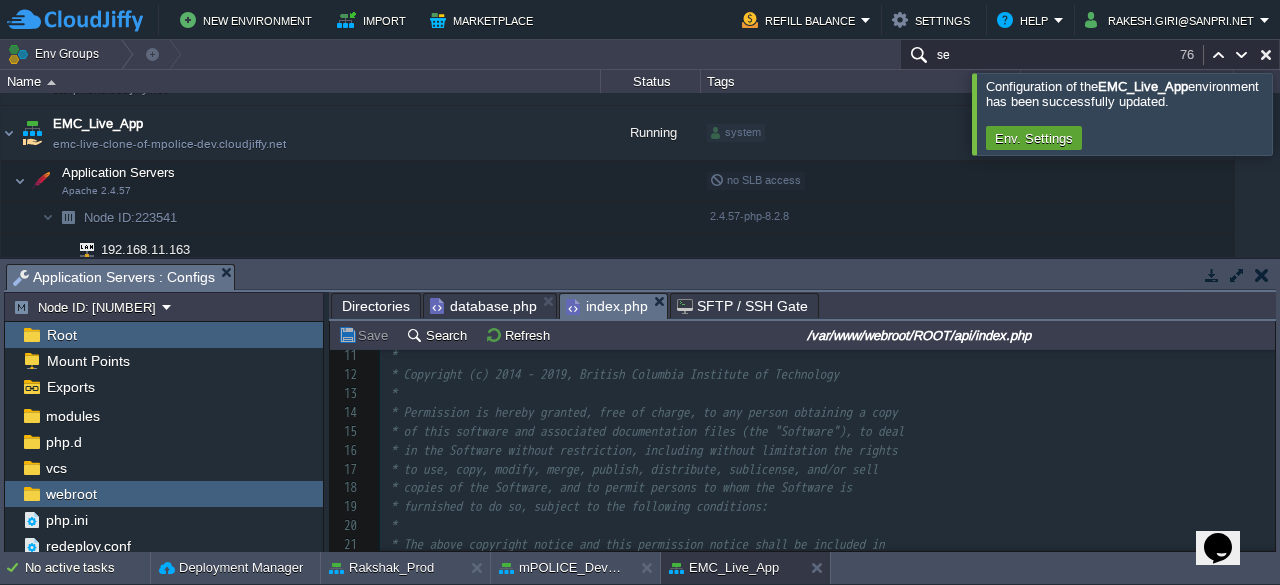 scroll, scrollTop: 203, scrollLeft: 0, axis: vertical 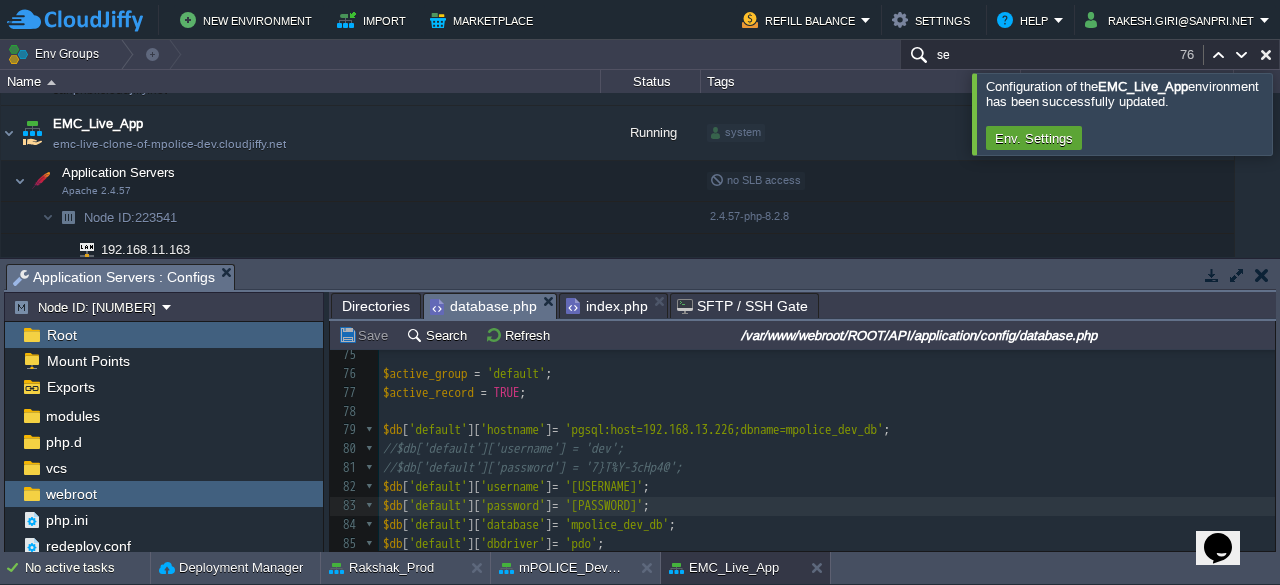 click on "database.php" at bounding box center (483, 306) 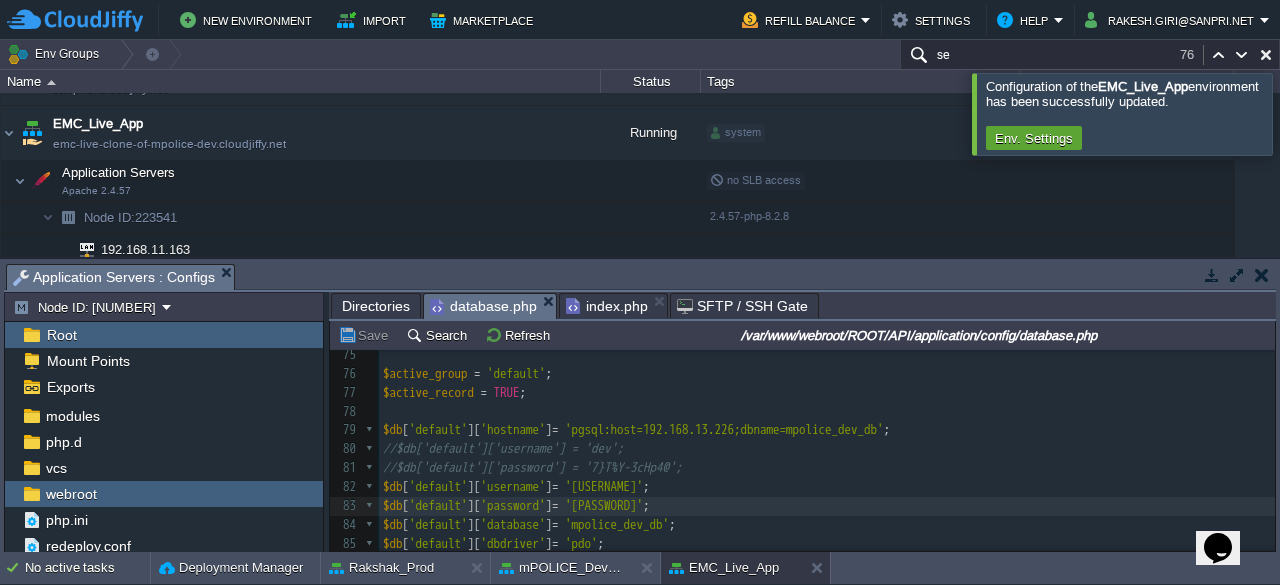 click on "database.php" at bounding box center (493, 306) 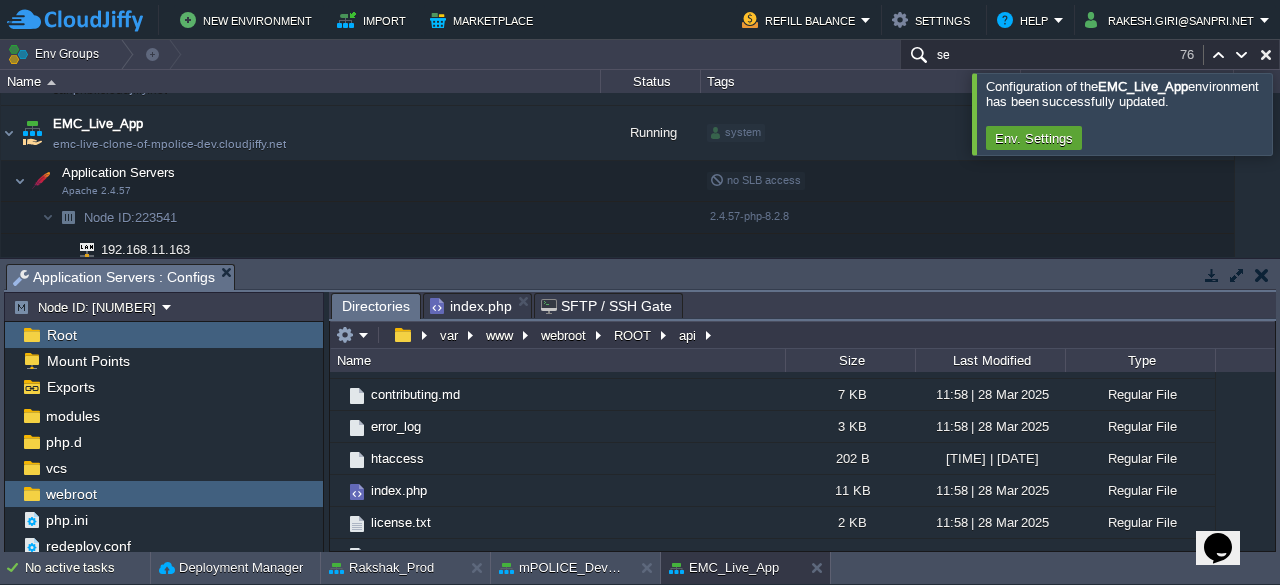 click on "Directories" at bounding box center (376, 306) 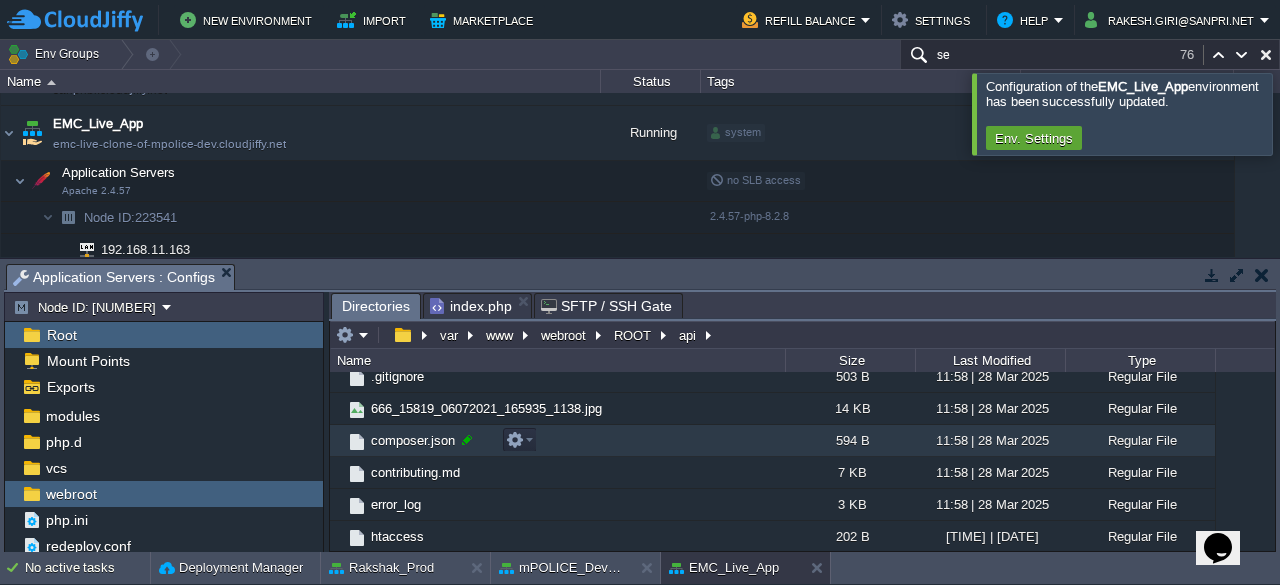 scroll, scrollTop: 173, scrollLeft: 0, axis: vertical 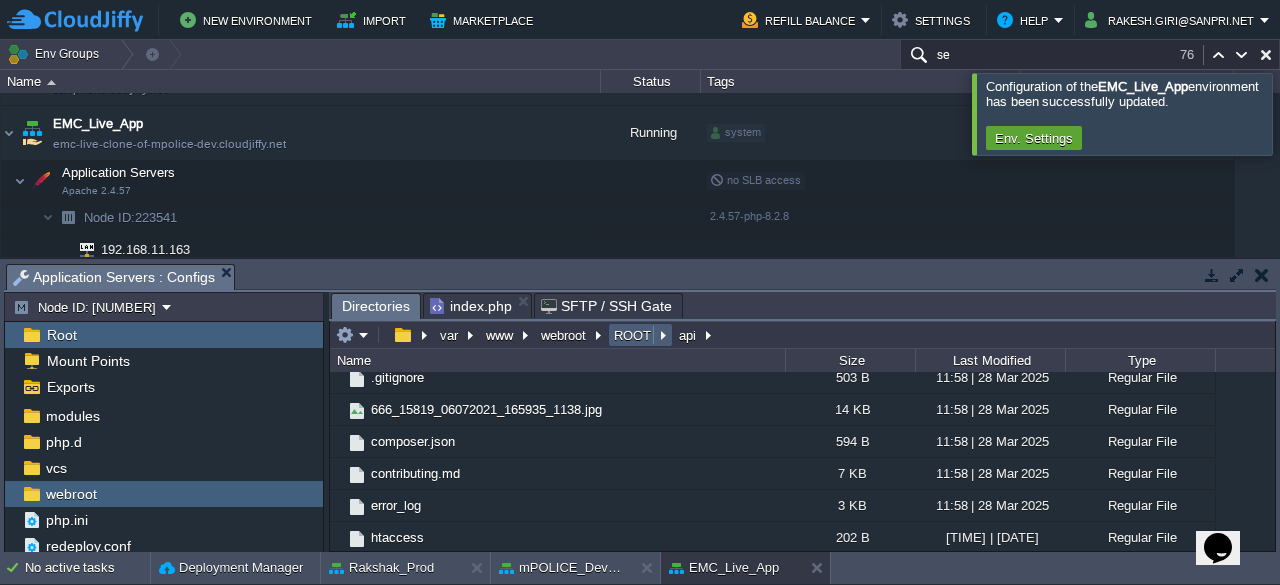 click on "ROOT" at bounding box center (633, 335) 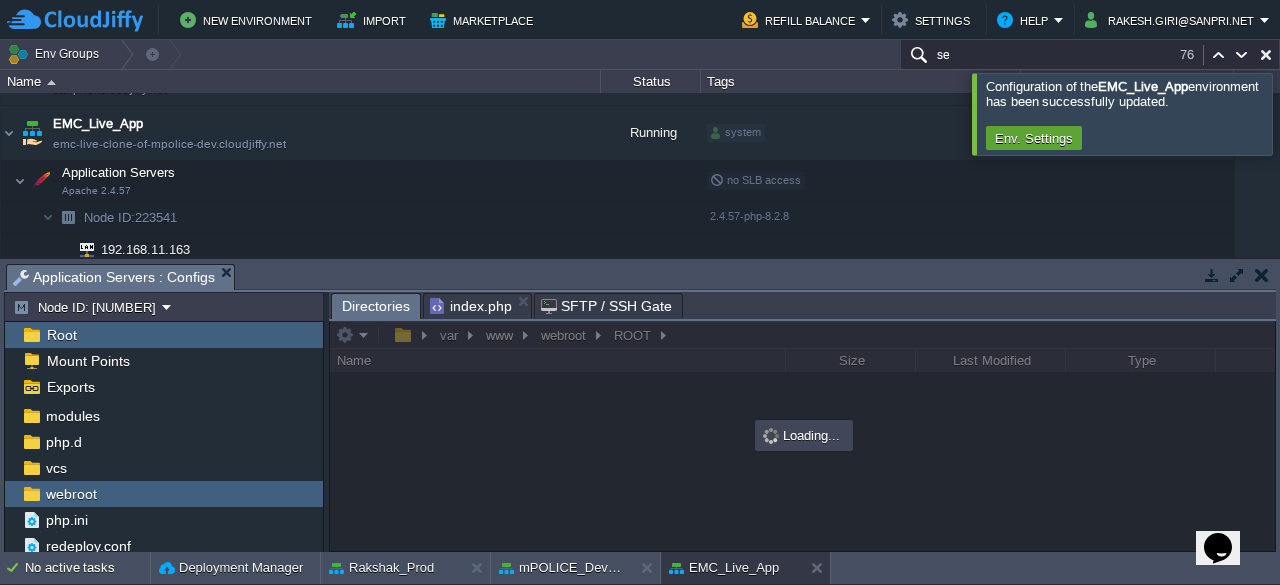 scroll, scrollTop: 0, scrollLeft: 0, axis: both 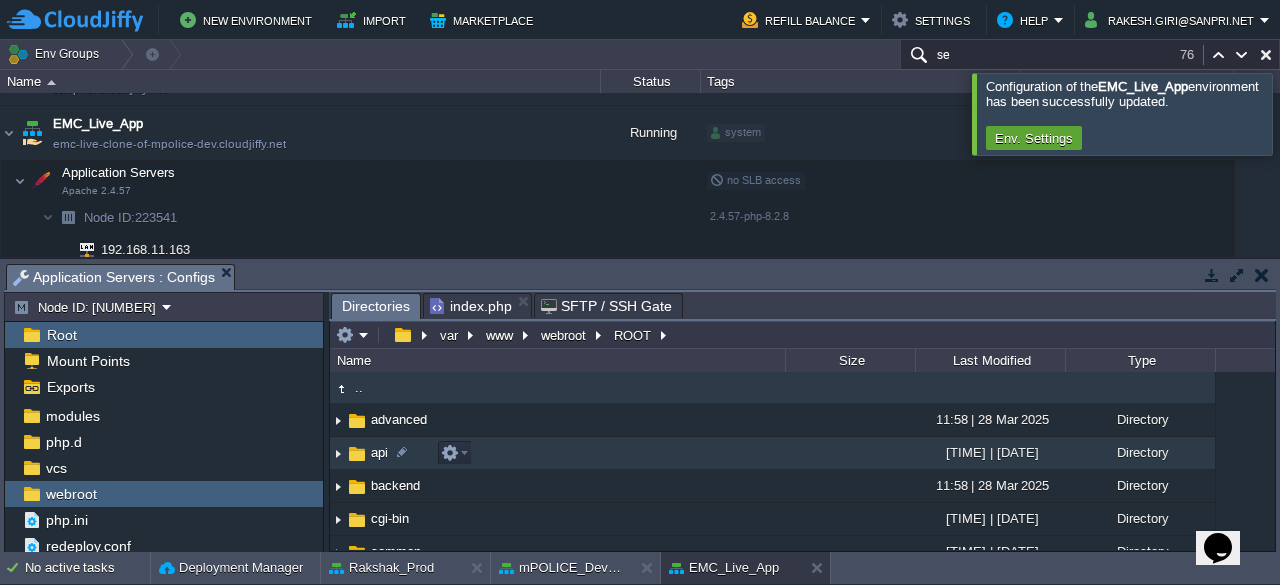 click on "api" at bounding box center (379, 452) 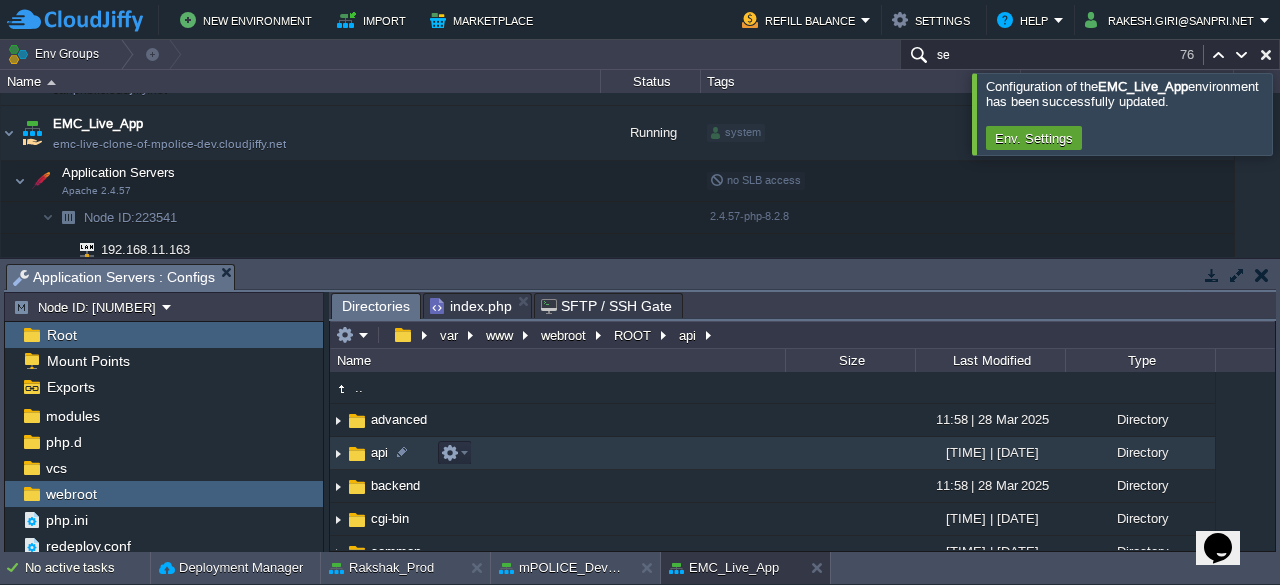 click on "api" at bounding box center (379, 452) 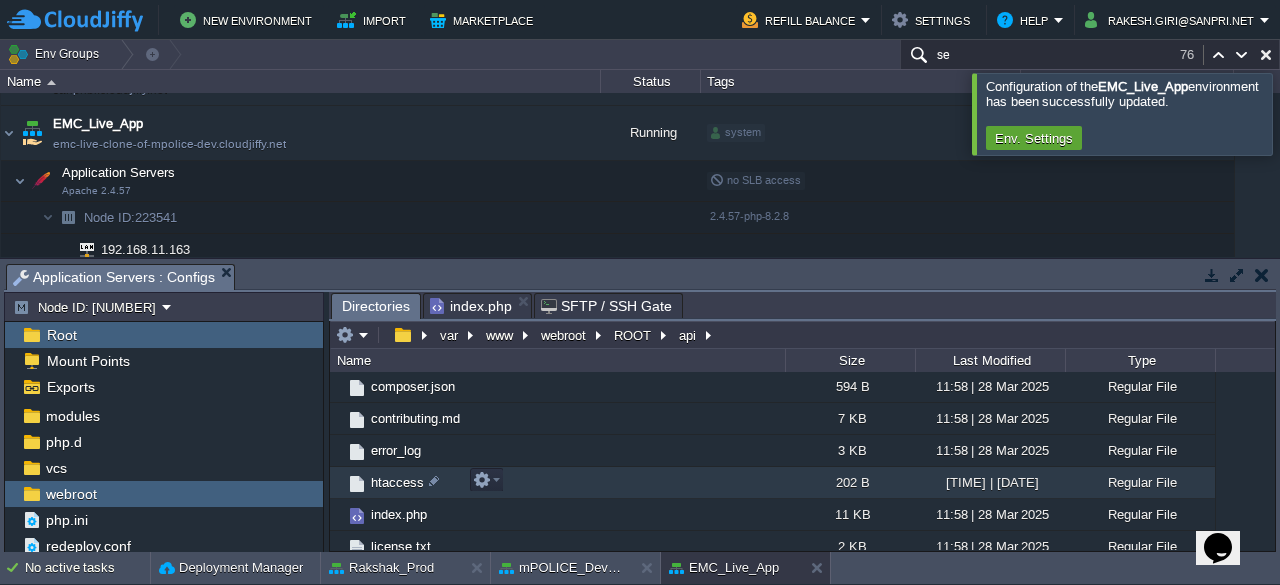scroll, scrollTop: 232, scrollLeft: 0, axis: vertical 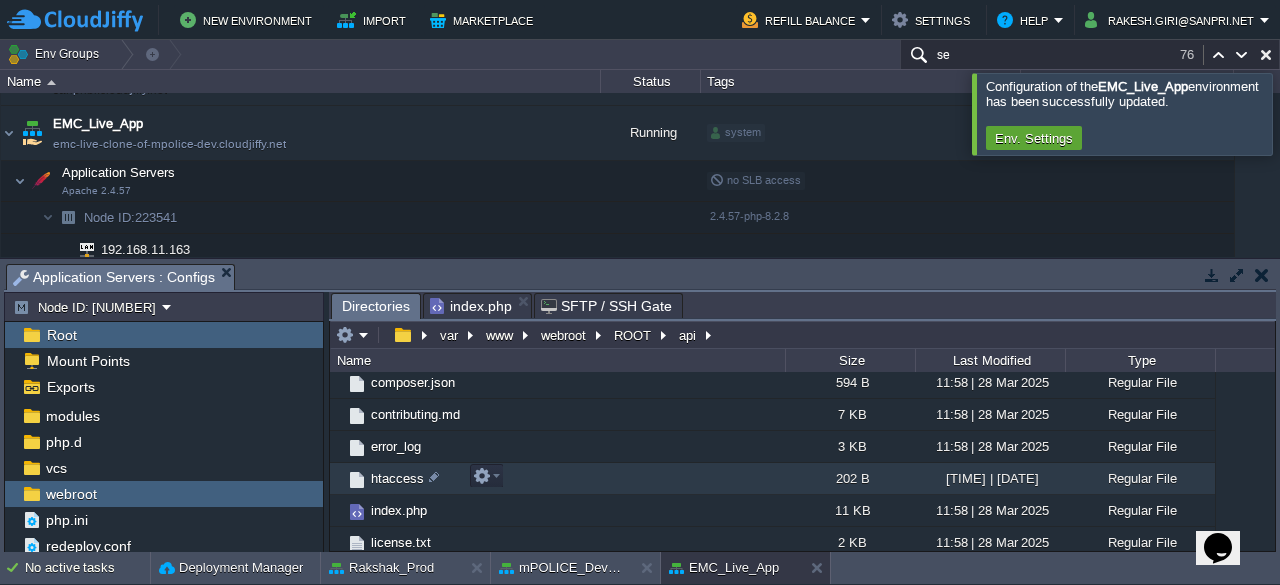 click on "htaccess" at bounding box center (397, 478) 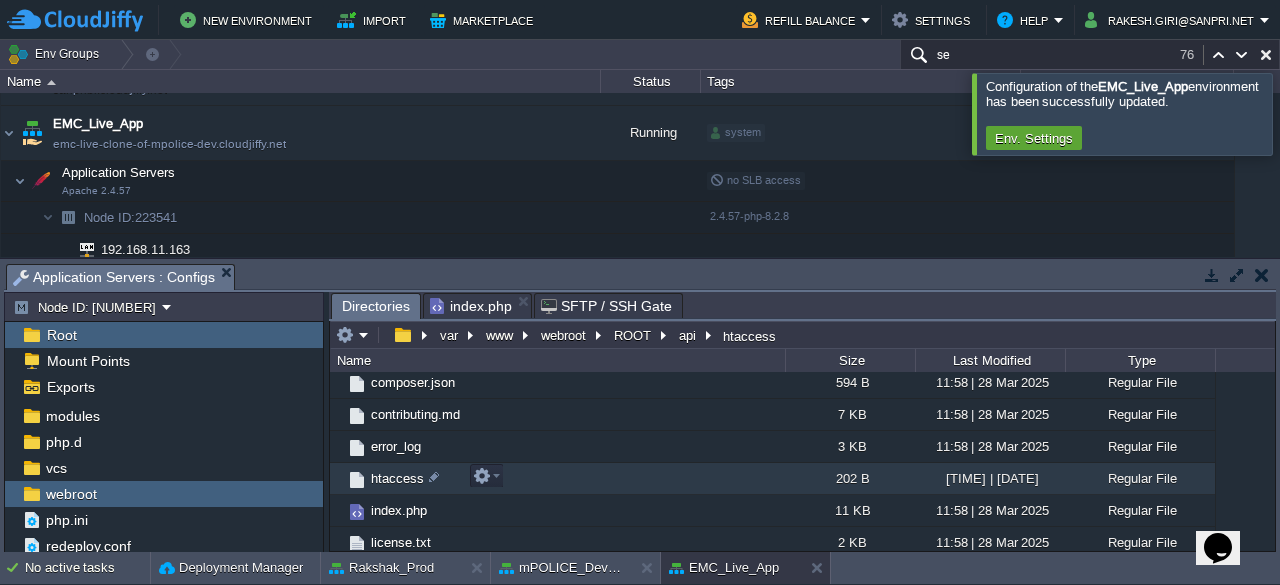 click on "htaccess" at bounding box center (397, 478) 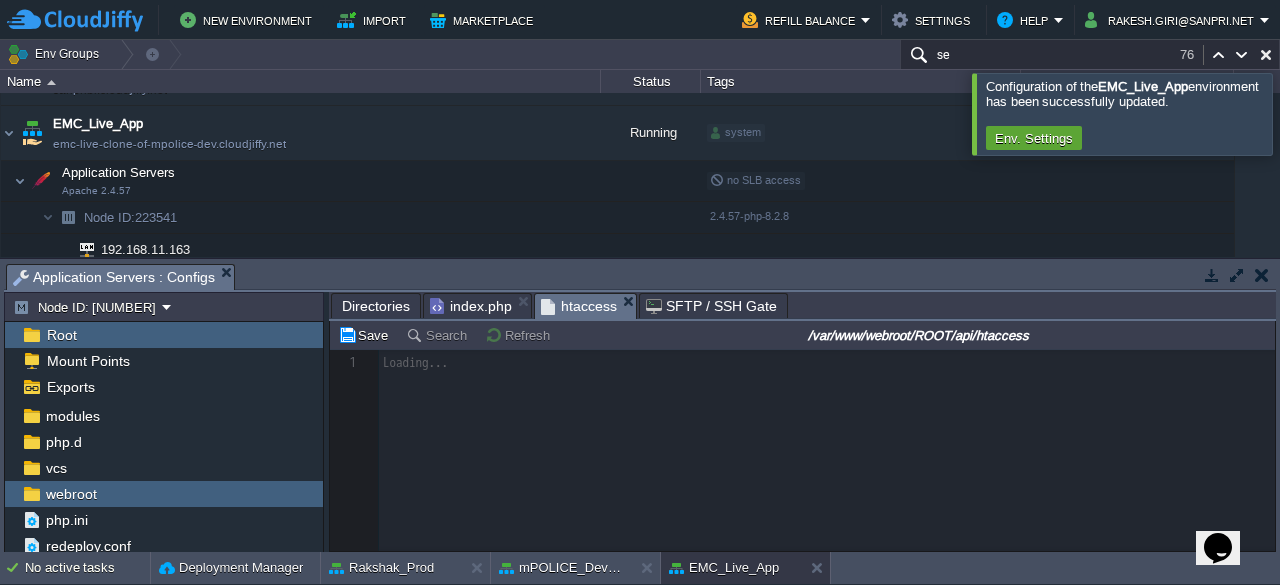 scroll, scrollTop: 6, scrollLeft: 0, axis: vertical 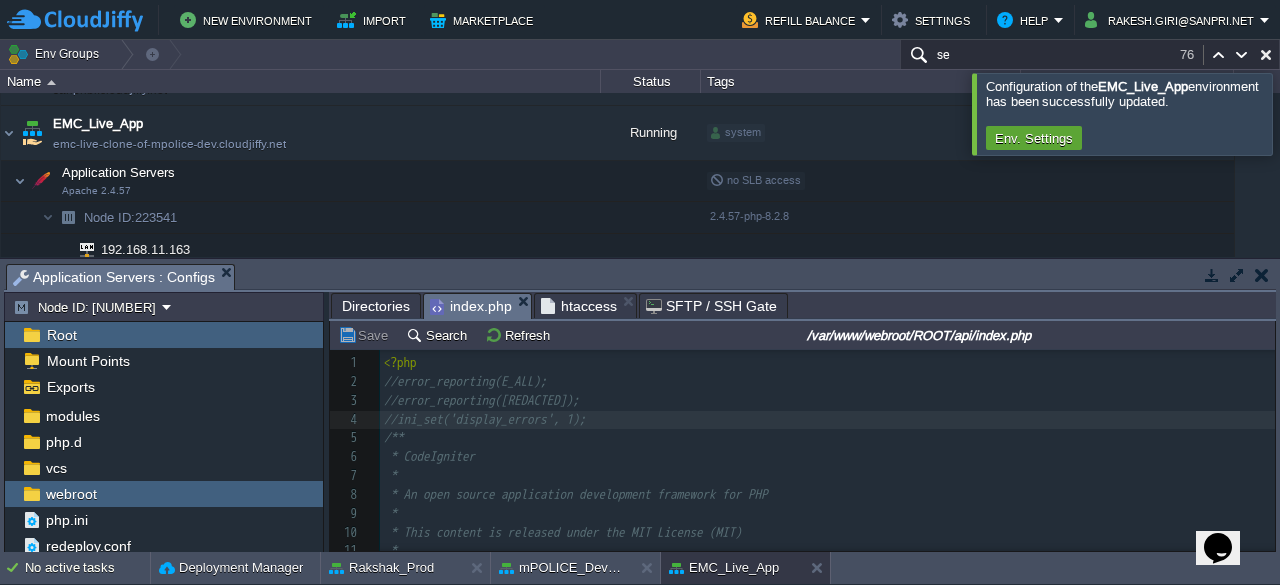 click on "index.php" at bounding box center [471, 306] 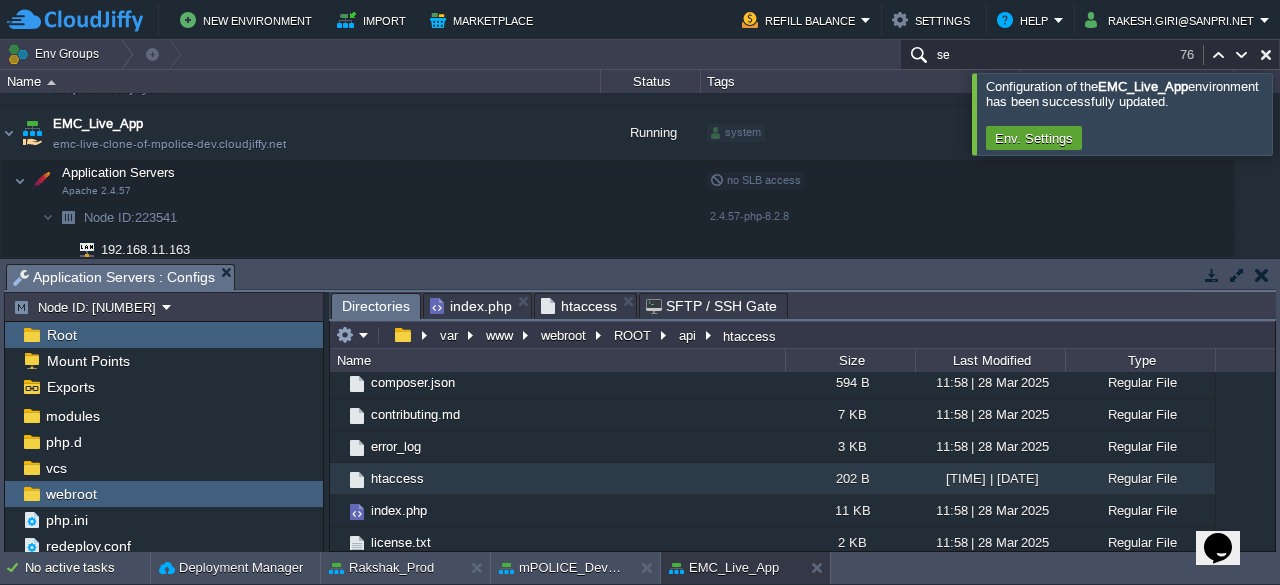click on "Directories" at bounding box center (376, 306) 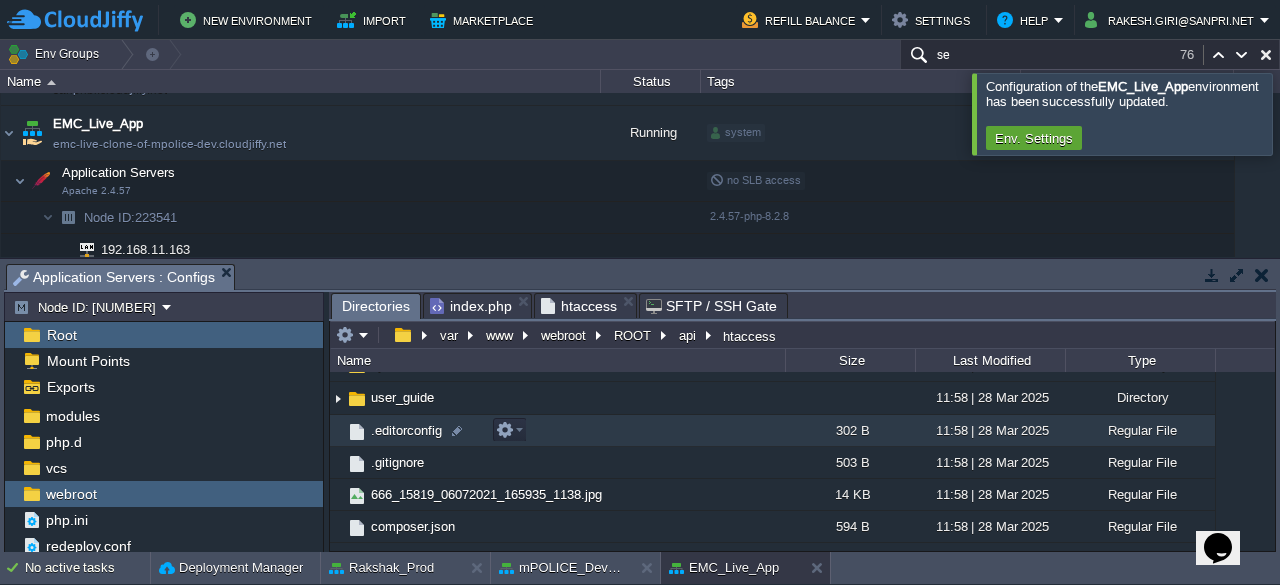 scroll, scrollTop: 0, scrollLeft: 0, axis: both 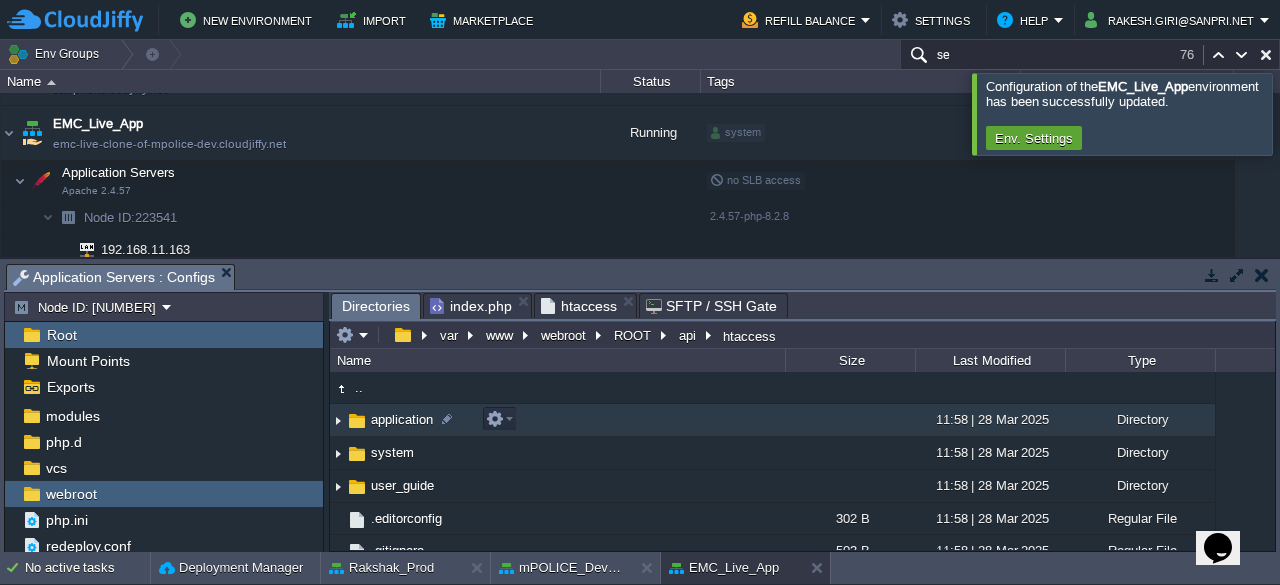 click on "application" at bounding box center (402, 419) 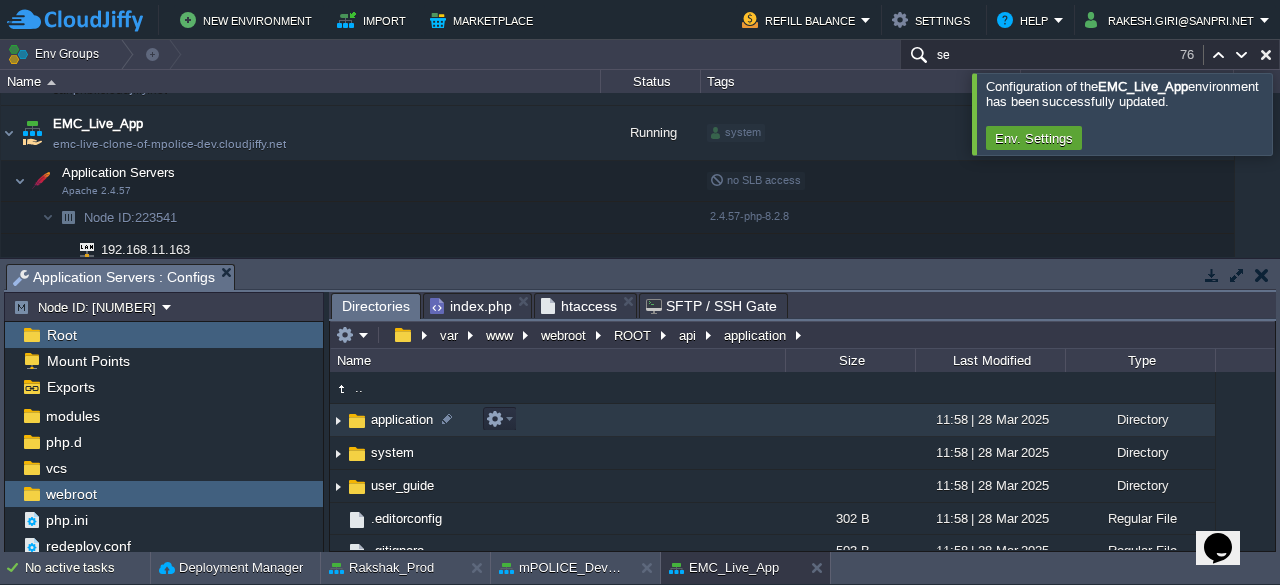 click on "application" at bounding box center [402, 419] 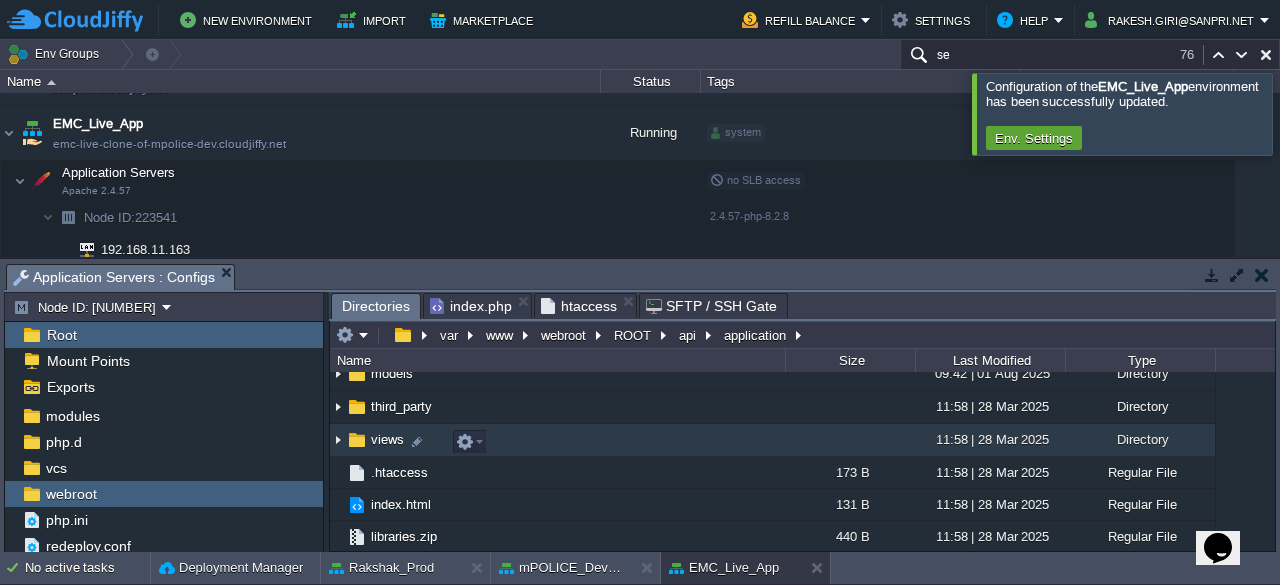 scroll, scrollTop: 348, scrollLeft: 0, axis: vertical 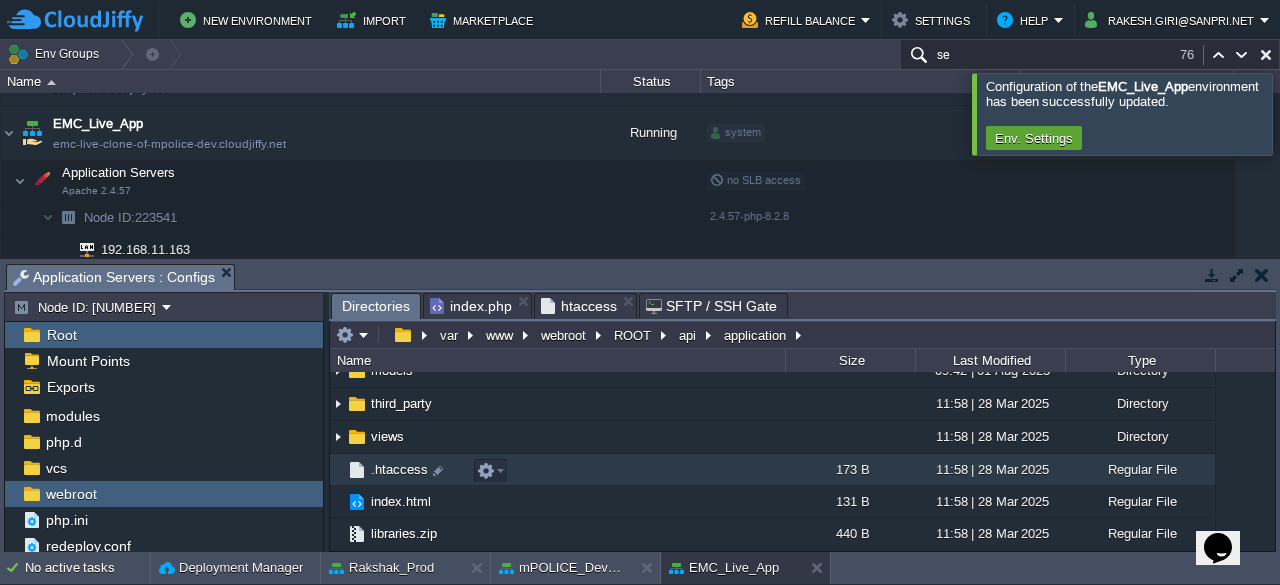 click on ".htaccess" at bounding box center (399, 469) 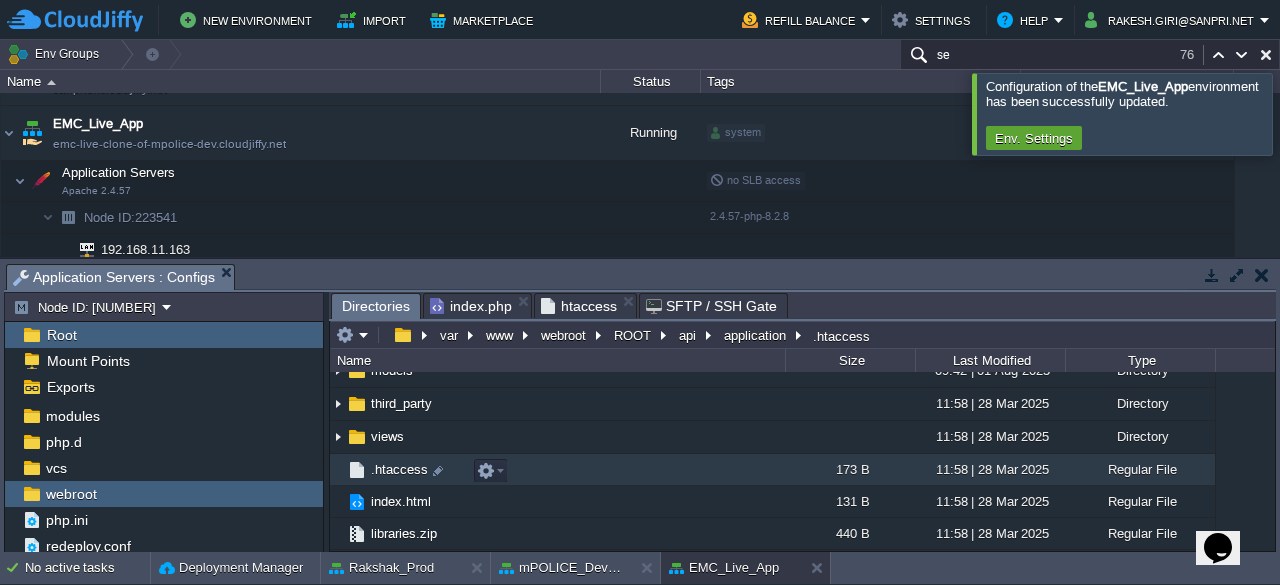 click on ".htaccess" at bounding box center [399, 469] 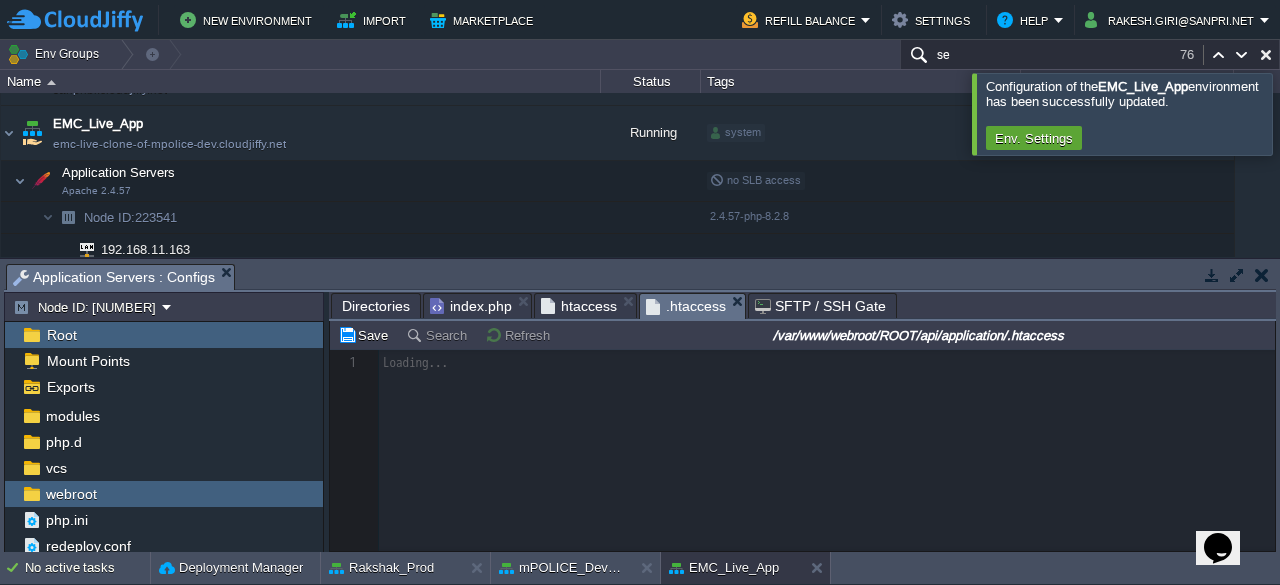 scroll, scrollTop: 6, scrollLeft: 0, axis: vertical 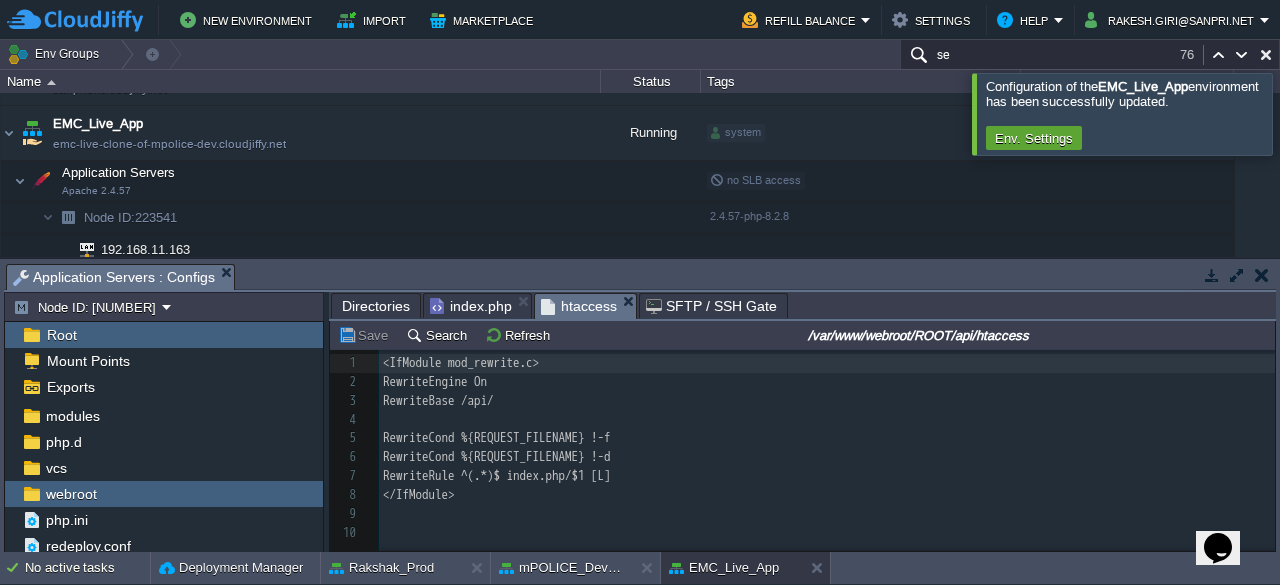 click on "htaccess" at bounding box center [579, 306] 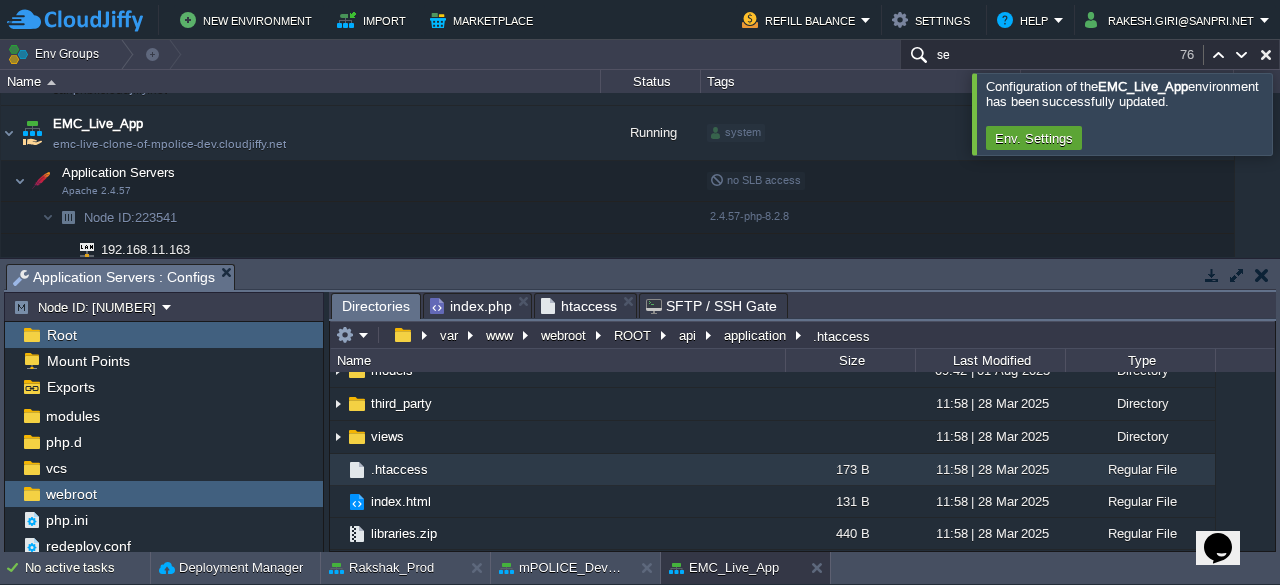 click on "Directories" at bounding box center (376, 306) 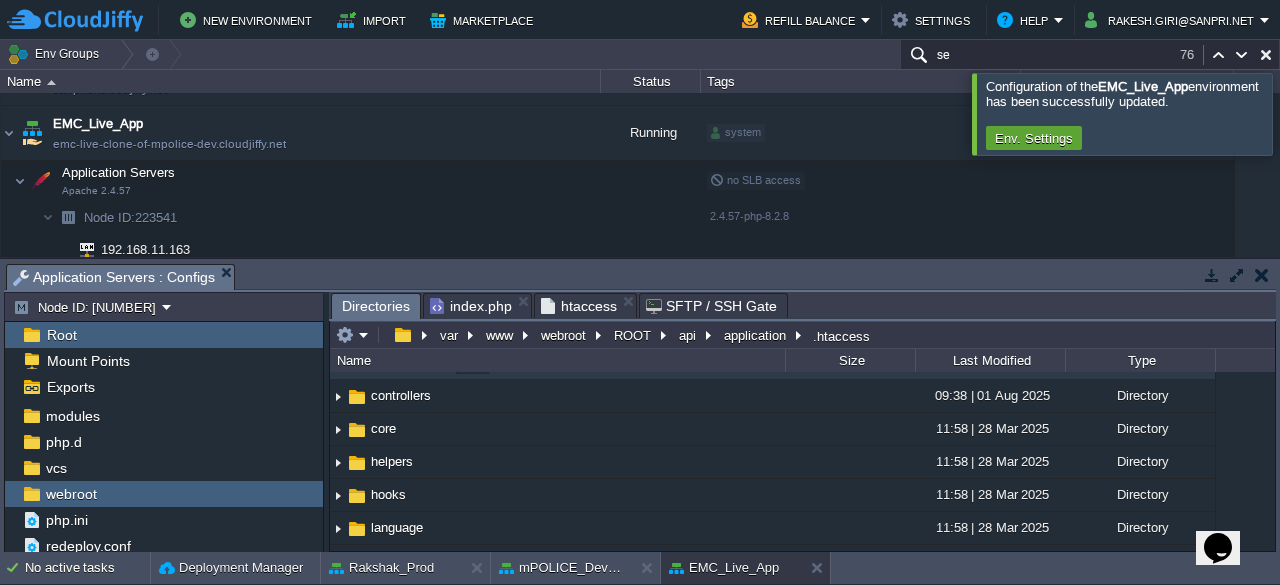 scroll, scrollTop: 0, scrollLeft: 0, axis: both 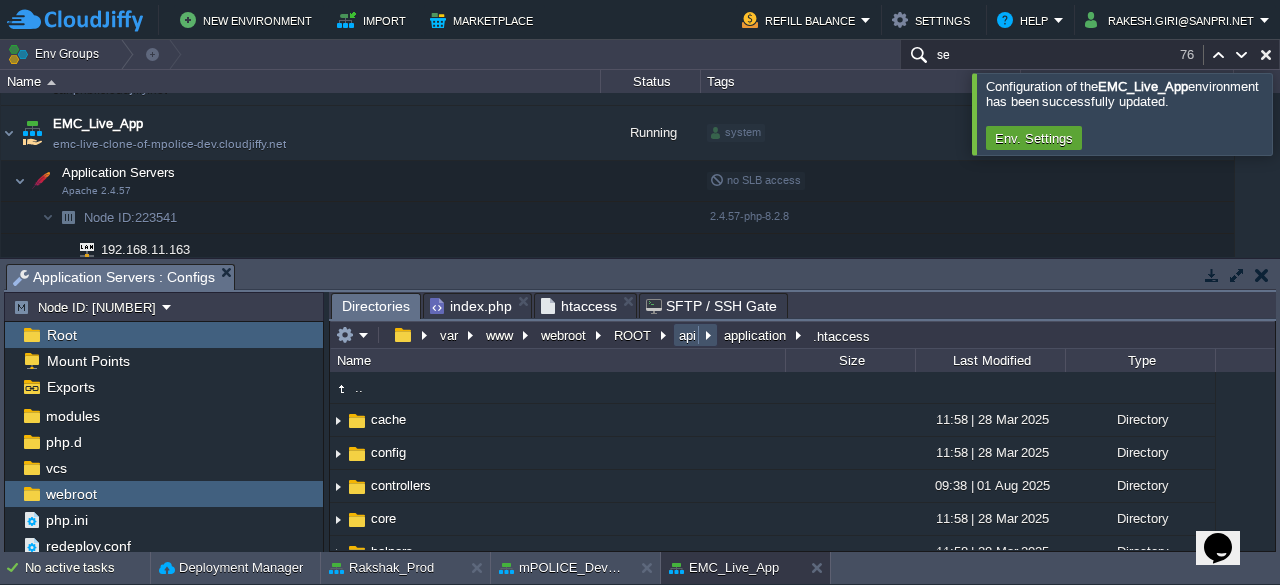 click on "api" at bounding box center [688, 335] 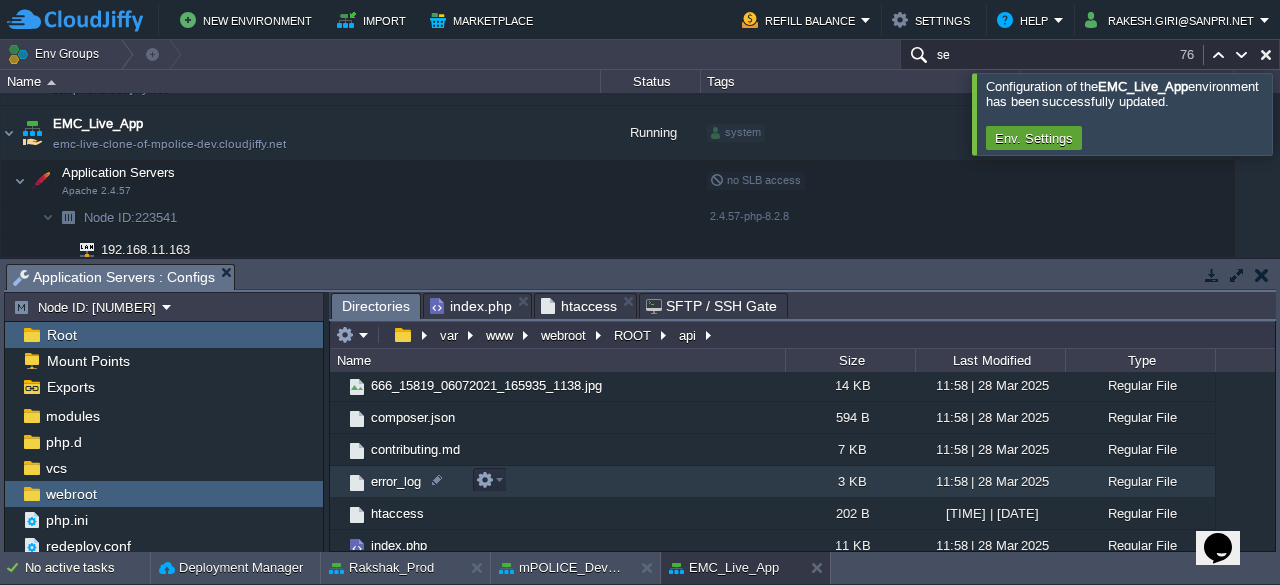 scroll, scrollTop: 214, scrollLeft: 0, axis: vertical 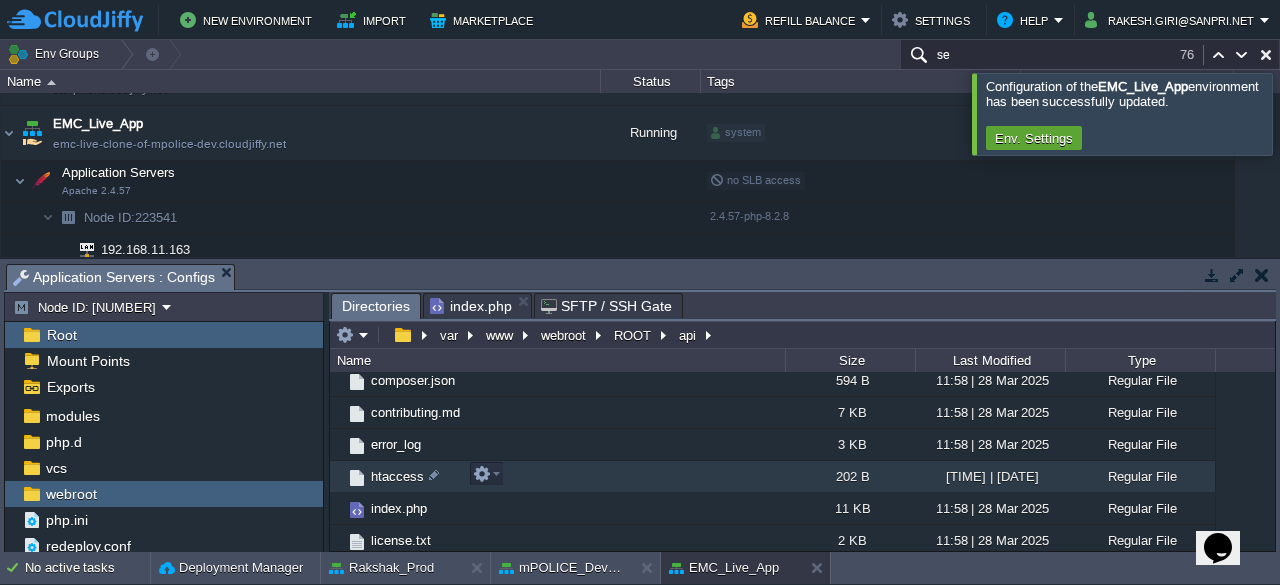 click on "htaccess" at bounding box center [397, 476] 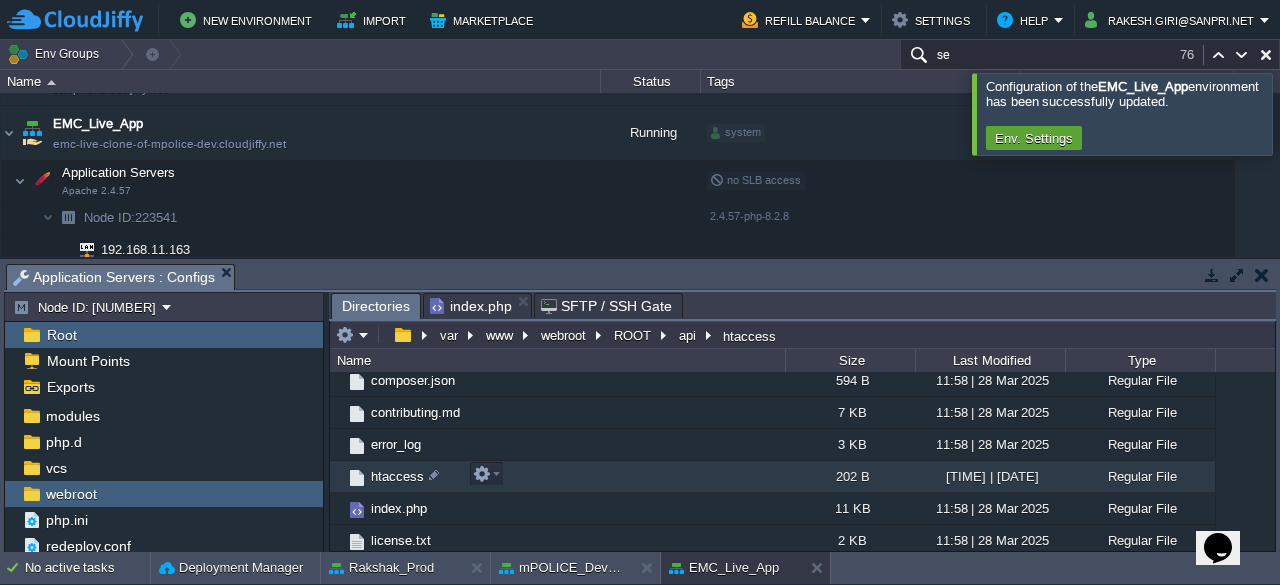 click on "htaccess" at bounding box center (397, 476) 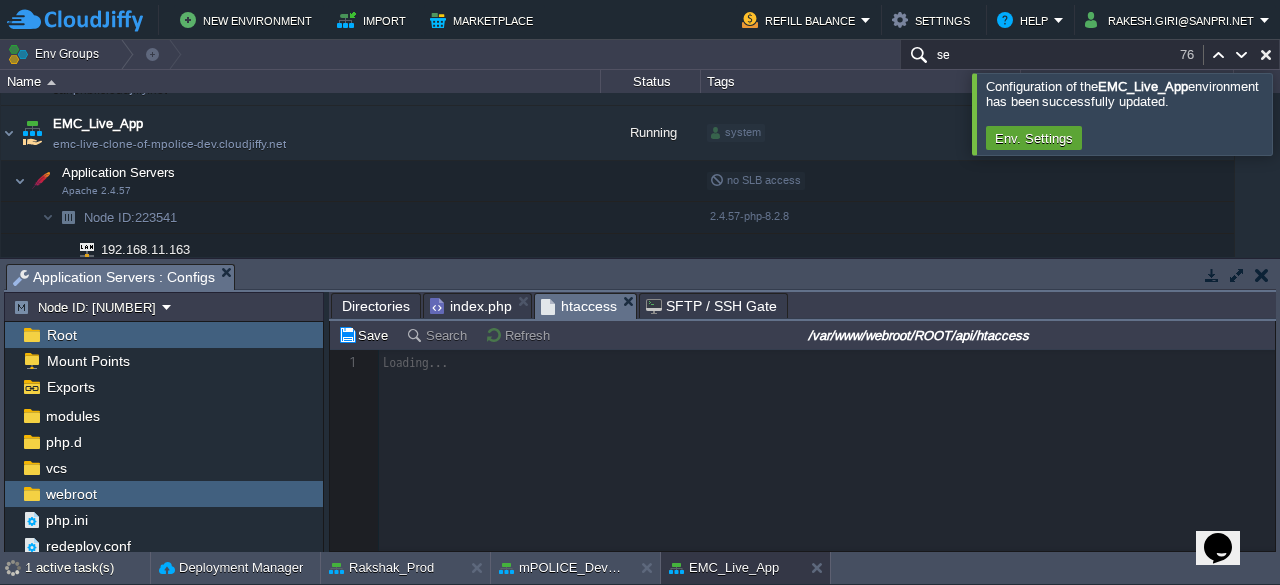 scroll, scrollTop: 6, scrollLeft: 0, axis: vertical 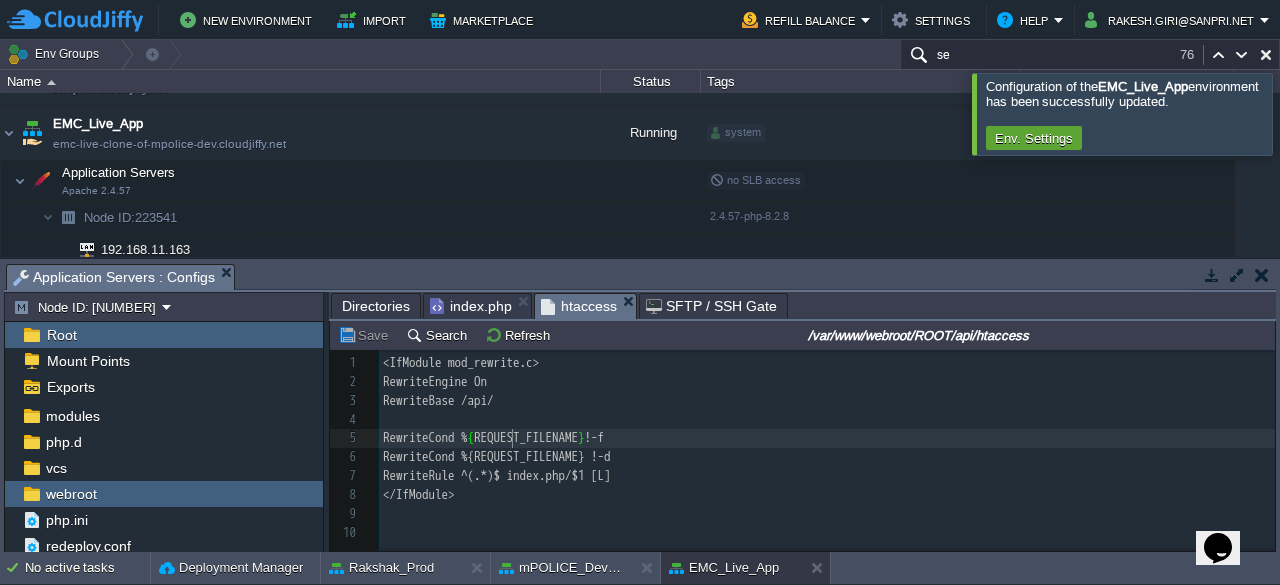 click on "</IfModule>" at bounding box center (830, 495) 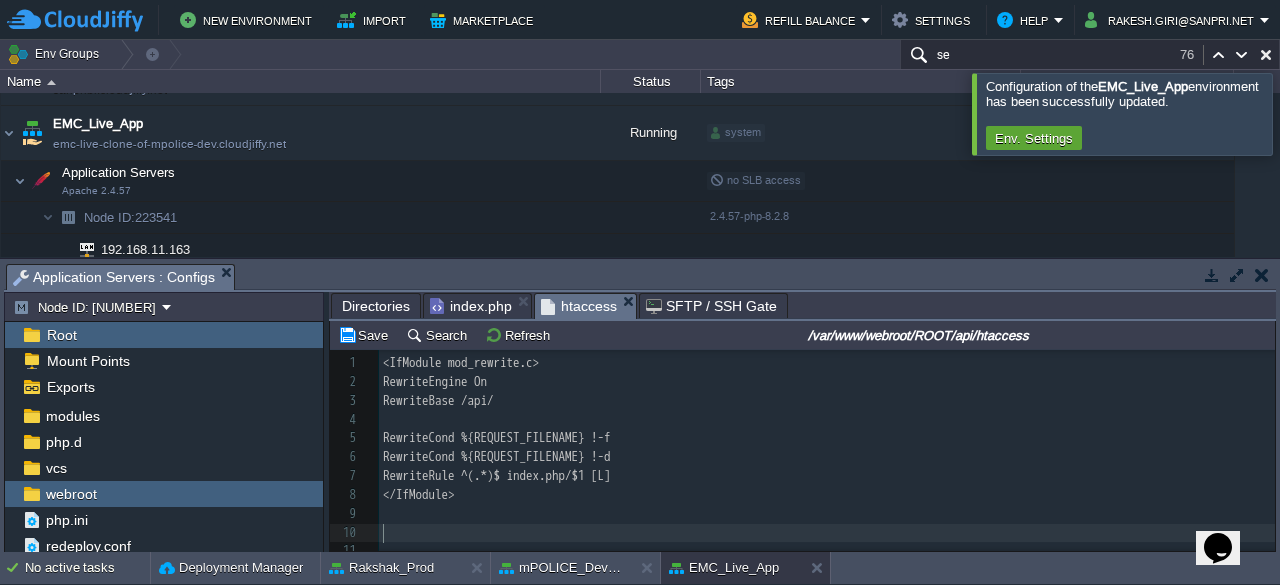 paste on "eRule ^(.*)$ index.php/$1 [L]
</IfModule>" 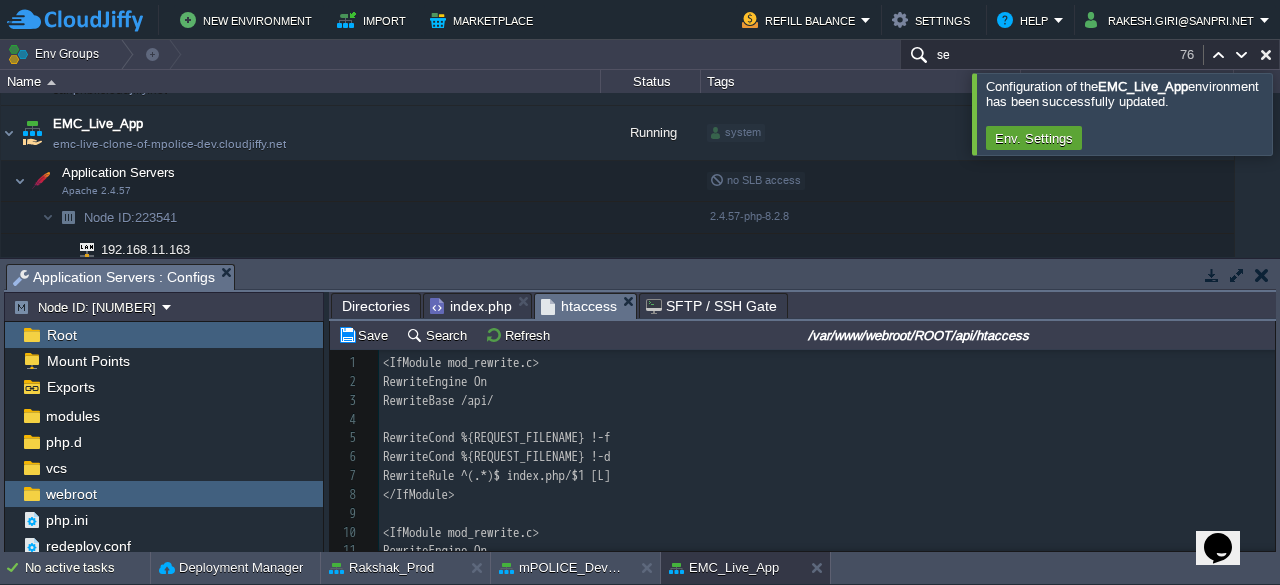 scroll, scrollTop: 142, scrollLeft: 0, axis: vertical 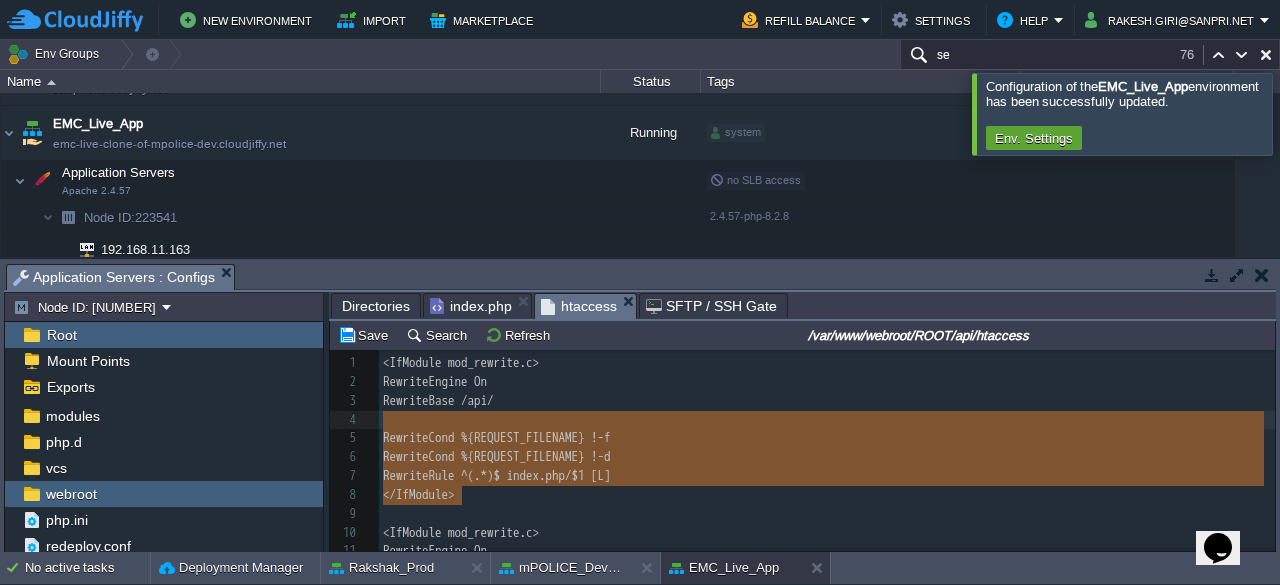 type on "<IfModule mod_rewrite.c>
RewriteEngine On
RewriteBase /api/
RewriteCond %{REQUEST_FILENAME} !-f
RewriteCond %{REQUEST_FILENAME} !-d
RewriteRule ^(.*)$ index.php/$1 [L]
</IfModule>" 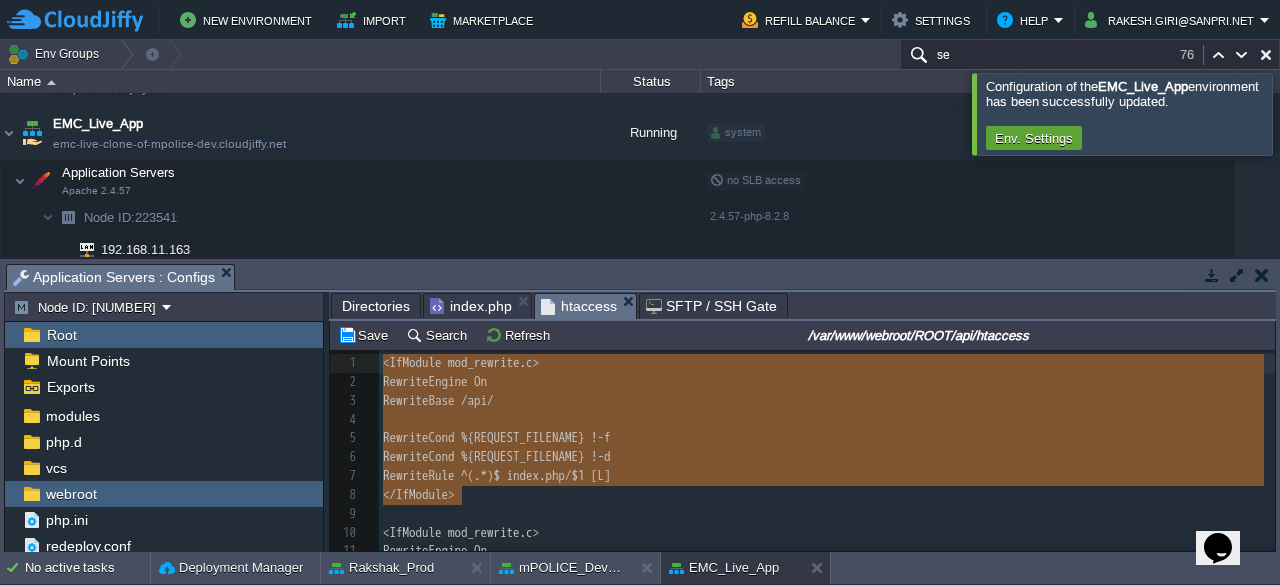 drag, startPoint x: 464, startPoint y: 497, endPoint x: 378, endPoint y: 366, distance: 156.70673 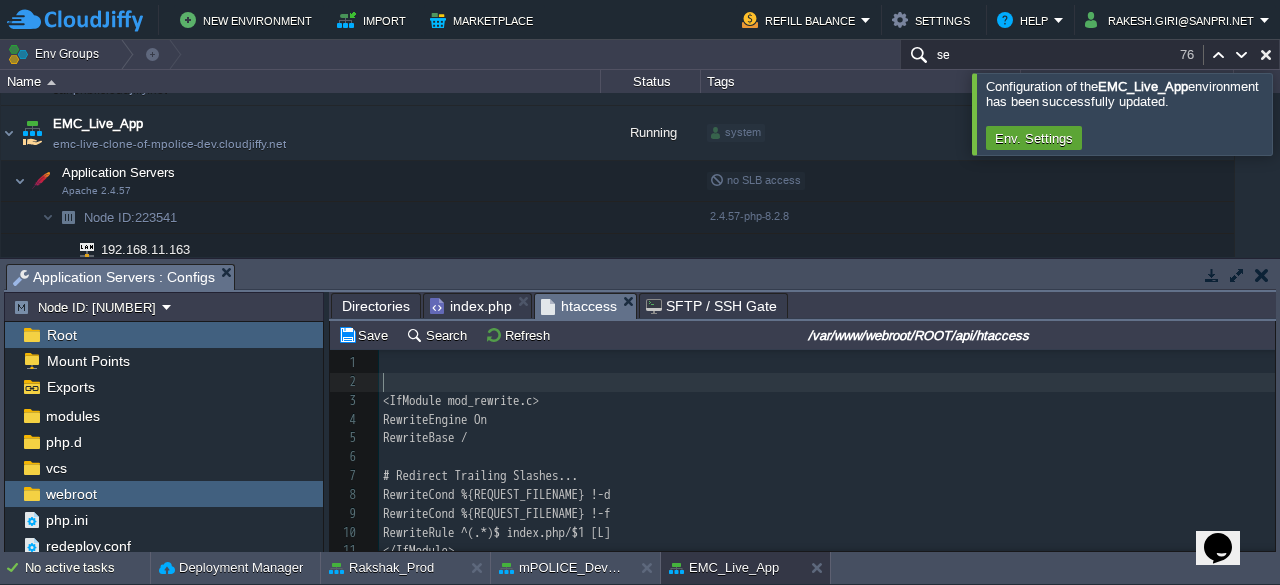 click on "<IfModule mod_rewrite.c>" at bounding box center (827, 401) 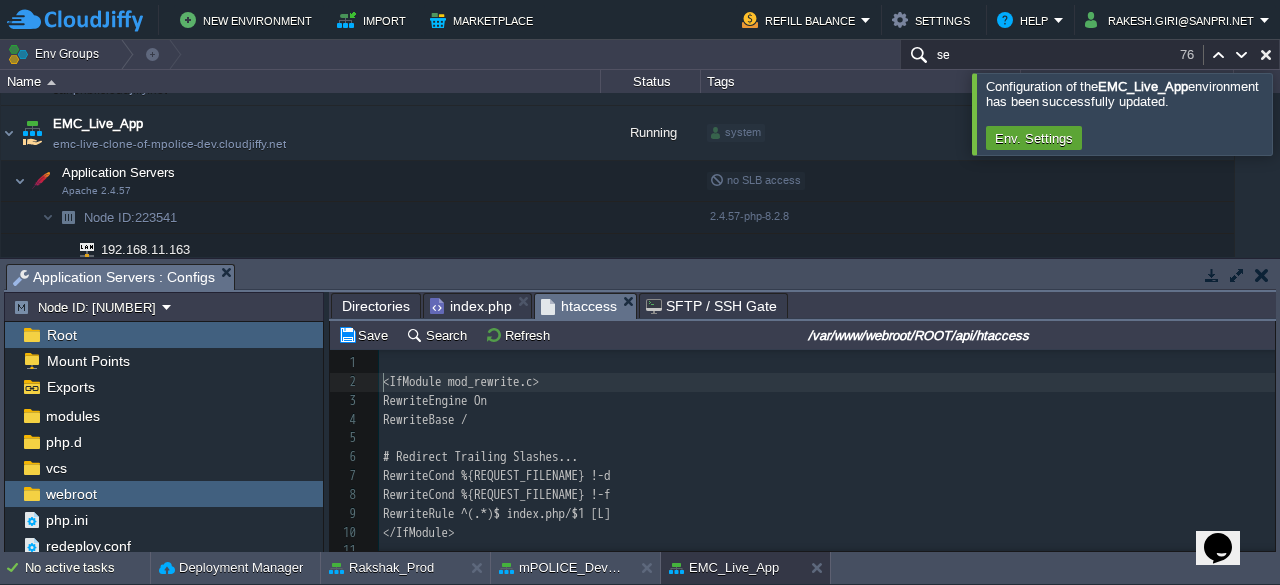 click on "x   1 ​ 2 <IfModule mod_rewrite.c> 3     RewriteEngine On 4     RewriteBase / 5 ​ 6     # Redirect Trailing Slashes... 7     RewriteCond %{REQUEST_FILENAME} !-d 8     RewriteCond %{REQUEST_FILENAME} !-f 9     RewriteRule ^(.*)$ index.php/$1 [L] 10 </IfModule> 11 ​ 12 ​" at bounding box center [827, 467] 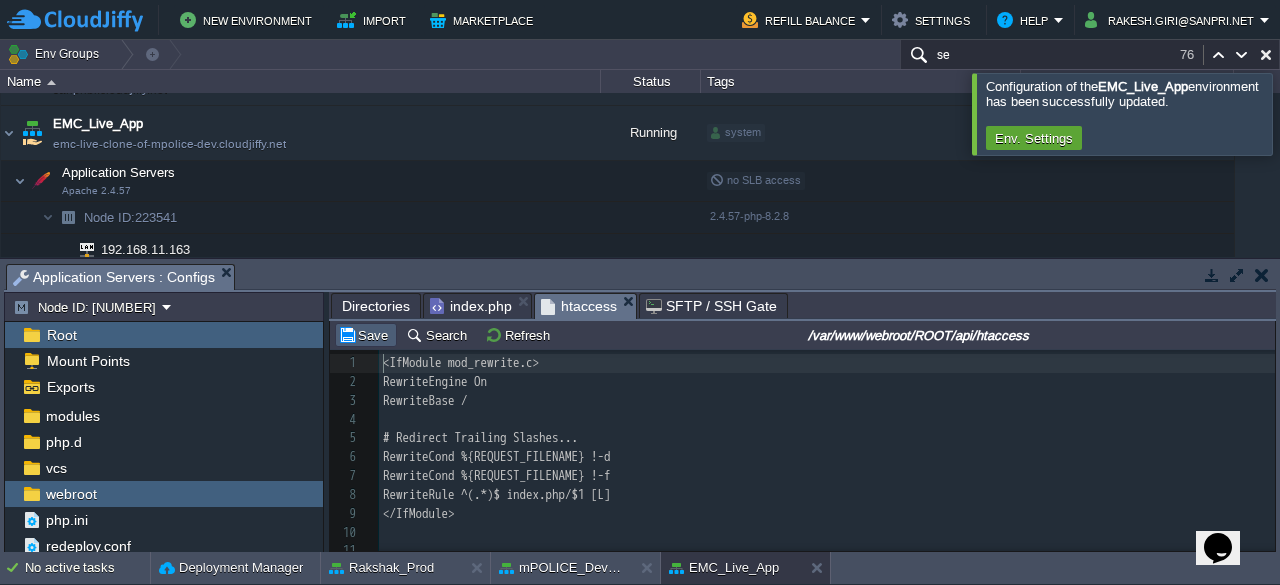 type 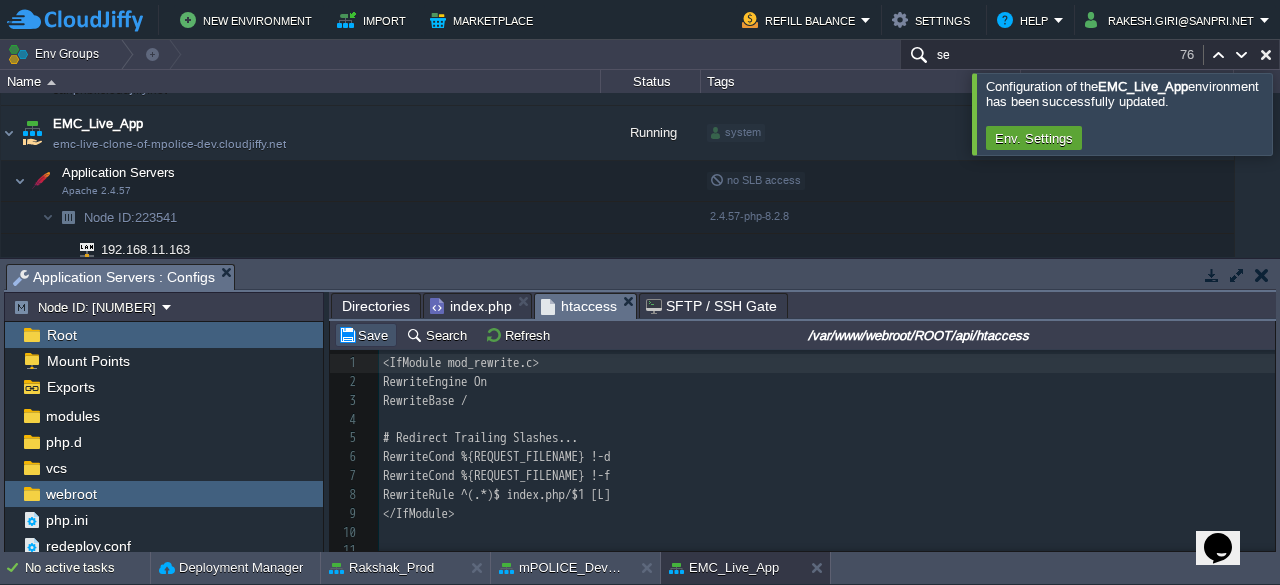click on "Save" at bounding box center [366, 335] 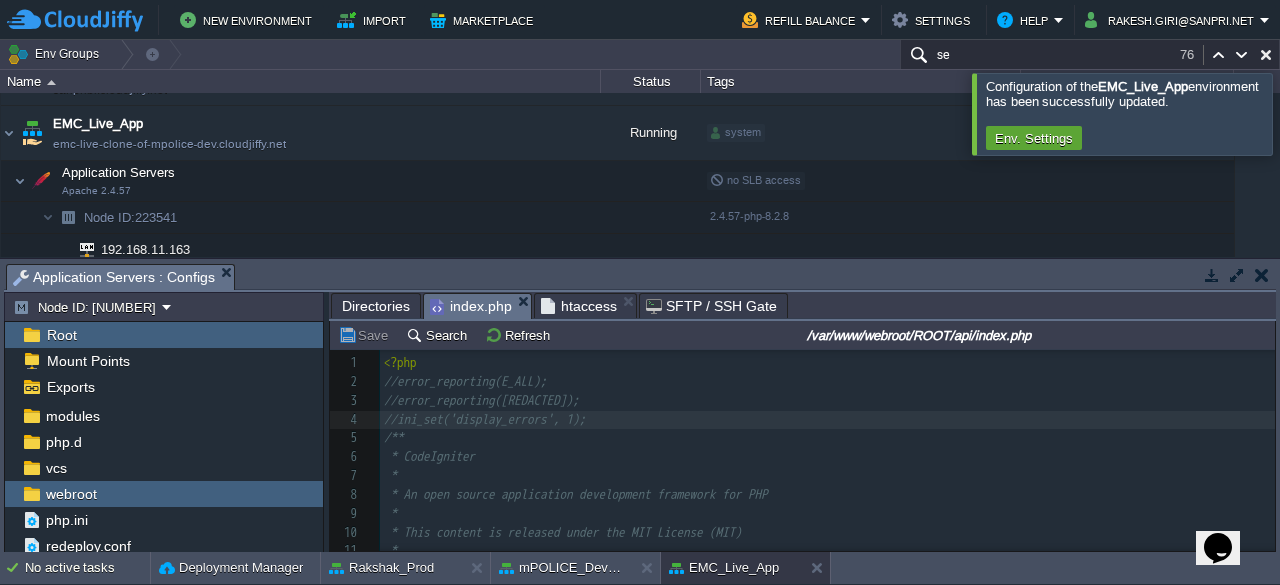 click on "index.php" at bounding box center (471, 306) 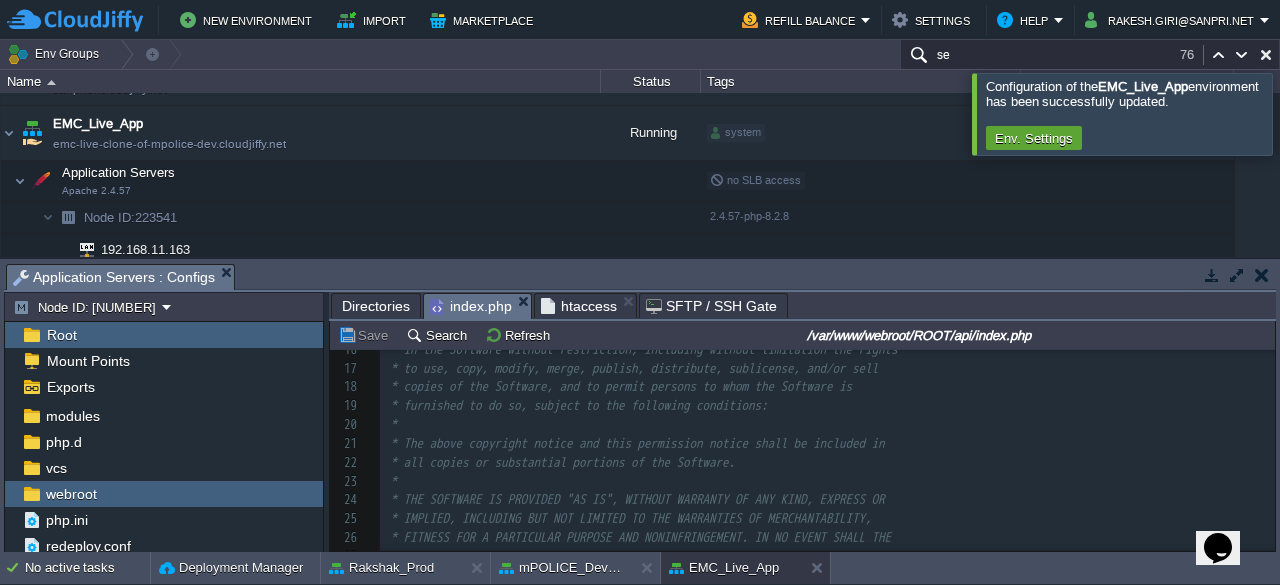scroll, scrollTop: 303, scrollLeft: 0, axis: vertical 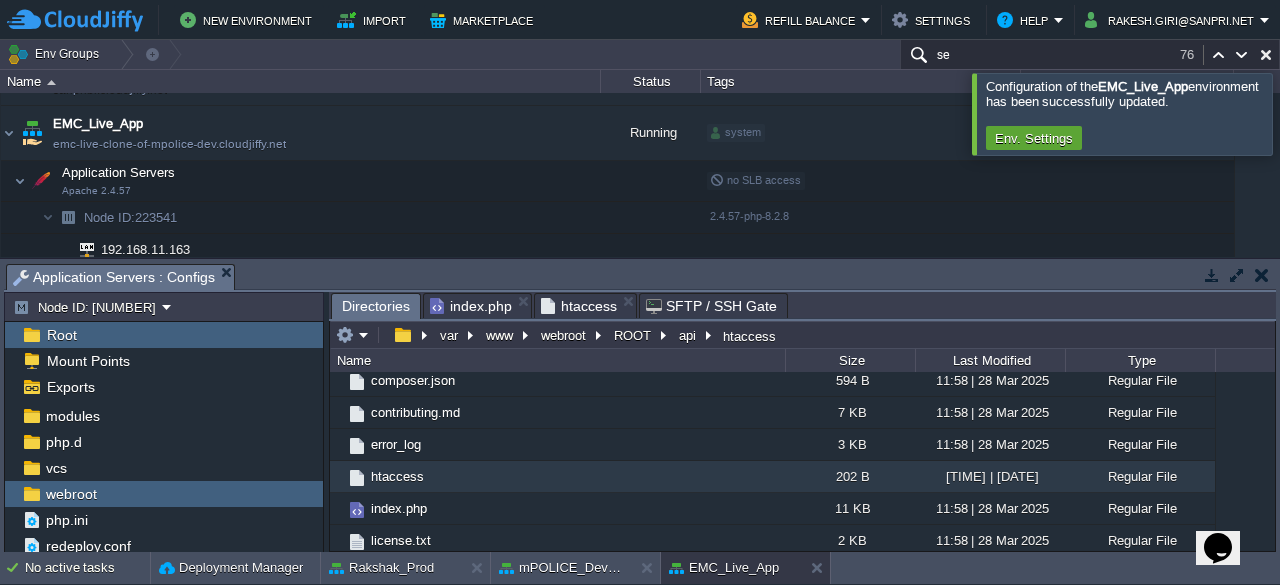 click on "Directories" at bounding box center [376, 306] 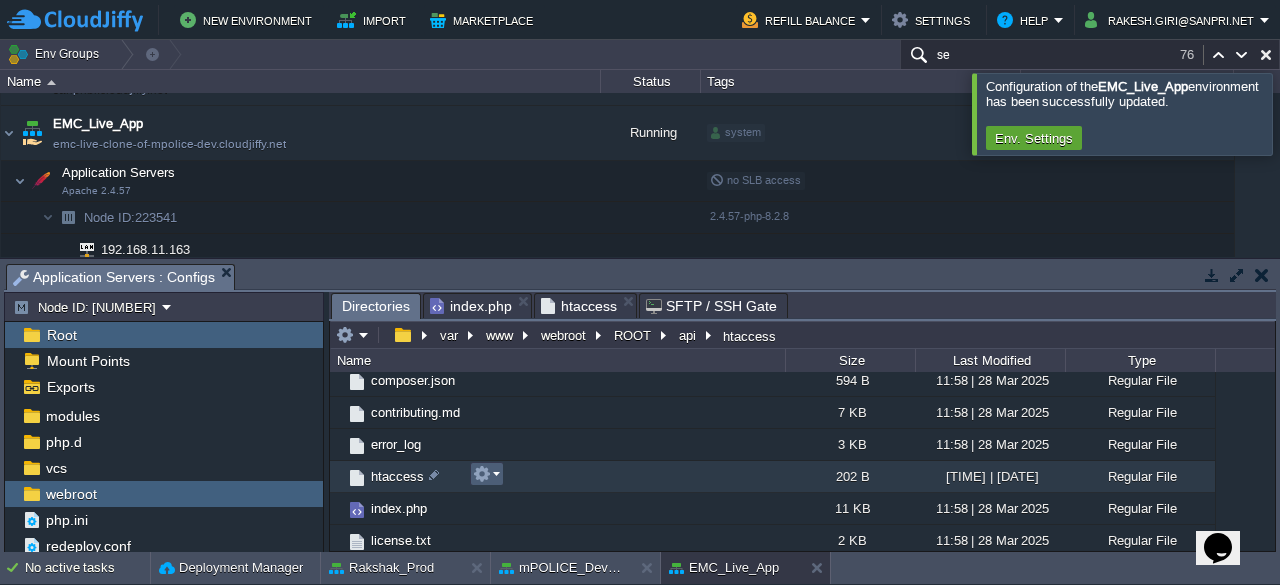 click at bounding box center (486, 474) 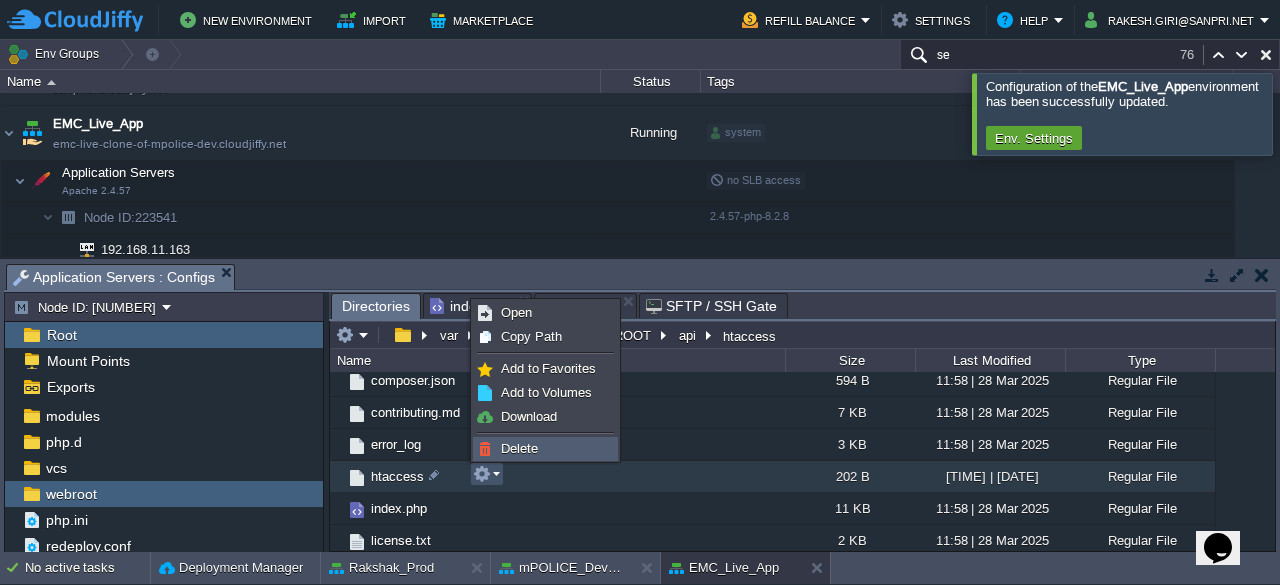 click on "Delete" at bounding box center (519, 448) 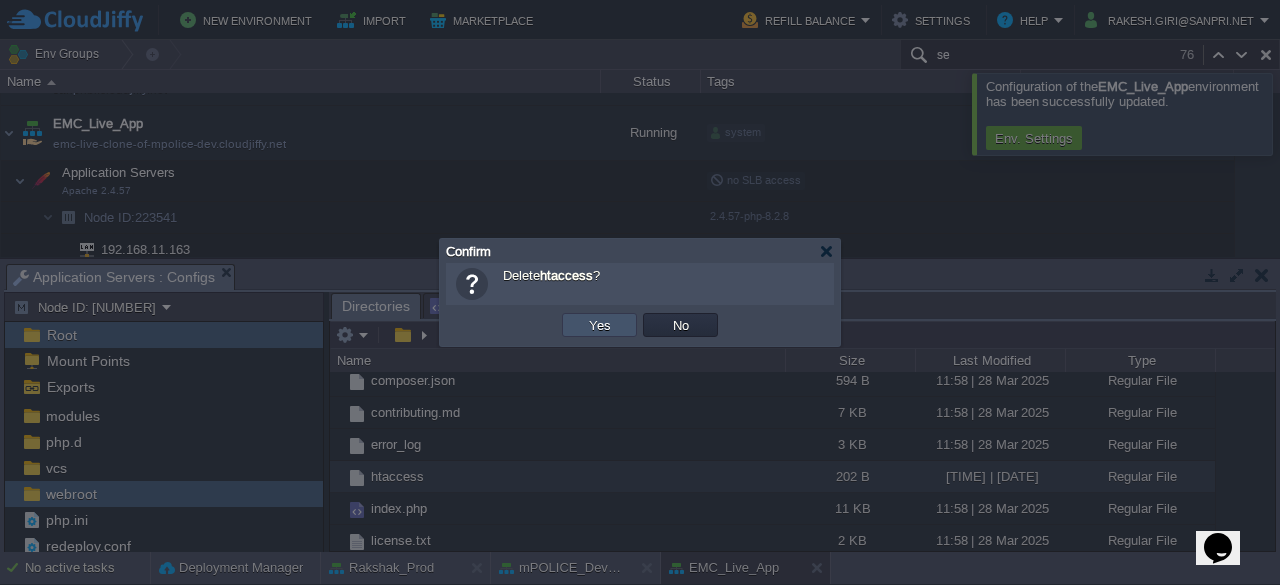 click on "Yes" at bounding box center [600, 325] 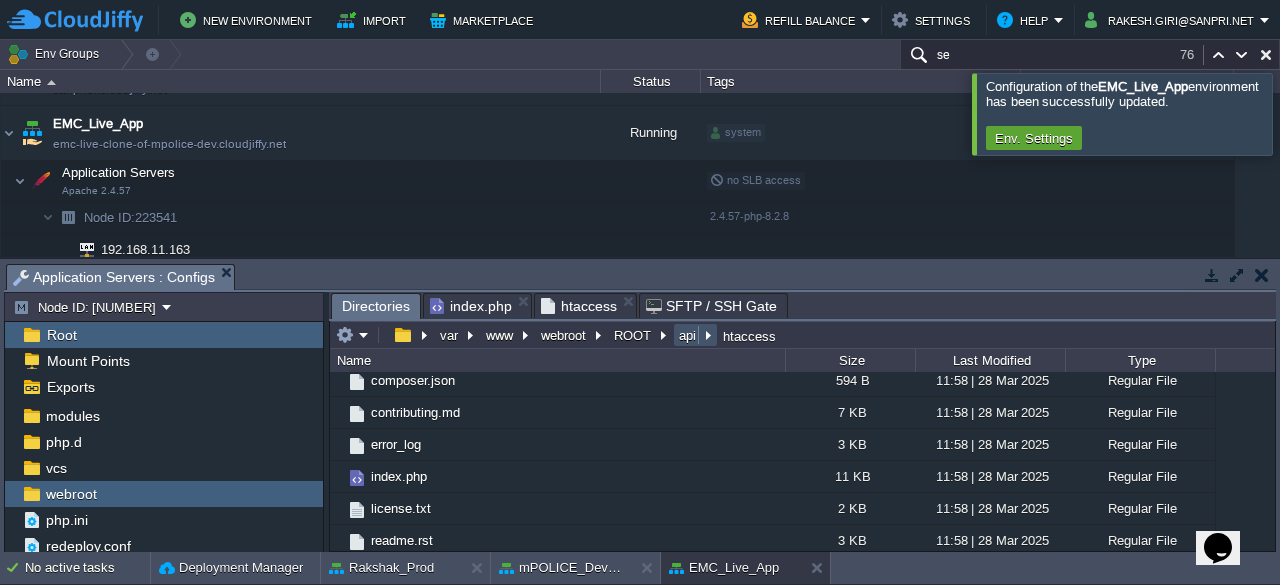 click on "api" at bounding box center (688, 335) 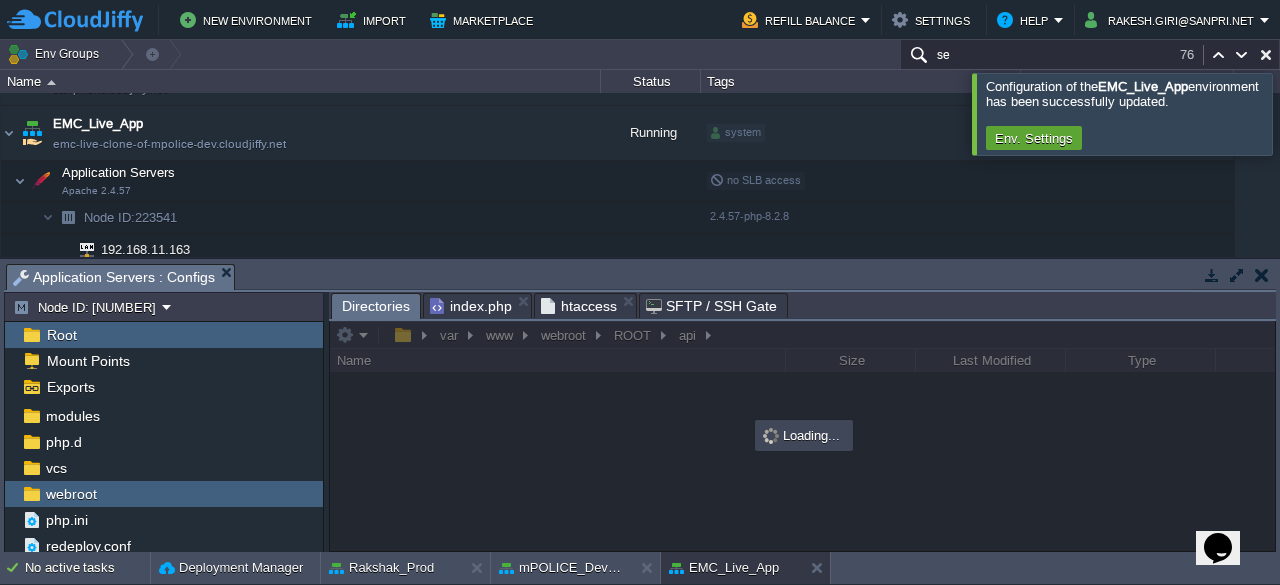 scroll, scrollTop: 0, scrollLeft: 0, axis: both 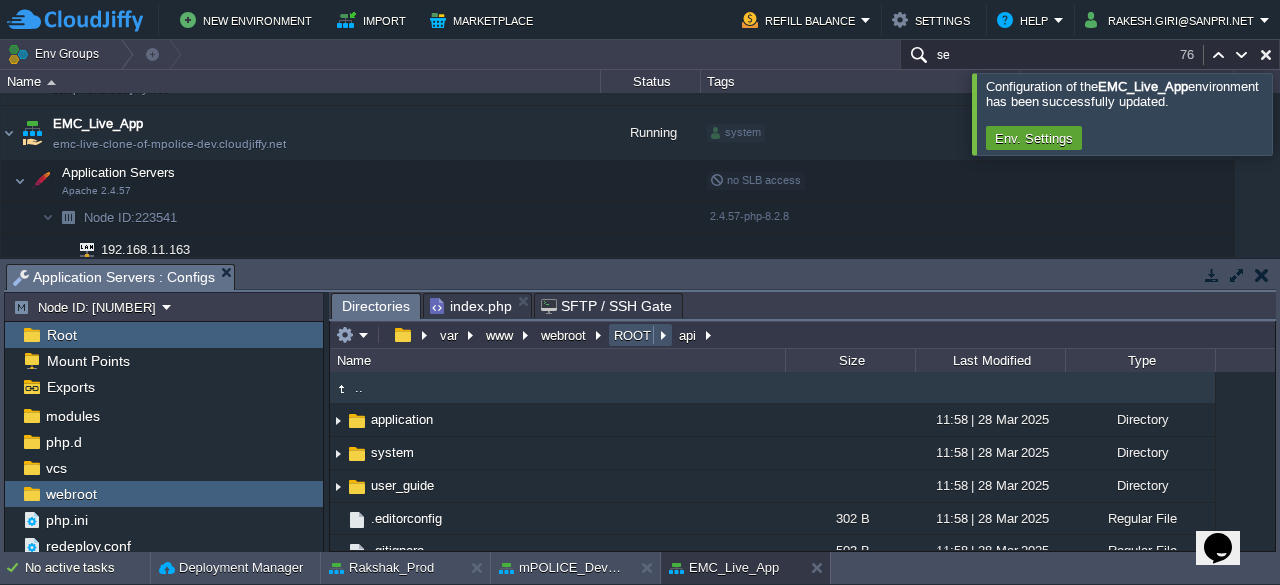 click on "ROOT" at bounding box center (633, 335) 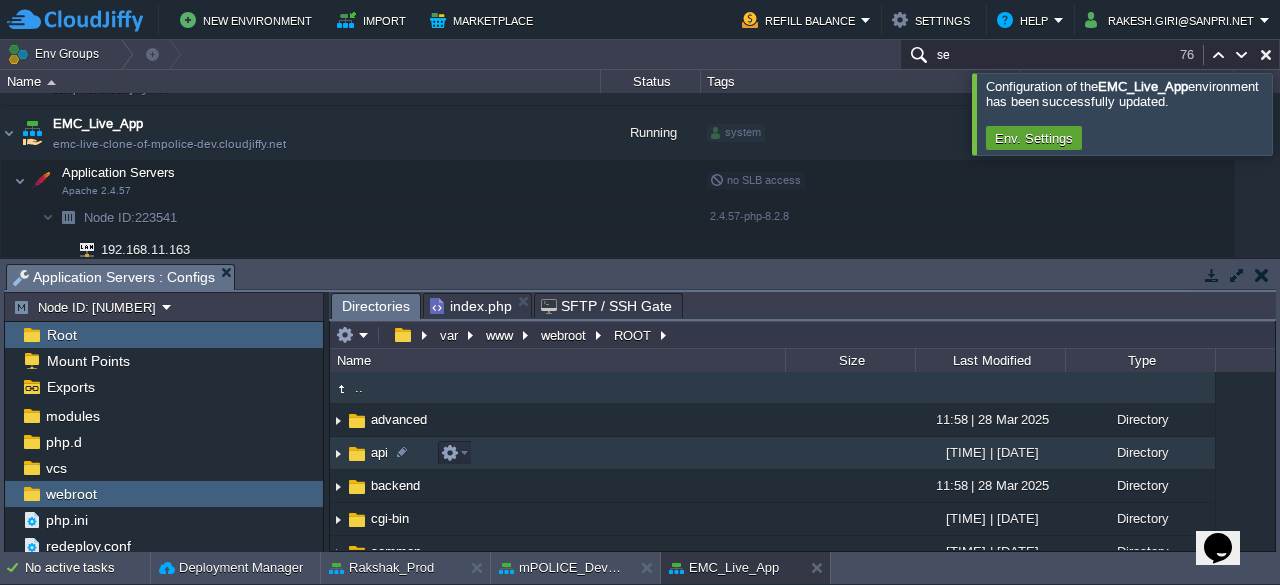 click on "api" at bounding box center [379, 452] 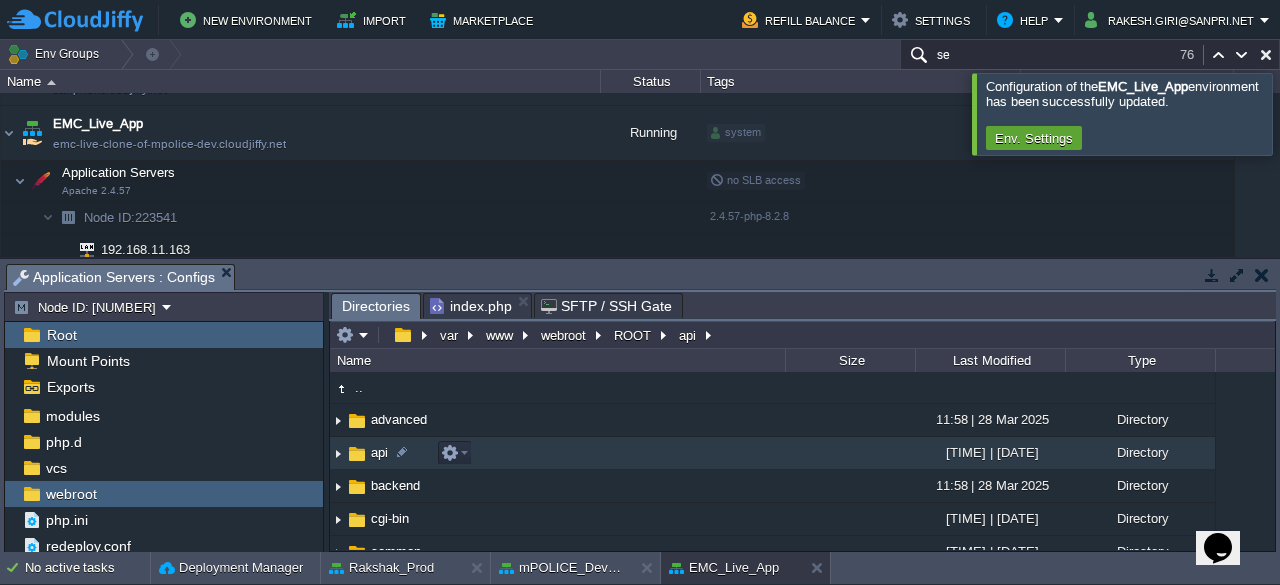 click on "api" at bounding box center [379, 452] 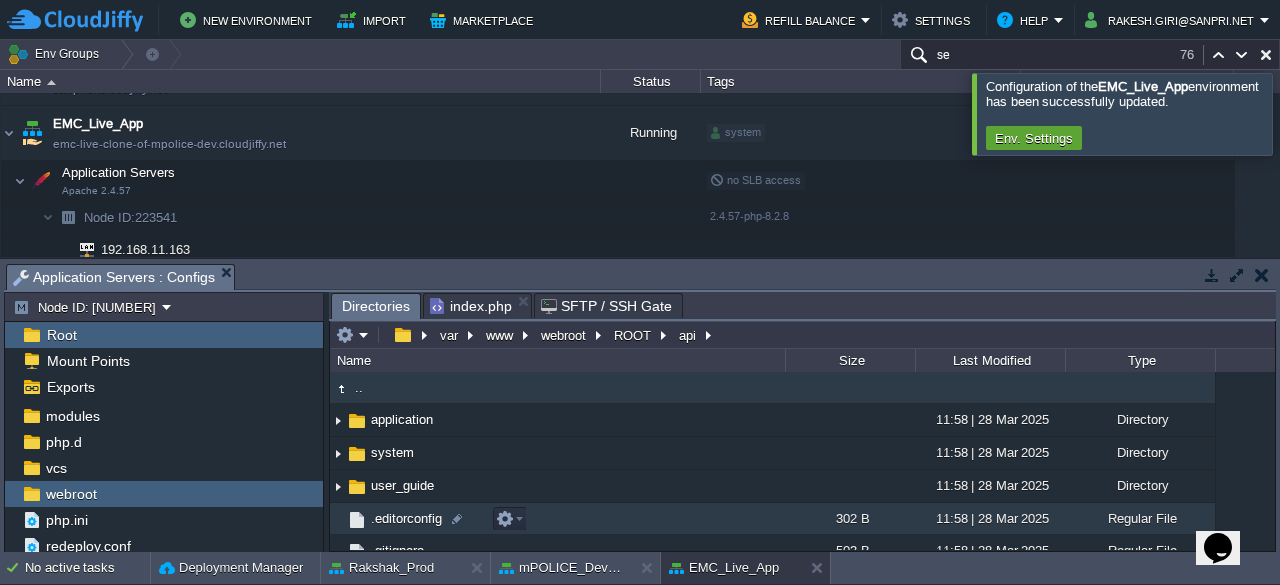 scroll, scrollTop: 270, scrollLeft: 0, axis: vertical 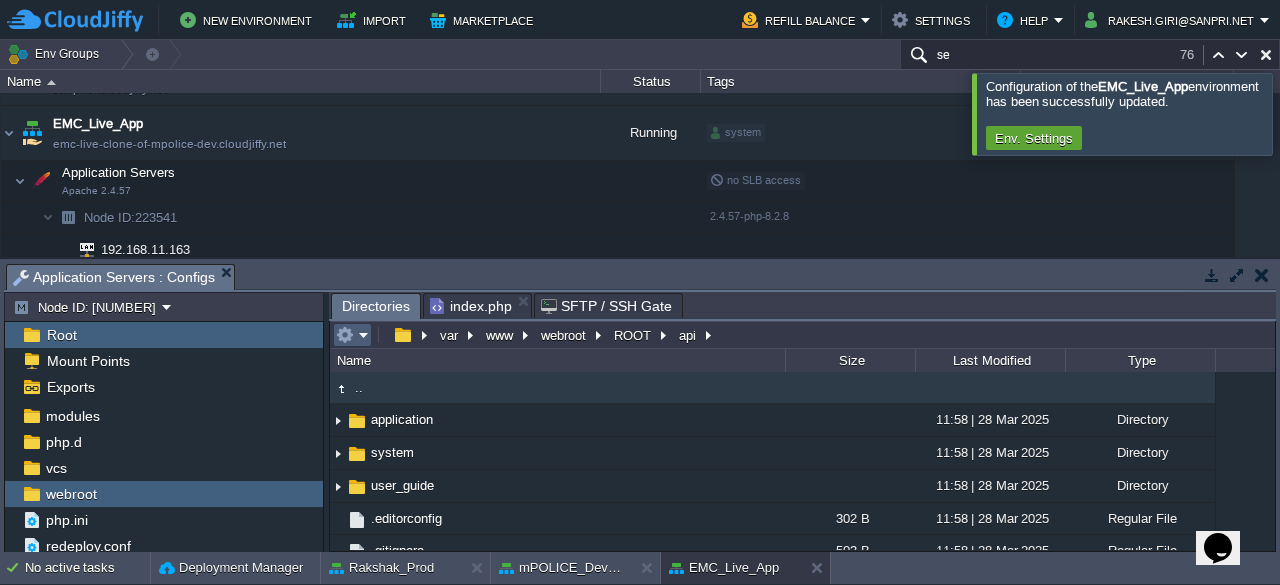 click at bounding box center (352, 335) 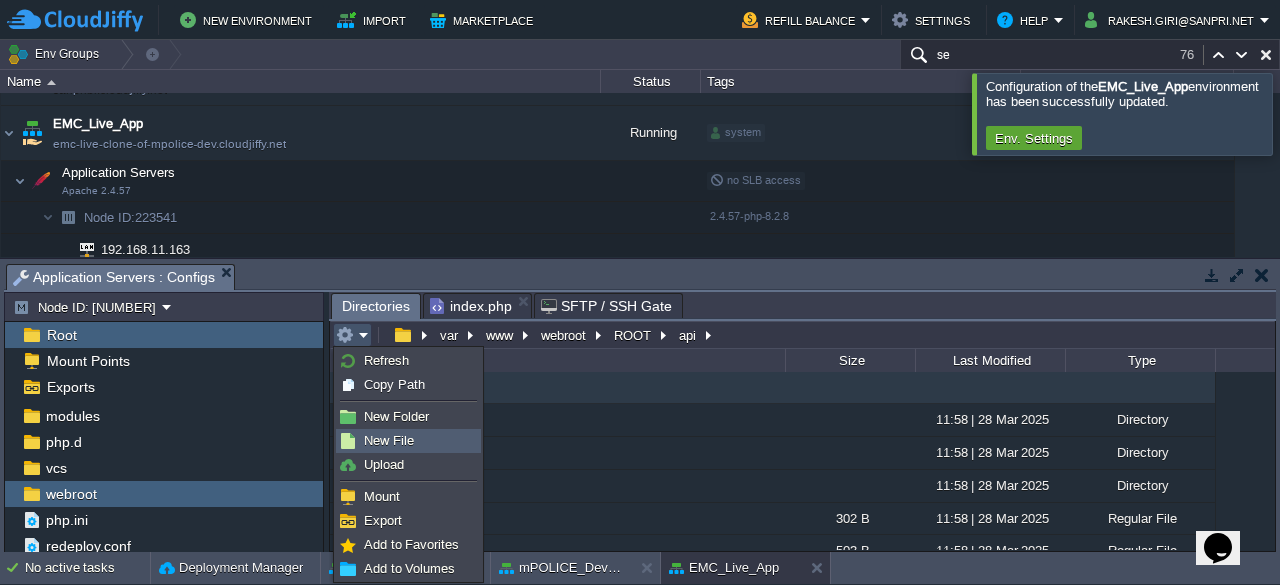 click on "New File" at bounding box center [389, 440] 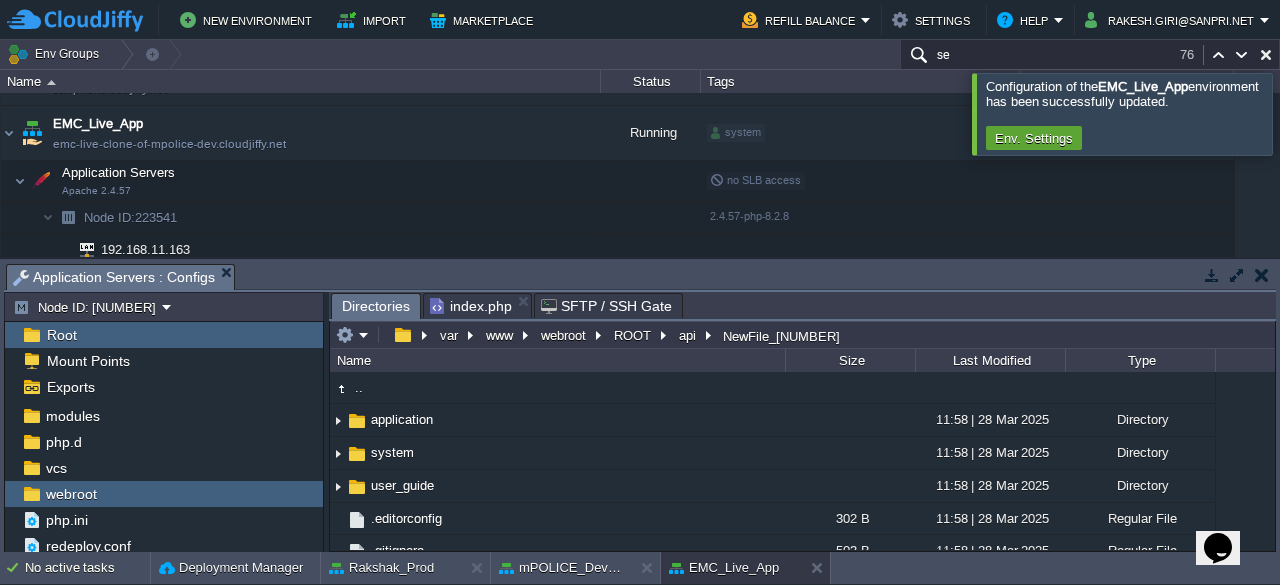 scroll, scrollTop: 302, scrollLeft: 0, axis: vertical 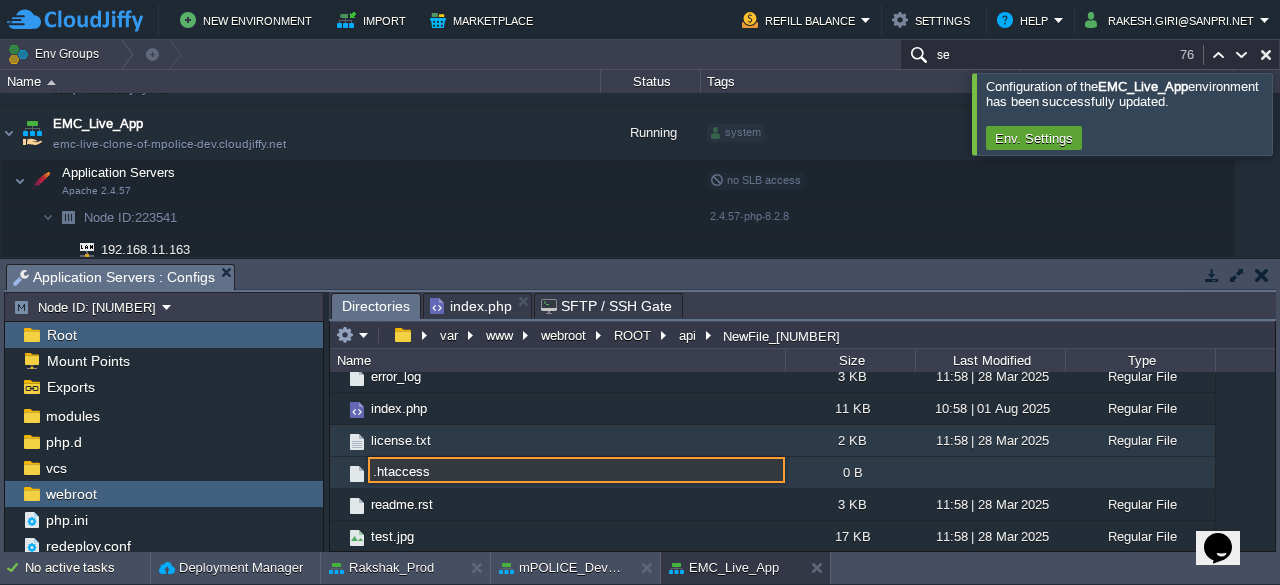 type on ".htaccess" 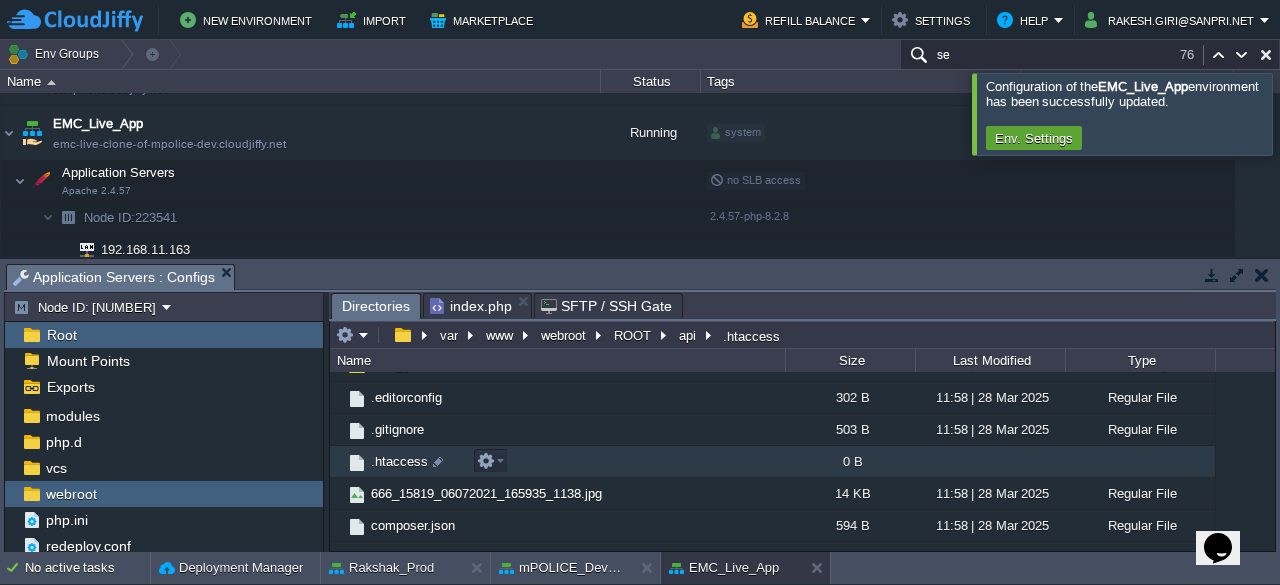 click on ".htaccess" at bounding box center [399, 461] 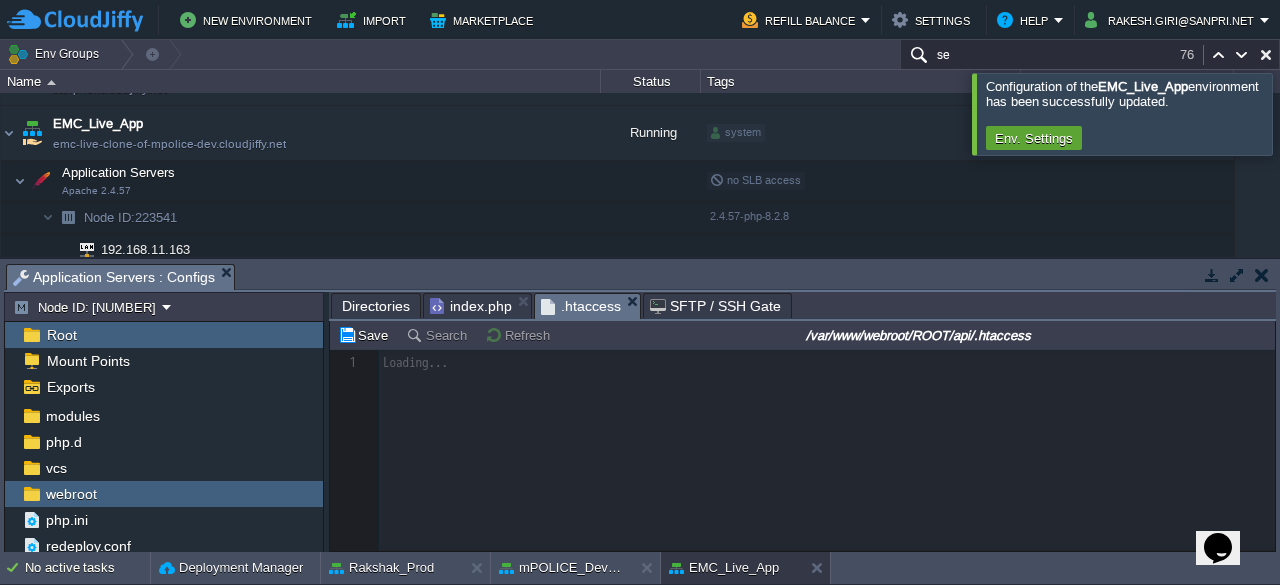 click at bounding box center (802, 450) 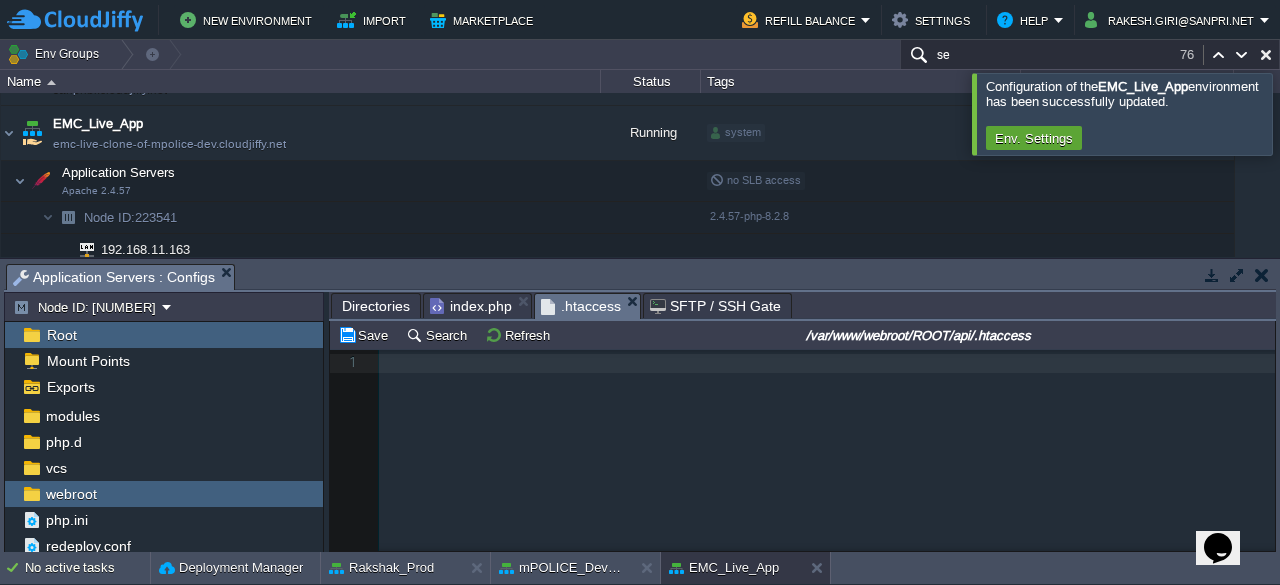click on "1   1 ​" at bounding box center (817, 465) 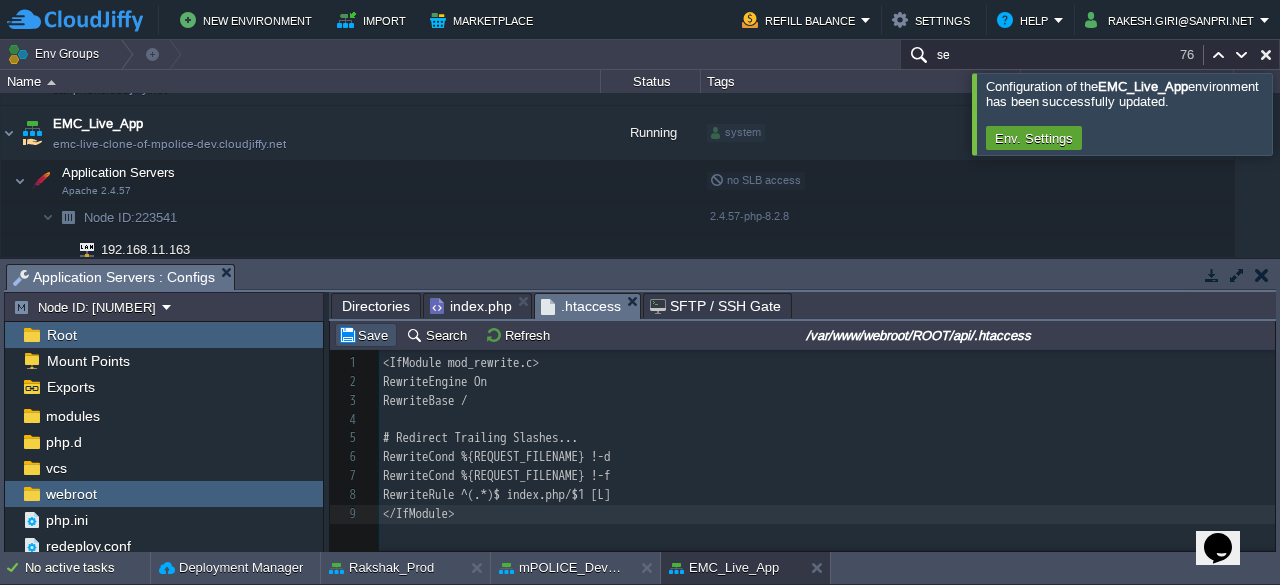 click on "Save" at bounding box center [366, 335] 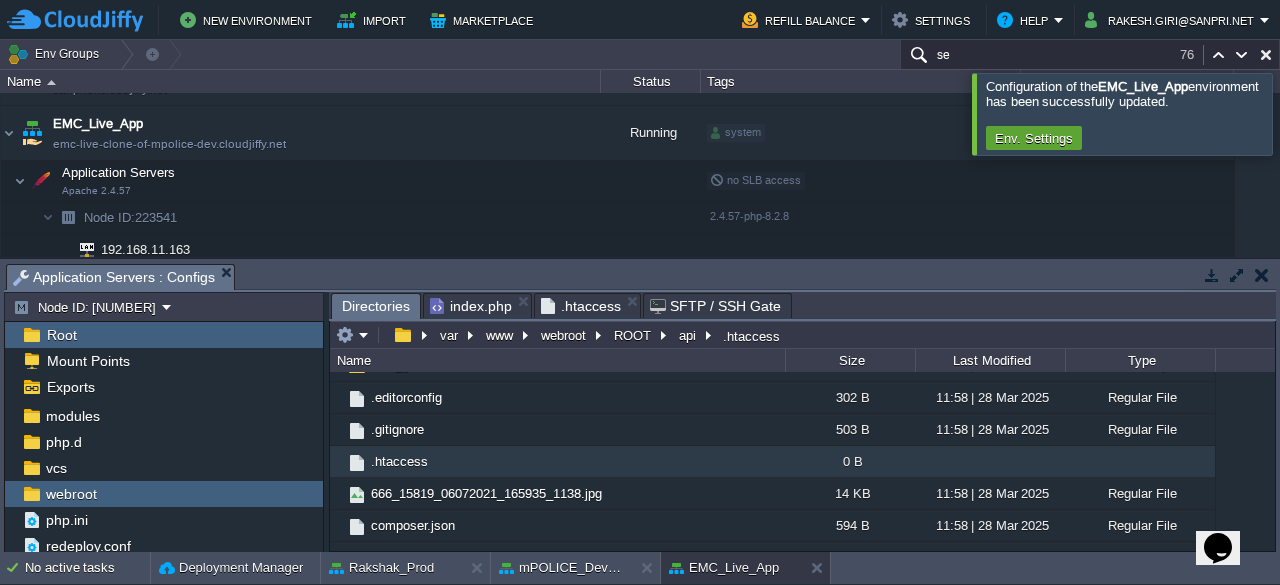 click on "Directories" at bounding box center (376, 306) 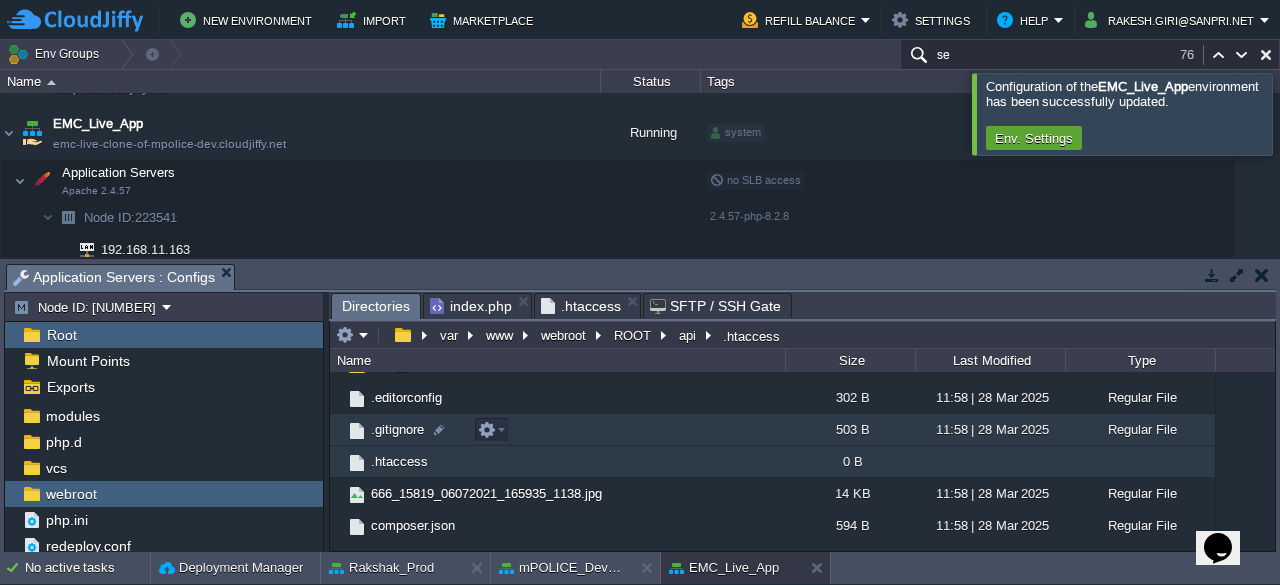 scroll, scrollTop: 0, scrollLeft: 0, axis: both 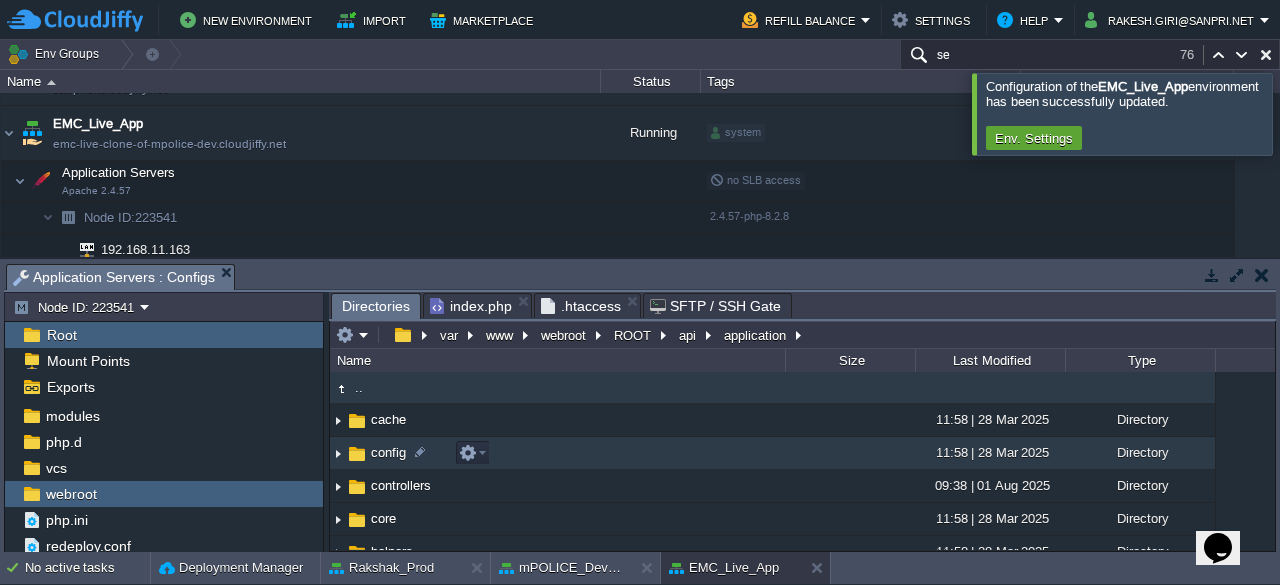 click on "config" at bounding box center [388, 452] 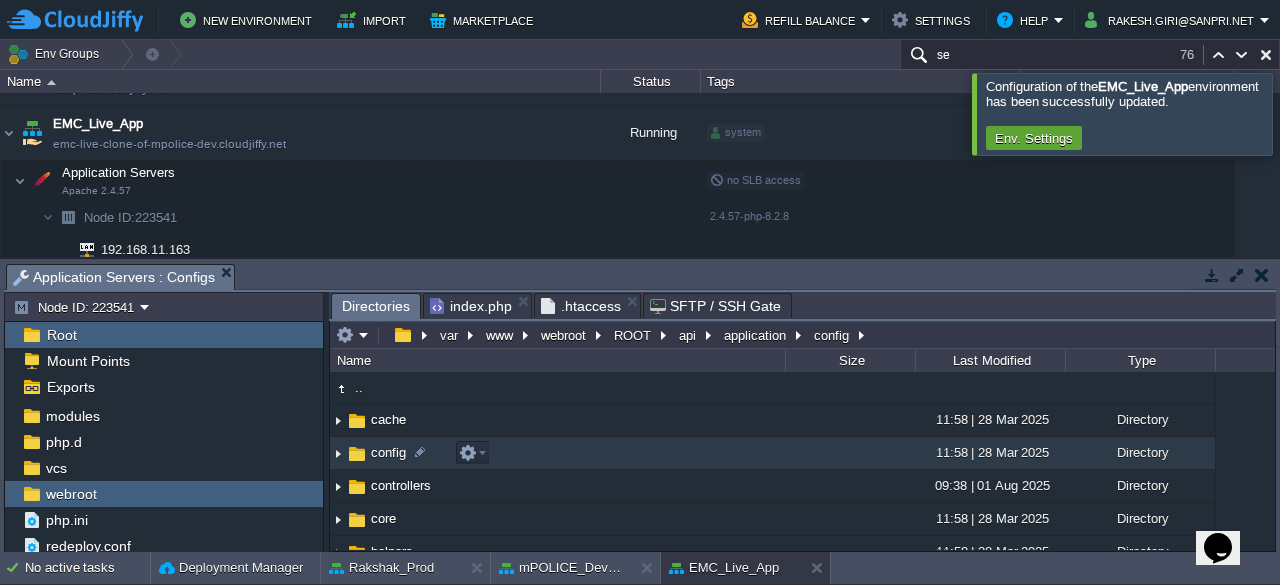 click on "config" at bounding box center [388, 452] 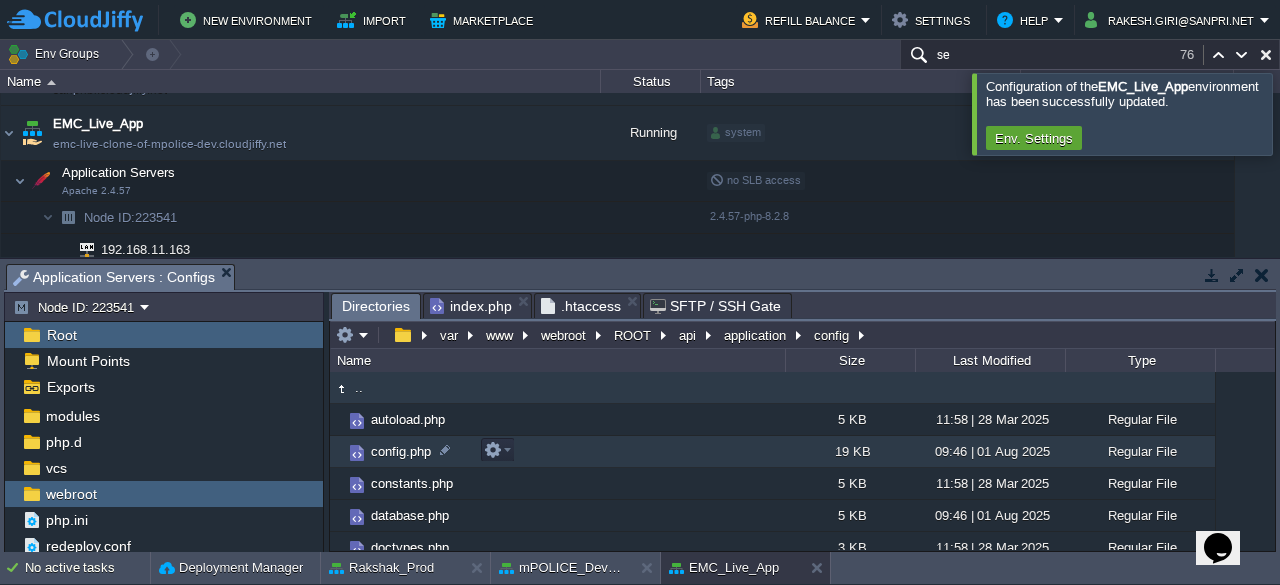 click on "config.php" at bounding box center (401, 451) 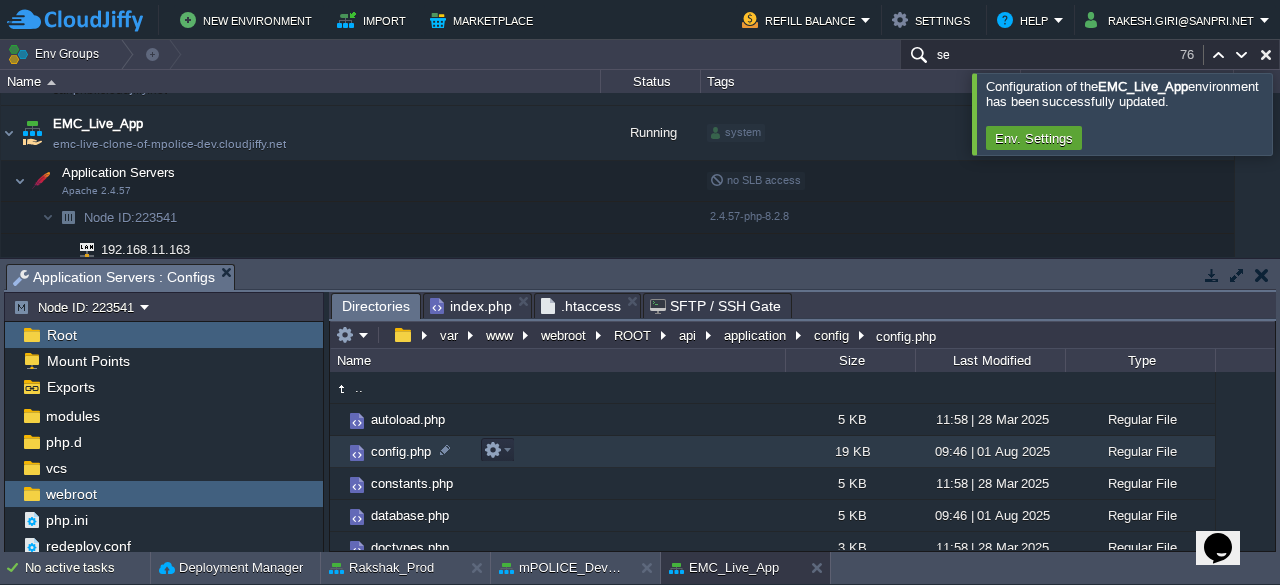 click on "config.php" at bounding box center (401, 451) 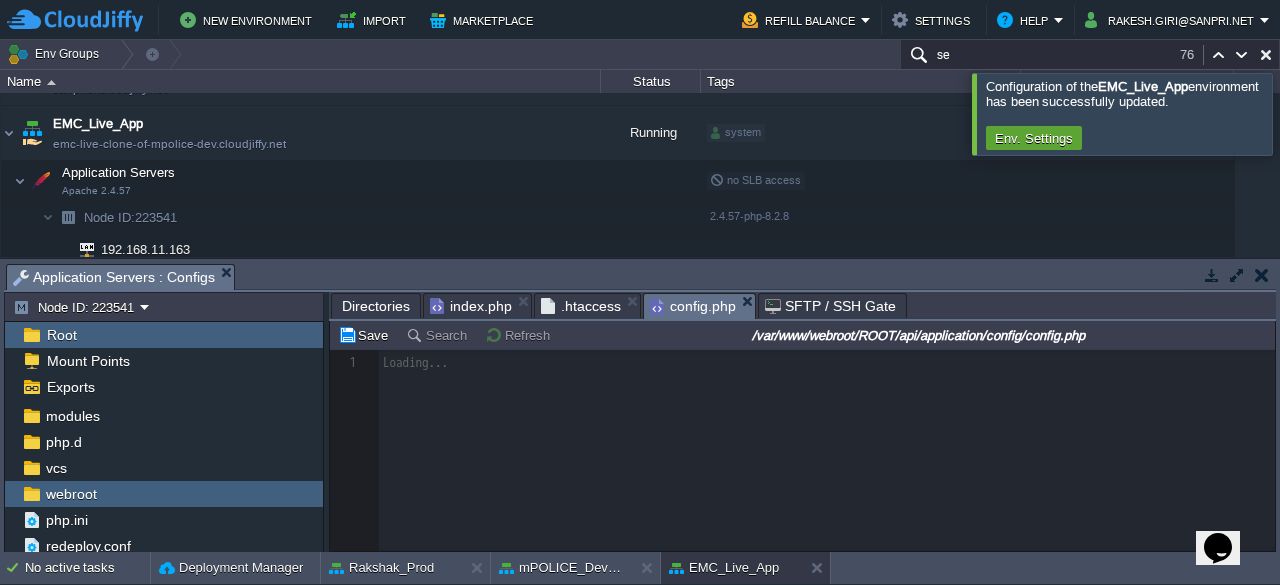 scroll, scrollTop: 6, scrollLeft: 0, axis: vertical 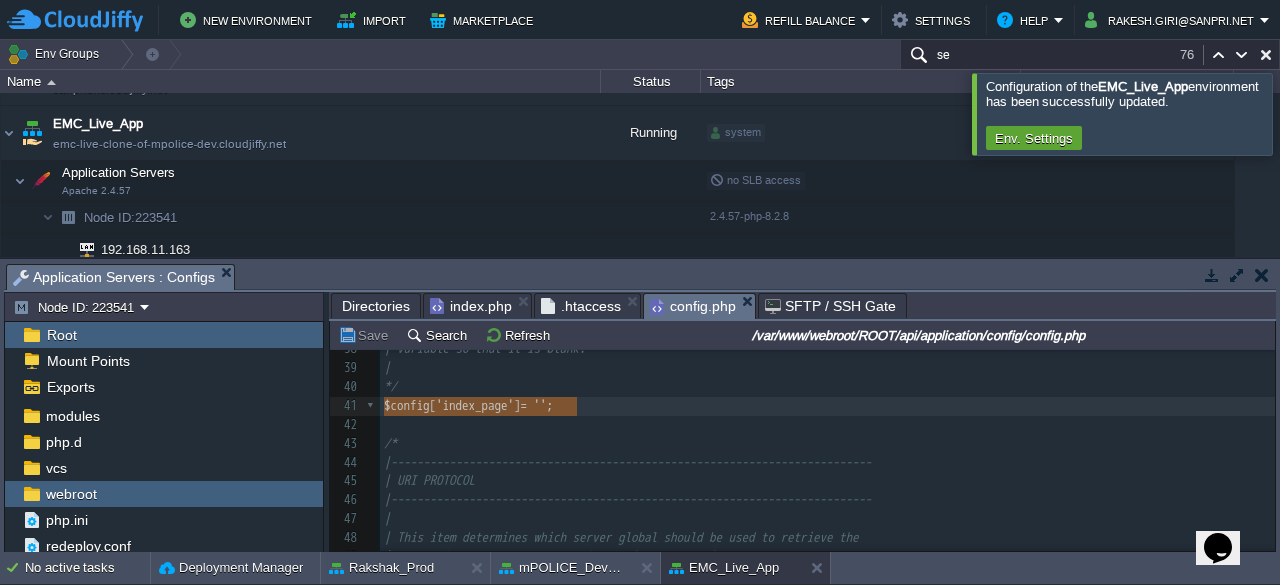type on "$config['index_page'] = '';" 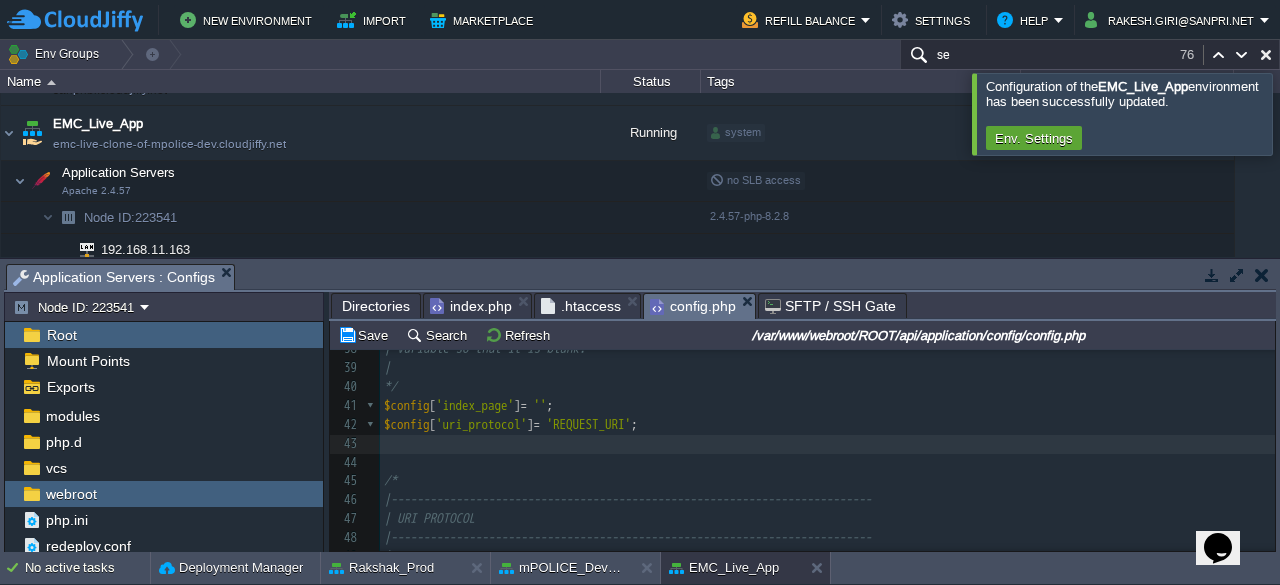 scroll, scrollTop: 761, scrollLeft: 0, axis: vertical 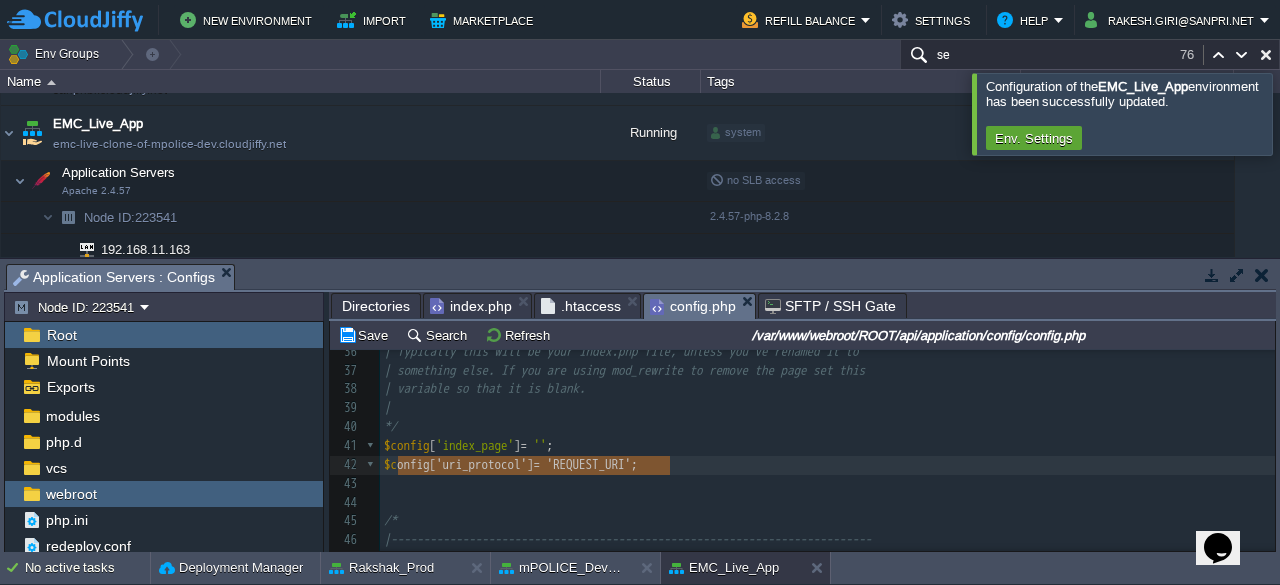 type on "$config['uri_protocol'] = 'REQUEST_URI';" 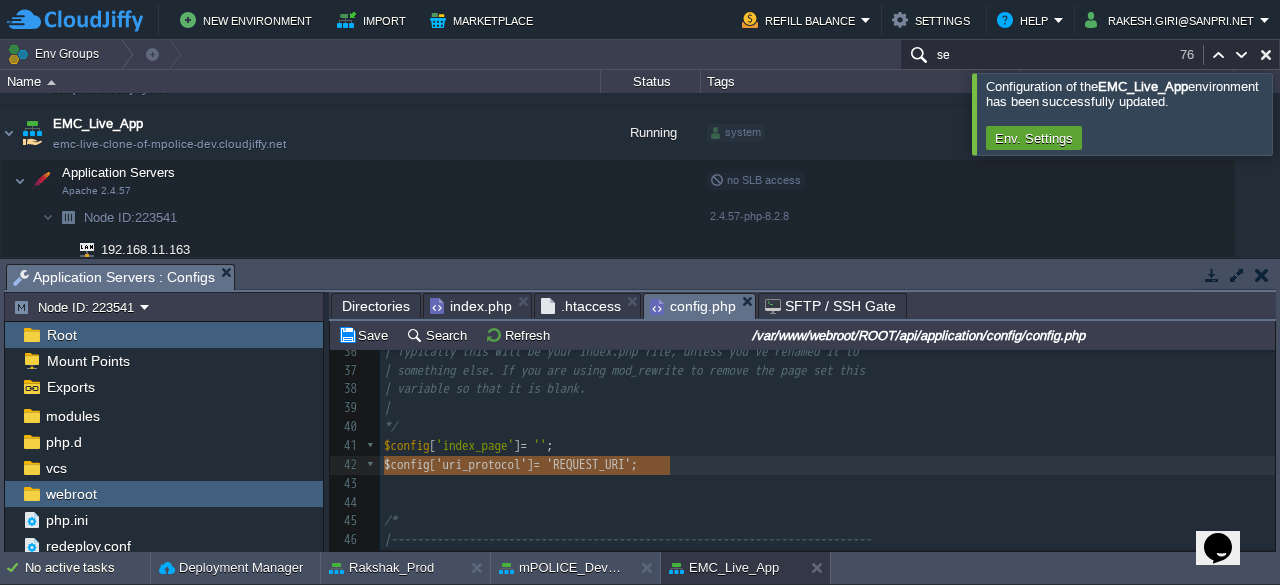 drag, startPoint x: 678, startPoint y: 463, endPoint x: 360, endPoint y: 466, distance: 318.01416 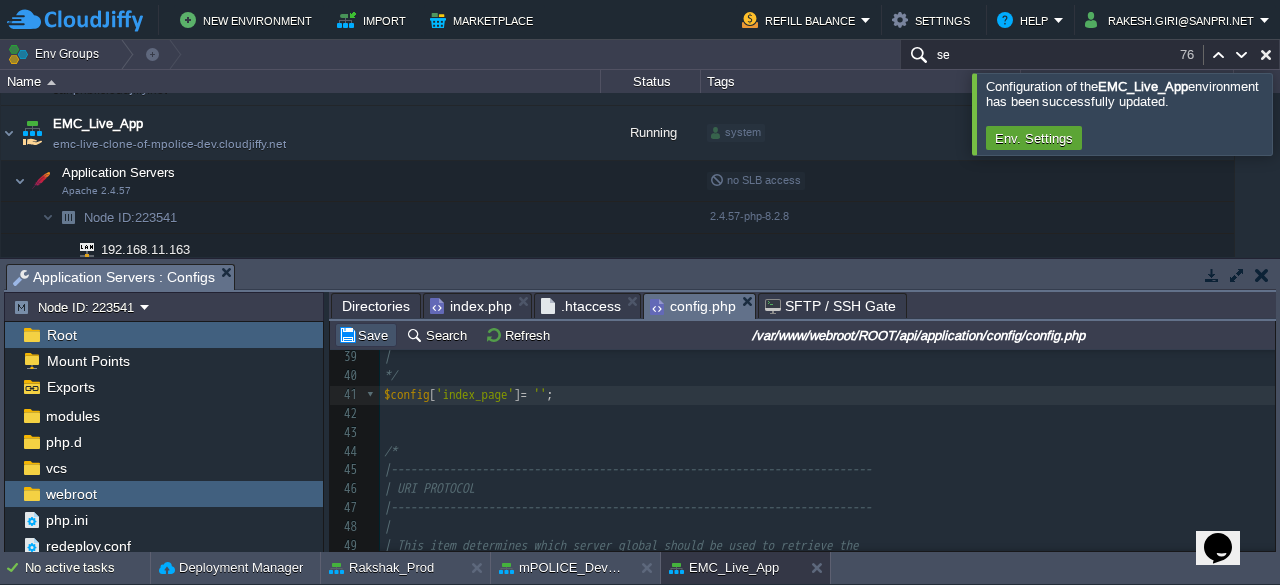 click on "Save" at bounding box center [366, 335] 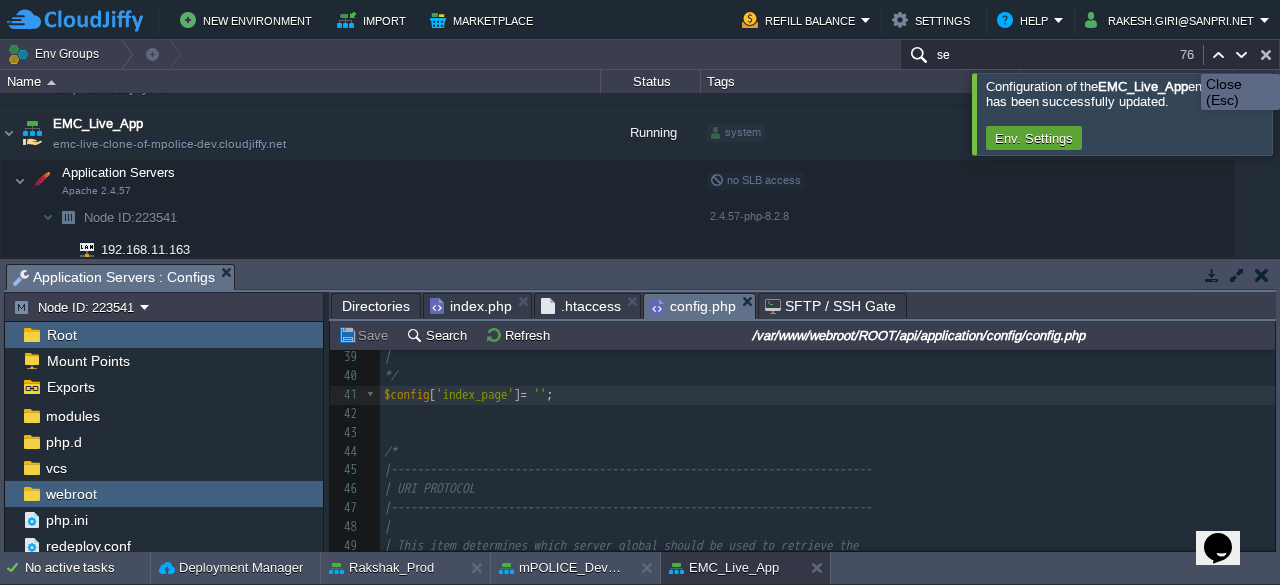 click at bounding box center (1266, 55) 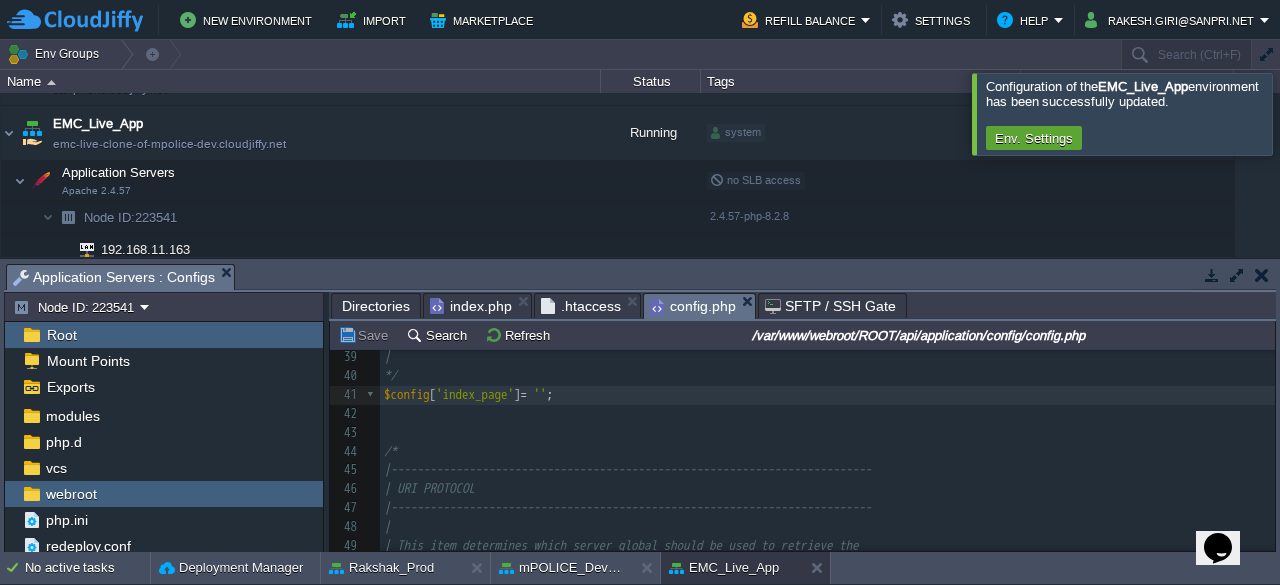 click at bounding box center [1304, 113] 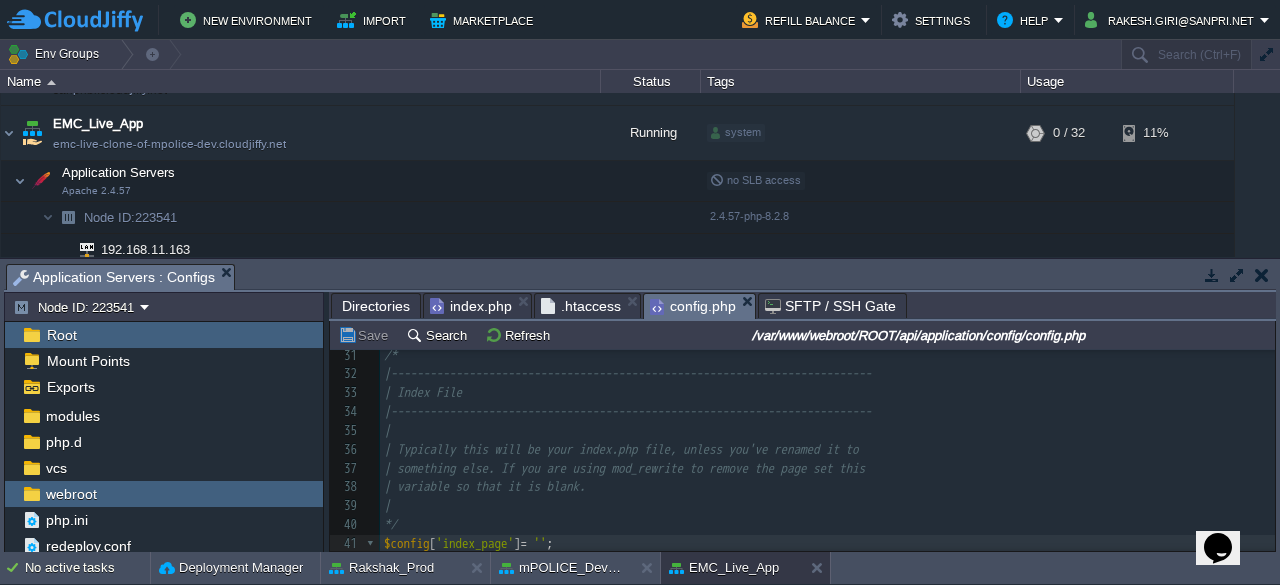 click on "index.php" at bounding box center (471, 306) 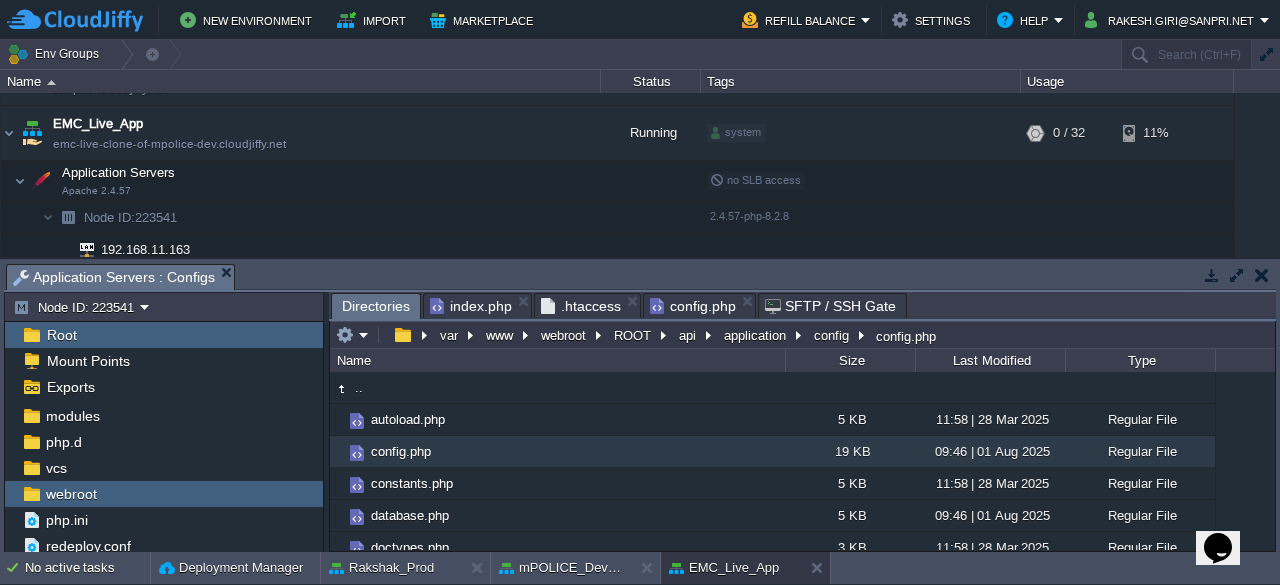 click on "Directories" at bounding box center [376, 306] 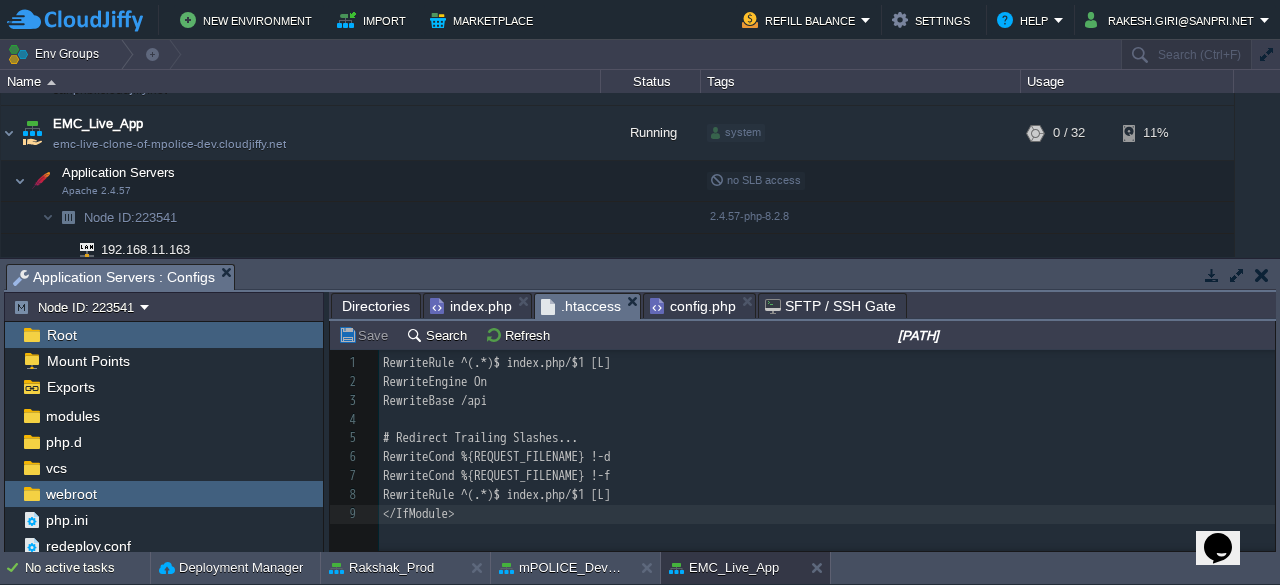 click on ".htaccess" at bounding box center [581, 306] 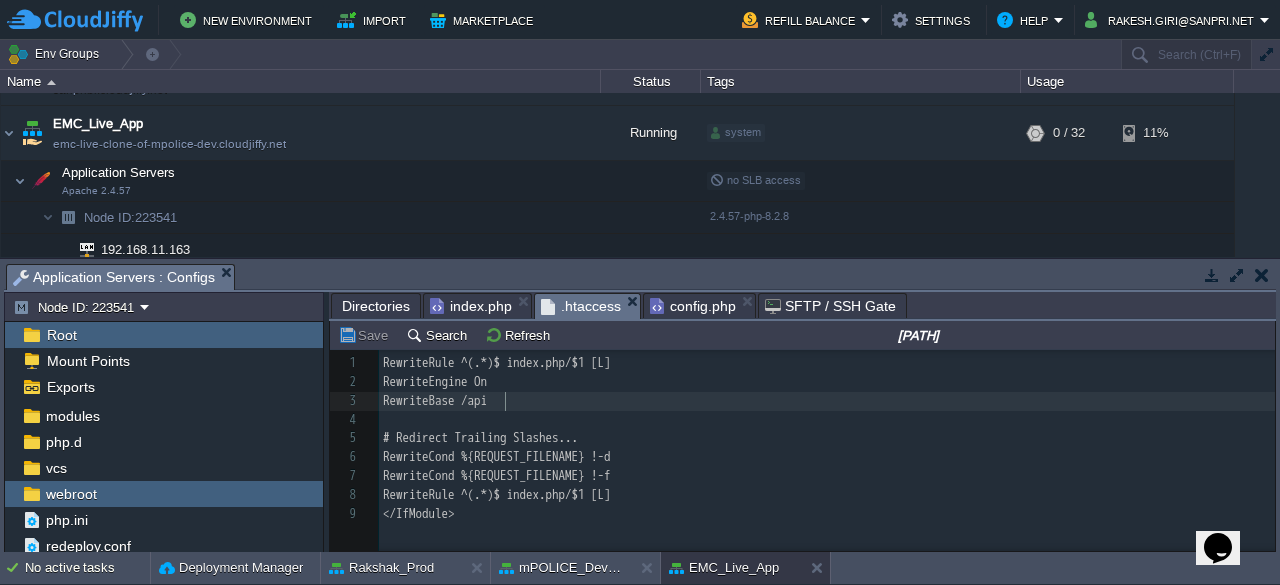 click on "xxxxxxxxxx   1 <IfModule mod_rewrite.c> 2     RewriteEngine On 3     RewriteBase / 4 ​ 5     # Redirect Trailing Slashes... 6     RewriteCond %{REQUEST_FILENAME} !-d 7     RewriteCond %{REQUEST_FILENAME} !-f 8     RewriteRule ^(.*)$ index.php/$1 [L] 9 </IfModule>" at bounding box center (830, 439) 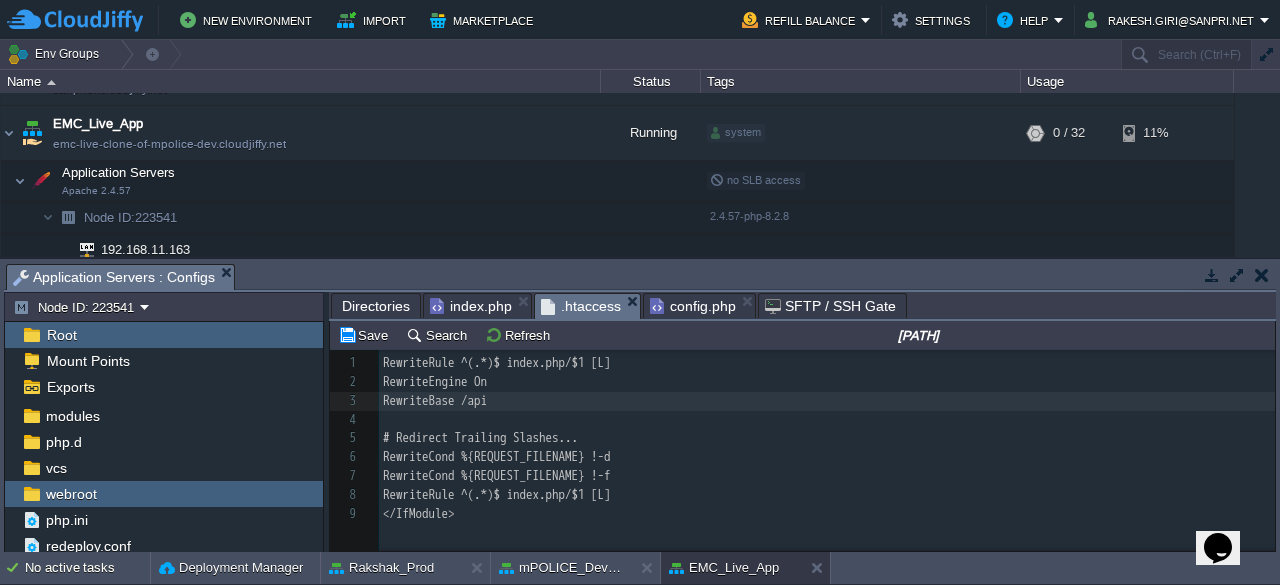 scroll, scrollTop: 6, scrollLeft: 27, axis: both 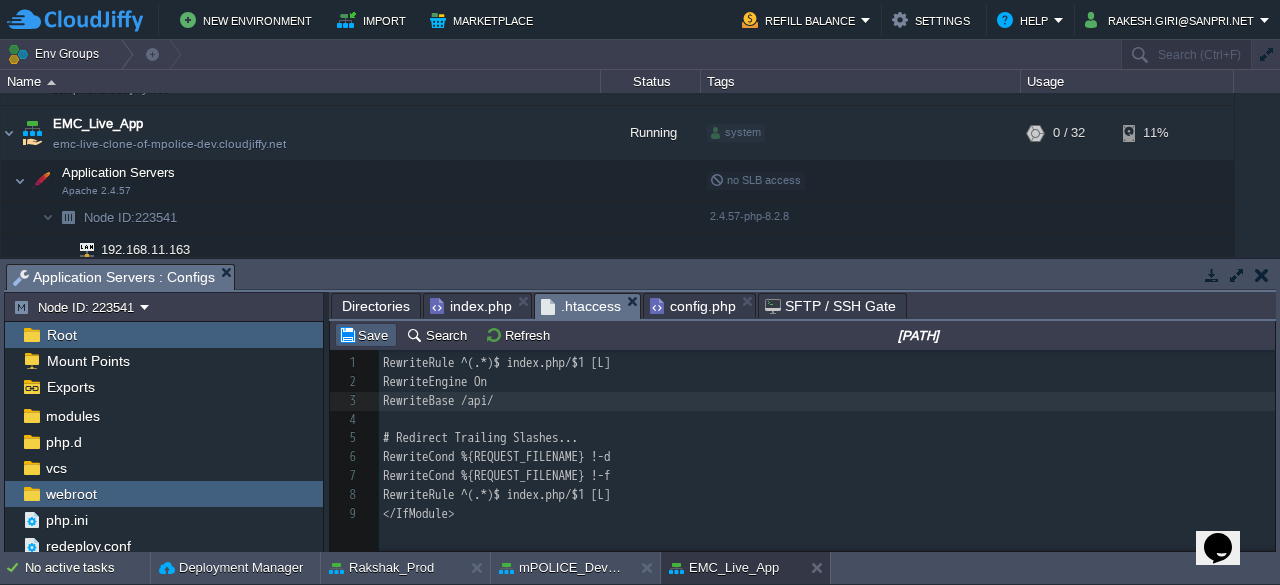 type on "api/" 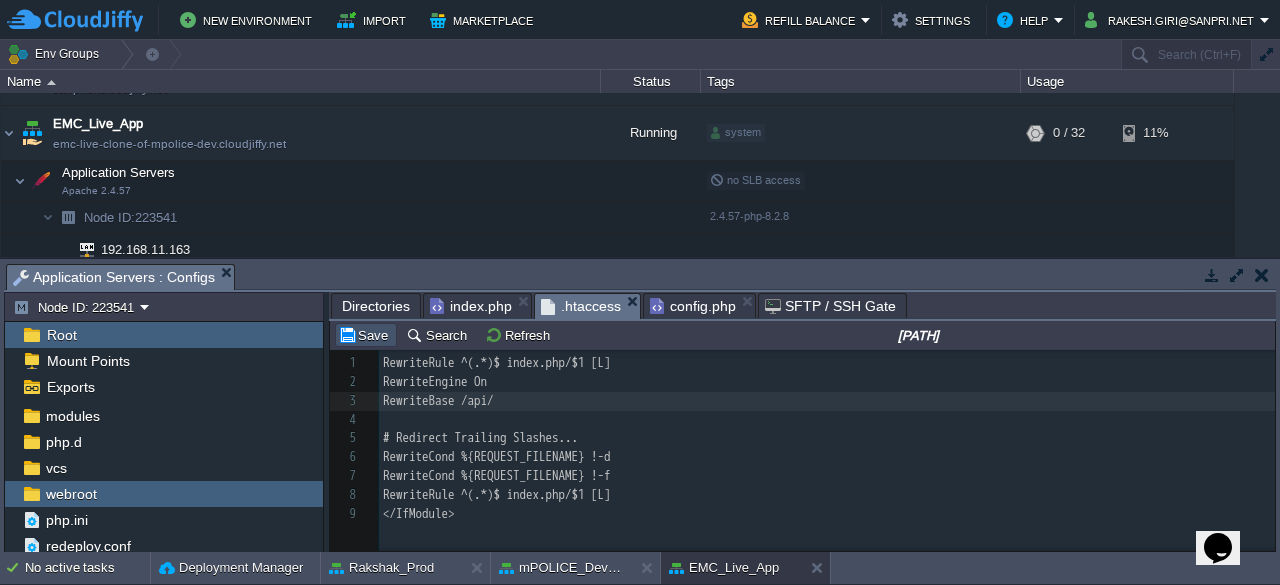 click on "Save" at bounding box center [366, 335] 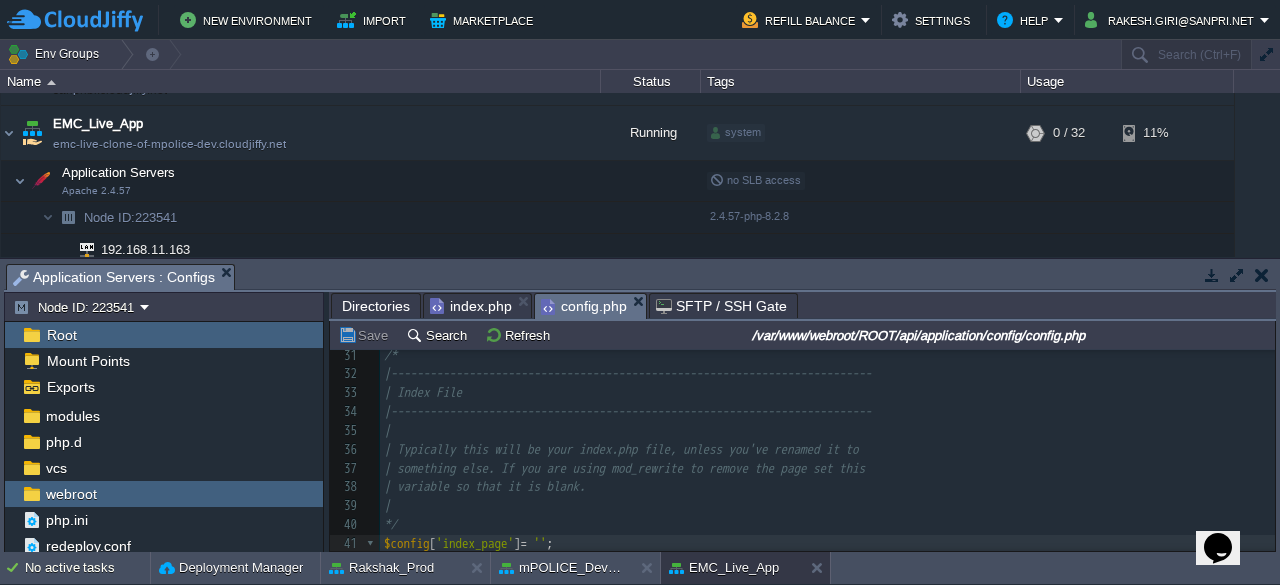 click on "config.php" at bounding box center (584, 306) 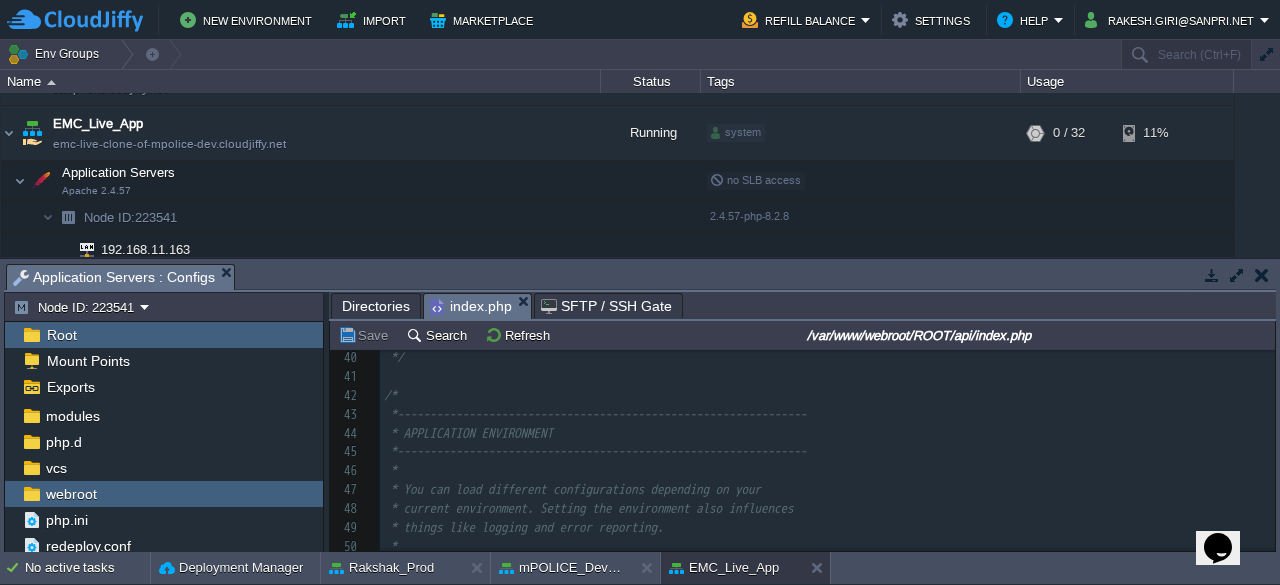 click on "index.php" at bounding box center (471, 306) 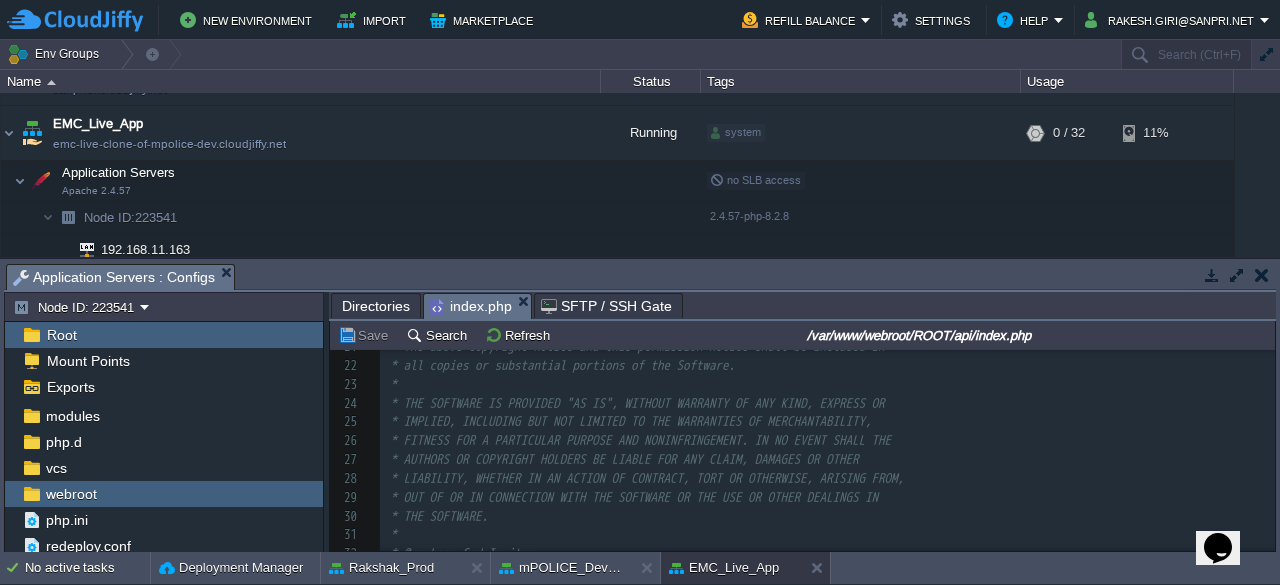 scroll, scrollTop: 274, scrollLeft: 0, axis: vertical 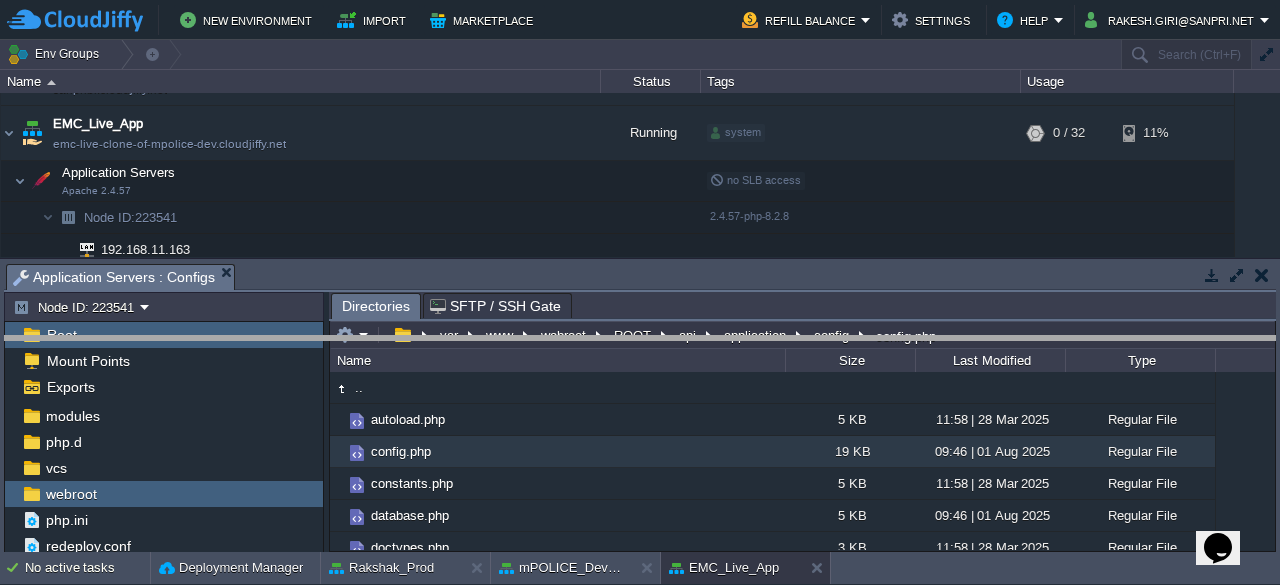 drag, startPoint x: 847, startPoint y: 270, endPoint x: 861, endPoint y: 342, distance: 73.34848 